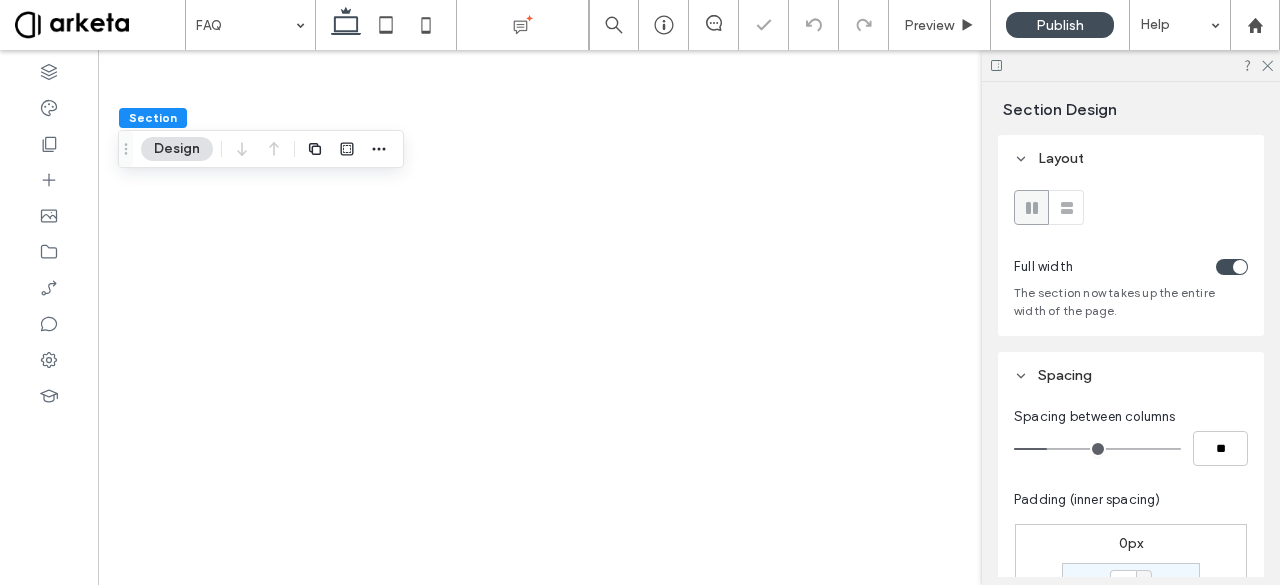 scroll, scrollTop: 0, scrollLeft: 0, axis: both 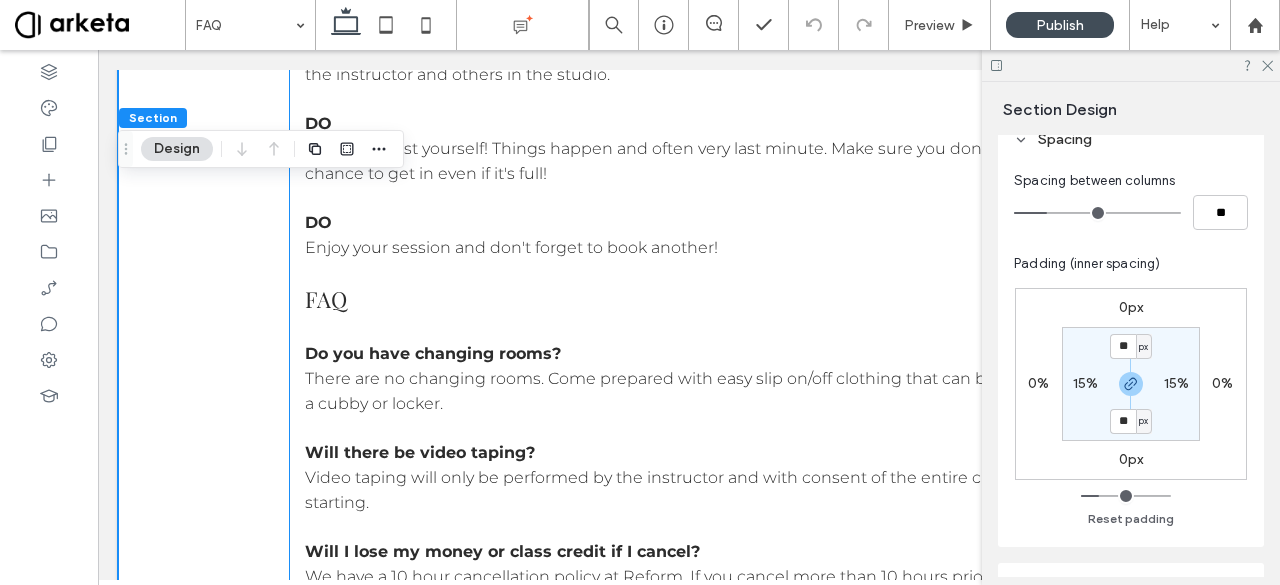 click on "DO's & DON'Ts
DO Arrive 10 minutes prior to class starting for an introduction to your instructor and reformer.
DO ﻿ Bring a pair of non-slip grip socks. For sanitary and safety reasons grip socks are required for every class. You can bring your own or purchase them in studio for $18 + tax. Shoes are not allowed on the studio floor or in saunas. You will not be able to take a class without non-slip grip socks.
DO Bring a towel and hydration. 50 minutes in a heated class will get your heart rate up and sweat dripping. You can also purchase water and towels at the front desk if you forget them.
DO Come to class prepared to slip off your shoes, scarf, jacket etc. and get started.
DON'T Be late to class. Due to maintaining the privacy and security of the women in our studio the door will lock, and remain locked until class is over.
DON'T Book an intermediate class until you have taken at least 5 beginner to all level classes.​
DON'T" at bounding box center [688, 49] 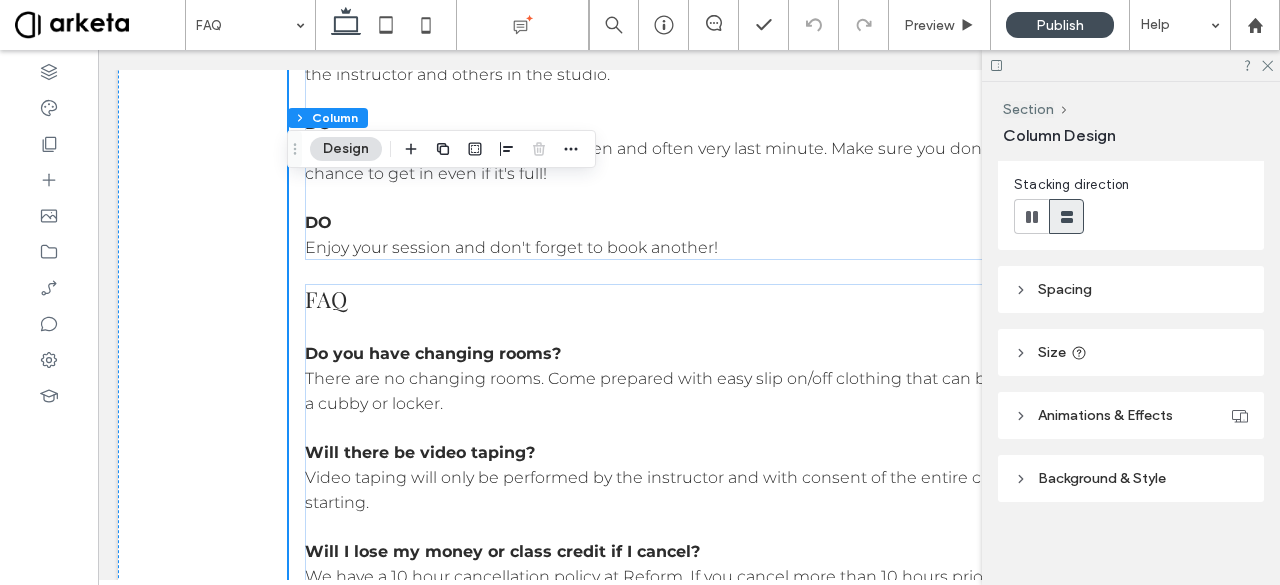 scroll, scrollTop: 230, scrollLeft: 0, axis: vertical 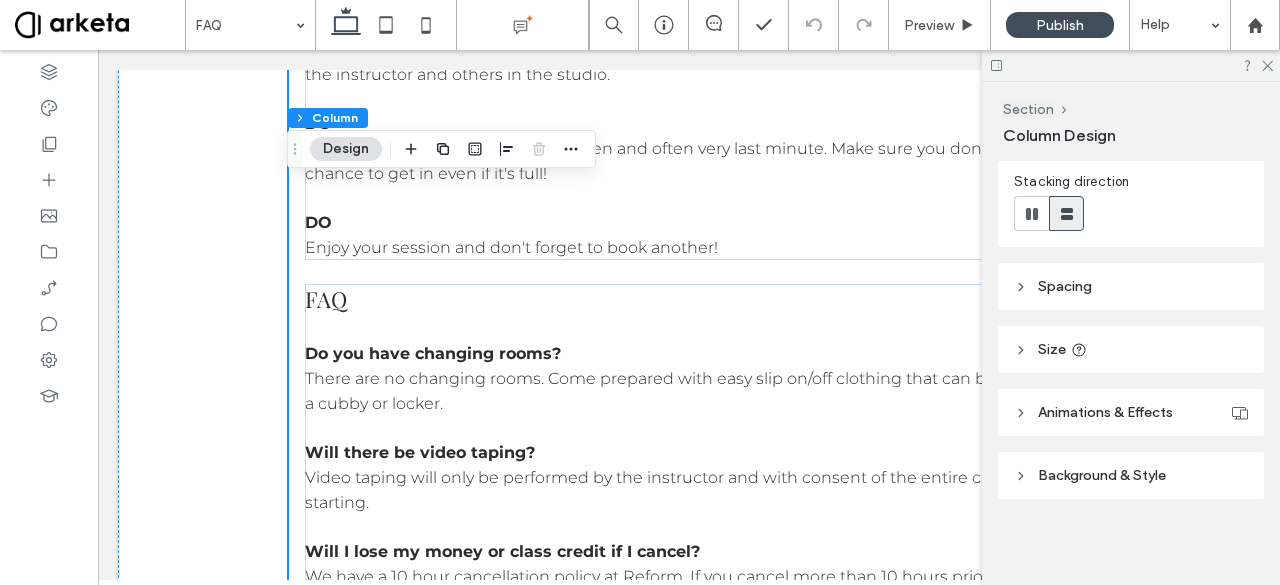 click on "Spacing" at bounding box center (1131, 286) 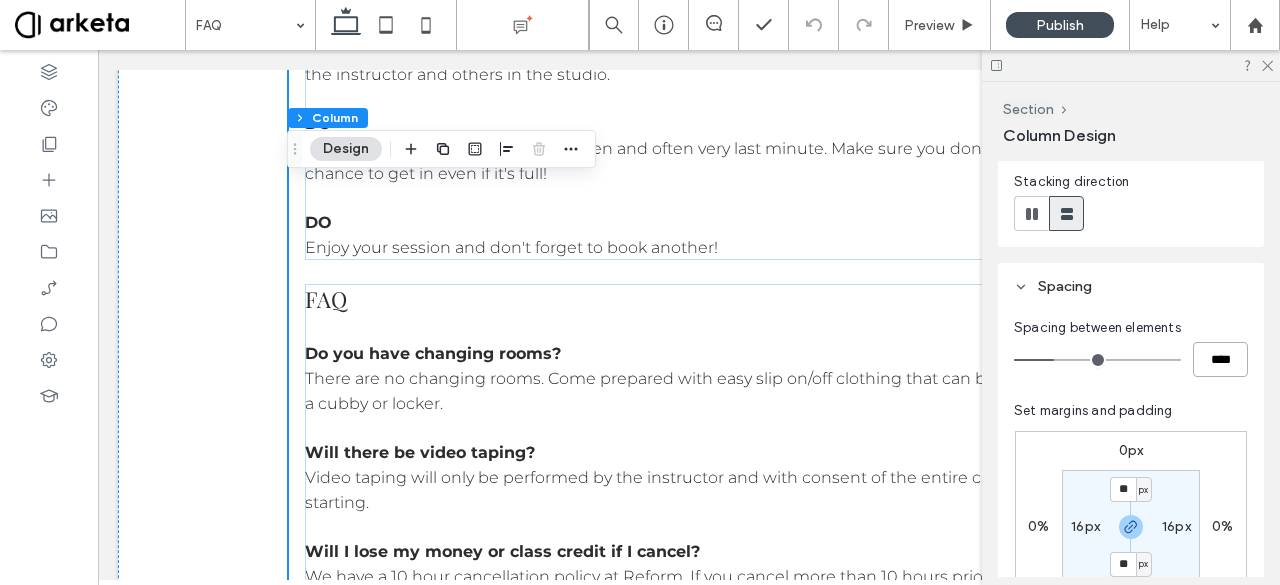 click on "****" at bounding box center (1220, 359) 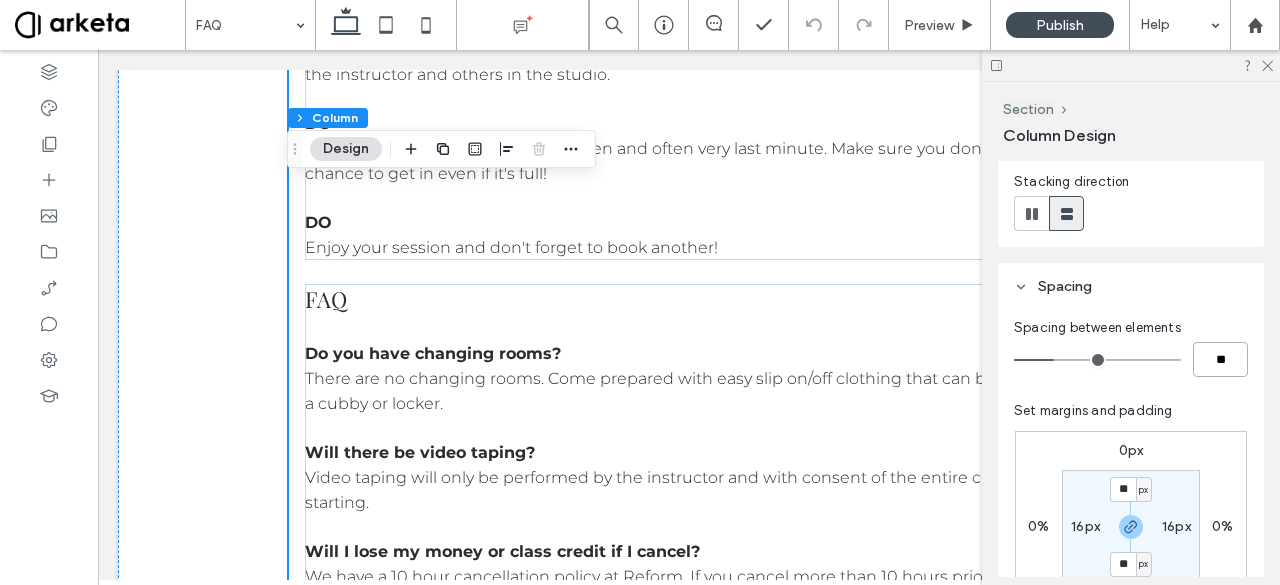 type on "**" 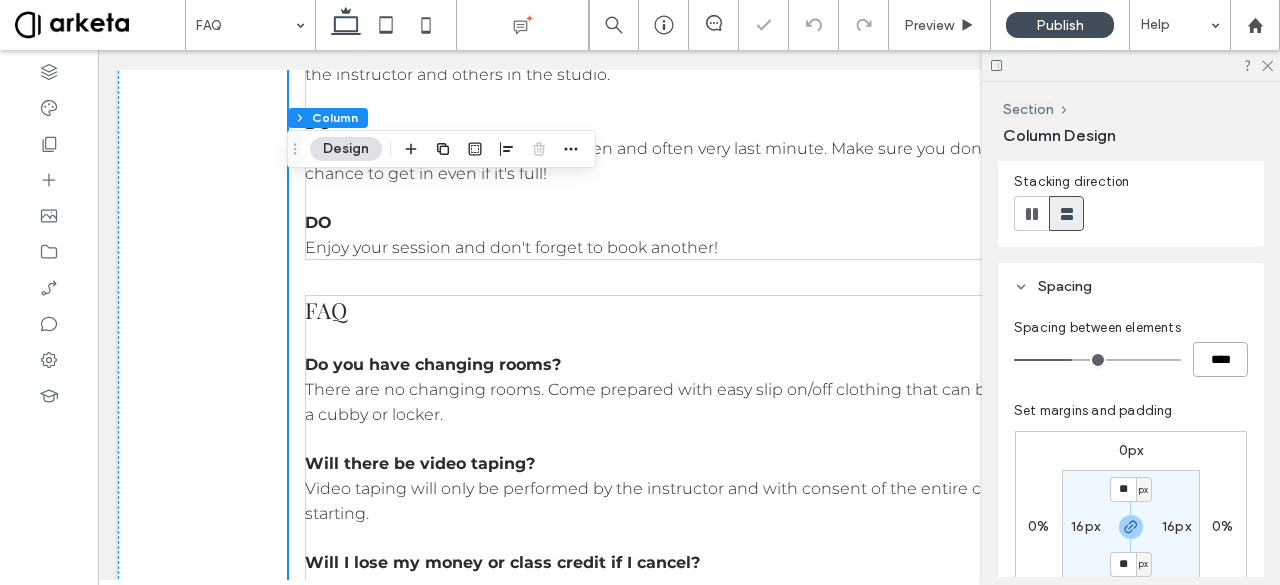 click on "****" at bounding box center [1220, 359] 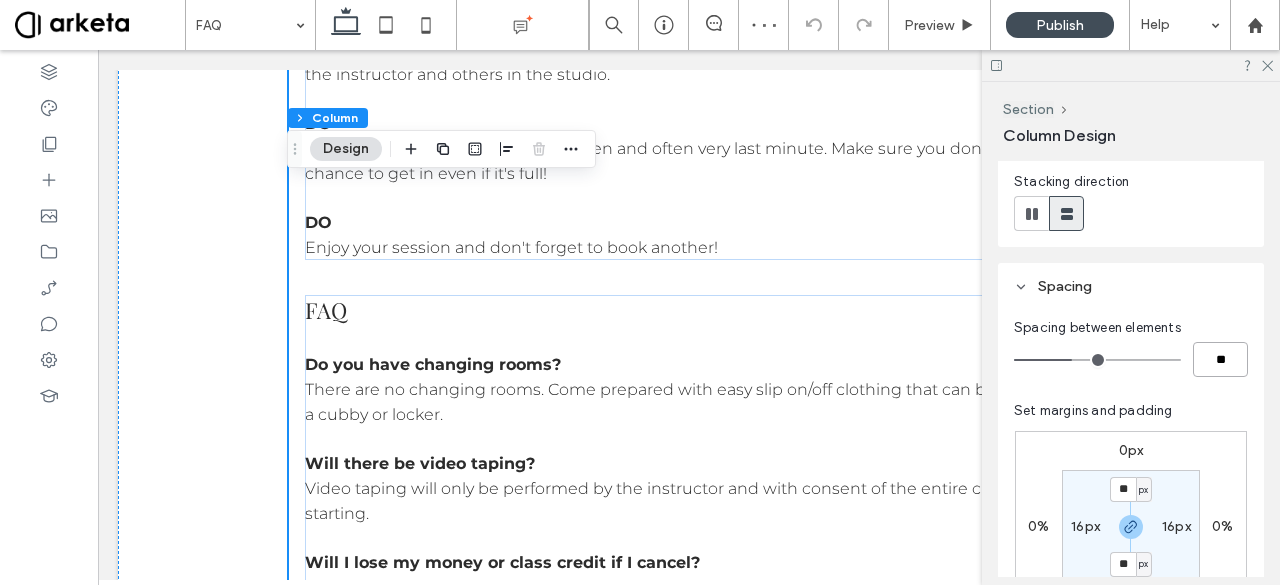 type on "**" 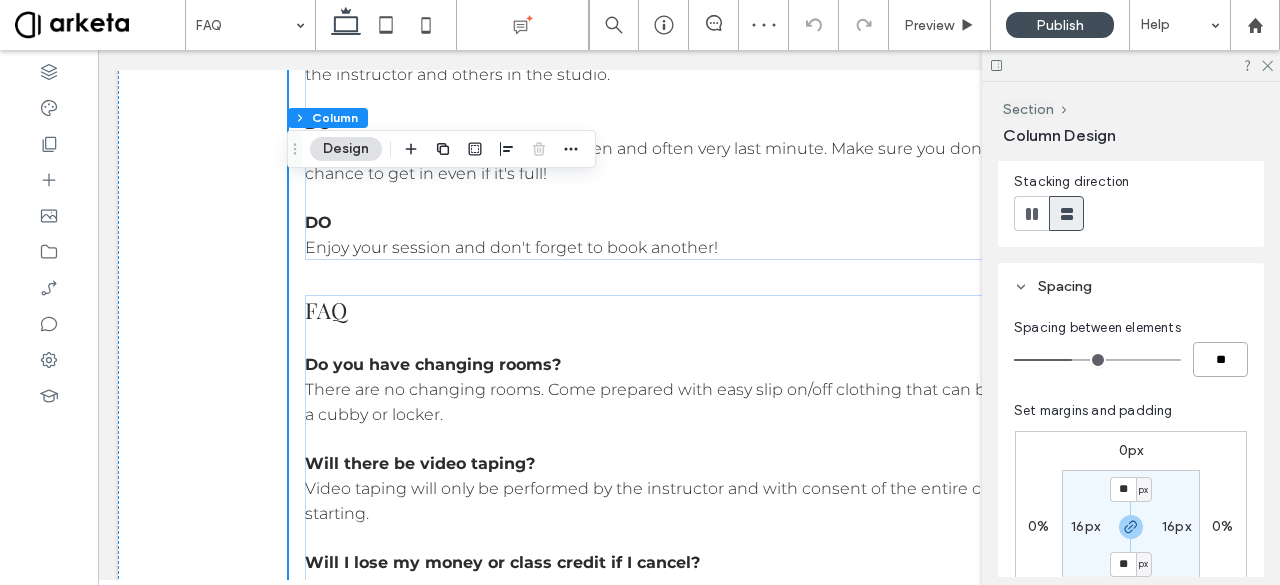 type on "**" 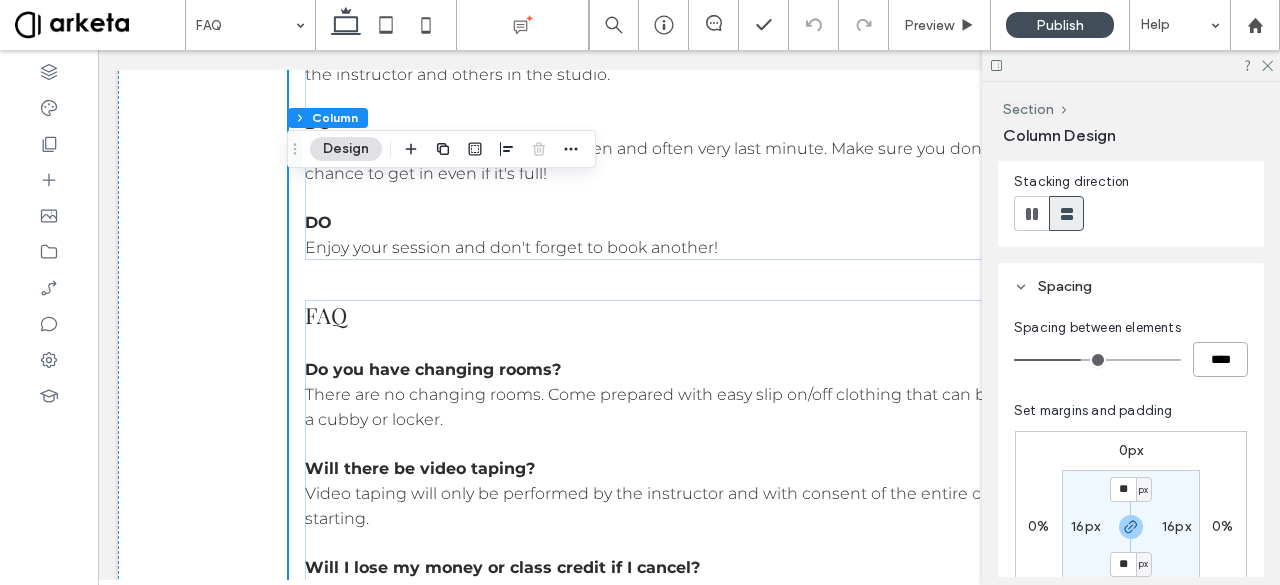 click on "****" at bounding box center (1220, 359) 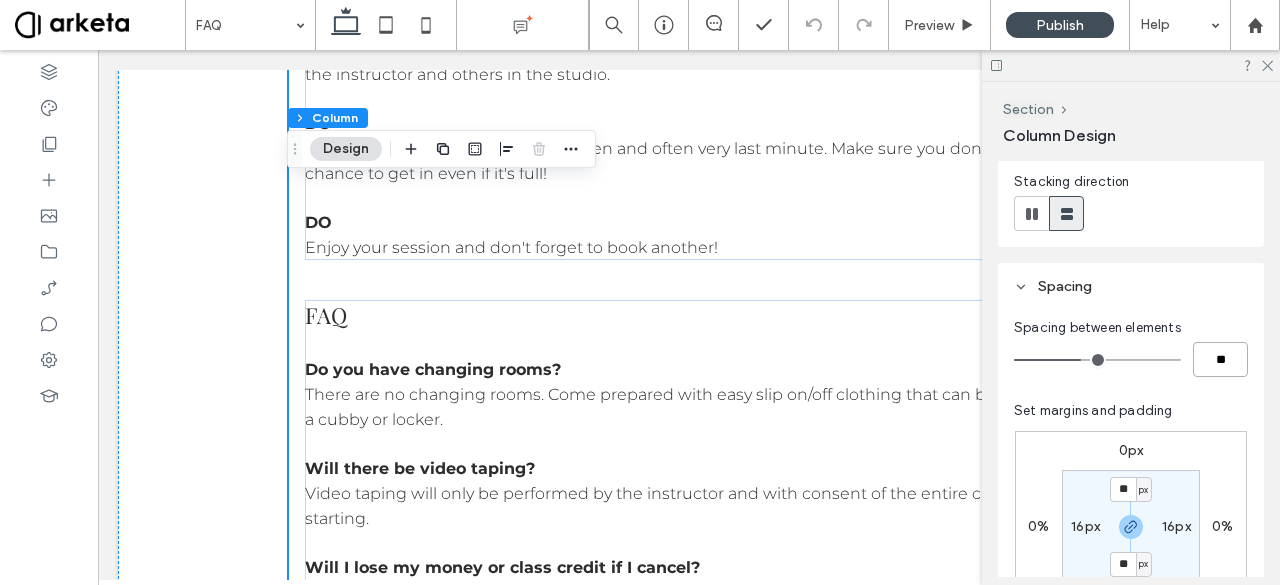 type on "**" 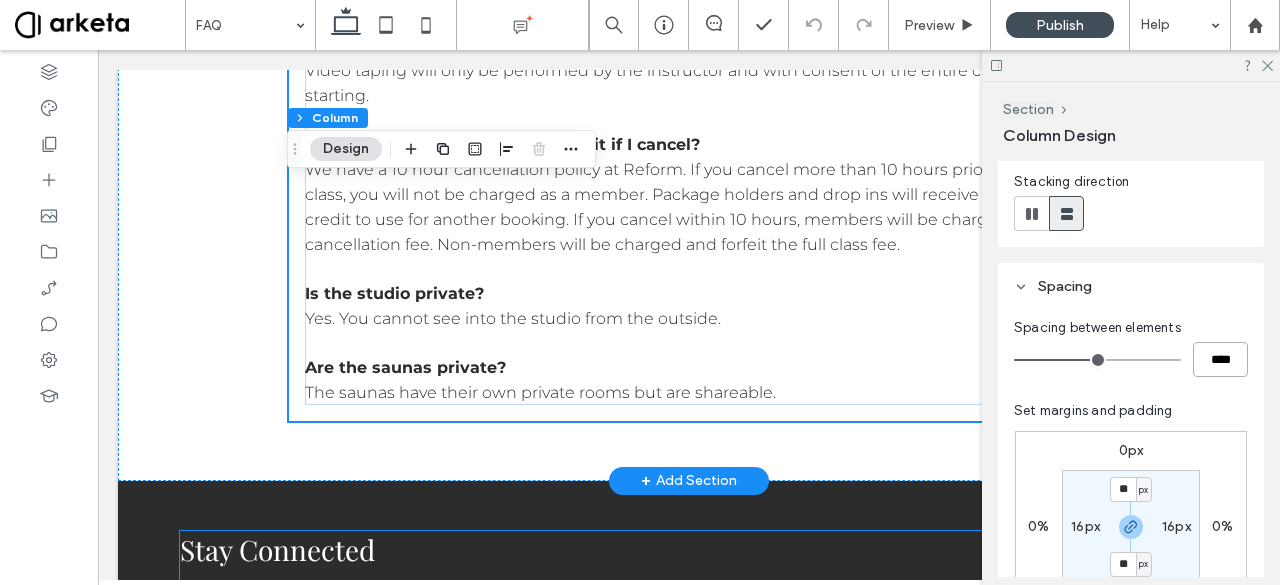 scroll, scrollTop: 1402, scrollLeft: 0, axis: vertical 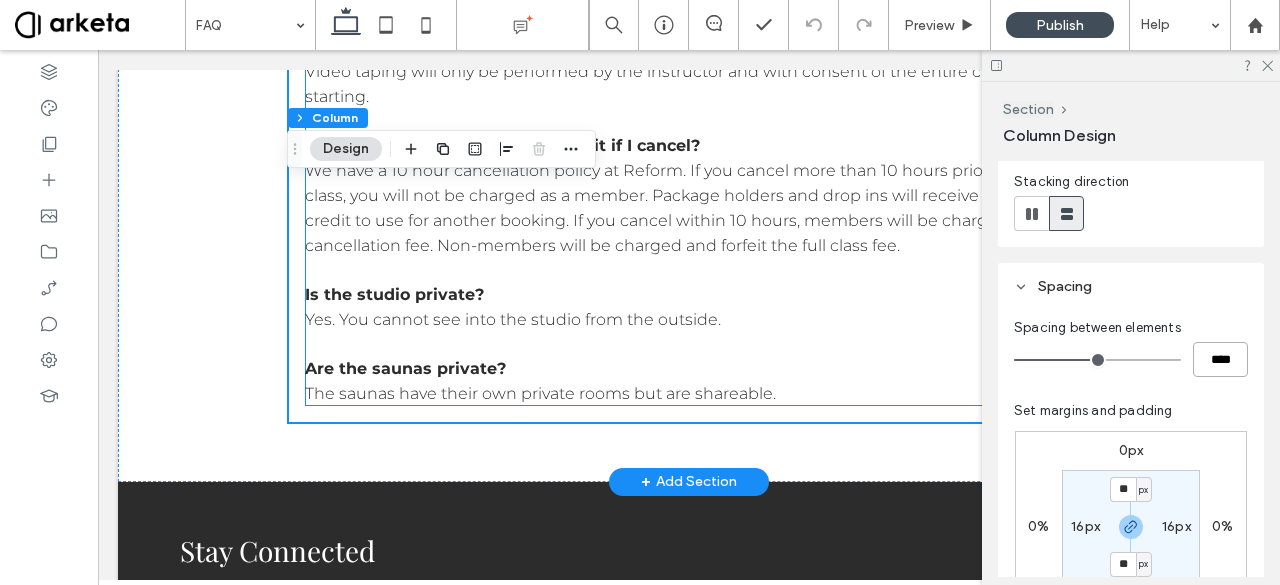 click on "​The saunas have their own private rooms but are shareable." at bounding box center (540, 393) 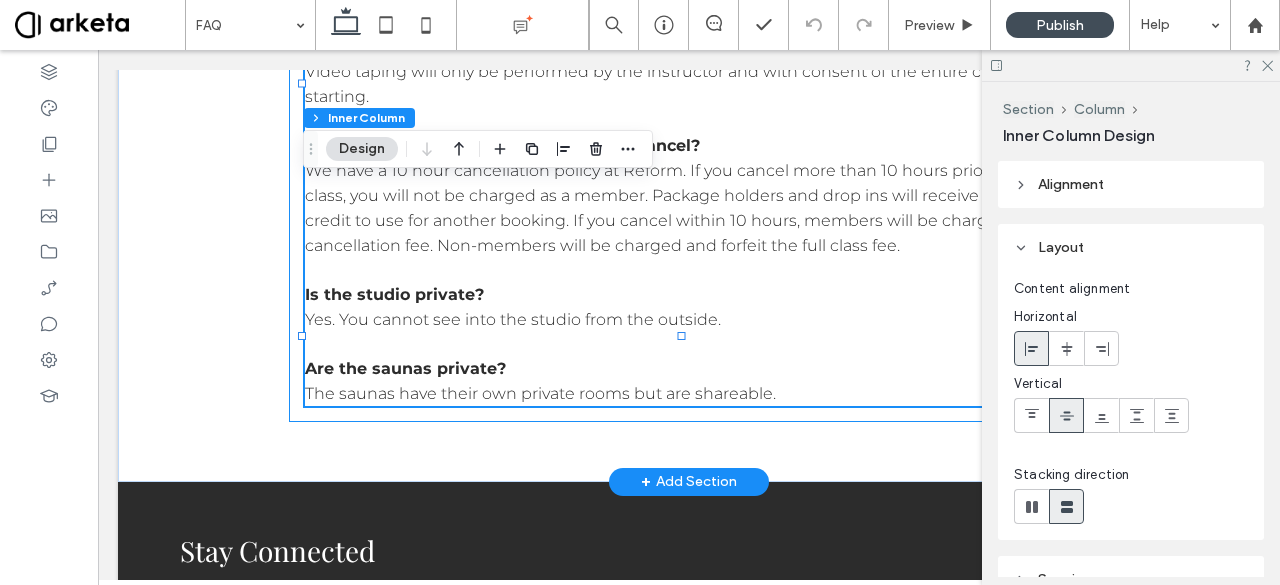 click on "DO's & DON'Ts
DO Arrive 10 minutes prior to class starting for an introduction to your instructor and reformer.
DO ﻿ Bring a pair of non-slip grip socks. For sanitary and safety reasons grip socks are required for every class. You can bring your own or purchase them in studio for $18 + tax. Shoes are not allowed on the studio floor or in saunas. You will not be able to take a class without non-slip grip socks.
DO Bring a towel and hydration. 50 minutes in a heated class will get your heart rate up and sweat dripping. You can also purchase water and towels at the front desk if you forget them.
DO Come to class prepared to slip off your shoes, scarf, jacket etc. and get started.
DON'T Be late to class. Due to maintaining the privacy and security of the women in our studio the door will lock, and remain locked until class is over.
DON'T Book an intermediate class until you have taken at least 5 beginner to all level classes.​
DON'T" at bounding box center (688, -370) 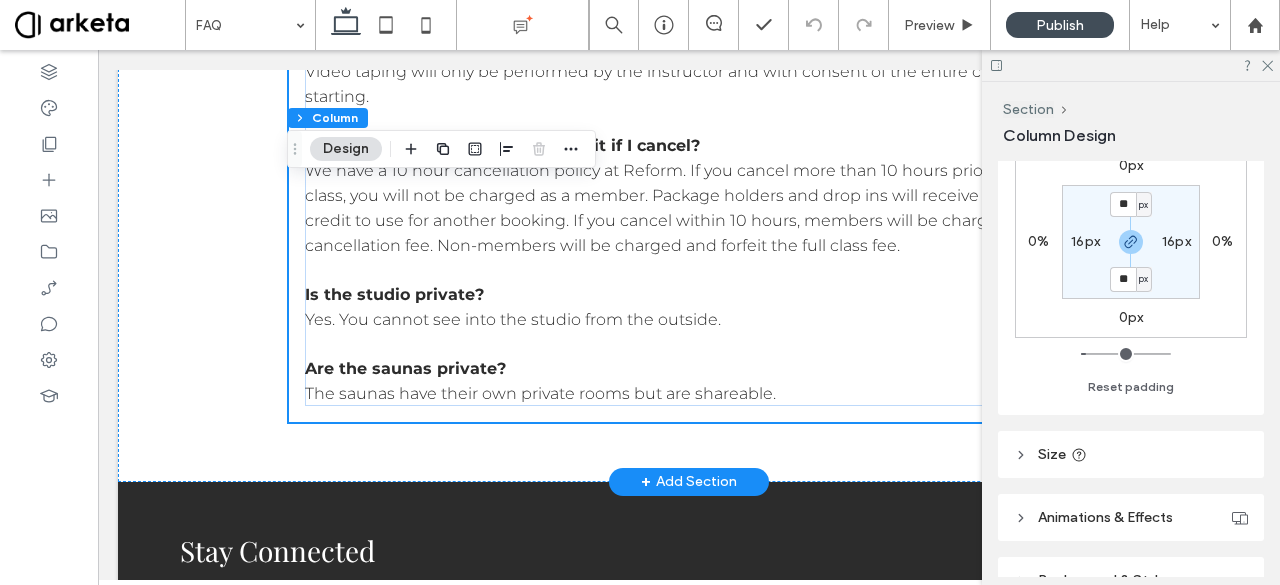 scroll, scrollTop: 516, scrollLeft: 0, axis: vertical 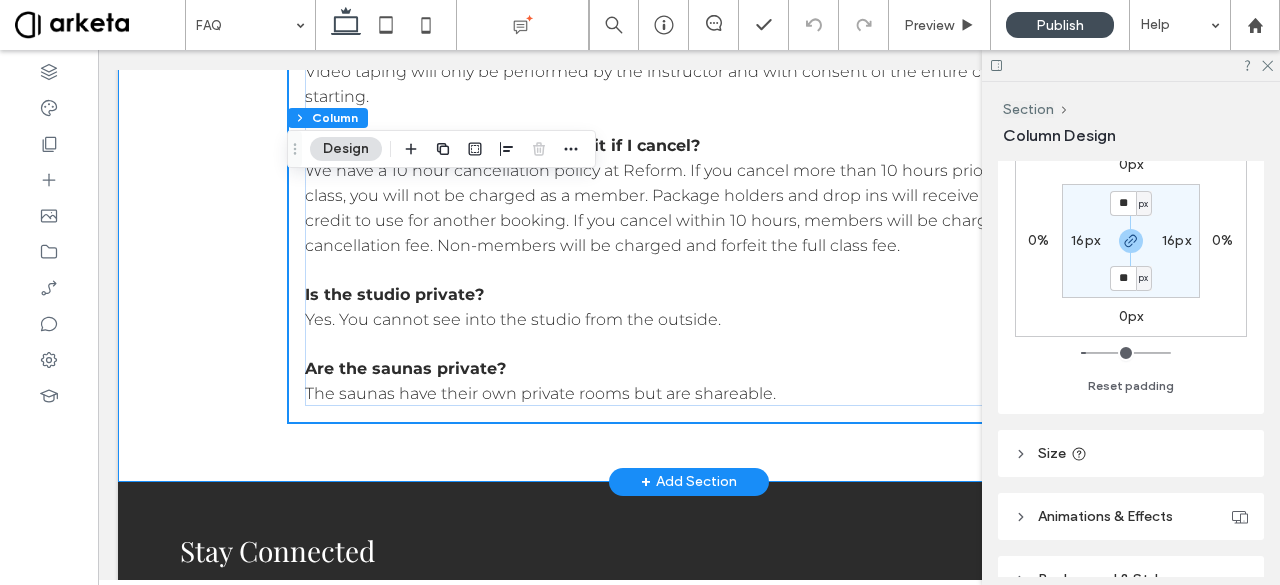 click on "DO's & DON'Ts
DO Arrive 10 minutes prior to class starting for an introduction to your instructor and reformer.
DO ﻿ Bring a pair of non-slip grip socks. For sanitary and safety reasons grip socks are required for every class. You can bring your own or purchase them in studio for $18 + tax. Shoes are not allowed on the studio floor or in saunas. You will not be able to take a class without non-slip grip socks.
DO Bring a towel and hydration. 50 minutes in a heated class will get your heart rate up and sweat dripping. You can also purchase water and towels at the front desk if you forget them.
DO Come to class prepared to slip off your shoes, scarf, jacket etc. and get started.
DON'T Be late to class. Due to maintaining the privacy and security of the women in our studio the door will lock, and remain locked until class is over.
DON'T Book an intermediate class until you have taken at least 5 beginner to all level classes.​
DON'T" at bounding box center [689, -370] 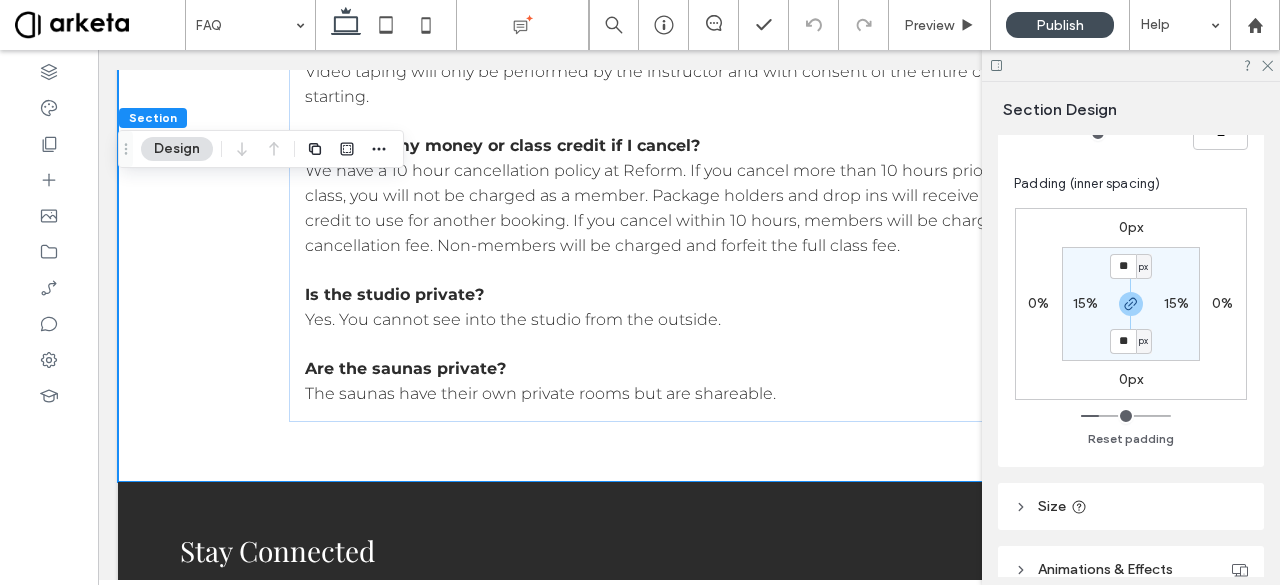 scroll, scrollTop: 314, scrollLeft: 0, axis: vertical 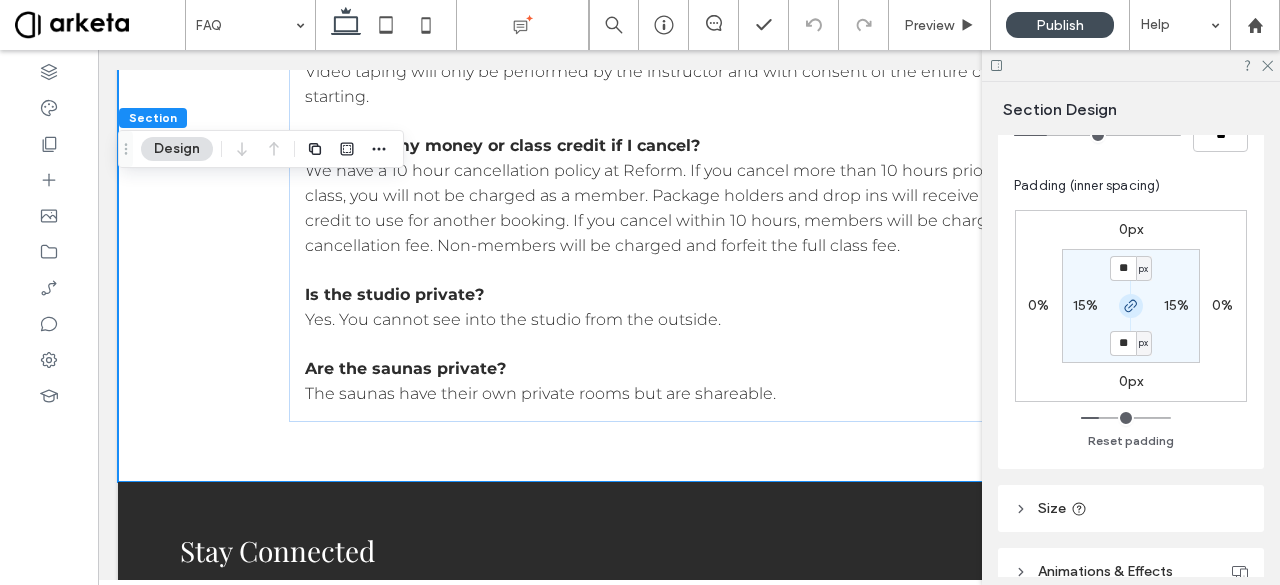 click 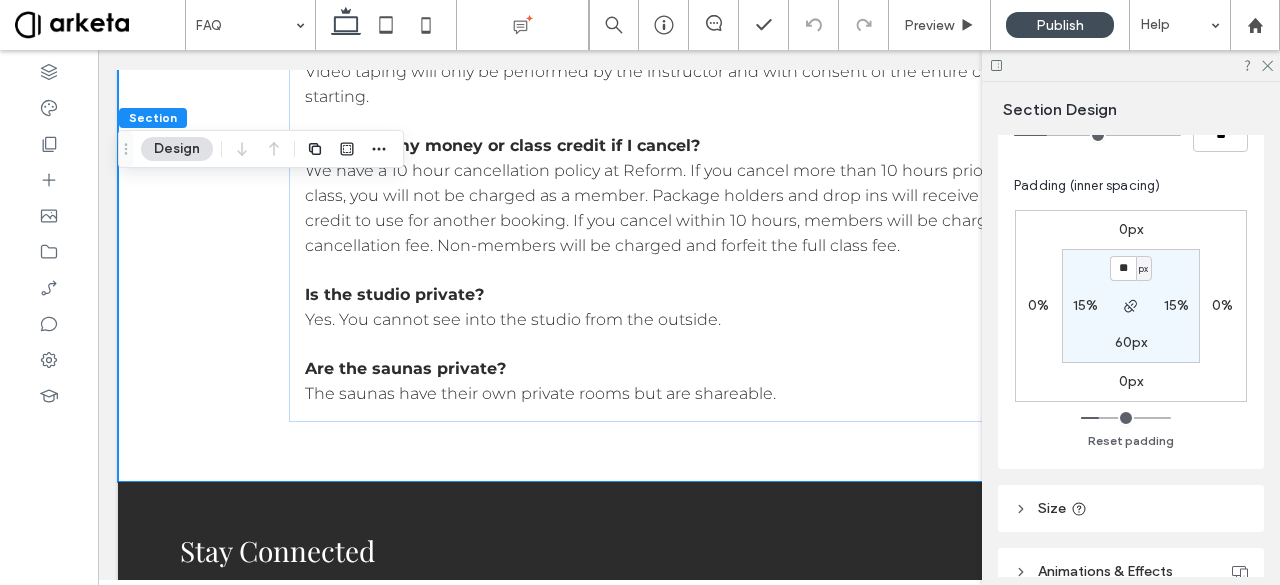 click on "60px" at bounding box center (1131, 342) 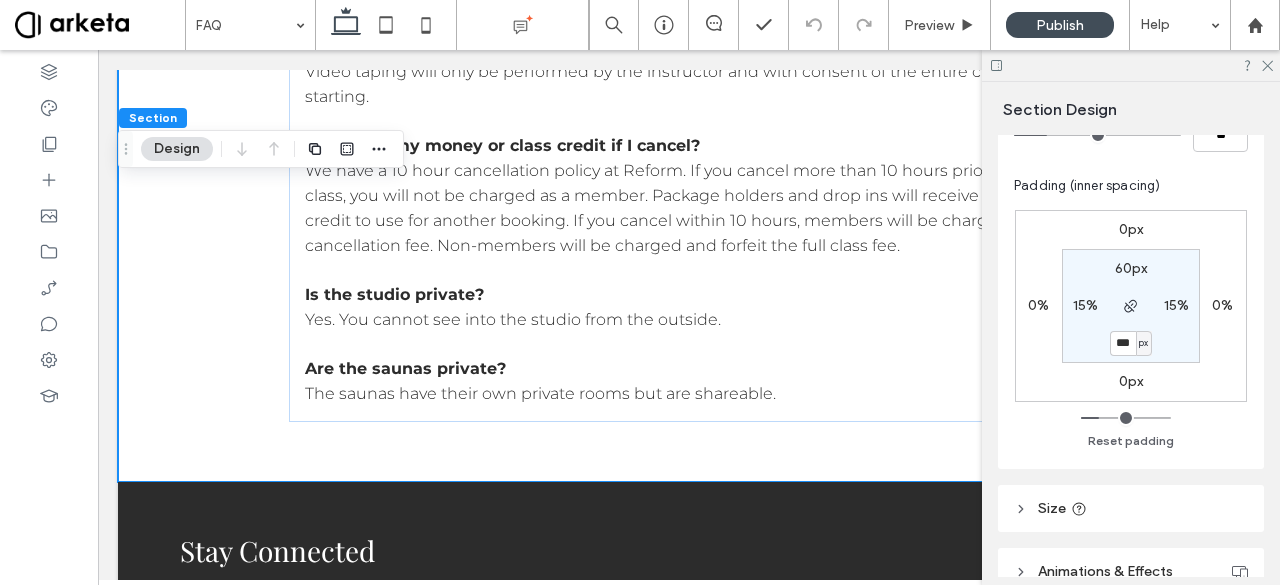type on "***" 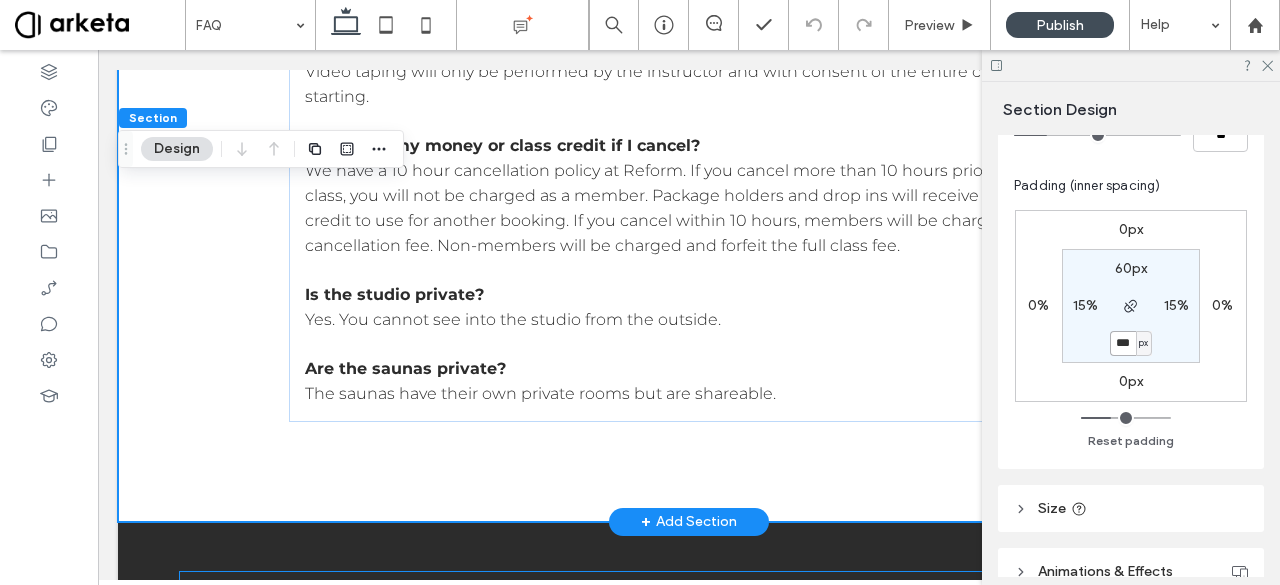 scroll, scrollTop: 1779, scrollLeft: 0, axis: vertical 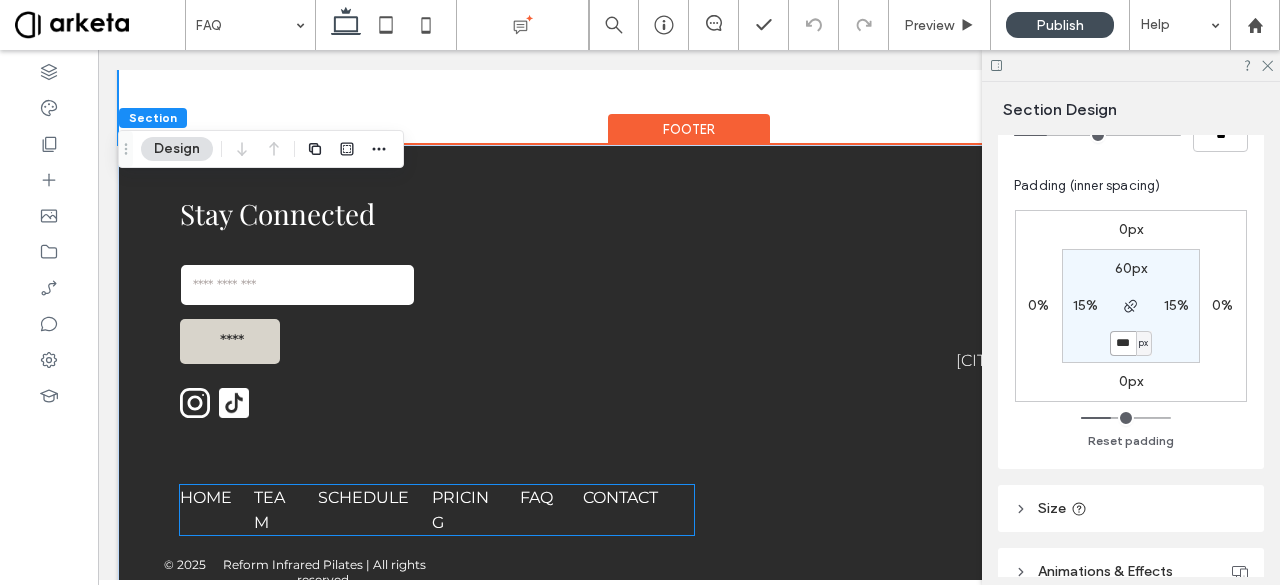 click on "PRICING" at bounding box center (460, 510) 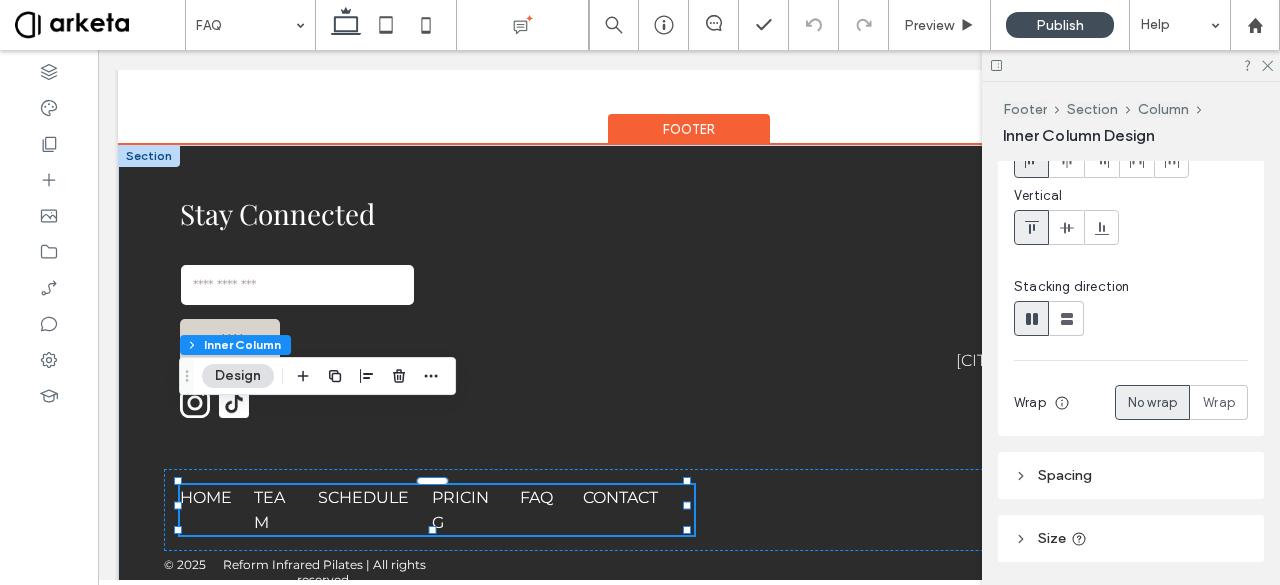 scroll, scrollTop: 182, scrollLeft: 0, axis: vertical 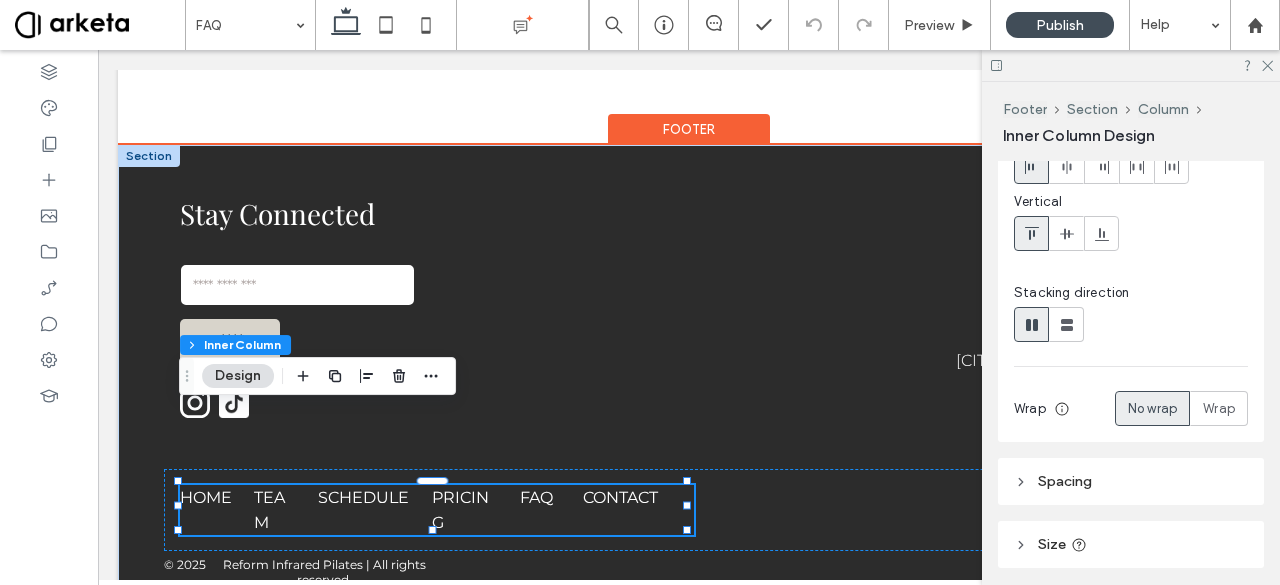 click on "HOME
TEAM
SCHEDULE
PRICING
FAQ
CONTACT" at bounding box center (437, 510) 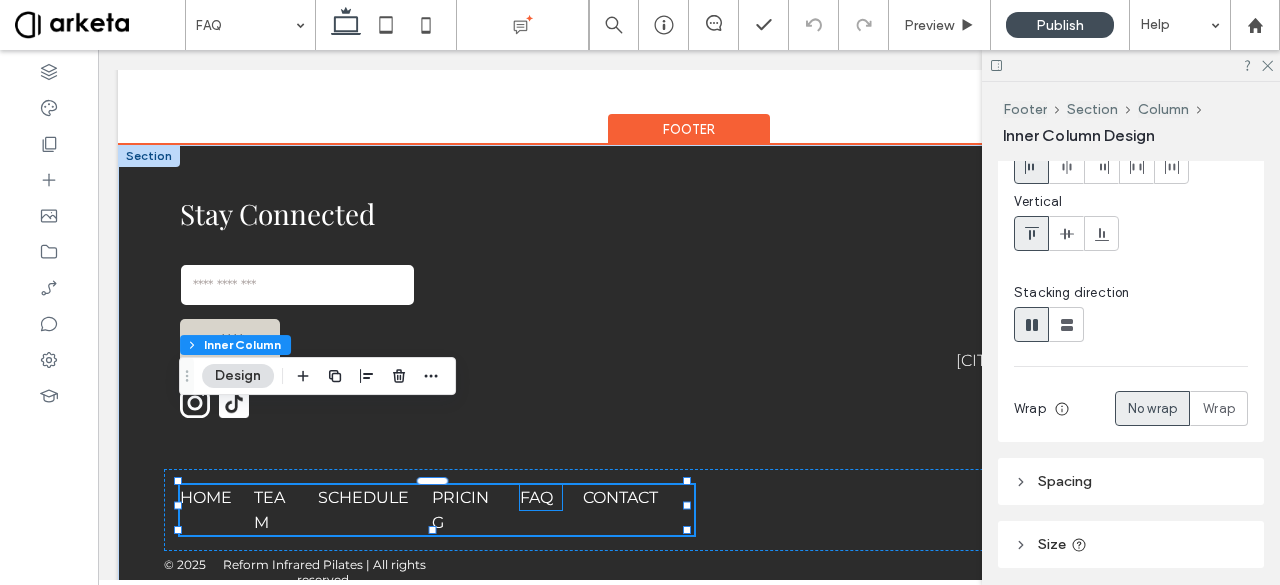 click on "FAQ" at bounding box center (536, 497) 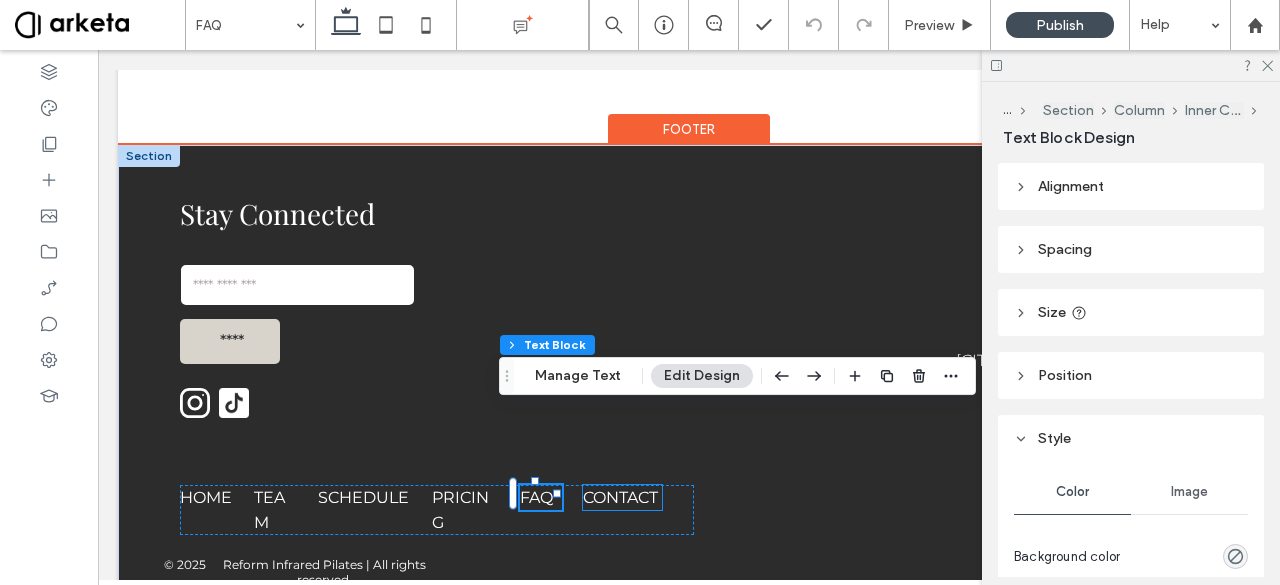 click on "CONTACT" at bounding box center [620, 497] 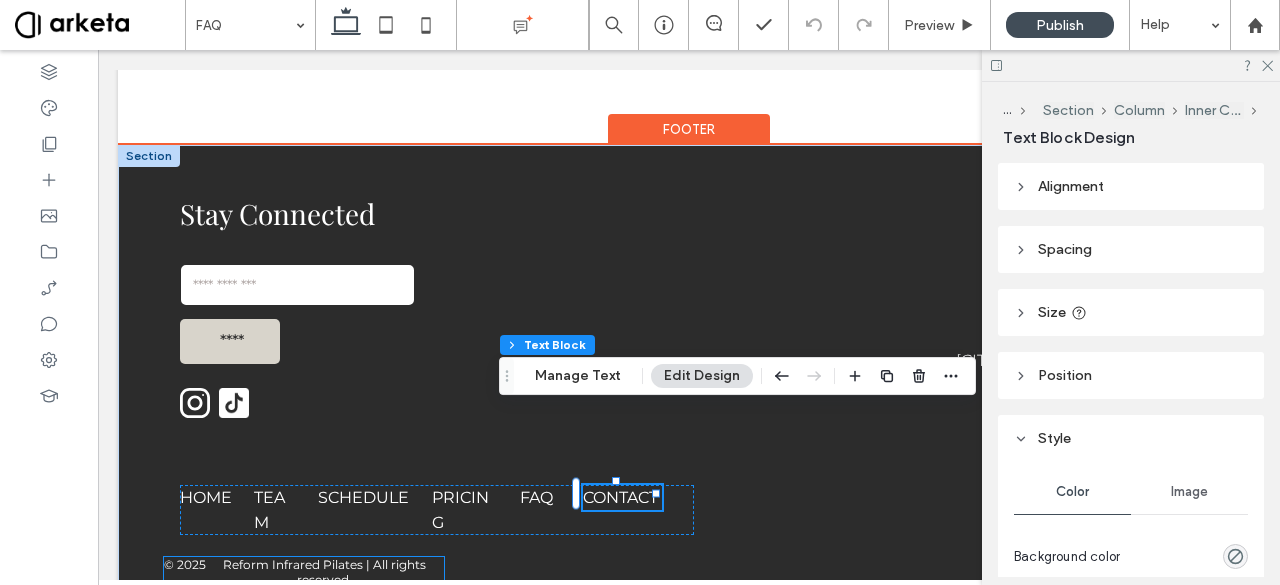 click on "Reform Infrared Pilates | All rights reserved." at bounding box center [325, 572] 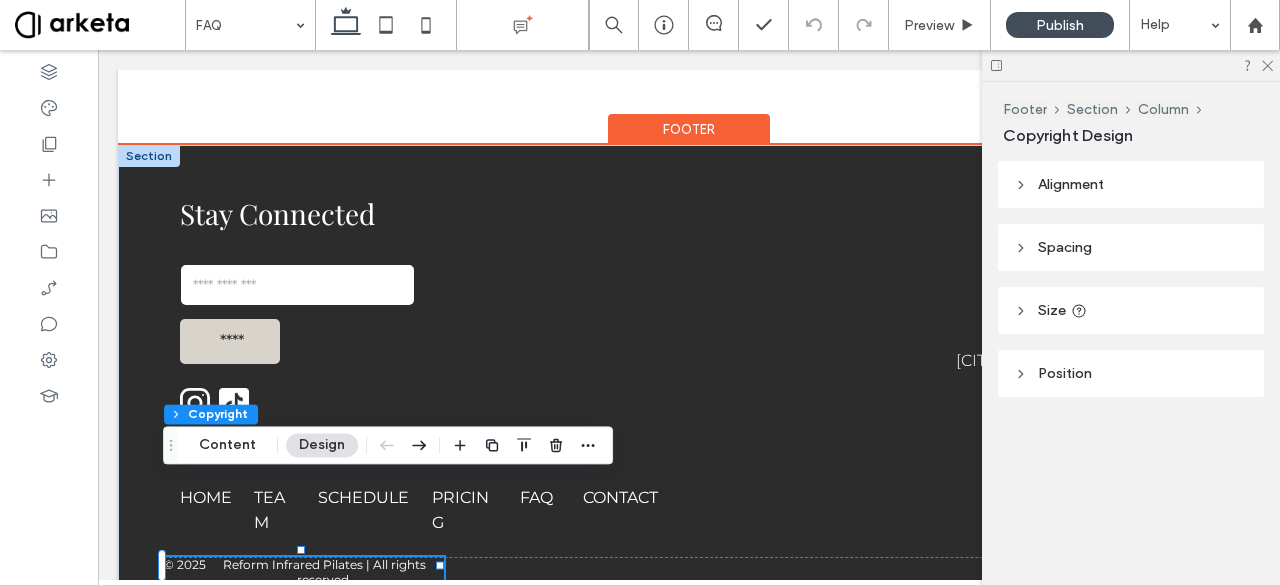 click on "Reform Infrared Pilates | All rights reserved." at bounding box center (325, 572) 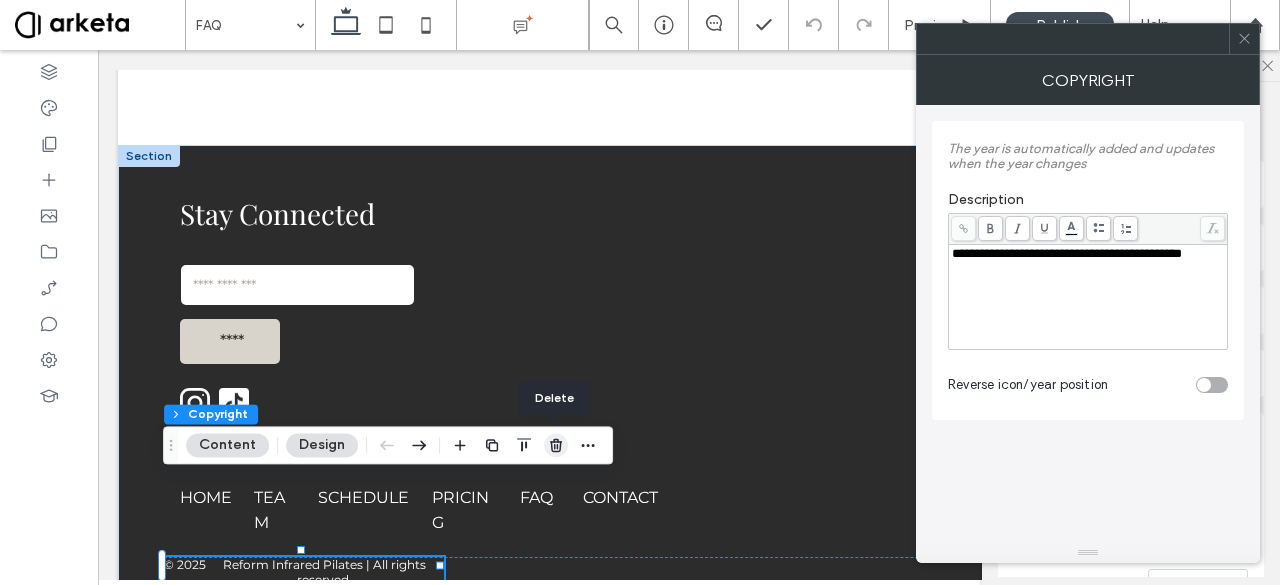 click 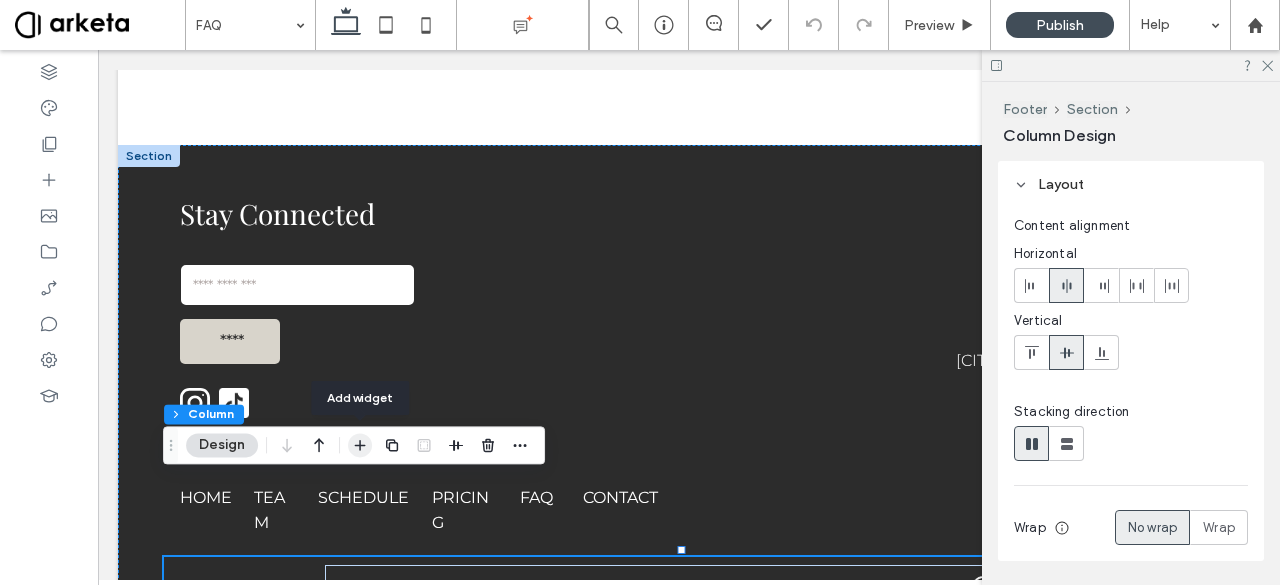 click 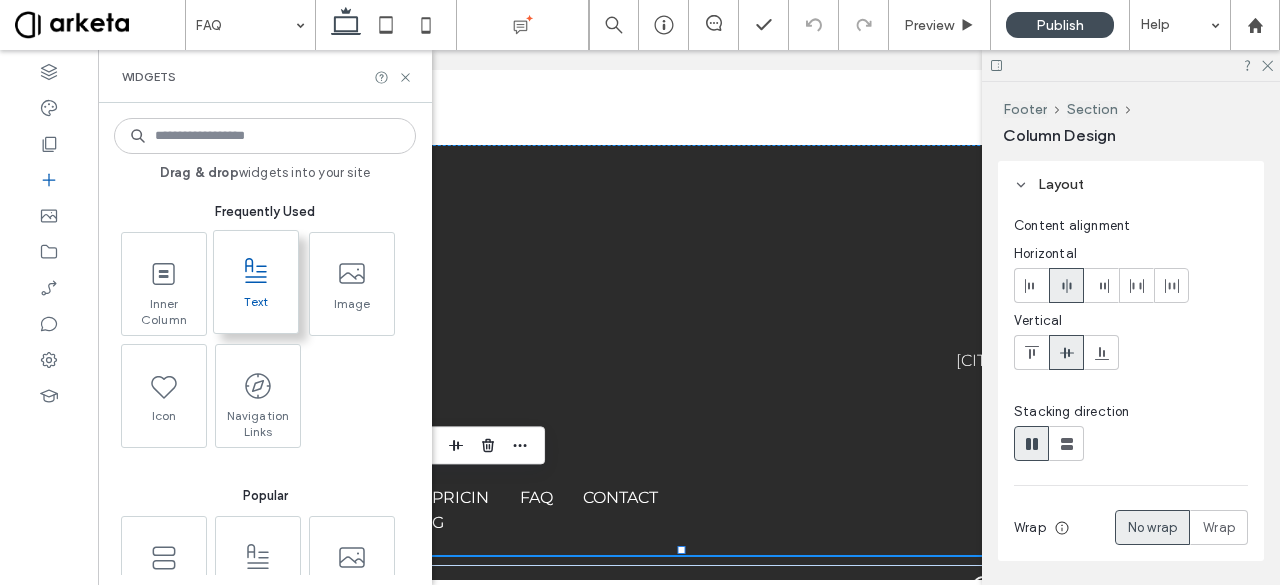 click on "Text" at bounding box center (256, 308) 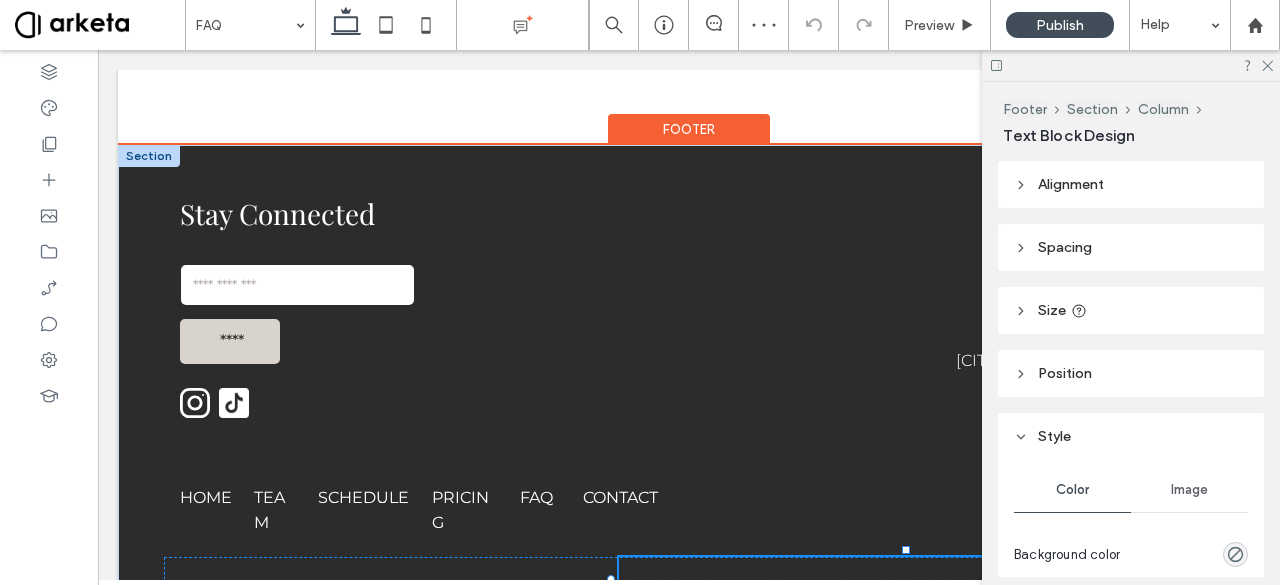 click on "This is paragraph text. Click it or hit the Manage Text button to change the font, color, size, format, and more. To set up site-wide paragraph and title styles, go to Site Theme." at bounding box center [915, 597] 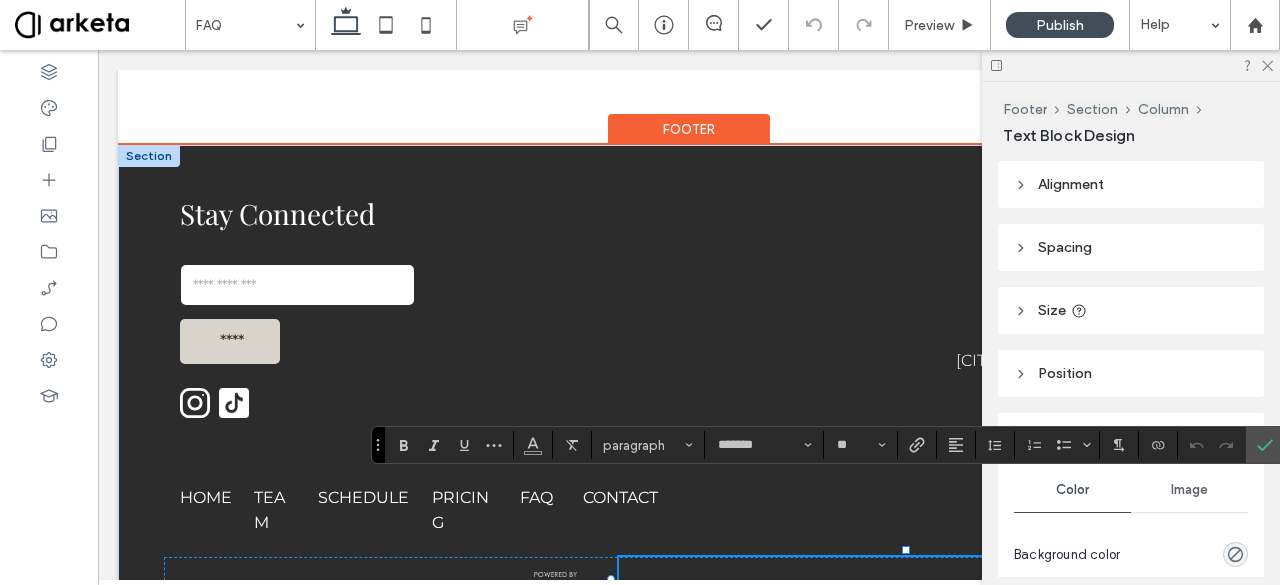 scroll, scrollTop: 0, scrollLeft: 262, axis: horizontal 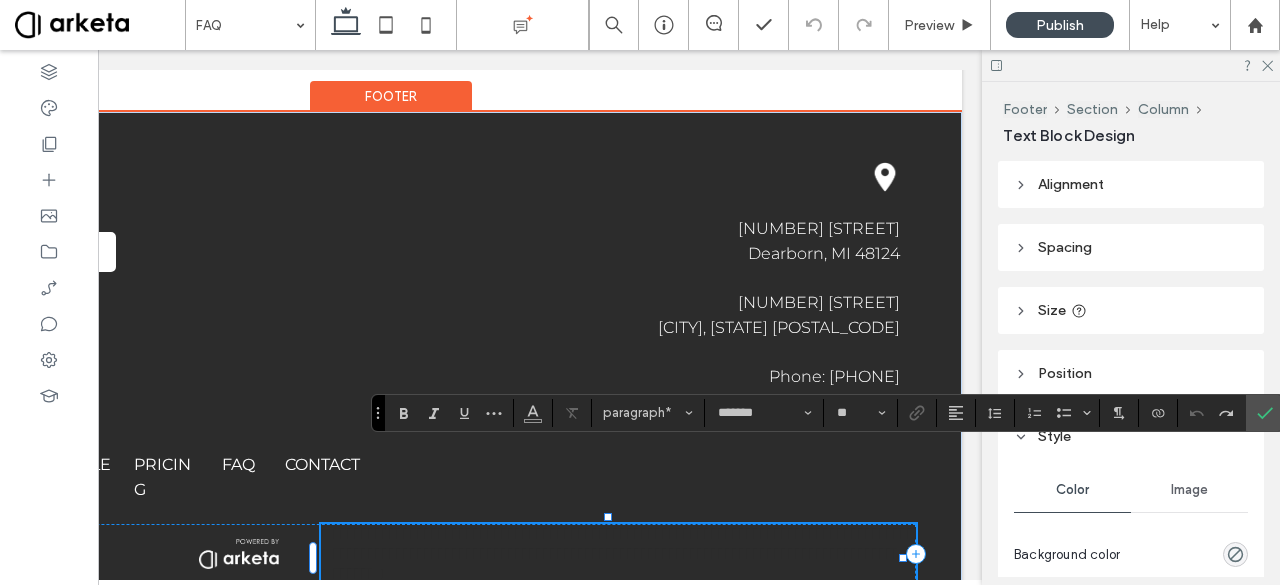 click on "**********" at bounding box center (618, 554) 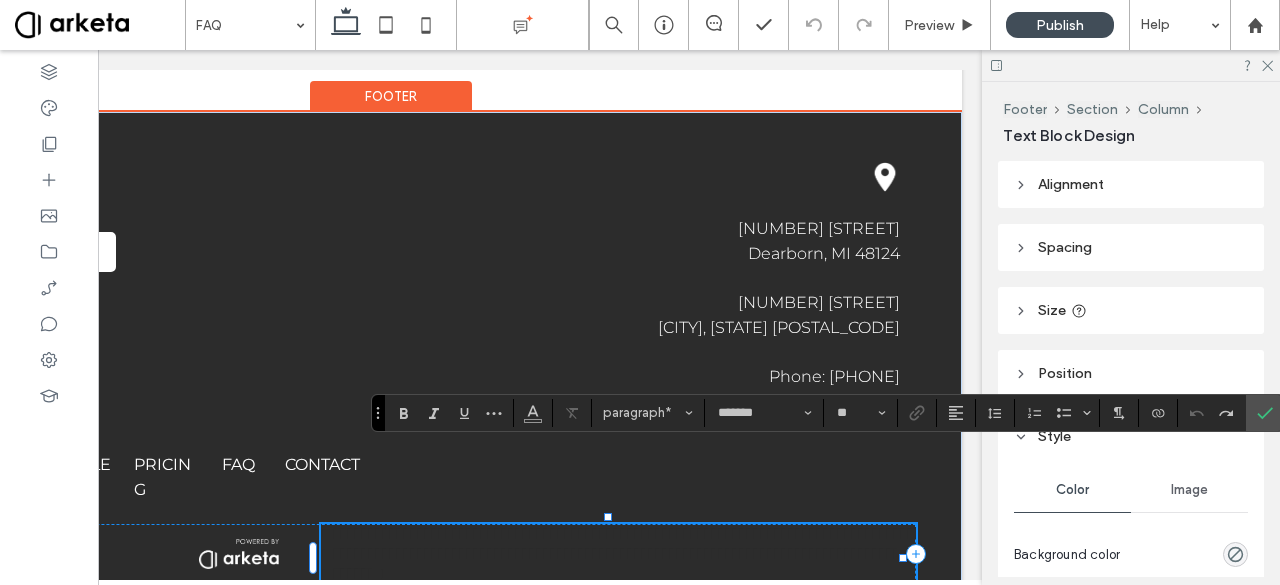 click on "**********" at bounding box center [618, 554] 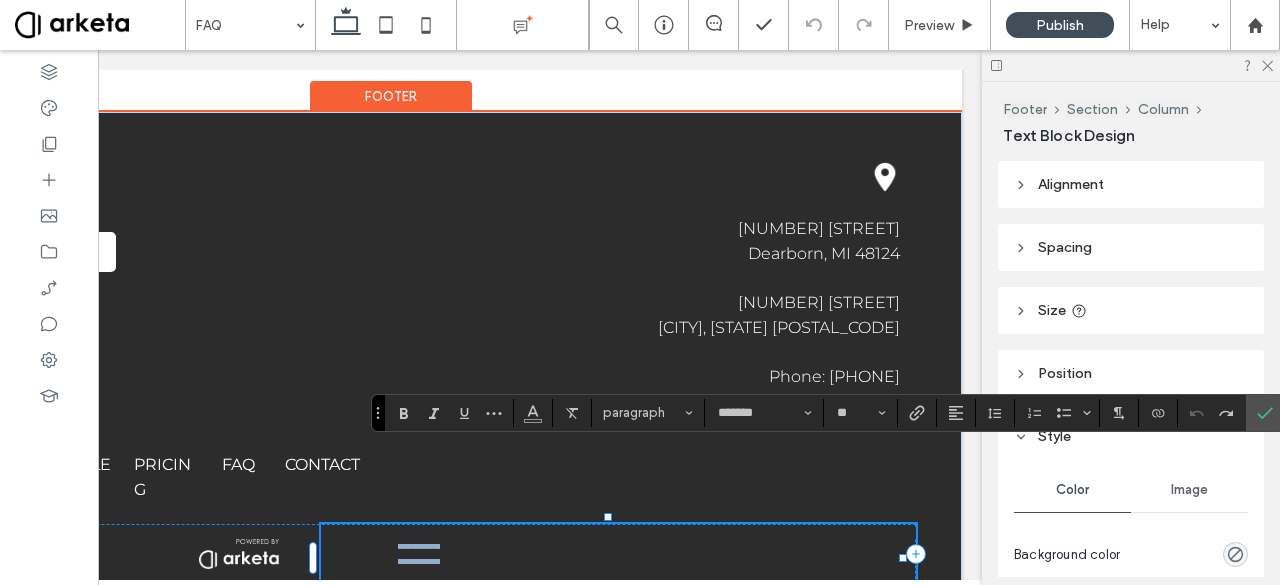 drag, startPoint x: 271, startPoint y: 477, endPoint x: 569, endPoint y: 477, distance: 298 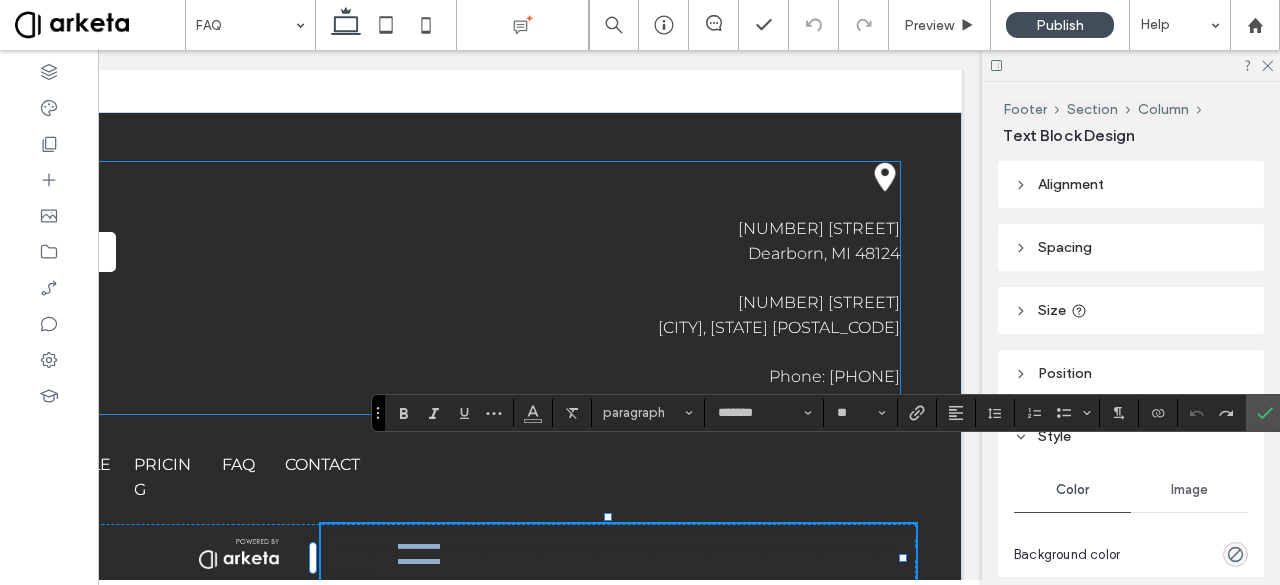 click on "22441 Michigan Ave Dearborn, MI 48124
15410 N Haggerty Rd Plymouth, MI 48170
Phone: 313-590-1456 jessica@reforminfraredpilates.com" at bounding box center [653, 288] 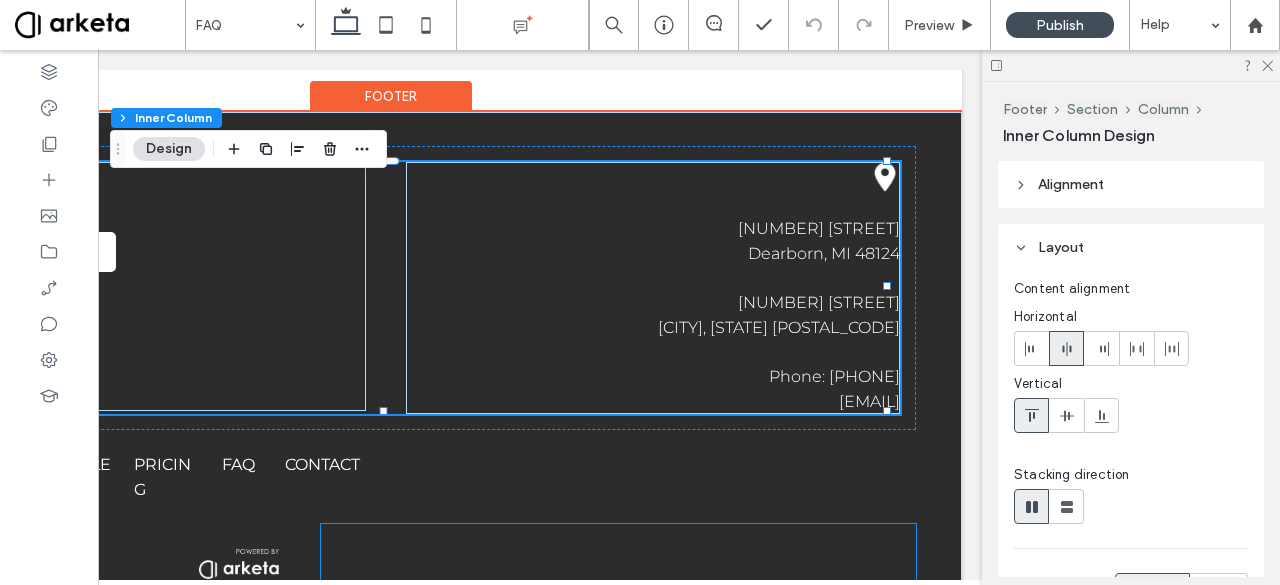 click on "This is paragraph text. Click it or hit the Manage Text button to change the font, color, size, format, and more. To set up site-wide paragraph and title styles, go to Site Theme." at bounding box center [617, 564] 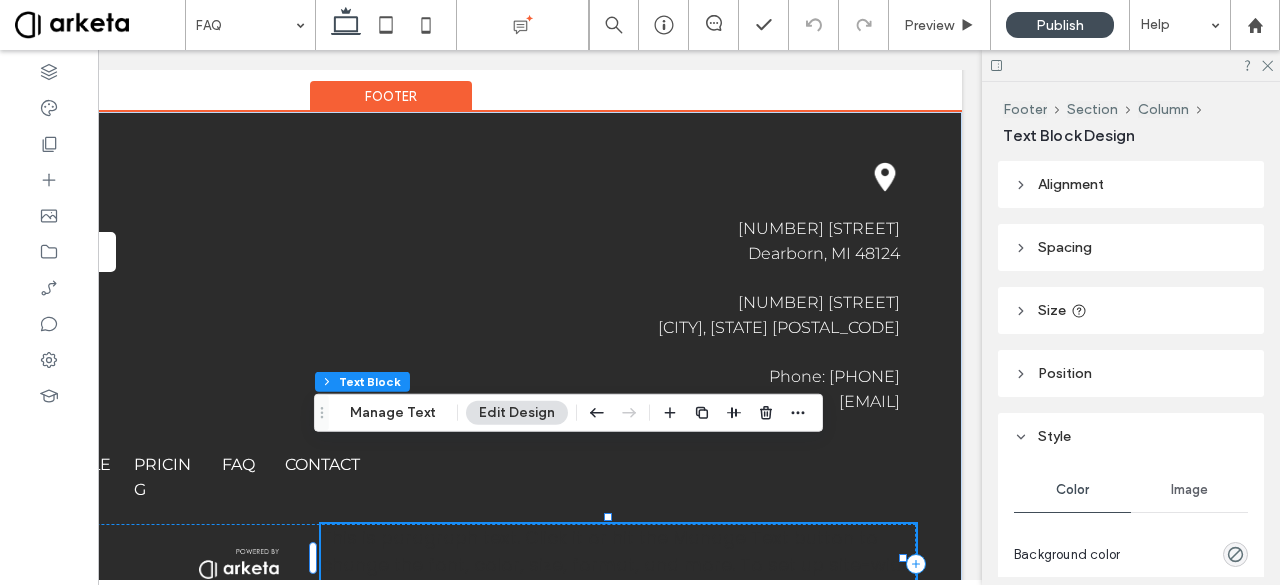 click on "This is paragraph text. Click it or hit the Manage Text button to change the font, color, size, format, and more. To set up site-wide paragraph and title styles, go to Site Theme." at bounding box center (617, 564) 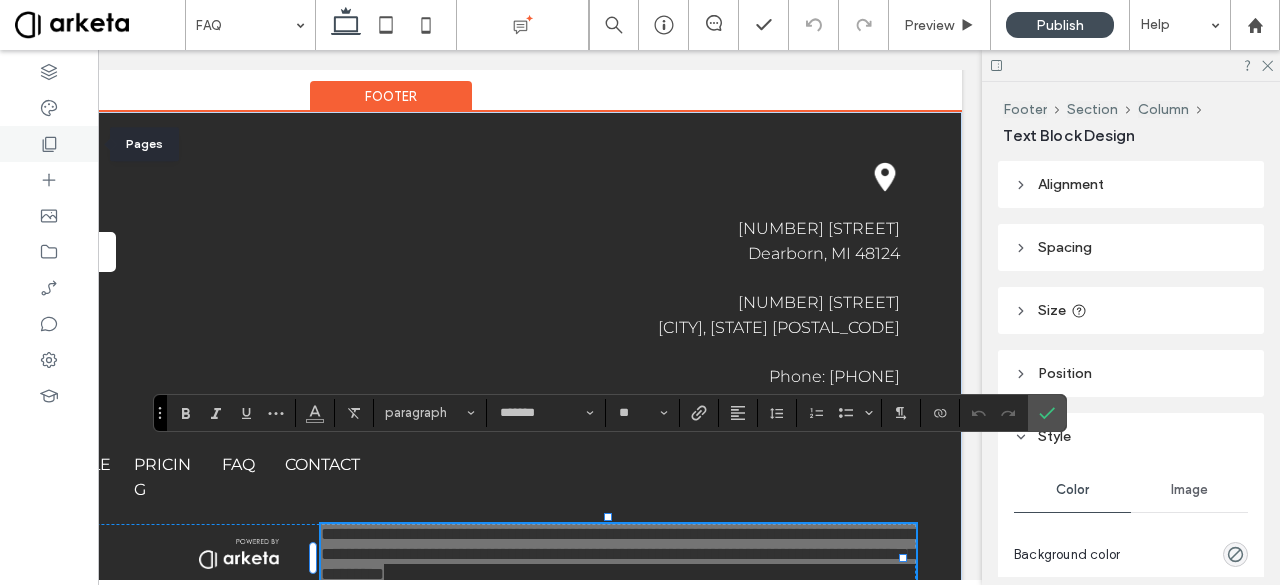 click 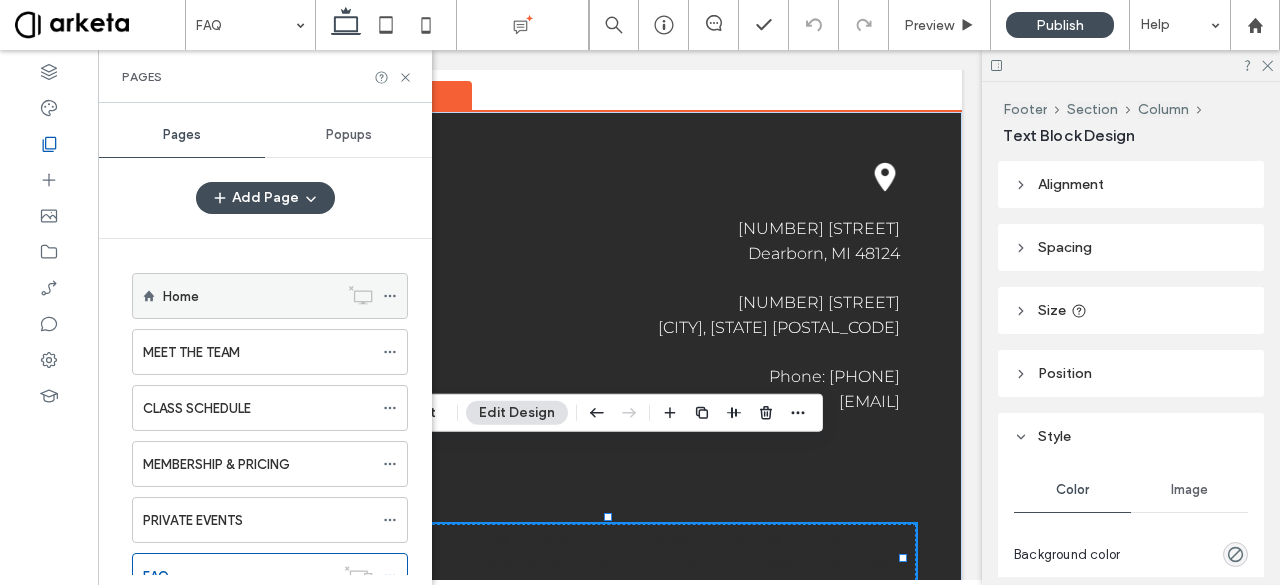 click at bounding box center (390, 296) 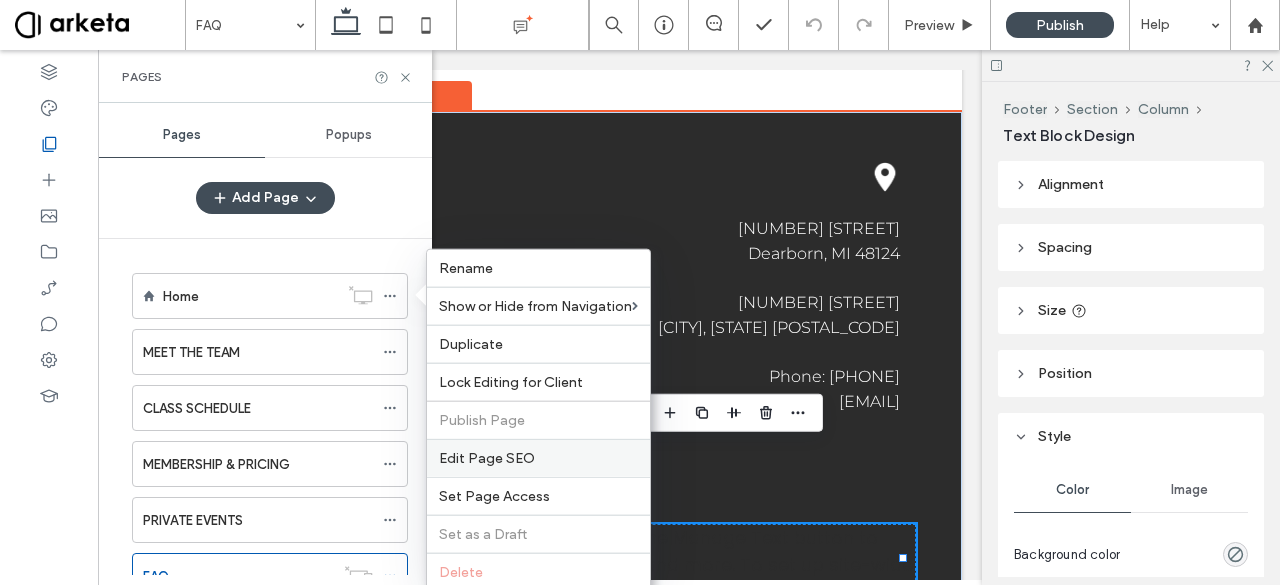 click on "Edit Page SEO" at bounding box center (538, 458) 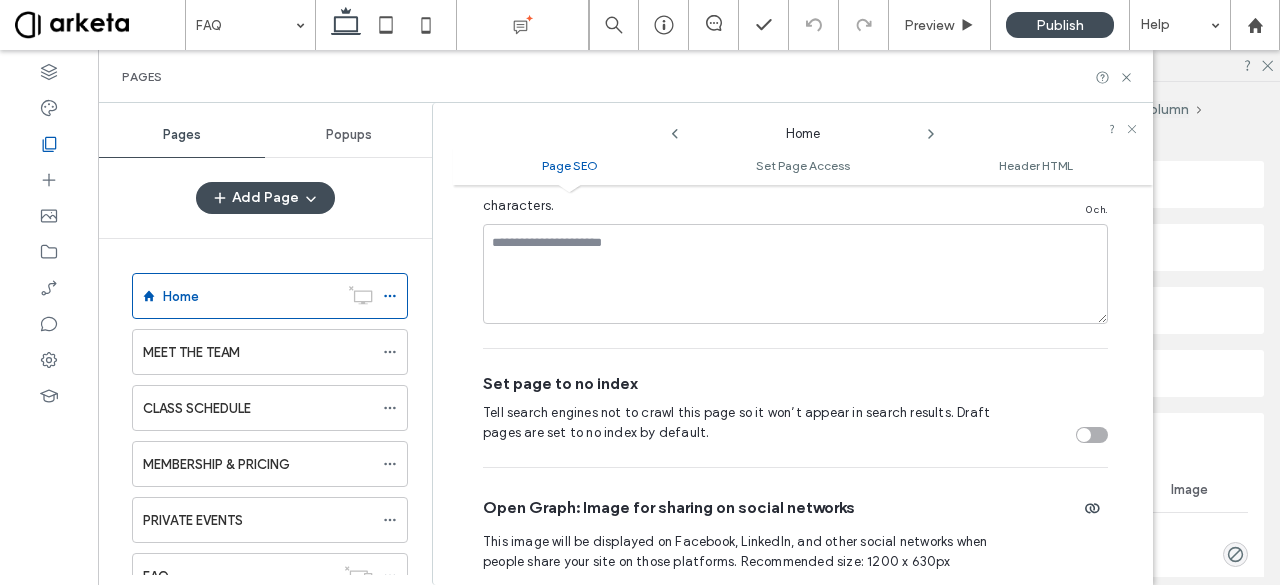 click on "Page SEO Make this site page easier to find in relevant search results by optimizing its SEO. Page meta tags Manage Tags of All Pages Page meta title  Aim for a short, clear title that describes this page's content in 55 characters or less. 0   ch. Page meta description Enter a summary of what this page’s content is about. Keep it under 160 characters. 0   ch. Set page to no index Tell search engines not to crawl this page so it won’t appear in search results. Draft pages are set to no index by default. Open Graph: Image for sharing on social networks  This image will be displayed on Facebook, LinkedIn, and other social networks when people share your site on those platforms. Recommended size: 1200 x 630px Image Enable Local Business Schema Automatically inform search engines of business info like Name, Address, Phone number and more, through the content library. Go to Business Info Page keywords" at bounding box center (795, 443) 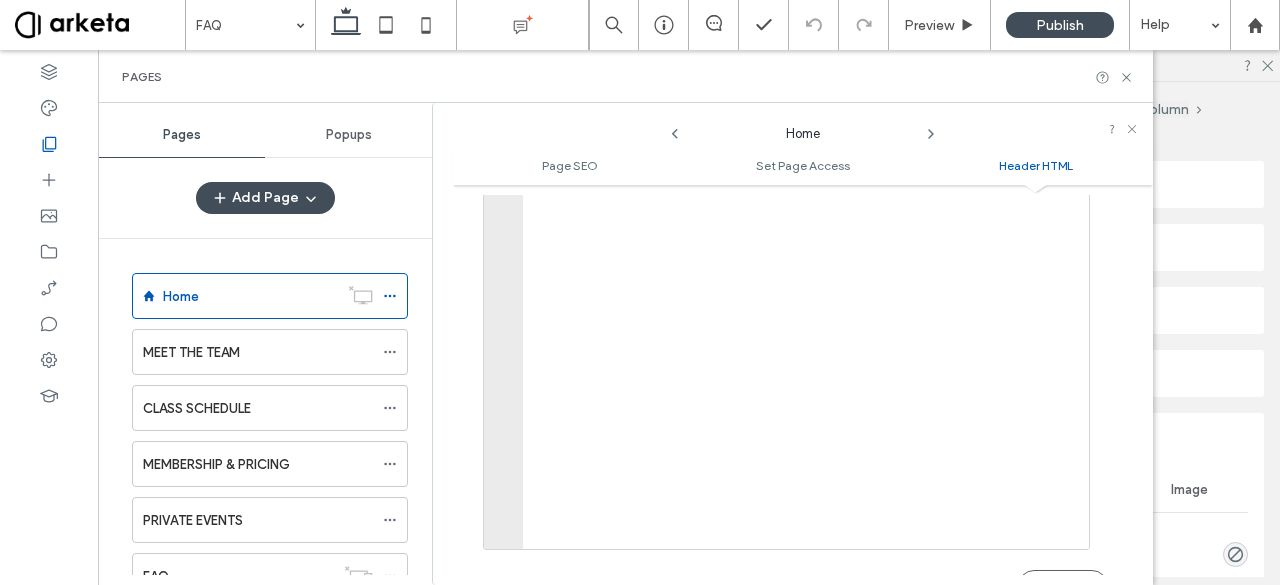 scroll, scrollTop: 1896, scrollLeft: 0, axis: vertical 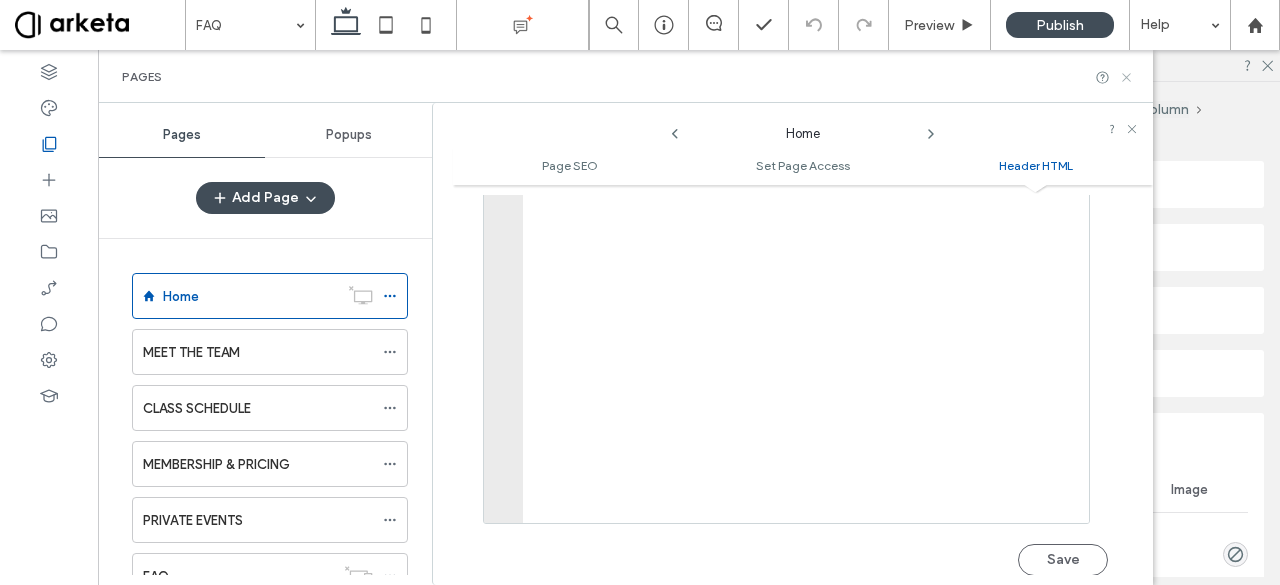 click 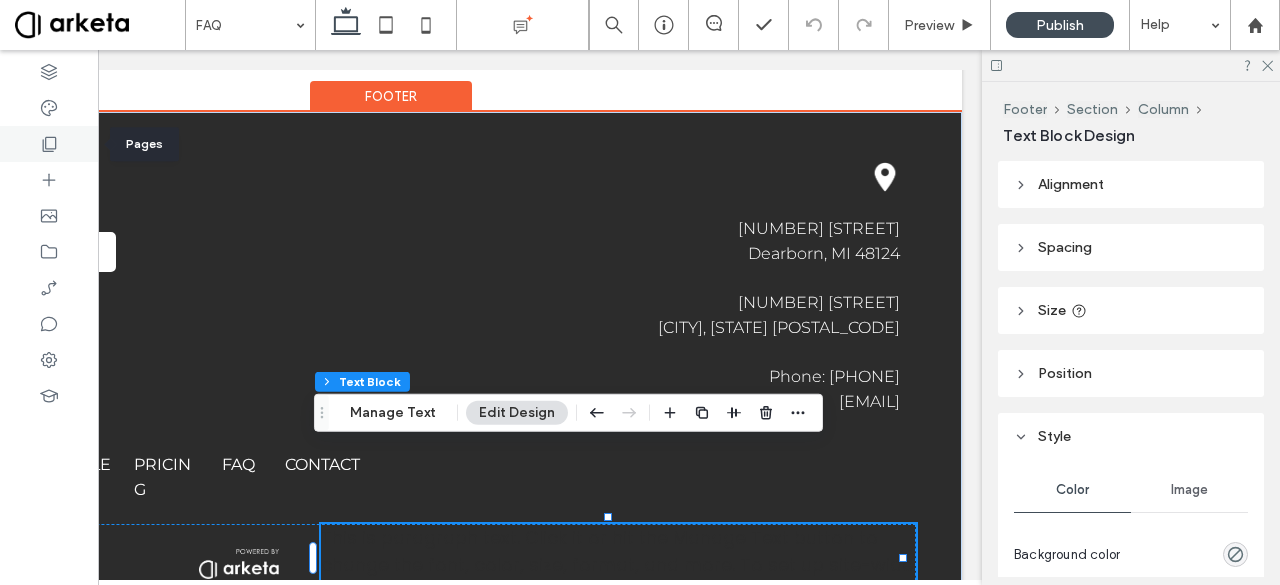 click at bounding box center [49, 144] 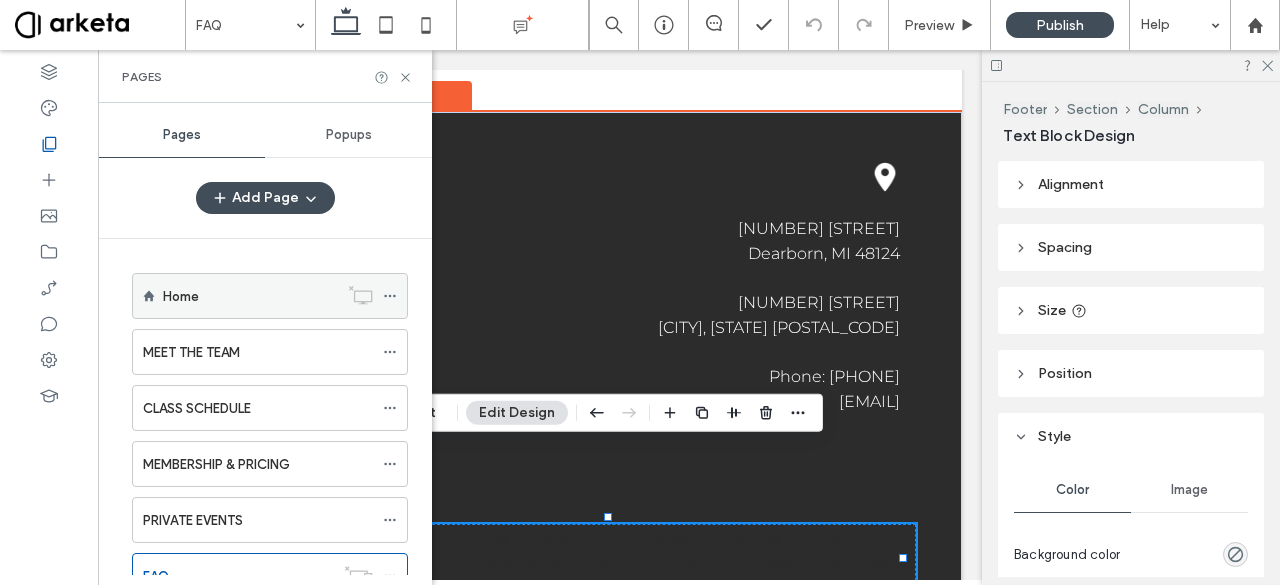 click 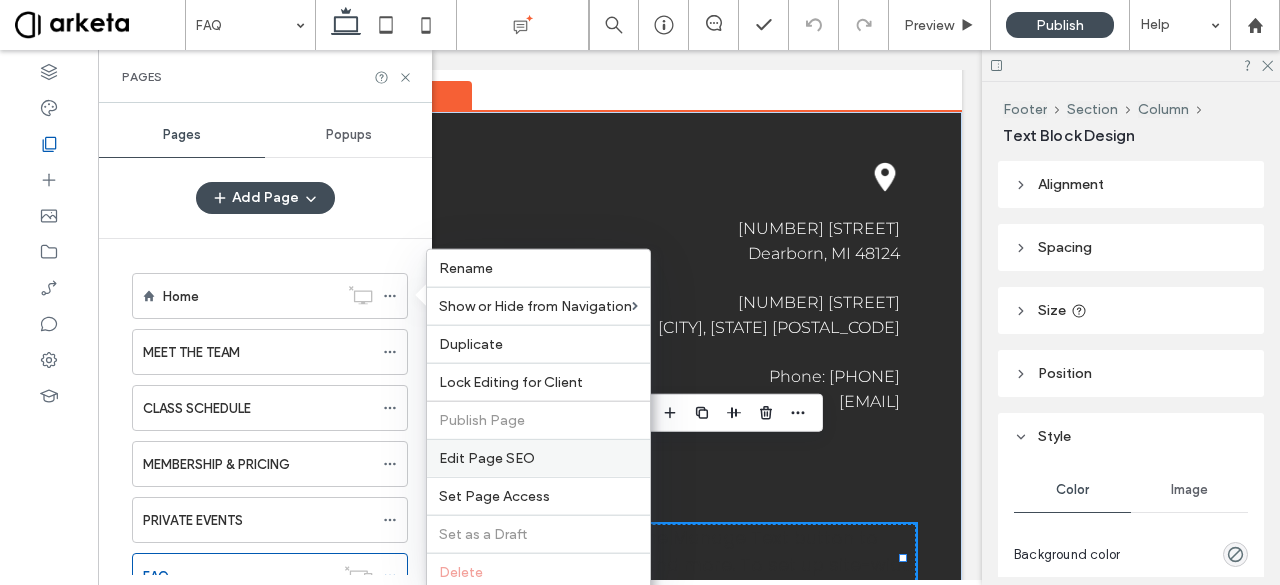click on "Edit Page SEO" at bounding box center (487, 458) 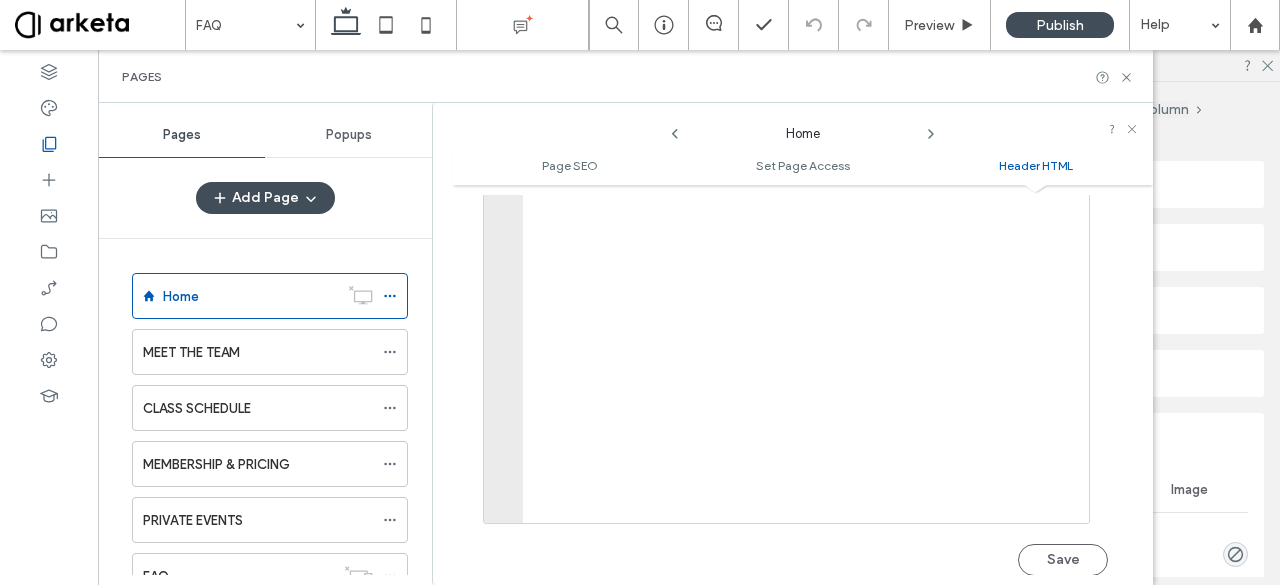scroll, scrollTop: 1896, scrollLeft: 0, axis: vertical 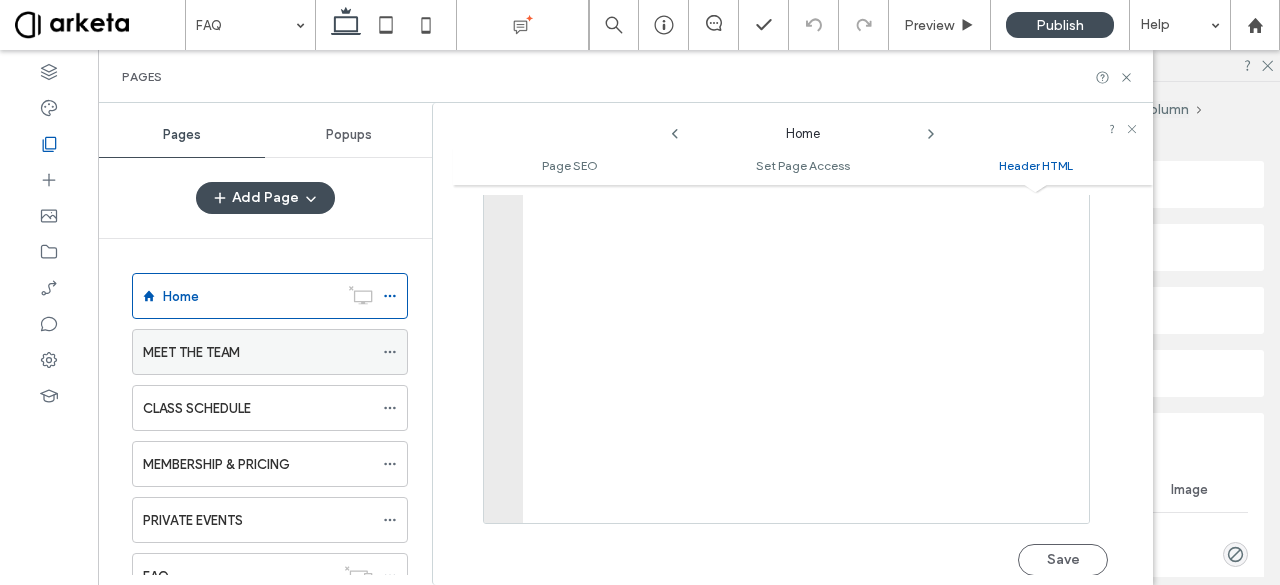 click on "MEET THE TEAM" at bounding box center [258, 352] 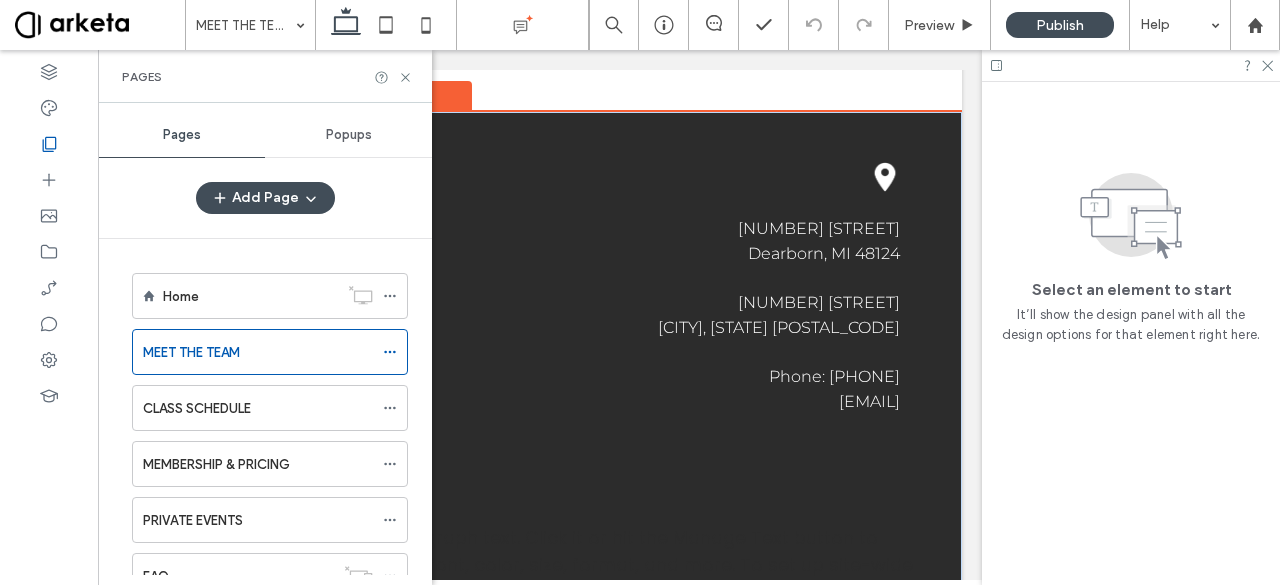 click at bounding box center [640, 292] 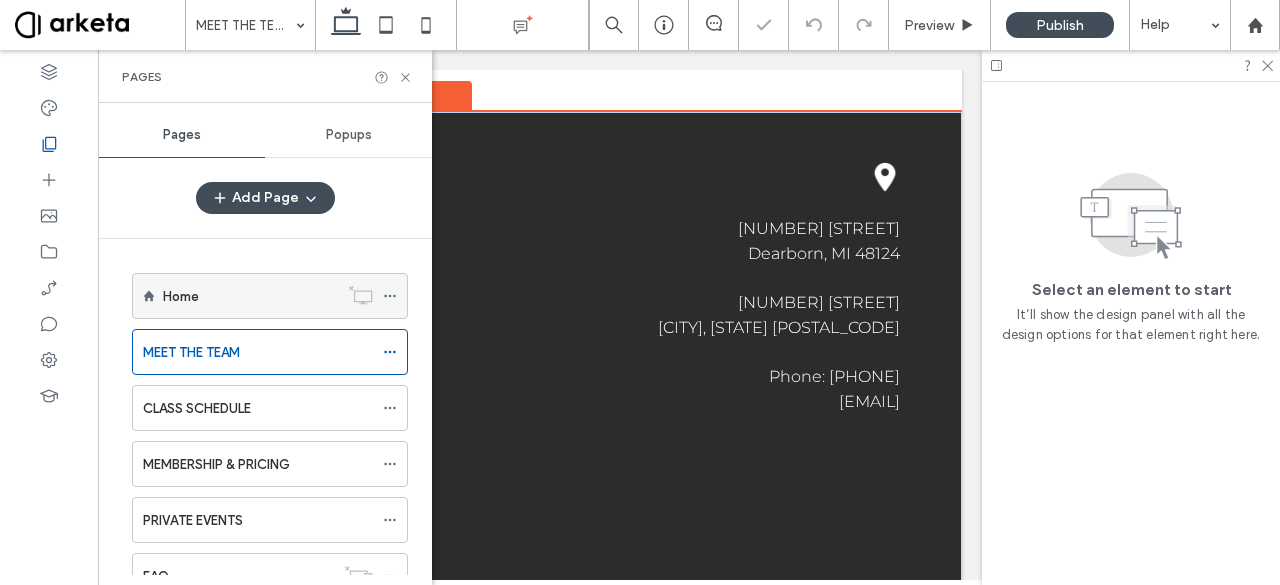 click on "Home" at bounding box center (250, 296) 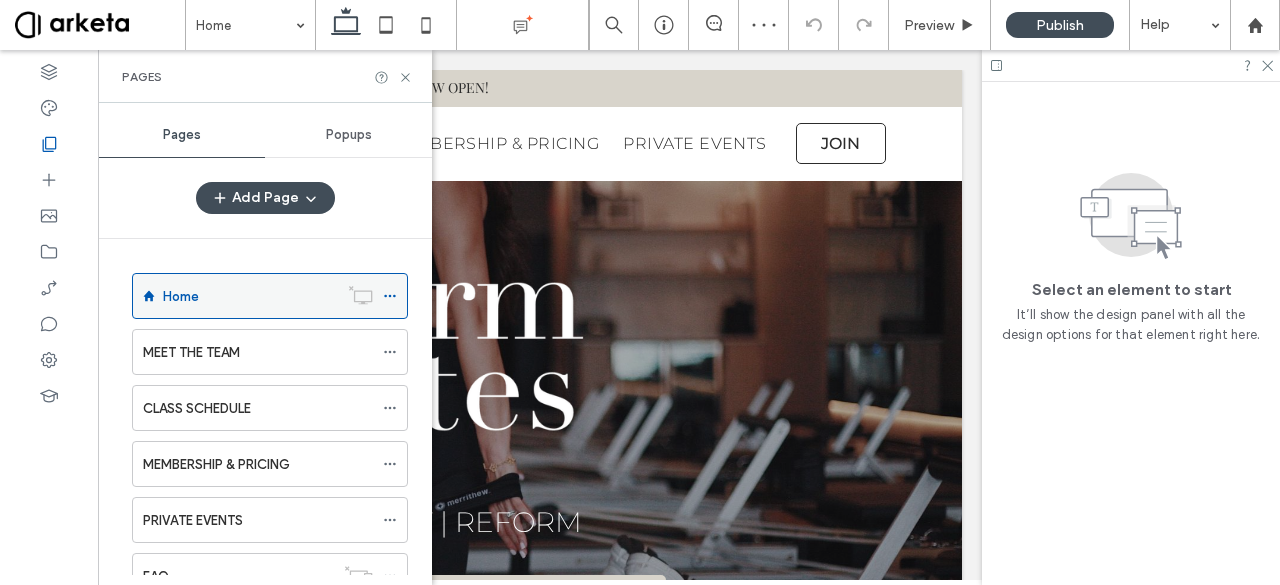 scroll, scrollTop: 0, scrollLeft: 0, axis: both 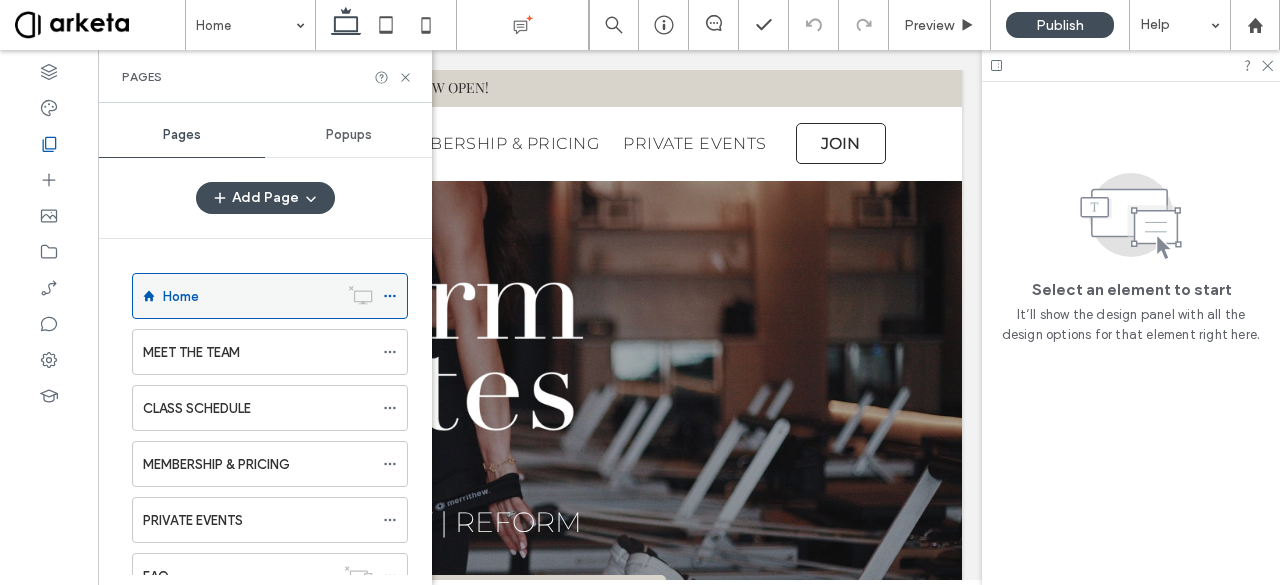 click 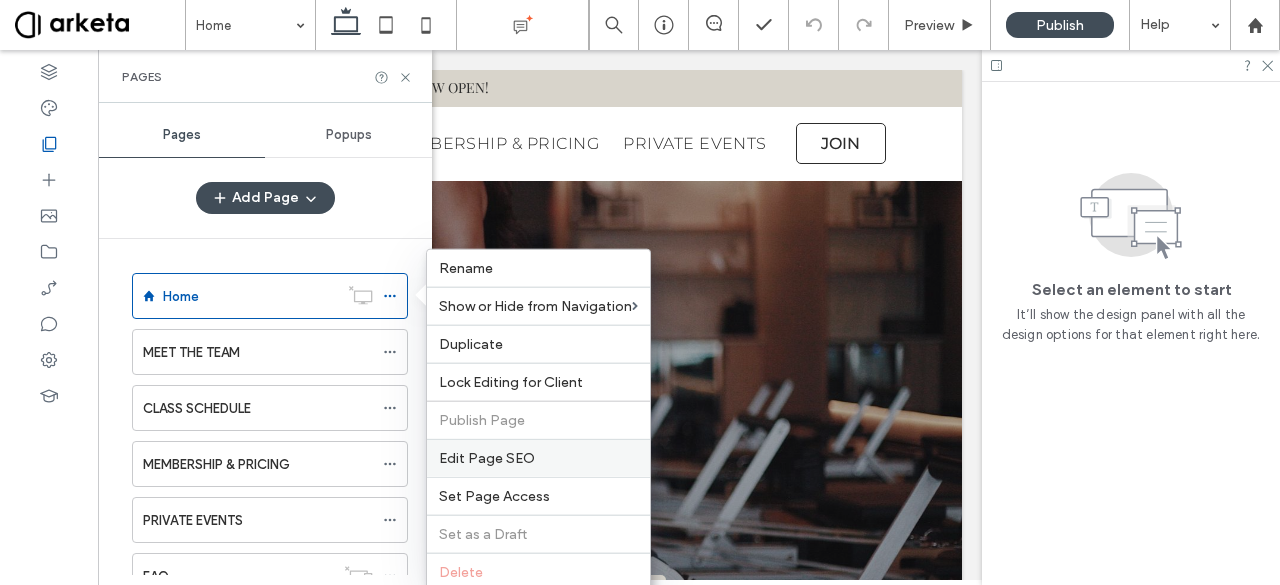 click on "Edit Page SEO" at bounding box center (487, 458) 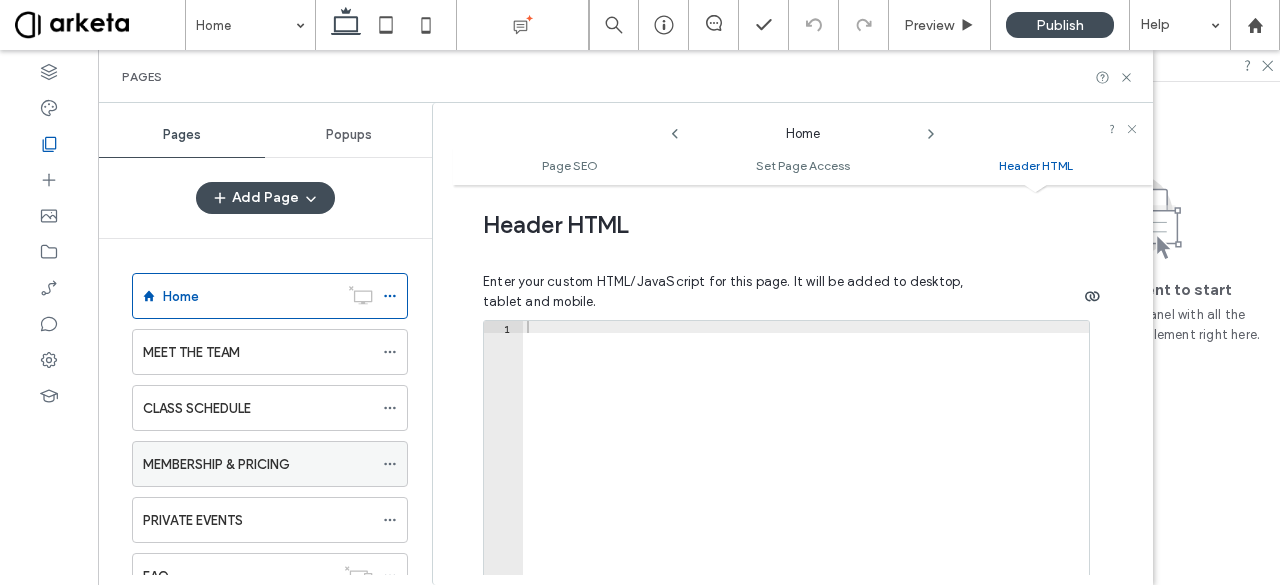 scroll, scrollTop: 1896, scrollLeft: 0, axis: vertical 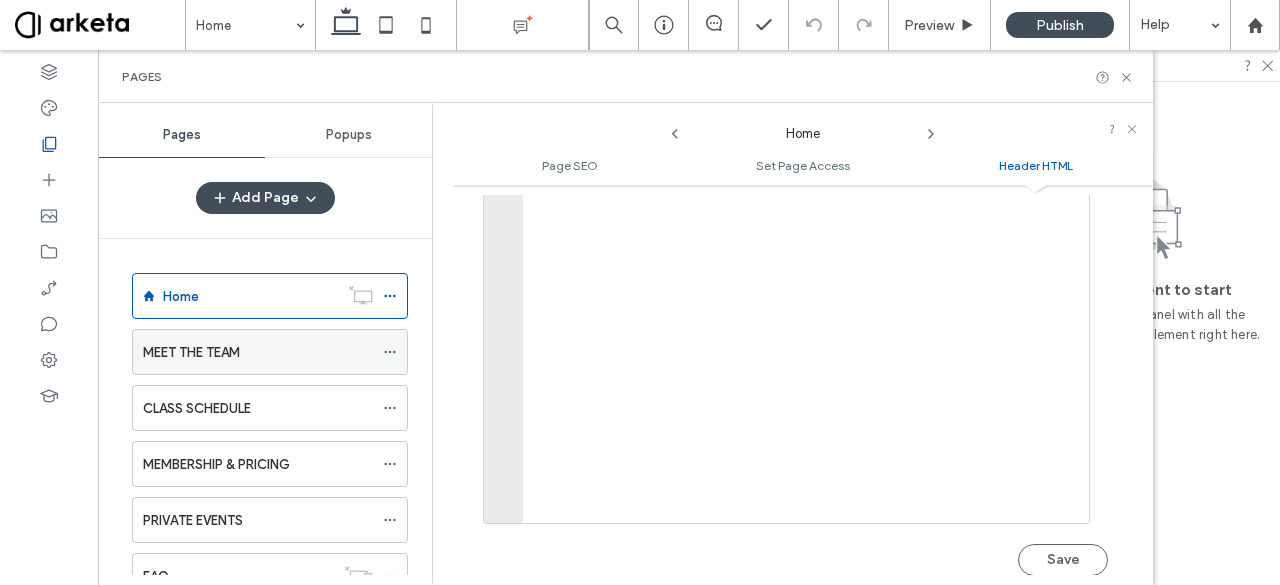 click 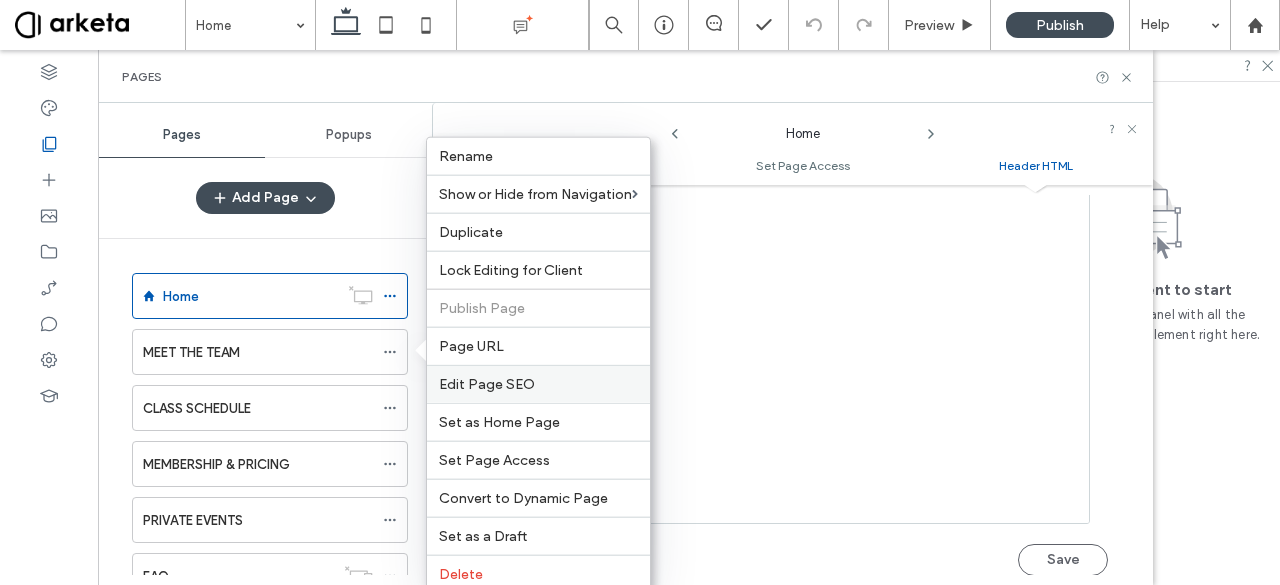 click on "Edit Page SEO" at bounding box center (487, 384) 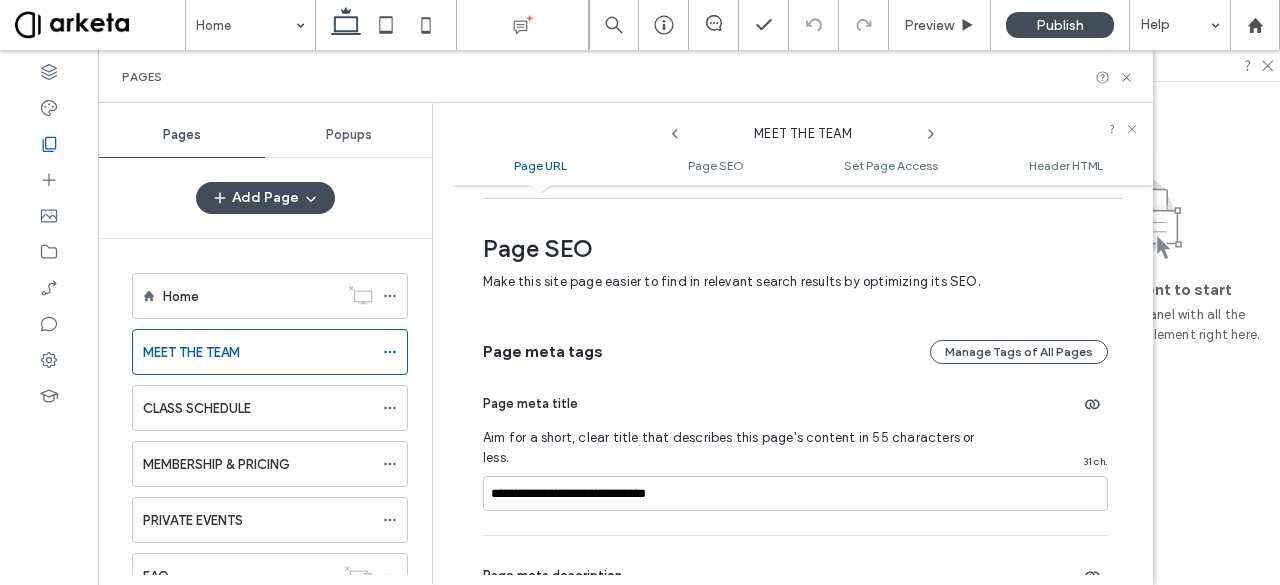 scroll, scrollTop: 249, scrollLeft: 0, axis: vertical 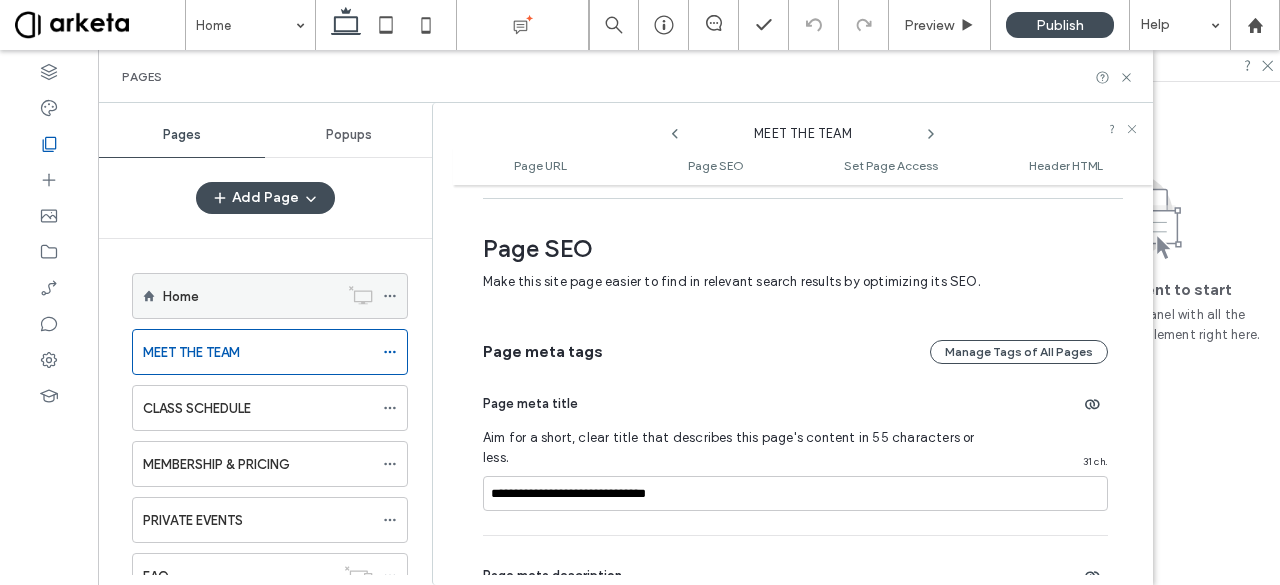 click 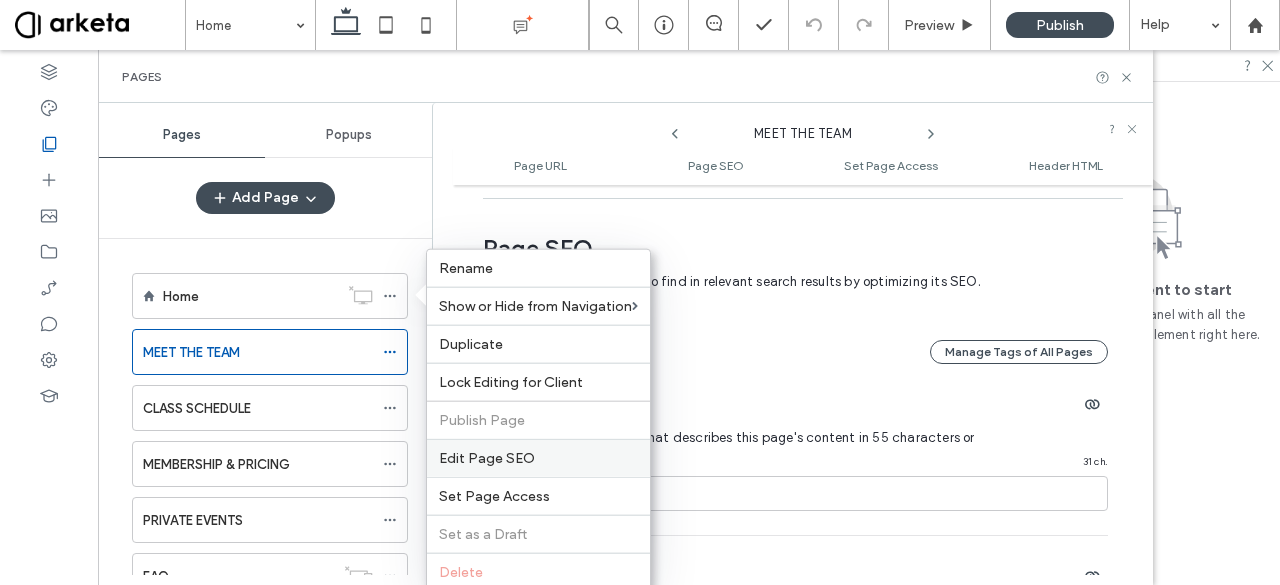 click on "Edit Page SEO" at bounding box center (487, 458) 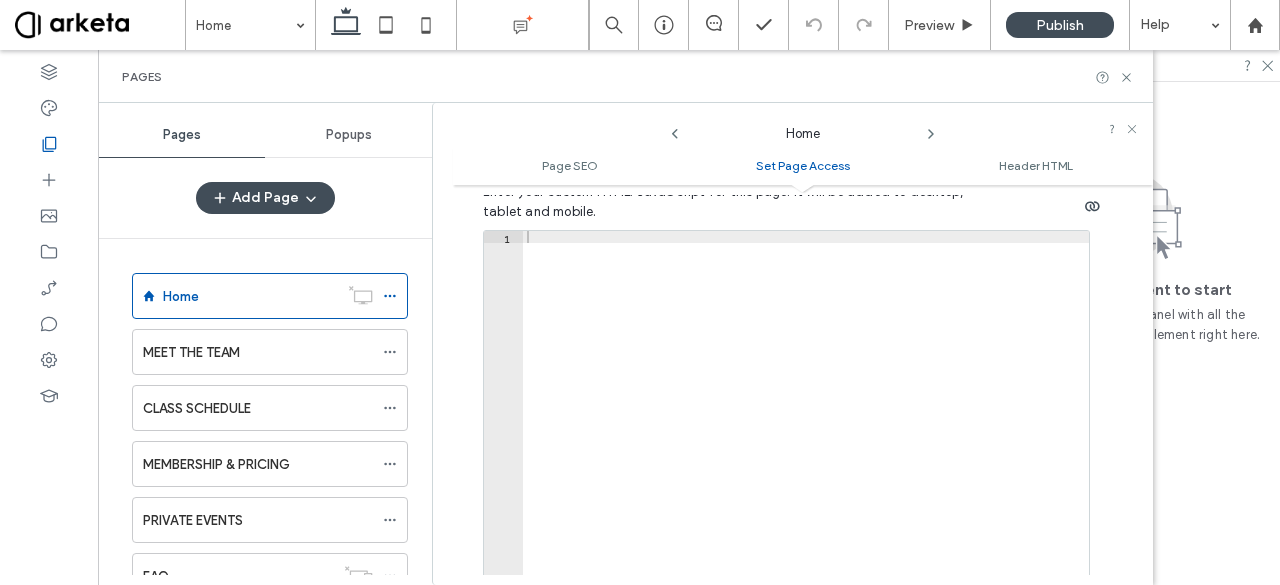 scroll, scrollTop: 1896, scrollLeft: 0, axis: vertical 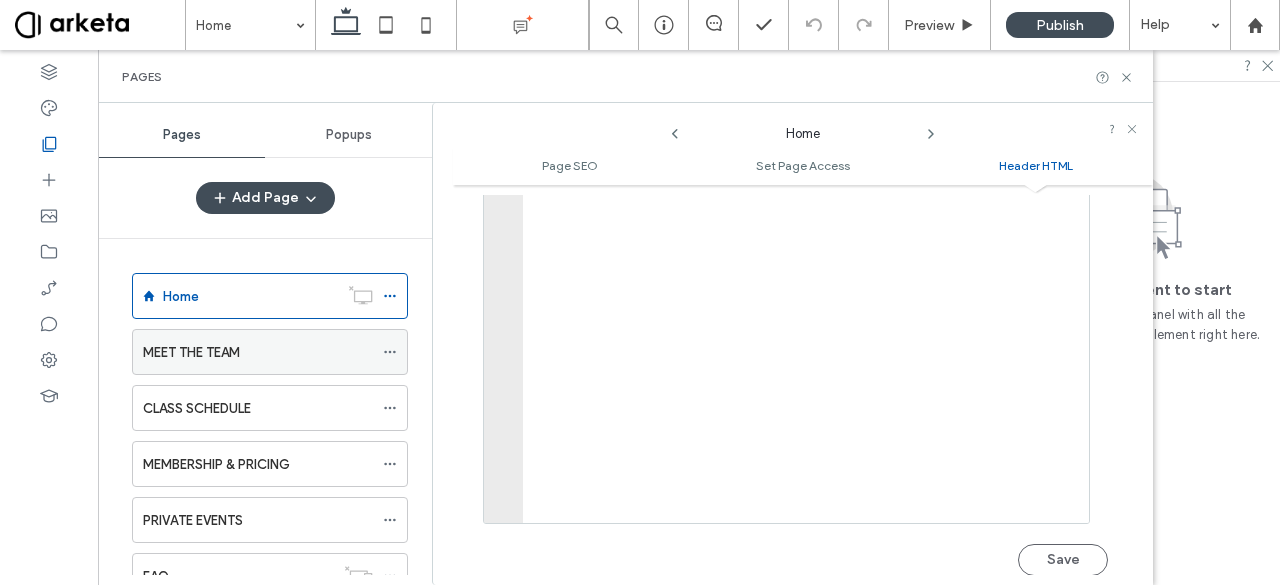 click 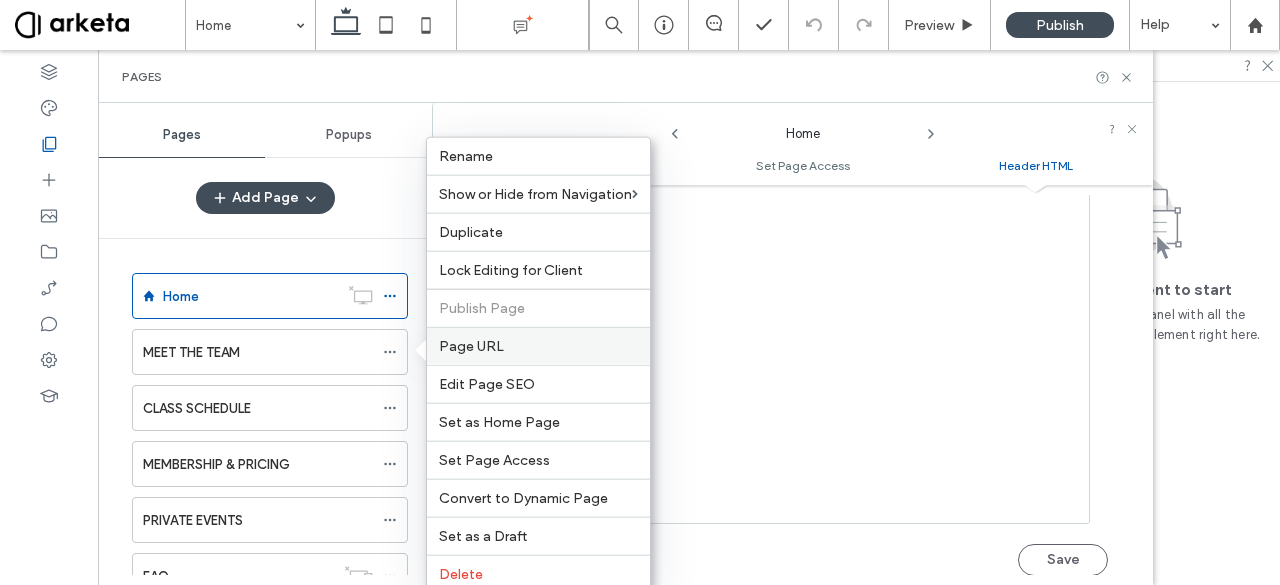 click on "Page URL" at bounding box center [471, 346] 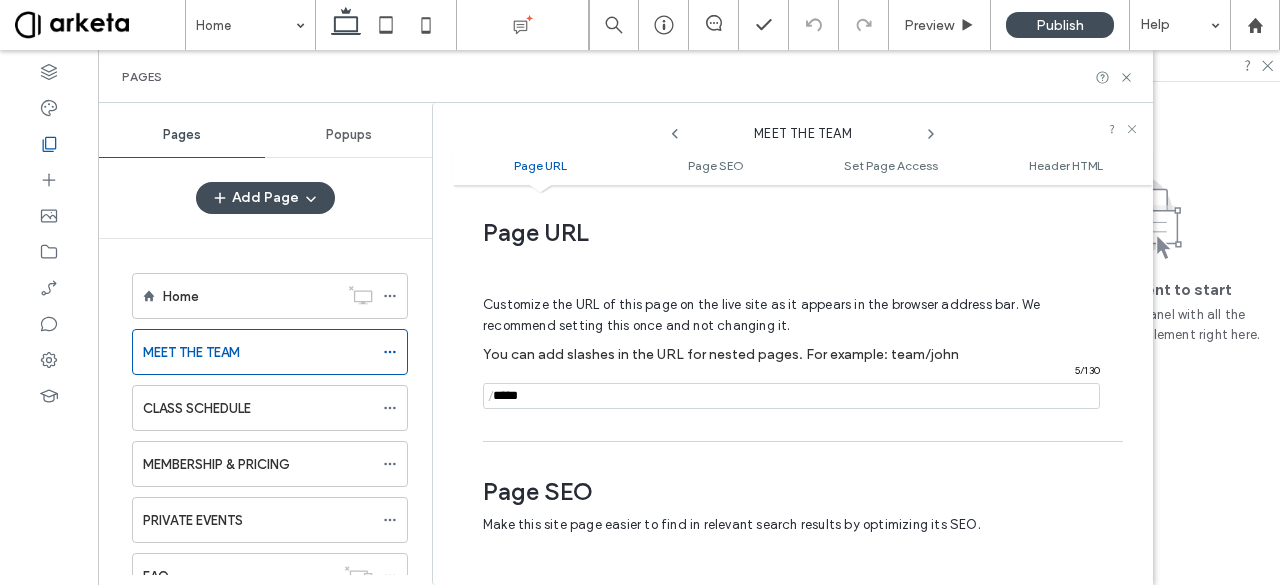 scroll, scrollTop: 0, scrollLeft: 0, axis: both 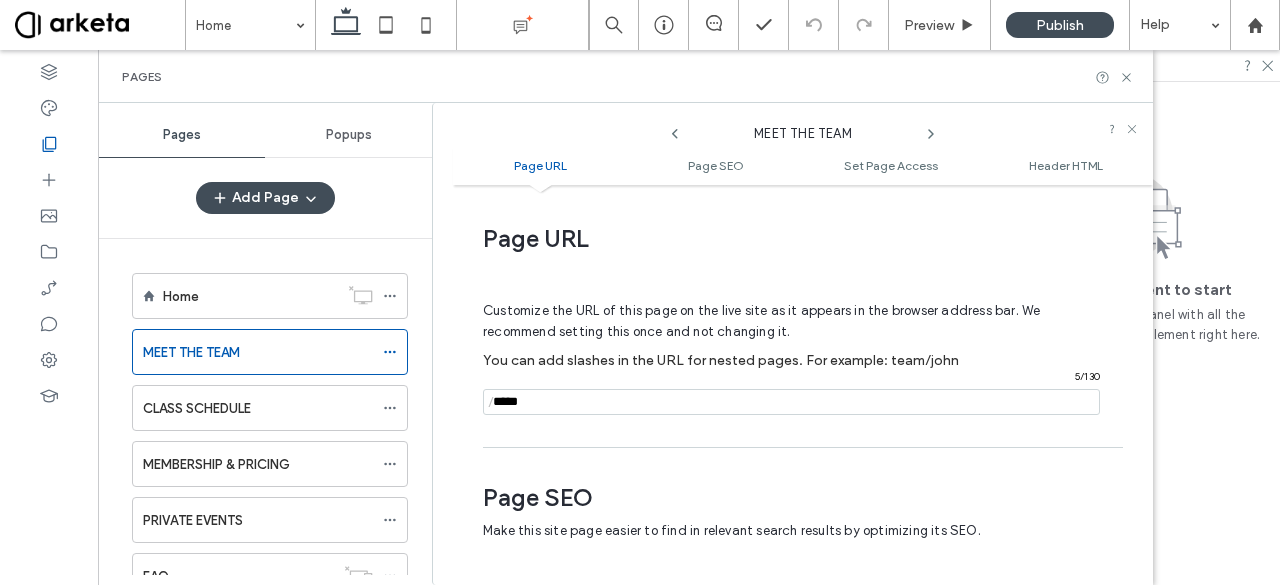 click 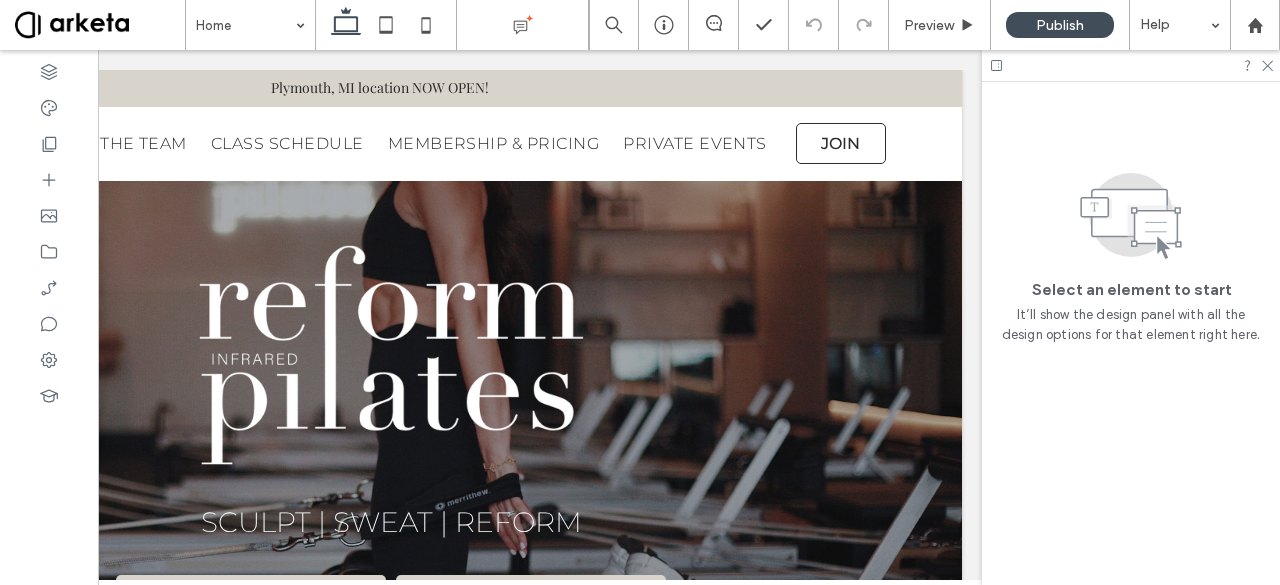 click at bounding box center (100, 25) 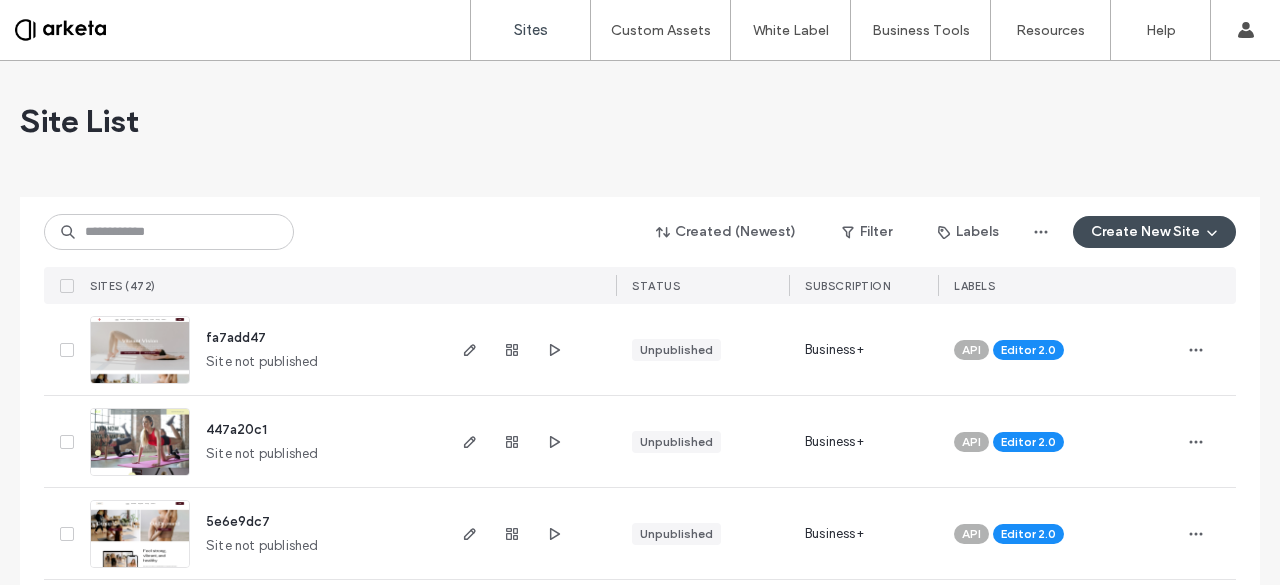 scroll, scrollTop: 0, scrollLeft: 0, axis: both 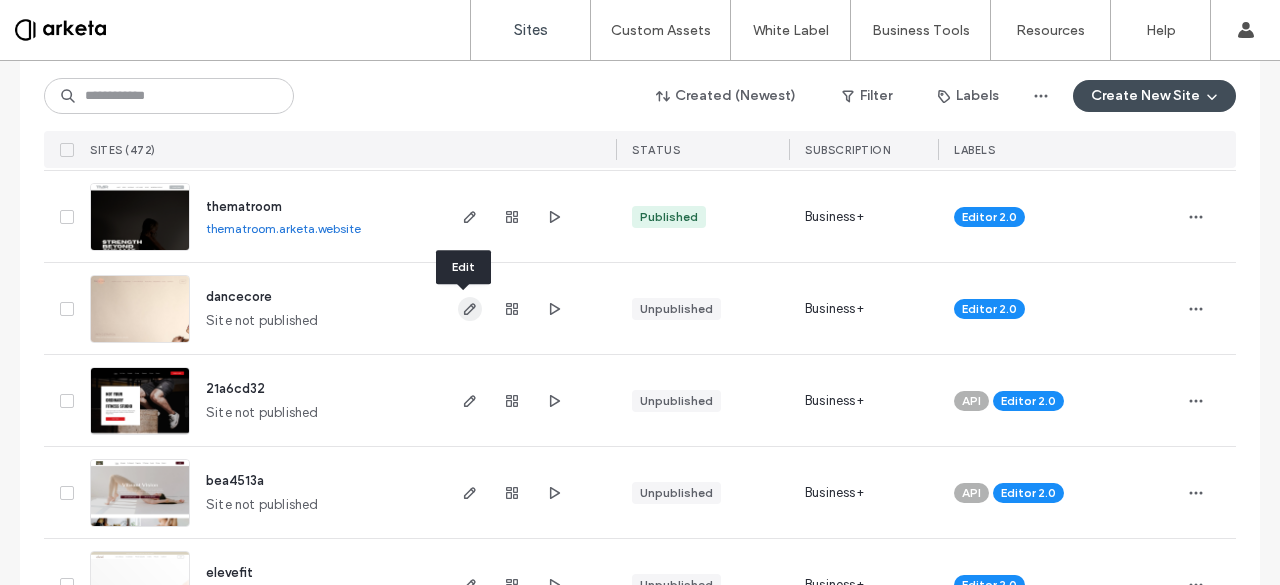click 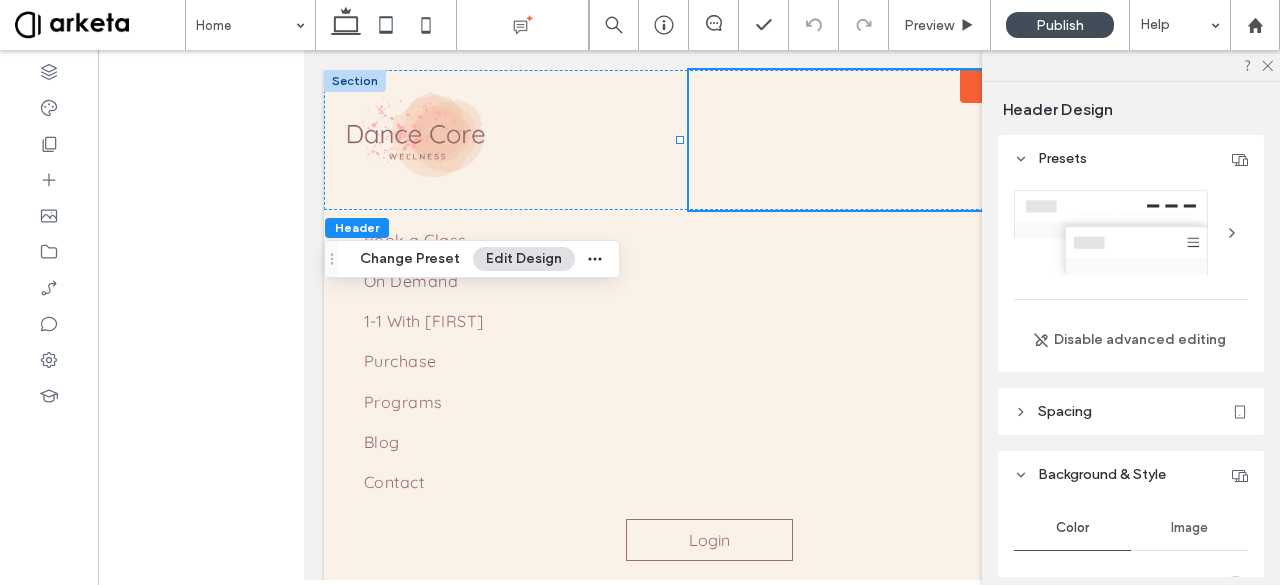 scroll, scrollTop: 0, scrollLeft: 0, axis: both 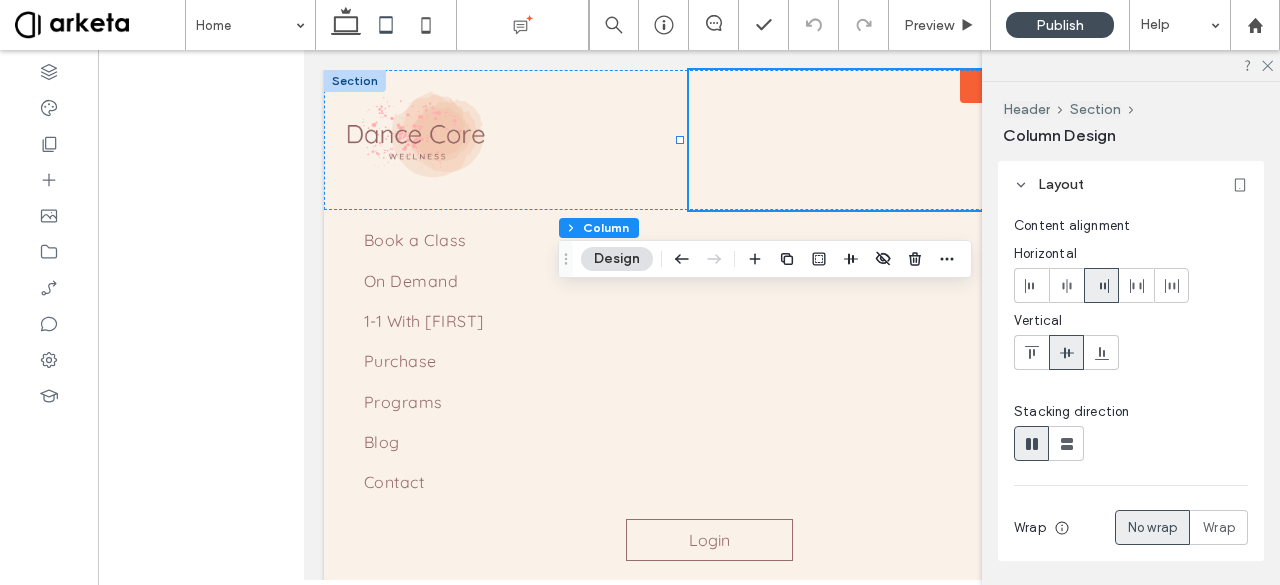click on "LOG IN" at bounding box center [860, 140] 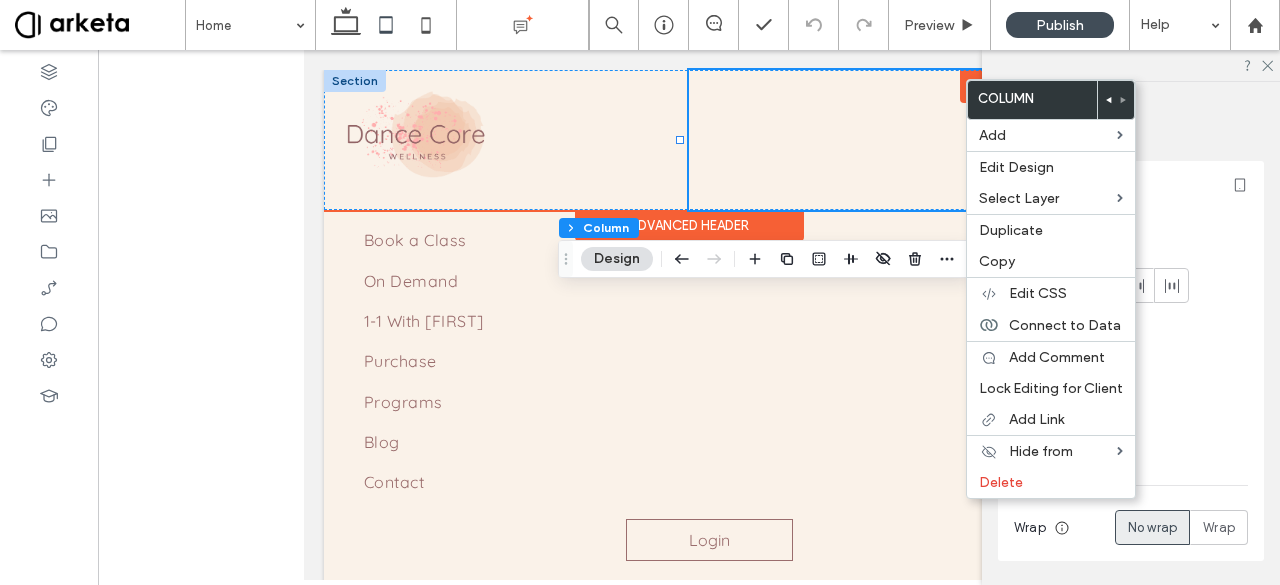 click on "LOG IN" at bounding box center [860, 140] 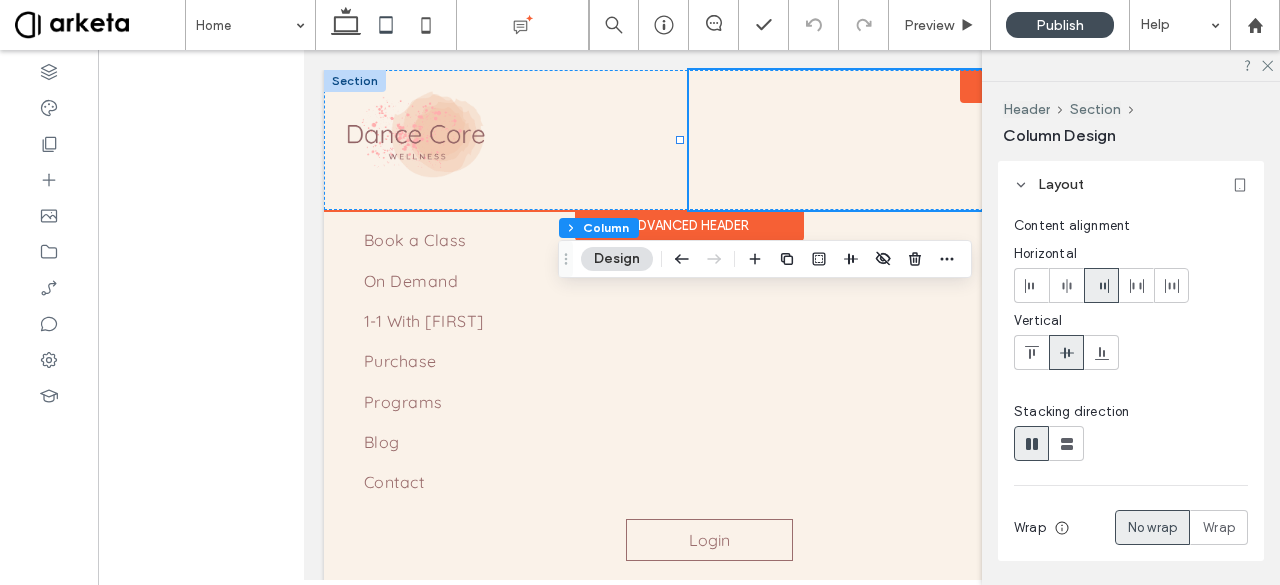 click on "LOG IN" at bounding box center [860, 140] 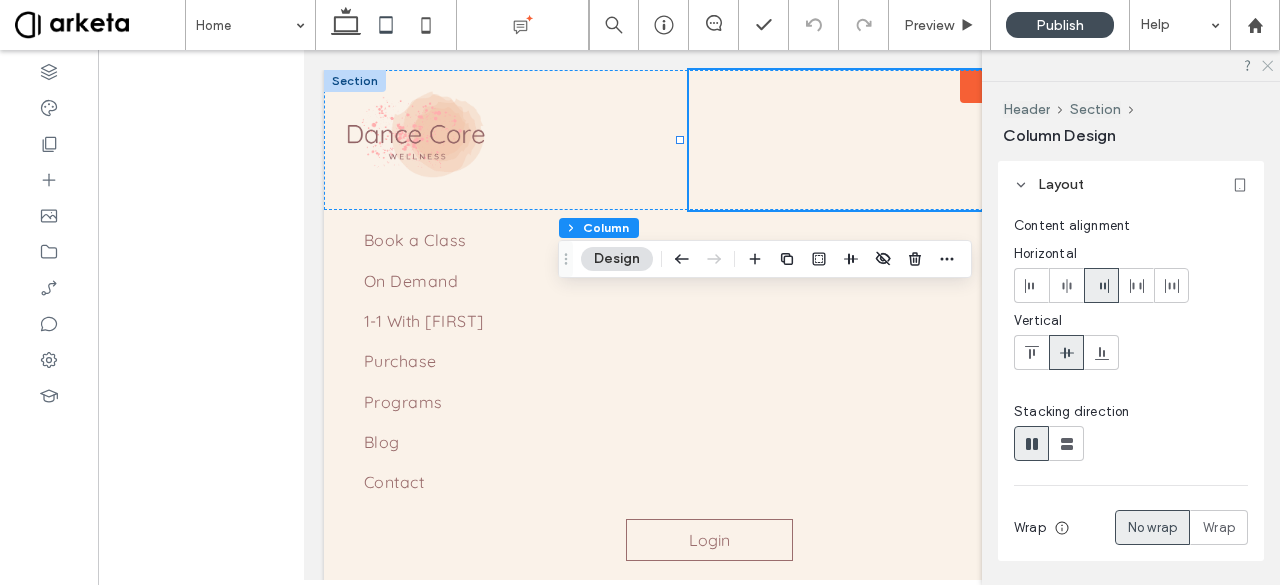 click 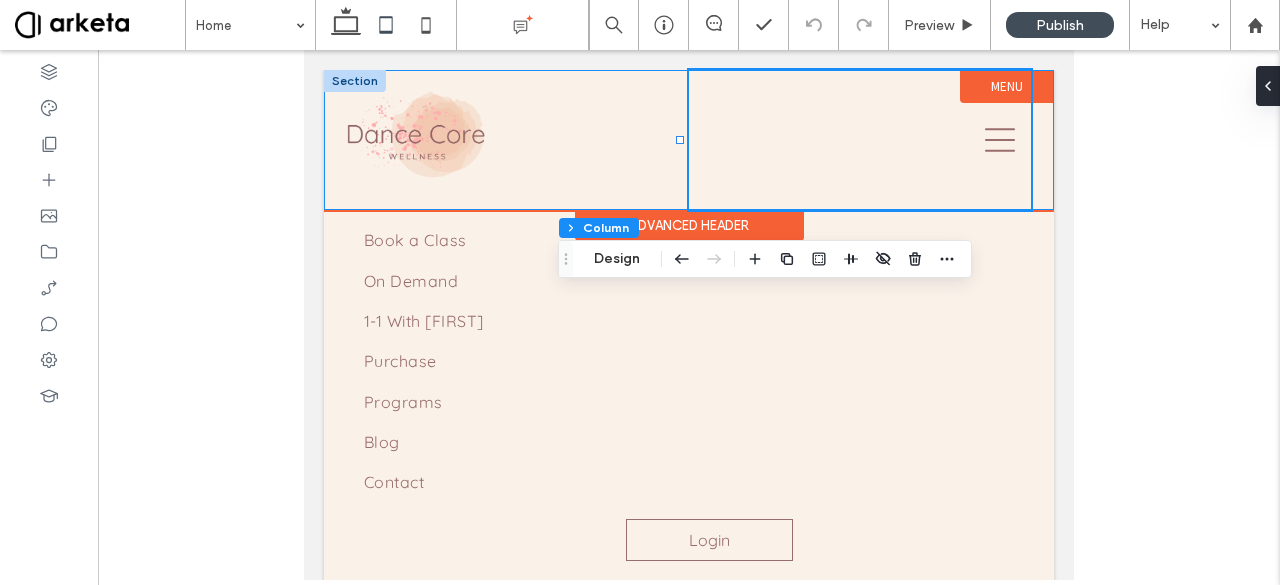 click on "Book a Class
On Demand
1-1 With Patrica
Purchase
Programs
Blog
Contact
LOG IN
LOG IN" at bounding box center (689, 140) 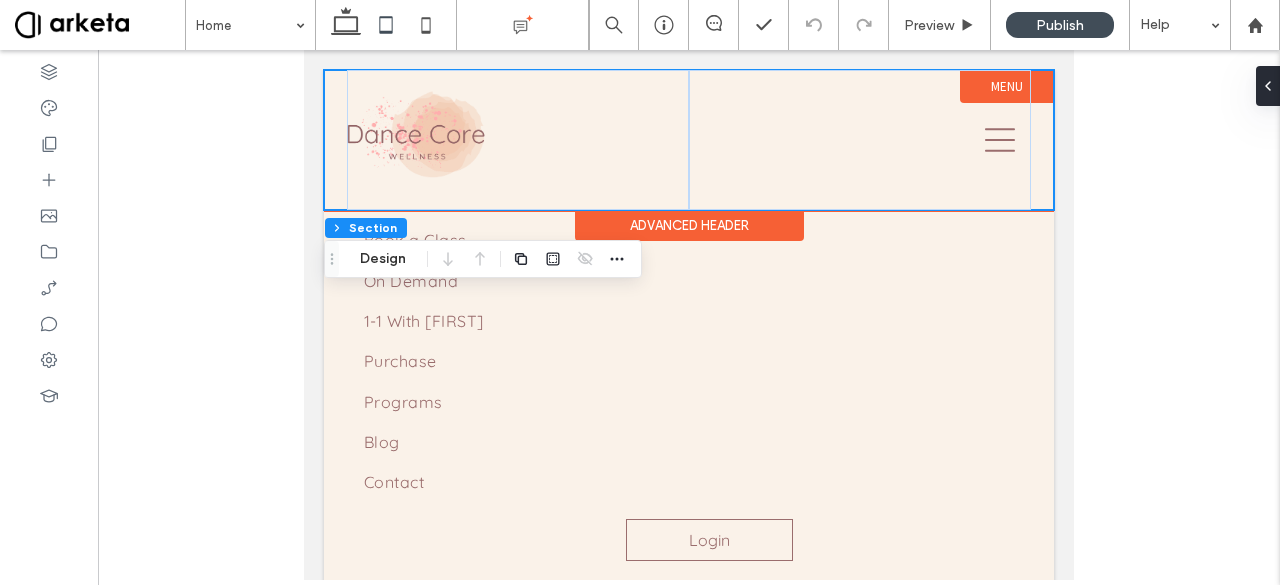 click on "Book a Class
On Demand
1-1 With Patrica
Purchase
Programs
Blog
Contact
LOG IN
LOG IN" at bounding box center [689, 140] 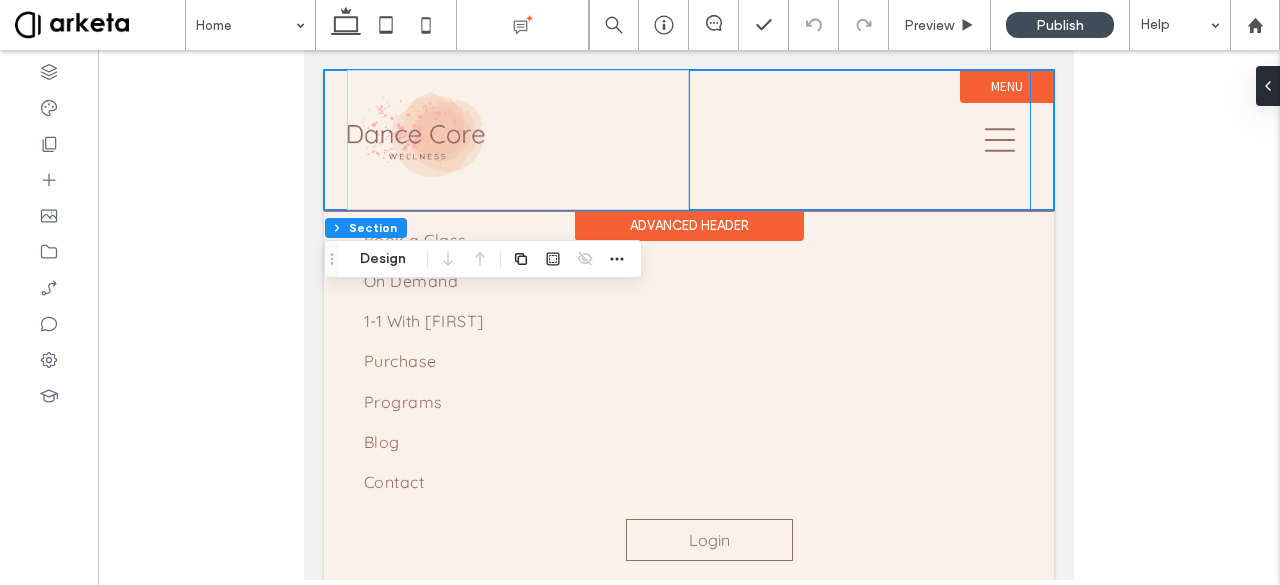 click on "LOG IN" at bounding box center [860, 140] 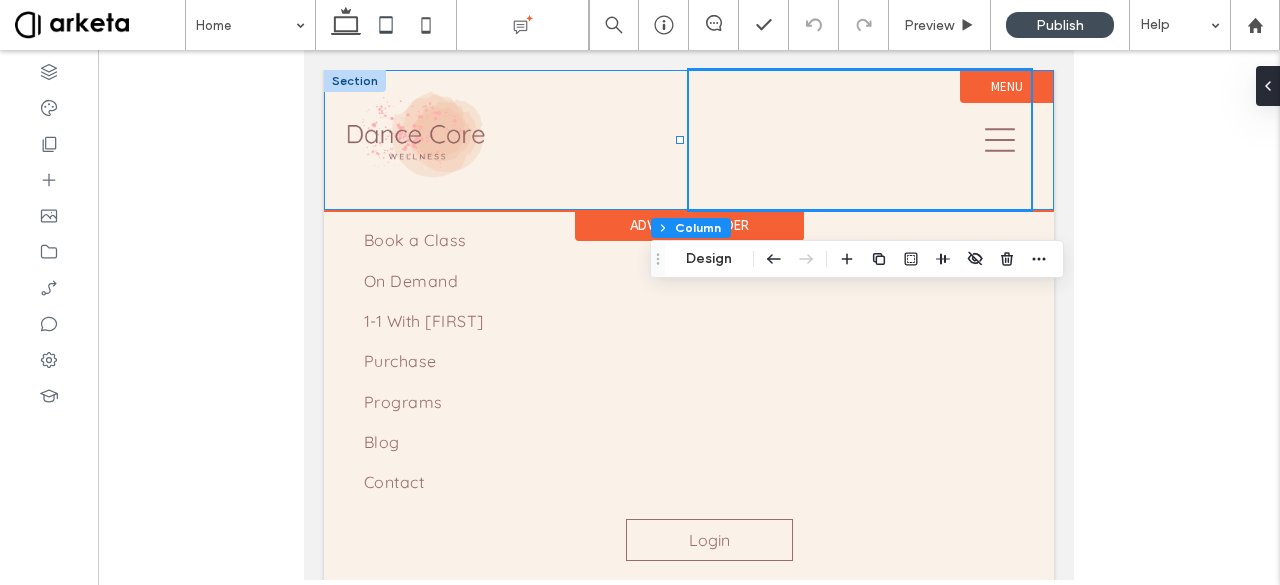 click on "Book a Class
On Demand
1-1 With Patrica
Purchase
Programs
Blog
Contact
LOG IN
LOG IN" at bounding box center [689, 140] 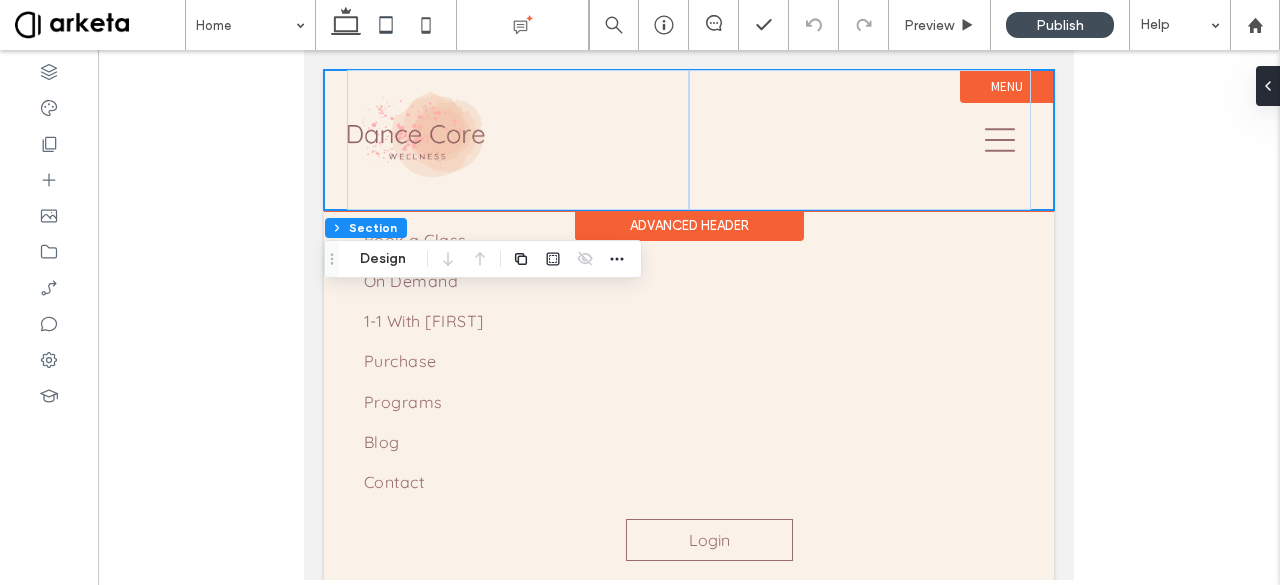 click on "Book a Class
On Demand
1-1 With Patrica
Purchase
Programs
Blog
Contact
LOG IN
LOG IN" at bounding box center [689, 140] 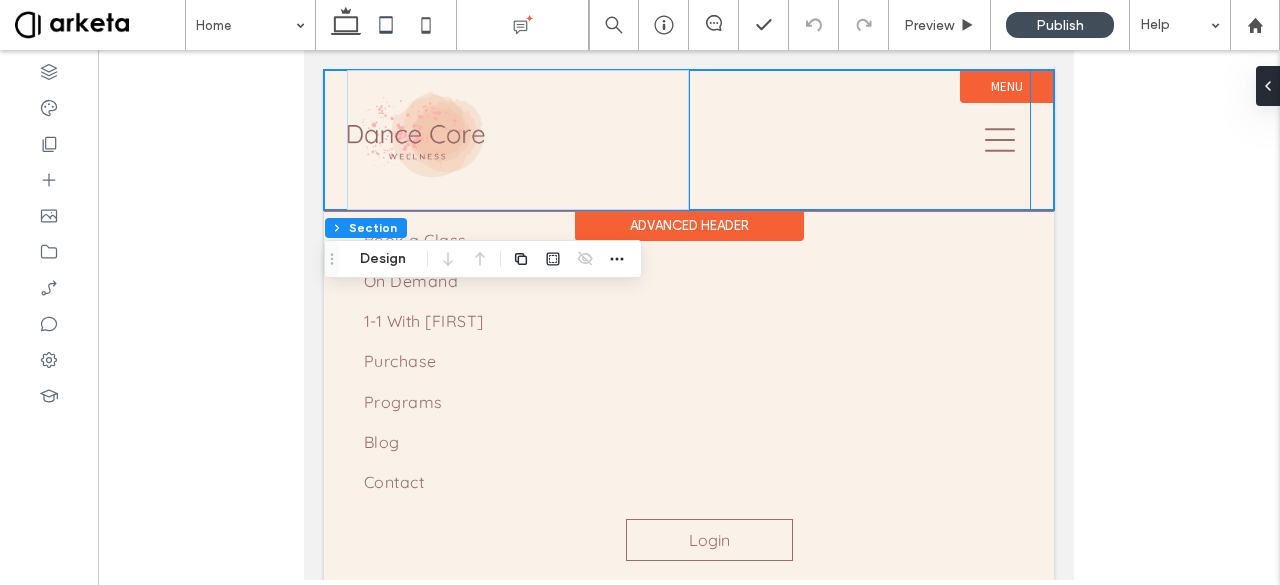 click on "LOG IN" at bounding box center [860, 140] 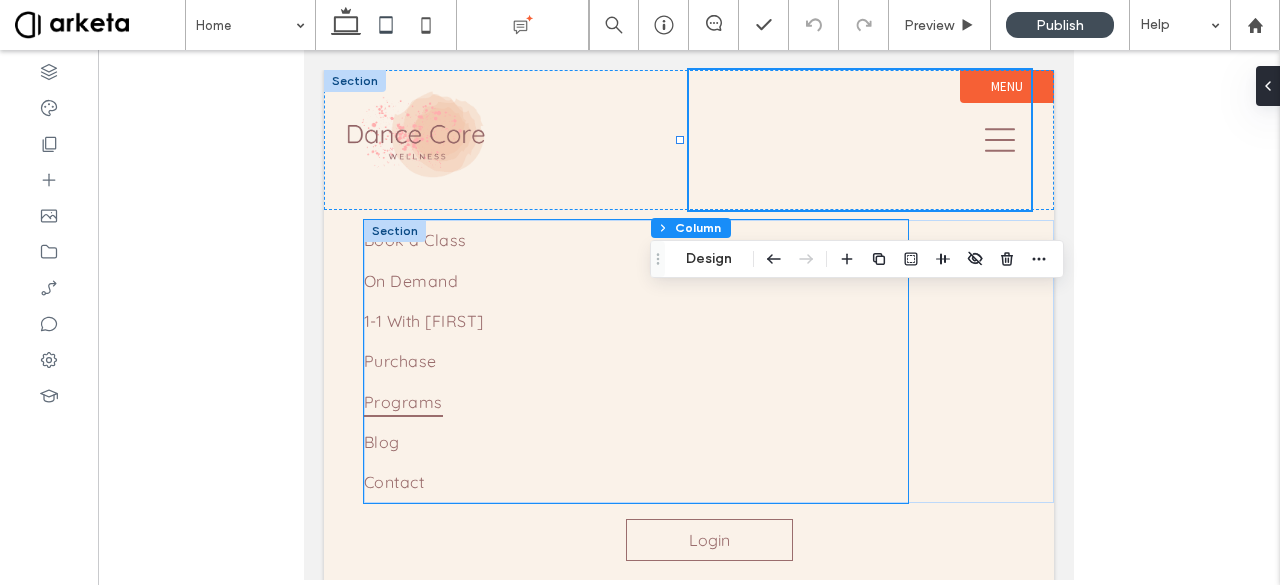 click on "Programs" at bounding box center [636, 402] 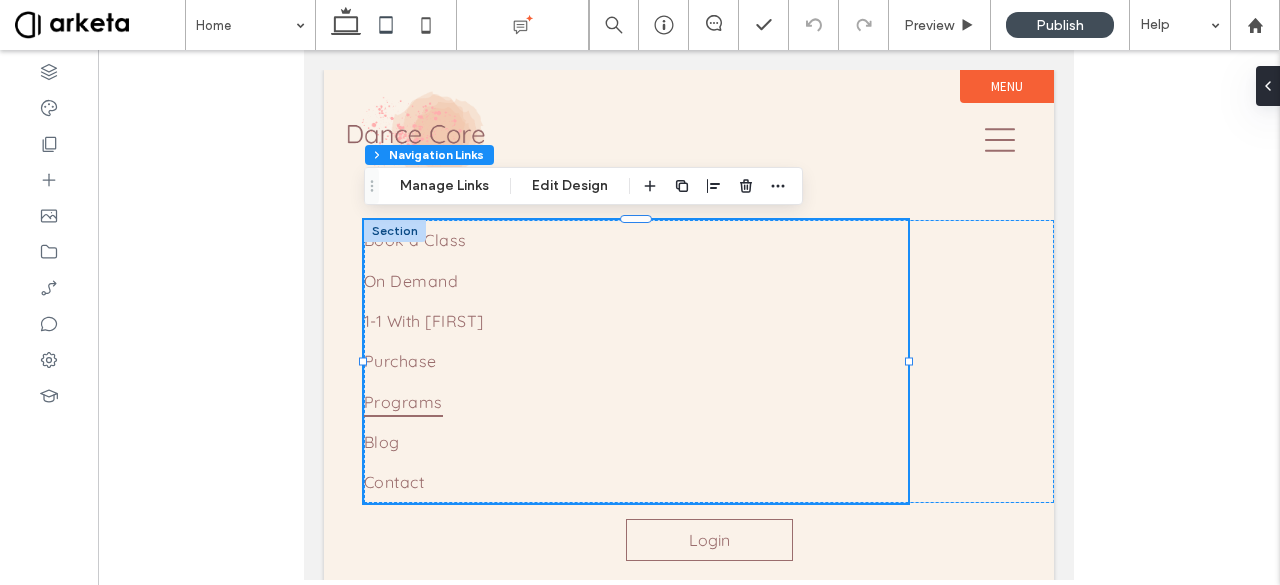 type on "***" 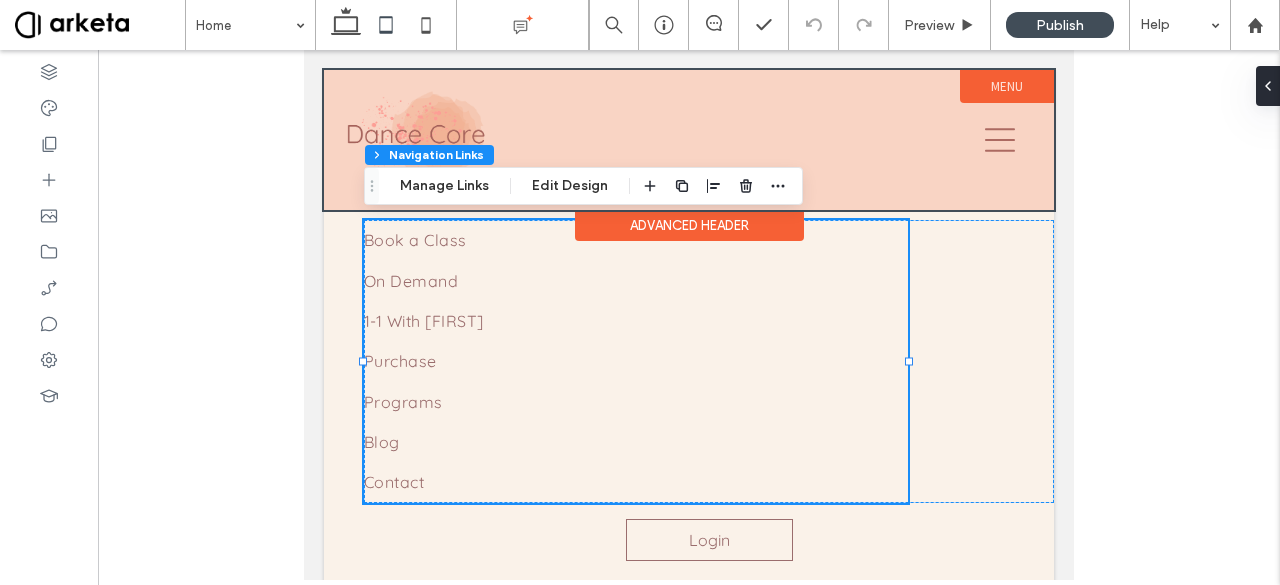 click at bounding box center [689, 140] 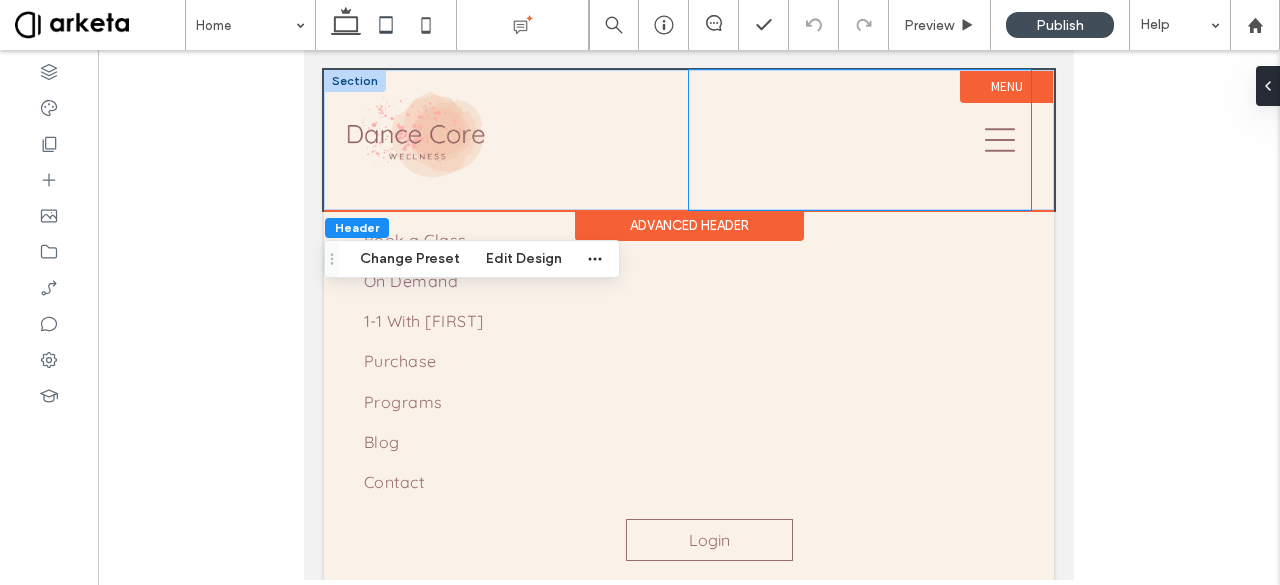 click on "LOG IN" at bounding box center [860, 140] 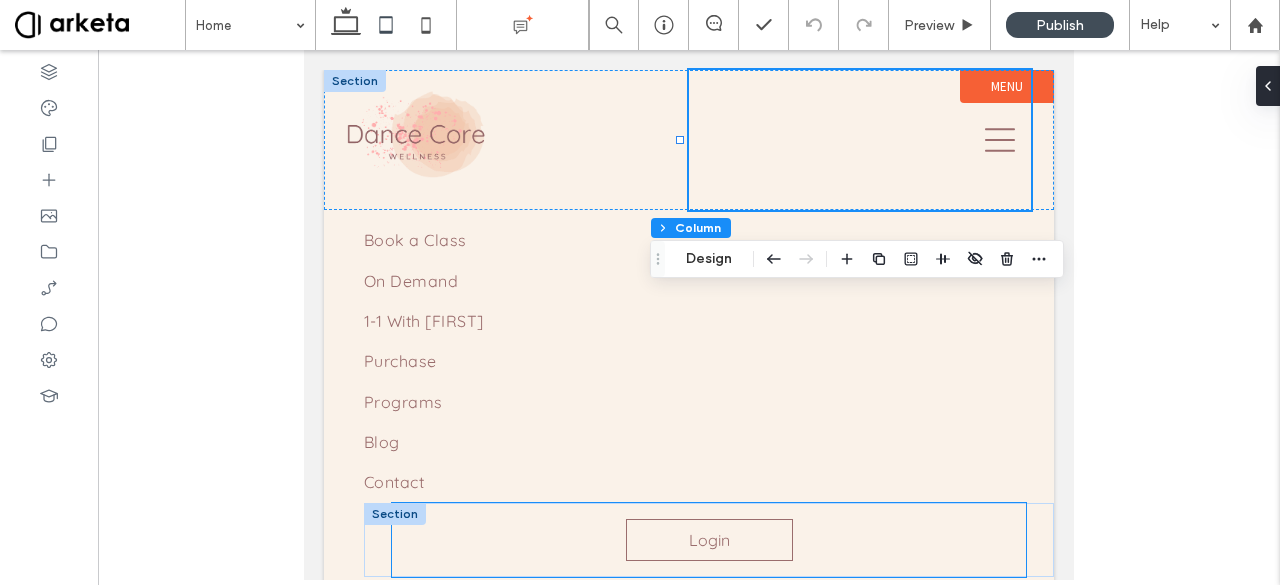 click on "Get in touch
555-555-5555 mymail@mailservice.com
Login" at bounding box center [709, 540] 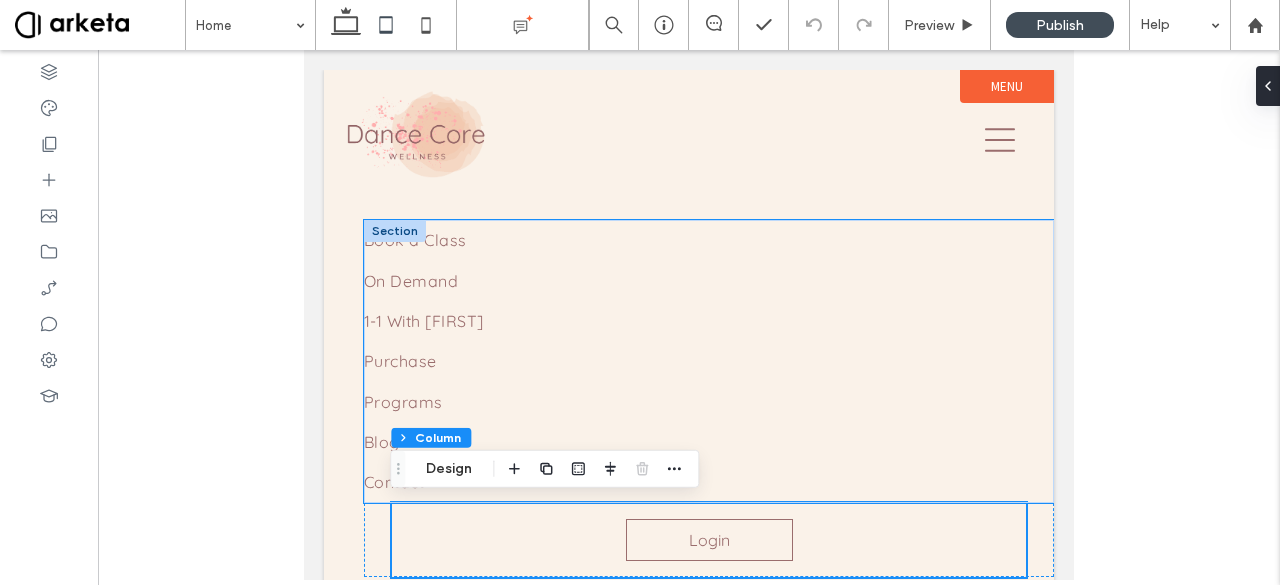 click on "Book a Class
On Demand
1-1 With Patrica
Purchase
Programs
Blog
Contact" at bounding box center (709, 361) 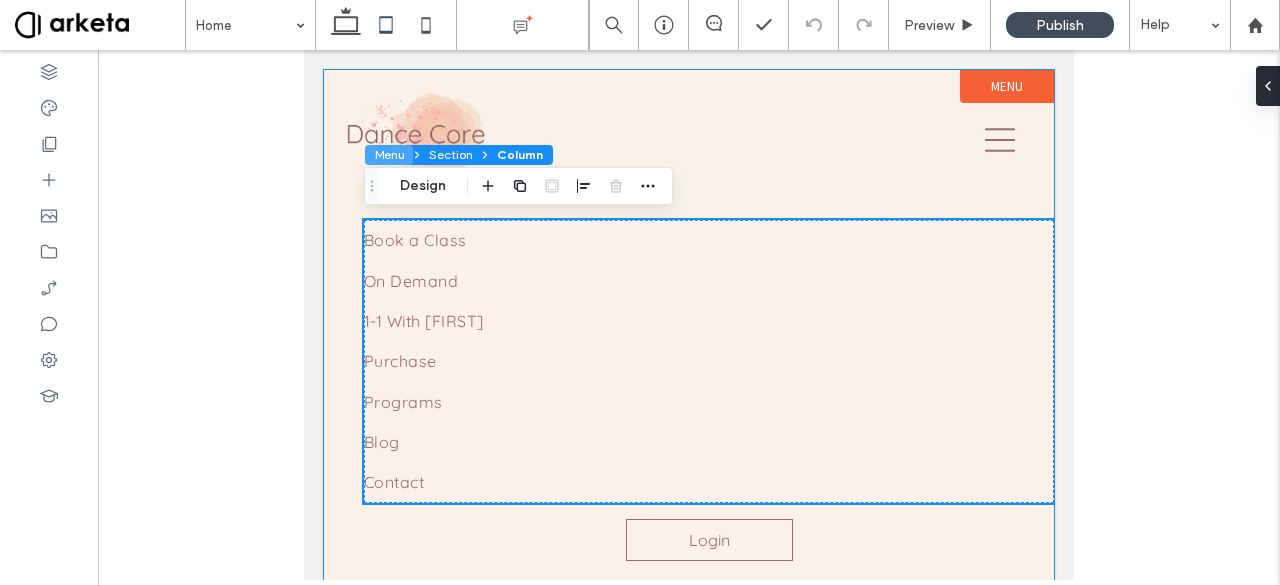 click on "Menu" at bounding box center (389, 155) 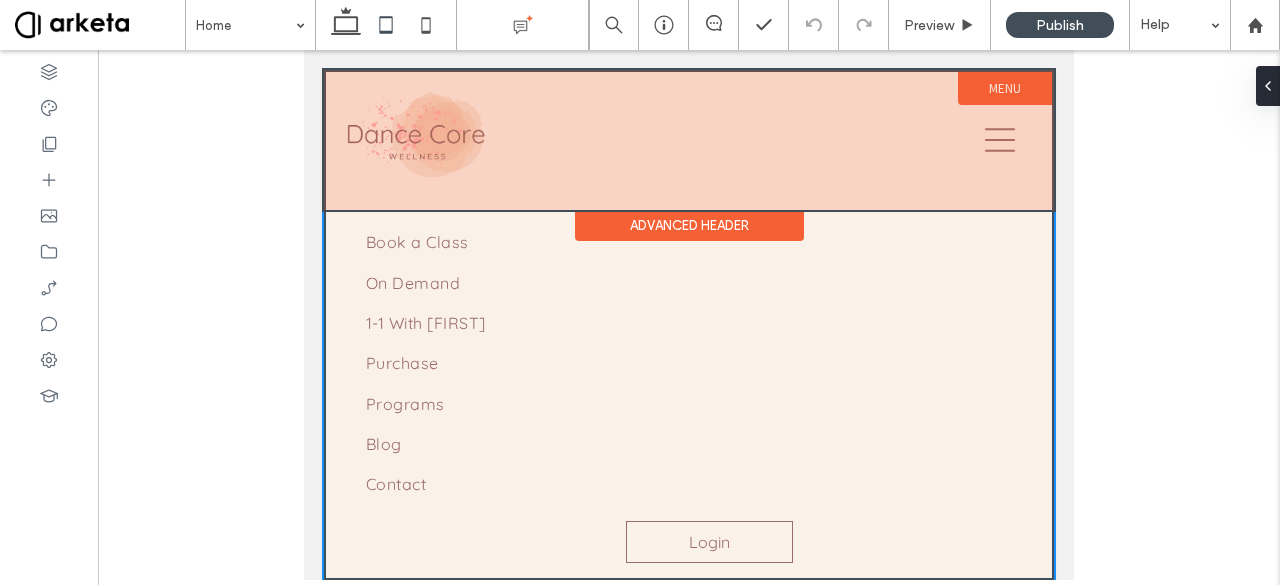 click at bounding box center [689, 140] 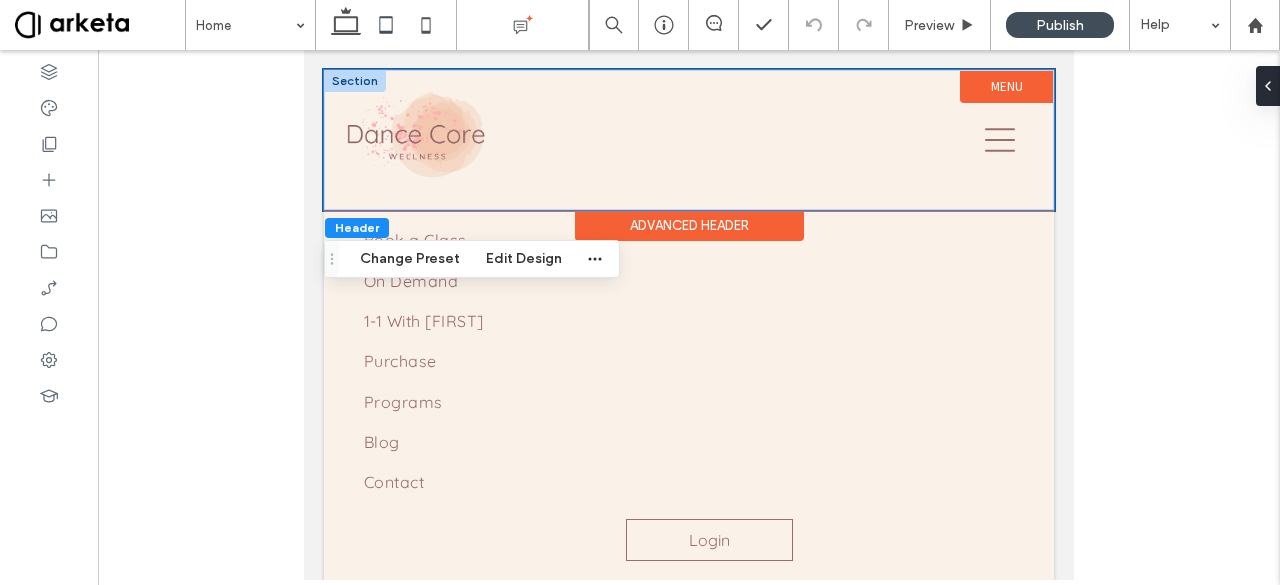 click on "Book a Class
On Demand
1-1 With Patrica
Purchase
Programs
Blog
Contact
LOG IN
LOG IN" at bounding box center (689, 140) 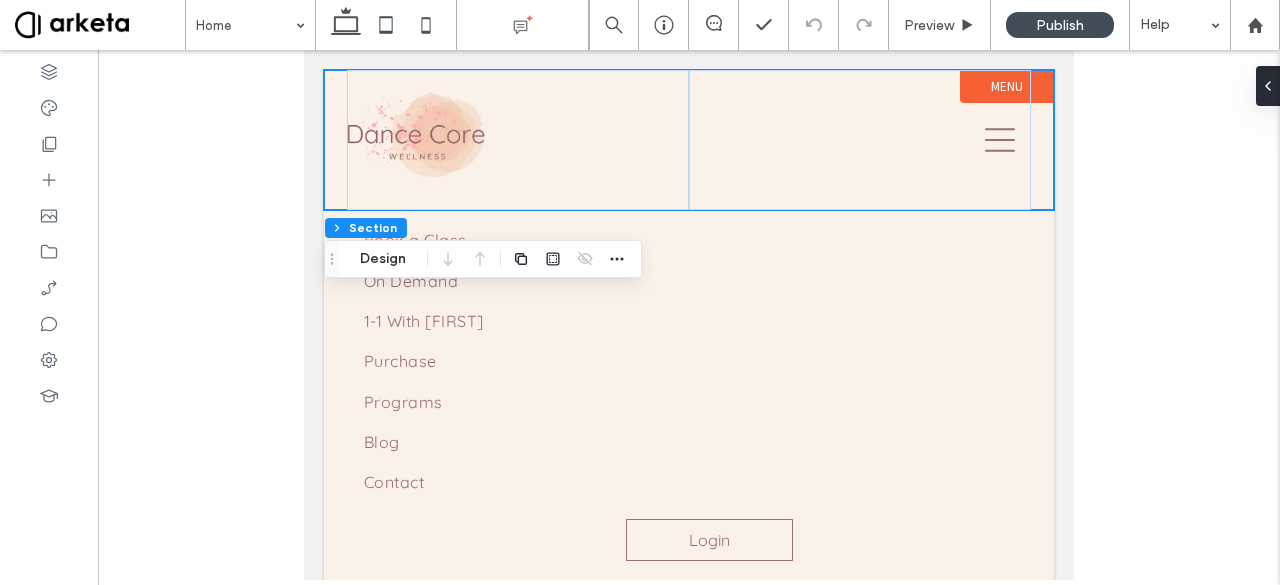 click on "Section
Book a Class
On Demand
1-1 With Patrica
Purchase
Programs
Blog
Contact
Section + Add Section
Get in touch
555-555-5555 mymail@mailservice.com
Login
Section + Add Section
Menu" at bounding box center (689, 325) 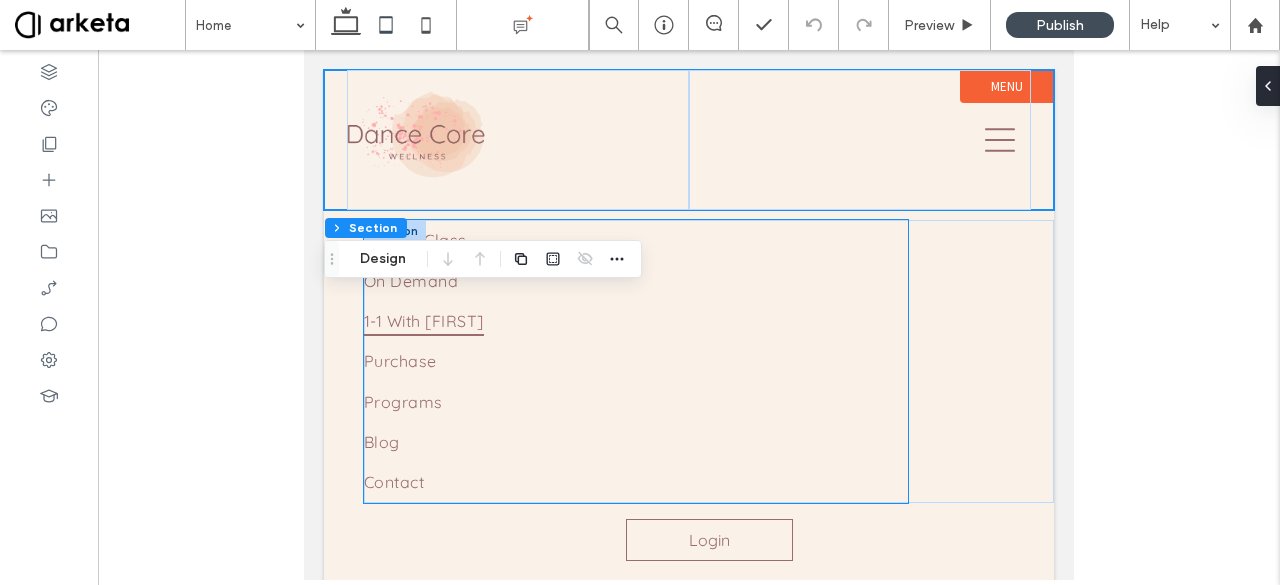 click on "1-1 With Patrica" at bounding box center (424, 321) 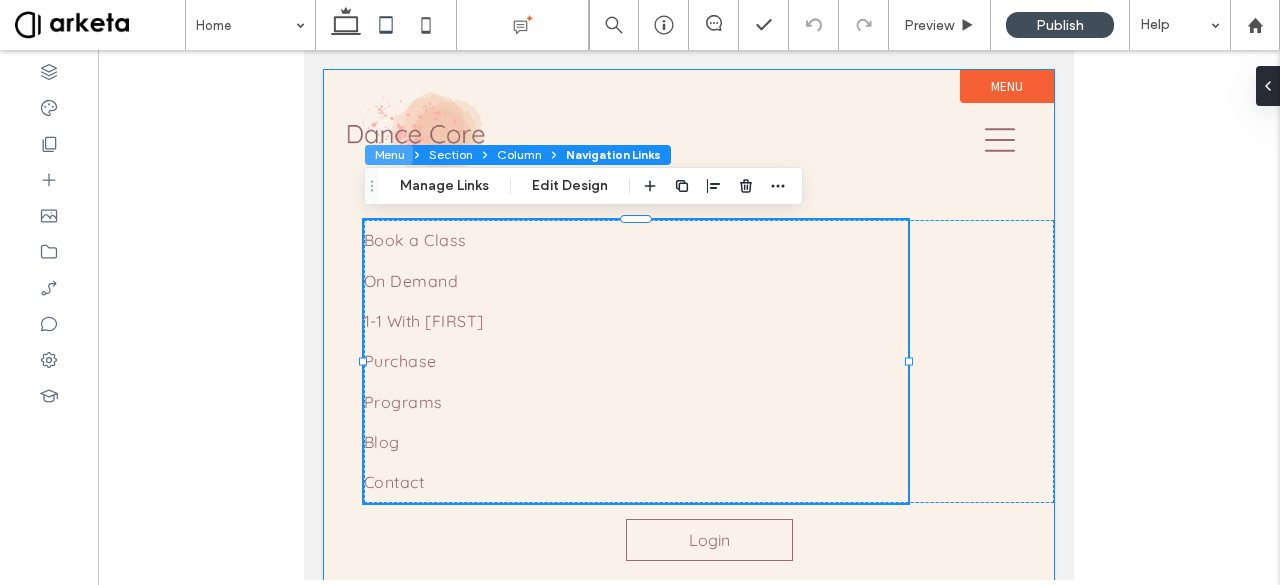 click on "Menu" at bounding box center [389, 155] 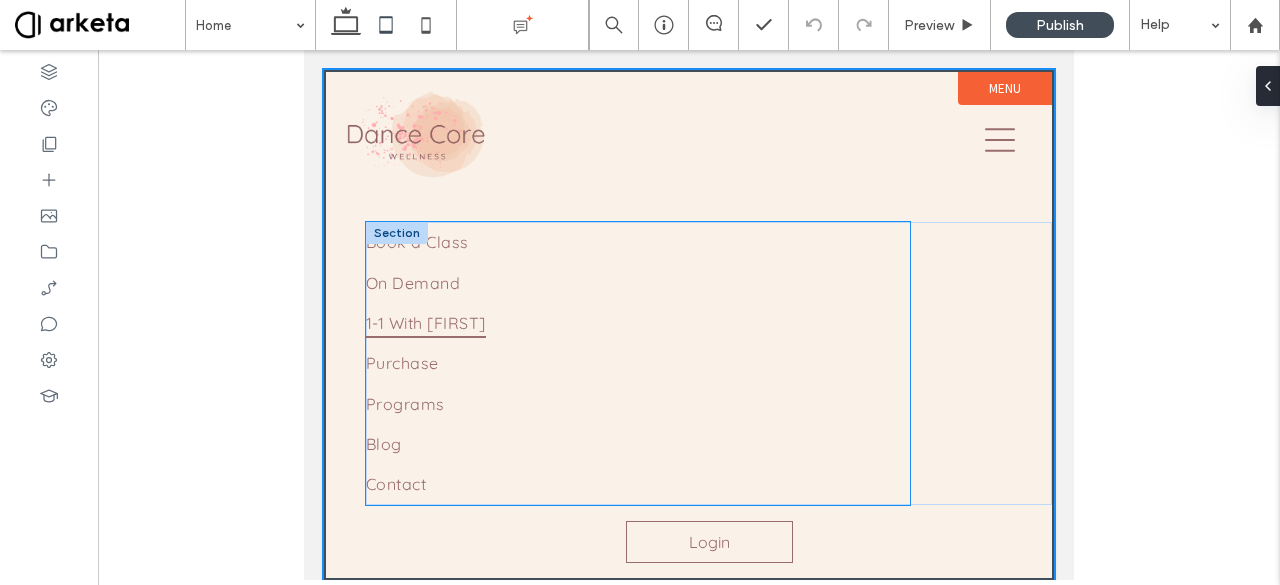 click on "1-1 With Patrica" at bounding box center [426, 323] 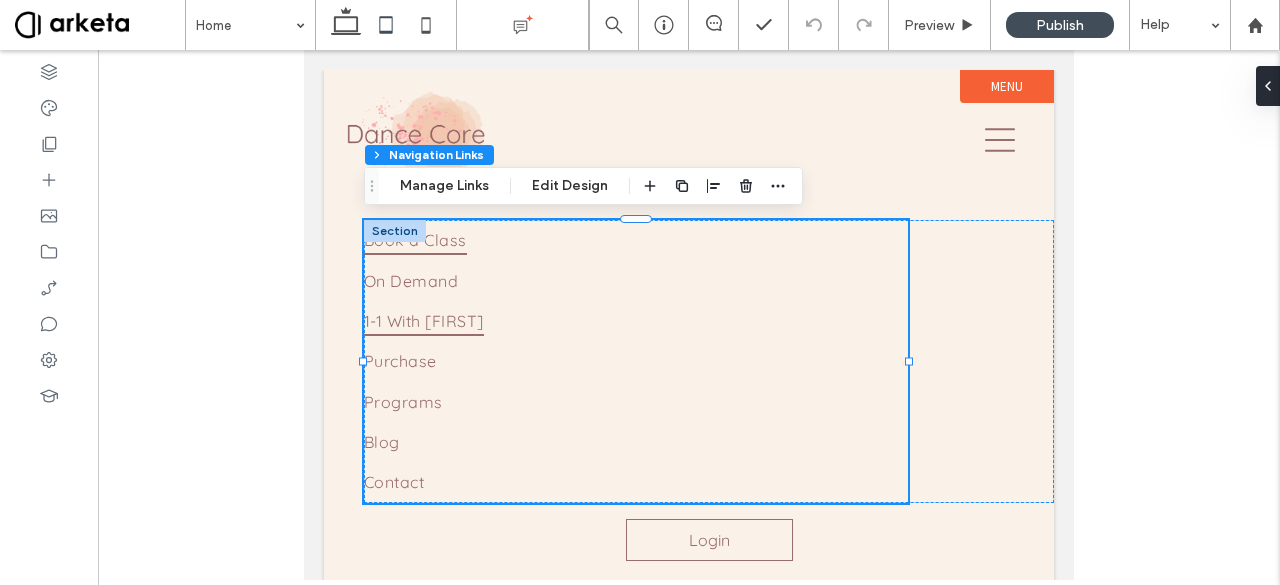 type on "***" 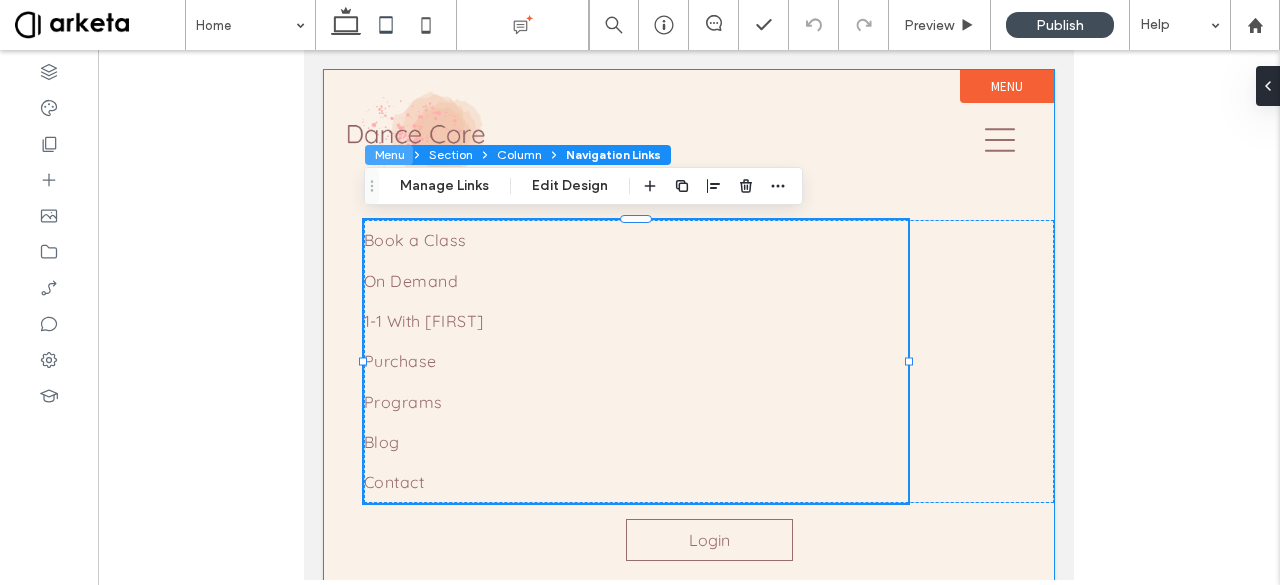 click on "Menu" at bounding box center [389, 155] 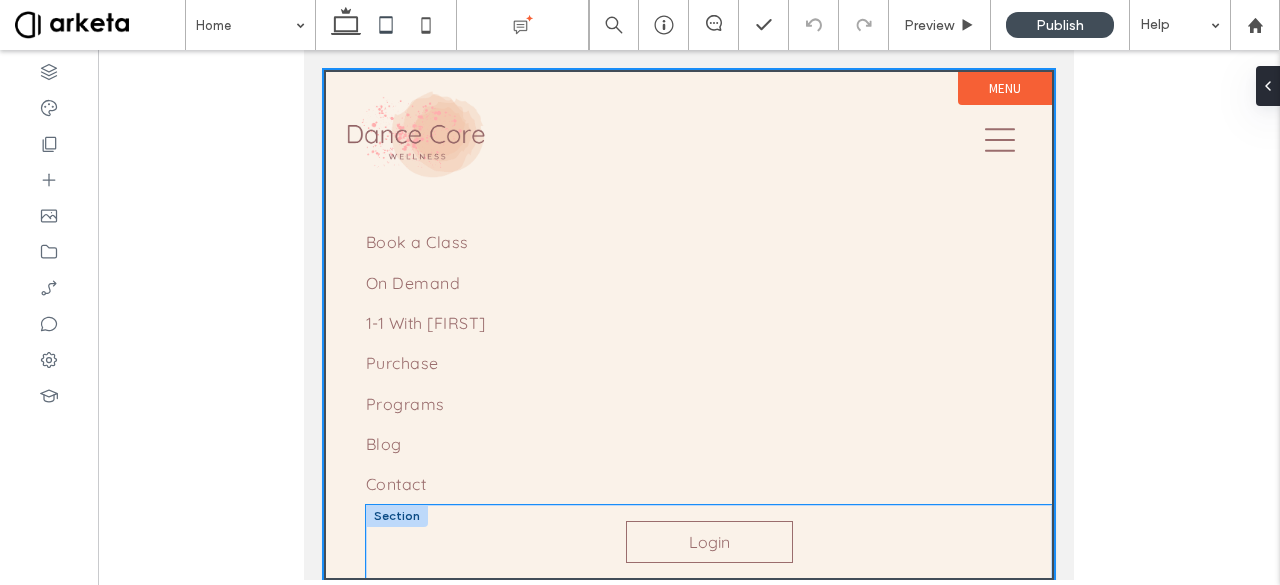click on "Get in touch
555-555-5555 mymail@mailservice.com
Login" at bounding box center (709, 542) 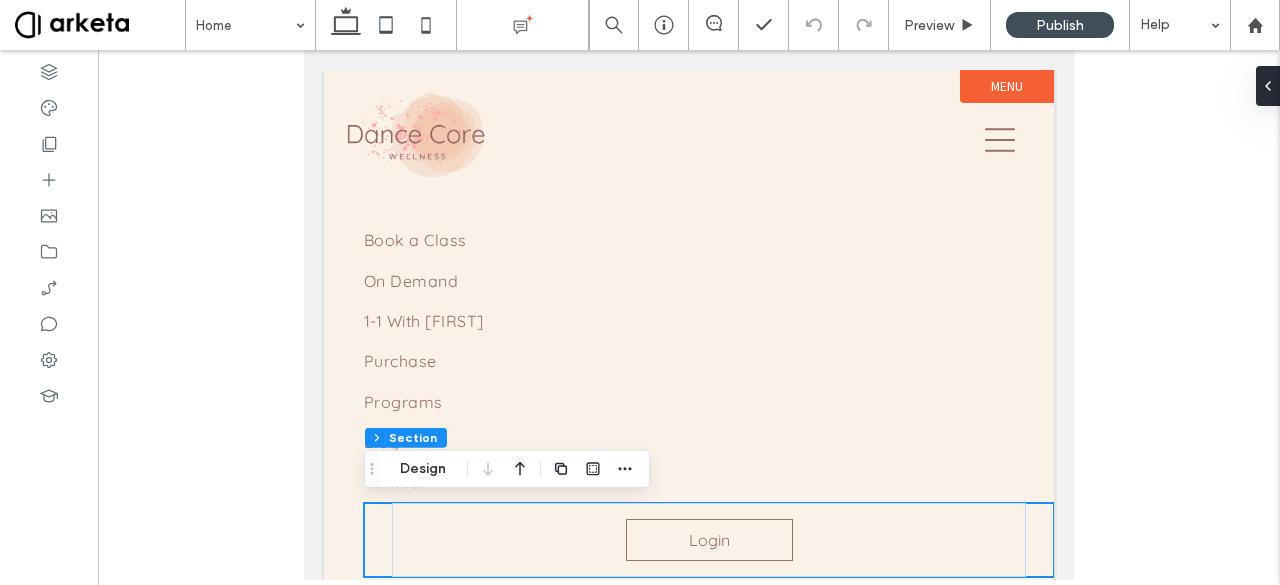 click on "Get in touch
555-555-5555 mymail@mailservice.com
Login" at bounding box center (709, 540) 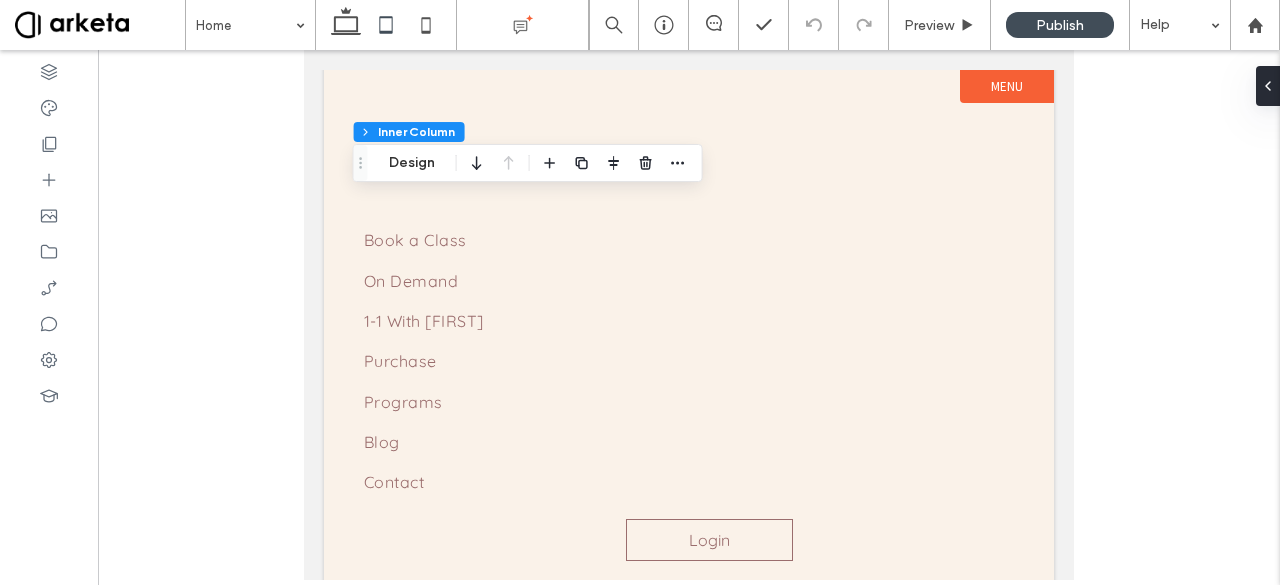 scroll, scrollTop: 7344, scrollLeft: 0, axis: vertical 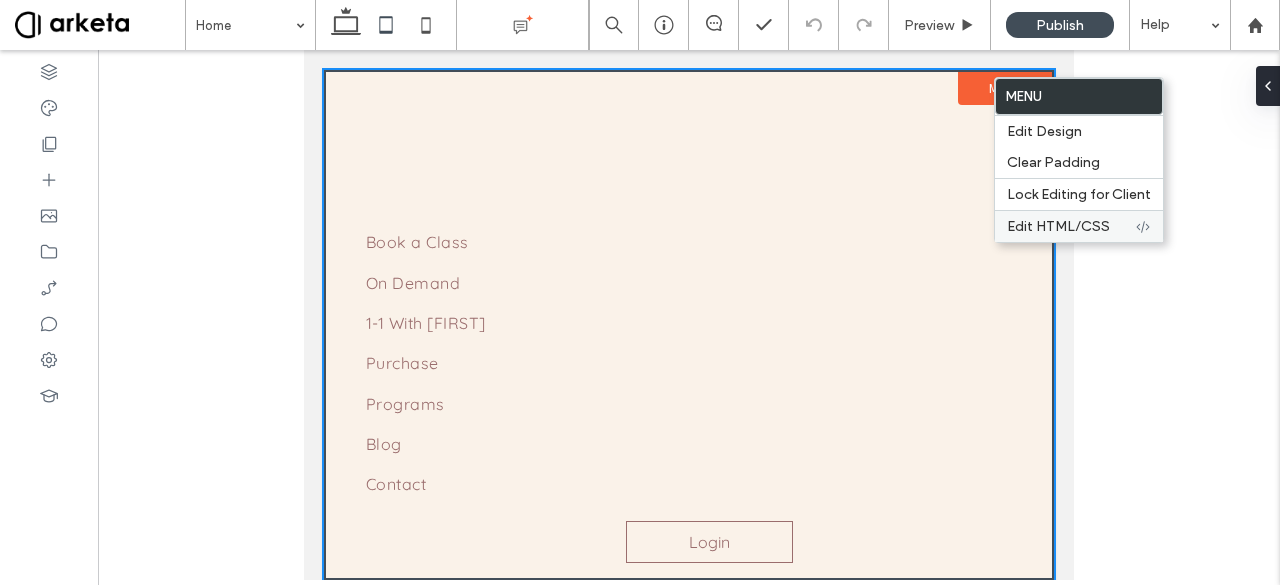 click on "Edit HTML/CSS" at bounding box center (1058, 226) 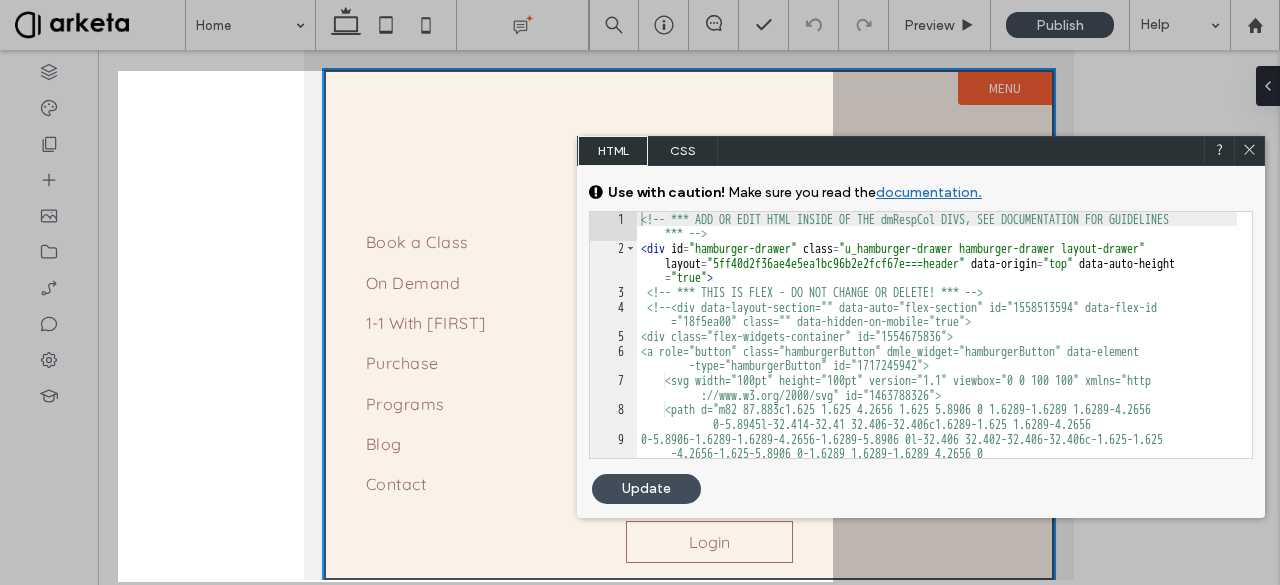 click on "CSS" at bounding box center (683, 151) 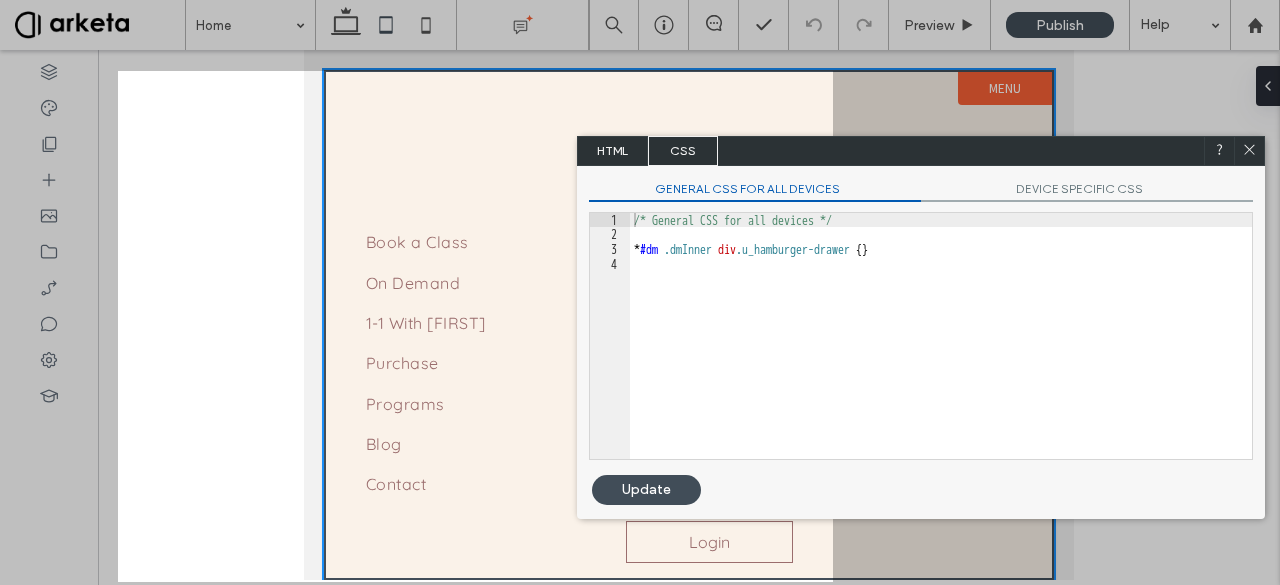 click on "GENERAL CSS FOR ALL DEVICES
DEVICE SPECIFIC CSS
Use with caution!
Make sure you read the  documentation.
Leave feedback
For HTML compliance, the text HTML only supports
specific tags .
We recommend that you add styling to the CSS; unsupported tags will be removed.
** 1 2 3 4 5 6 7 8 9 10 <!-- *** ADD OR EDIT HTML INSIDE OF THE dmRespCol DIVS, SEE DOCUMENTATION FOR GUIDELINES       *** --> < div   id = "hamburger-drawer"   class = "u_hamburger-drawer hamburger-drawer layout-drawer"        layout = "5ff40d2f36ae4e5ea1bc96b2e2fcf67e===header"   data-origin = "top"   data-auto-height      = "true" >   <!-- *** THIS IS FLEX - DO NOT CHANGE OR DELETE! *** -->   <!--<div data-layout-section="" data-auto="flex-section" id="1558513594" data-flex-id       ="18f5ea00" class="" data-hidden-on-mobile="true">   <div class="flex-widgets-container" id="1554675836">           **" at bounding box center [921, 320] 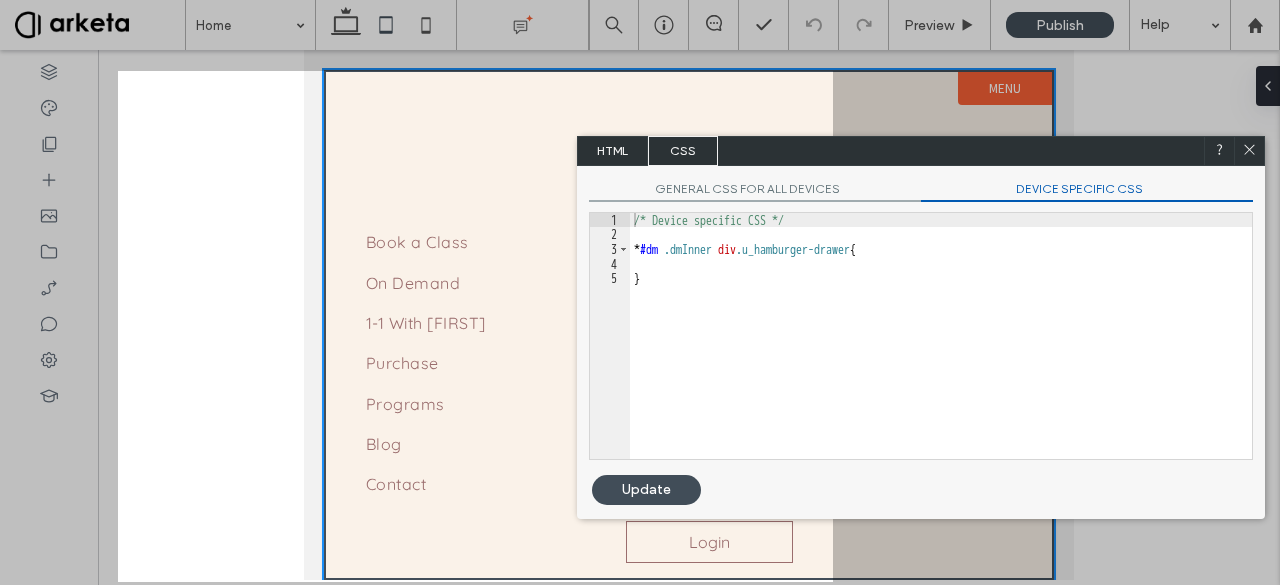 click on "GENERAL CSS FOR ALL DEVICES" at bounding box center [755, 191] 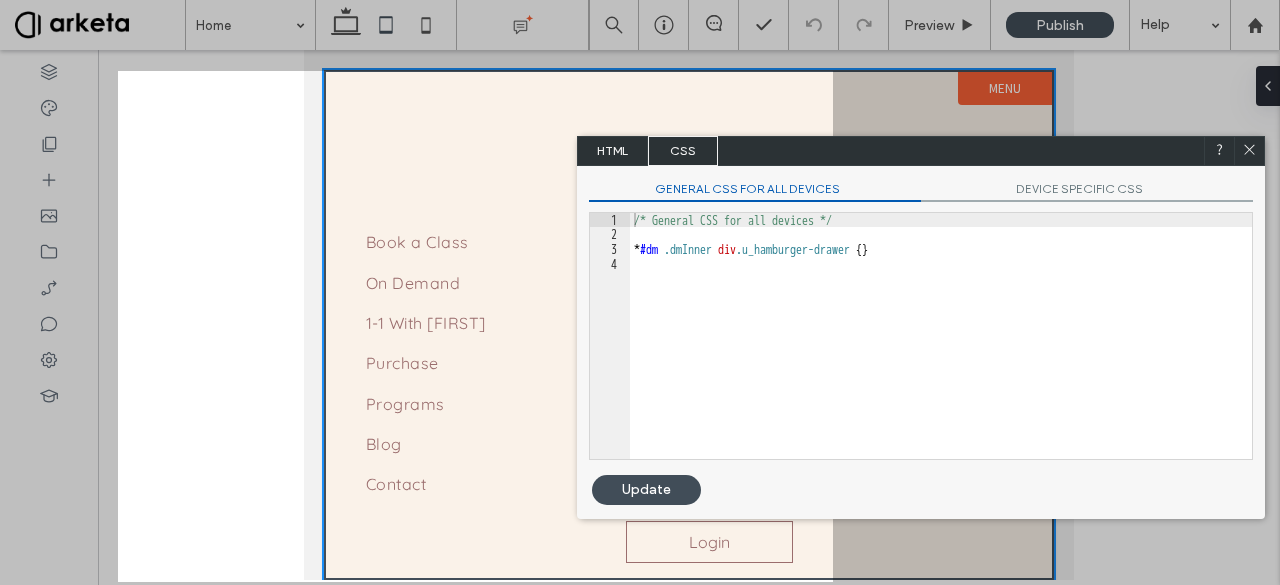 click 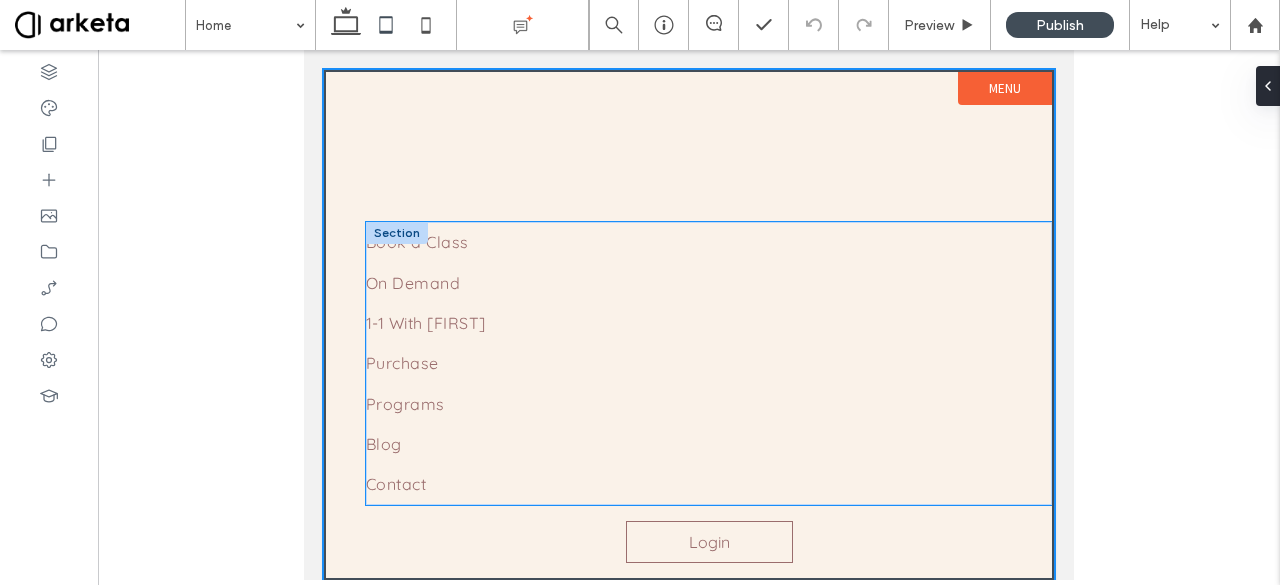 scroll, scrollTop: 364, scrollLeft: 0, axis: vertical 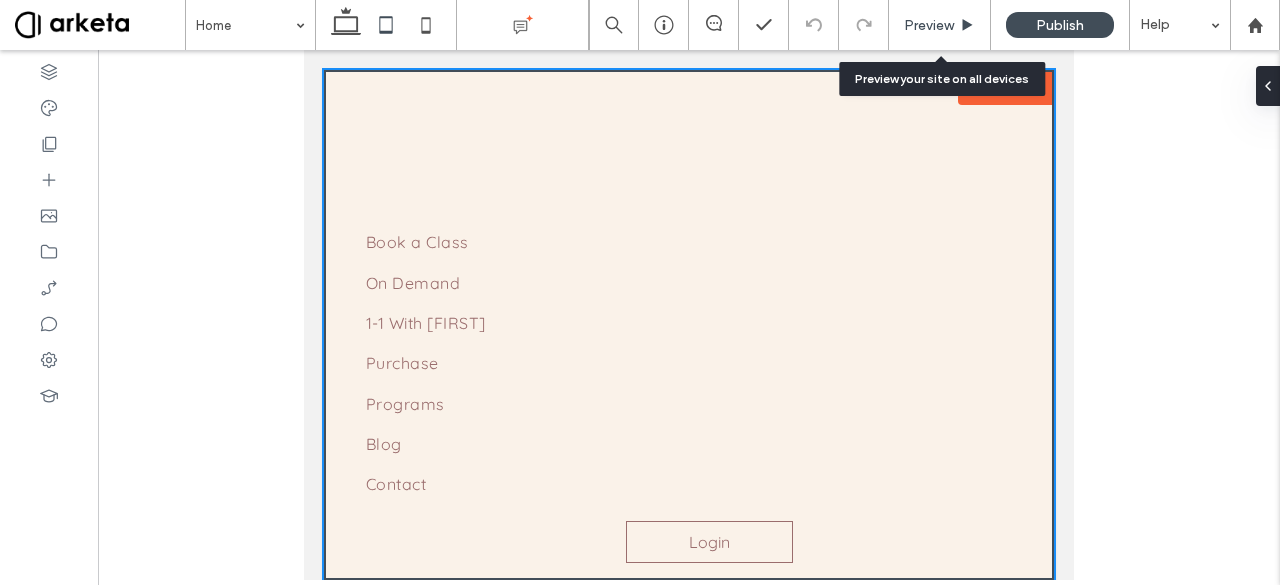click on "Preview" at bounding box center (940, 25) 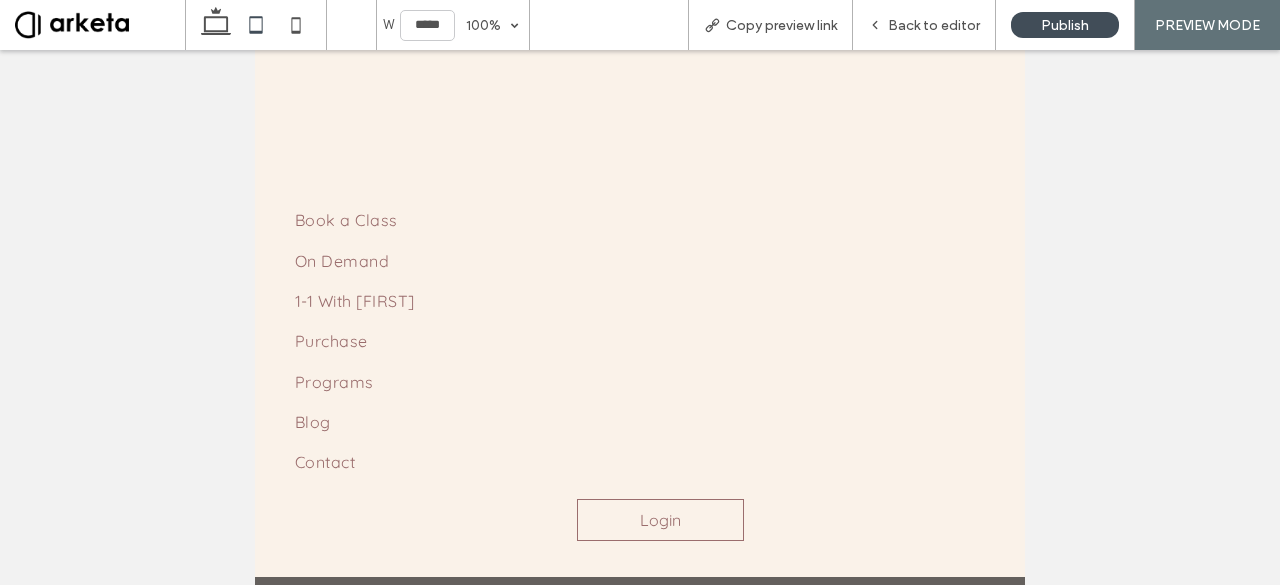 scroll, scrollTop: 0, scrollLeft: 0, axis: both 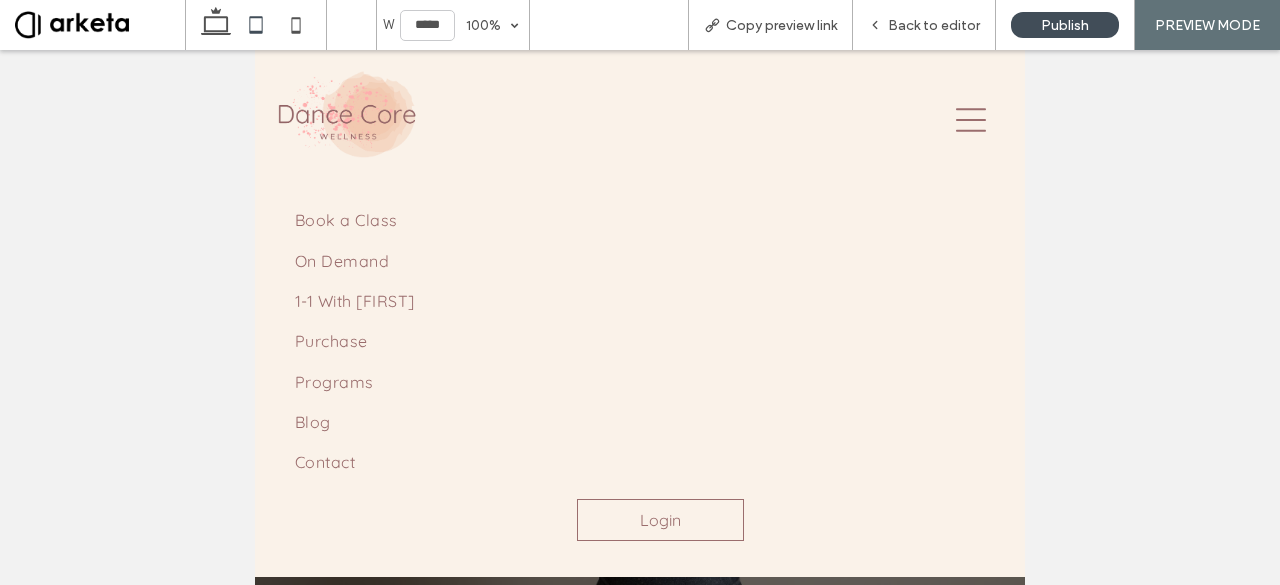 click 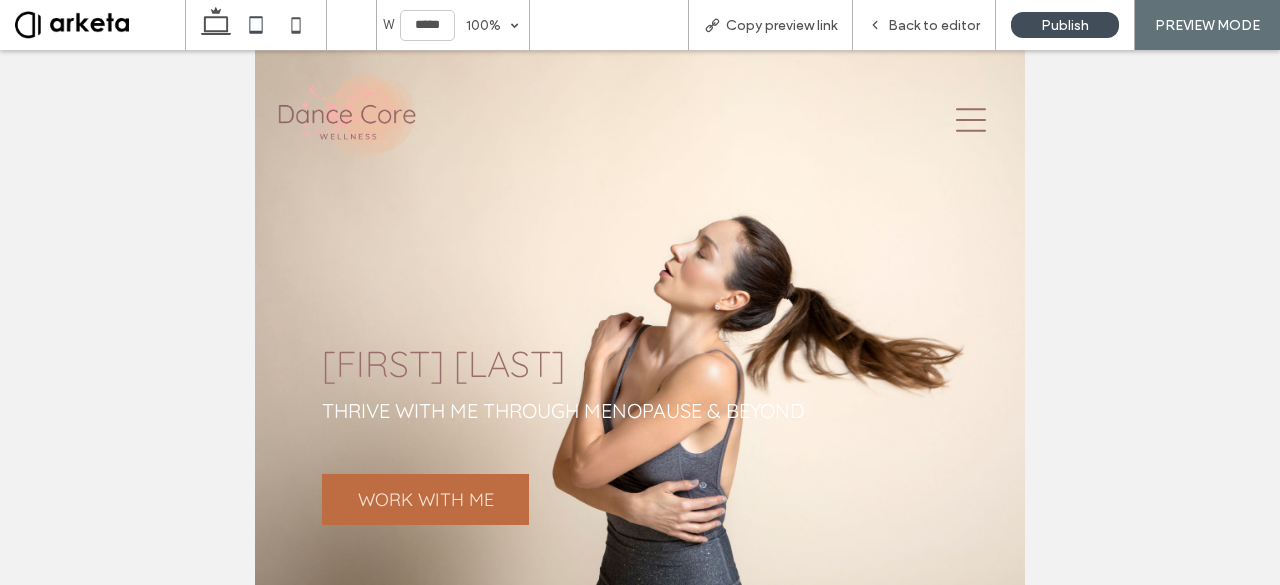click 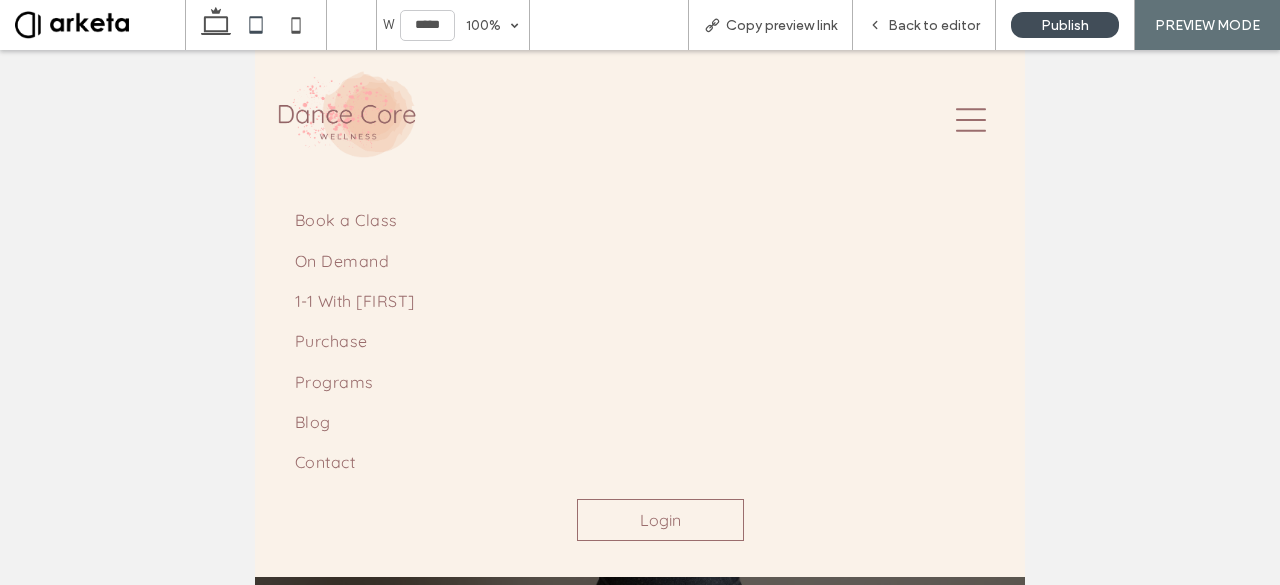 click 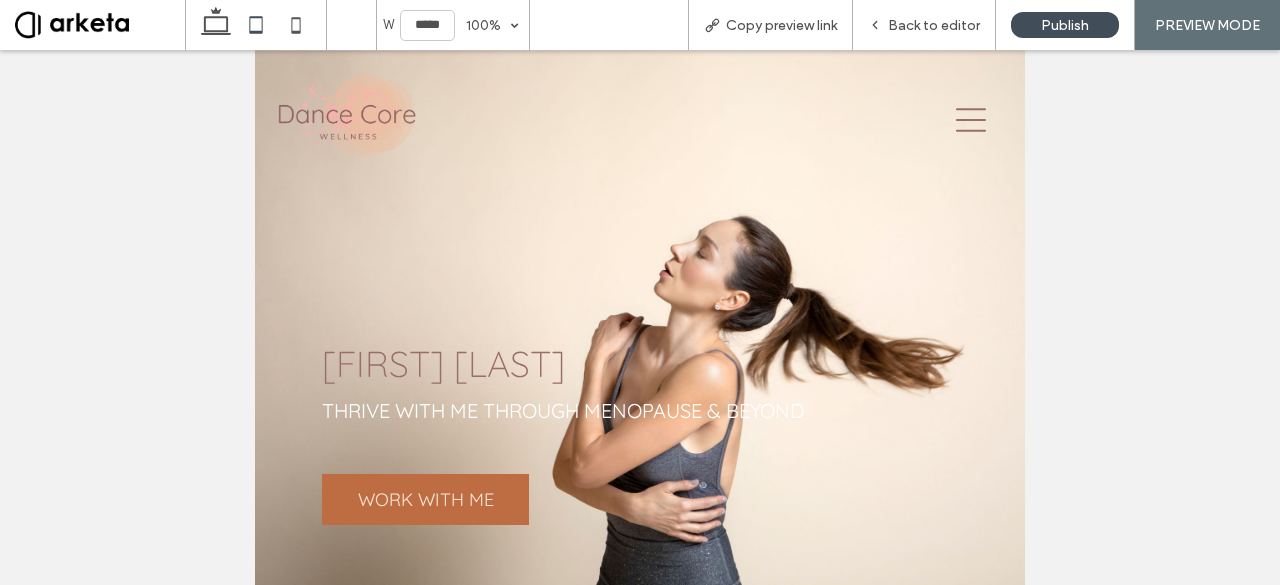 click 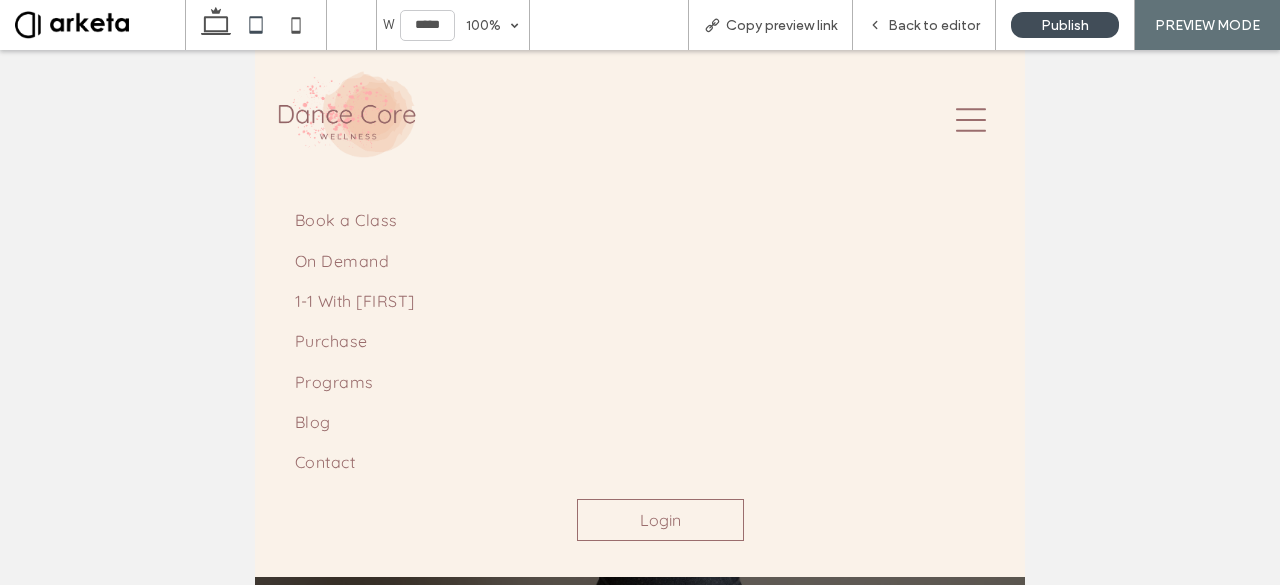 click 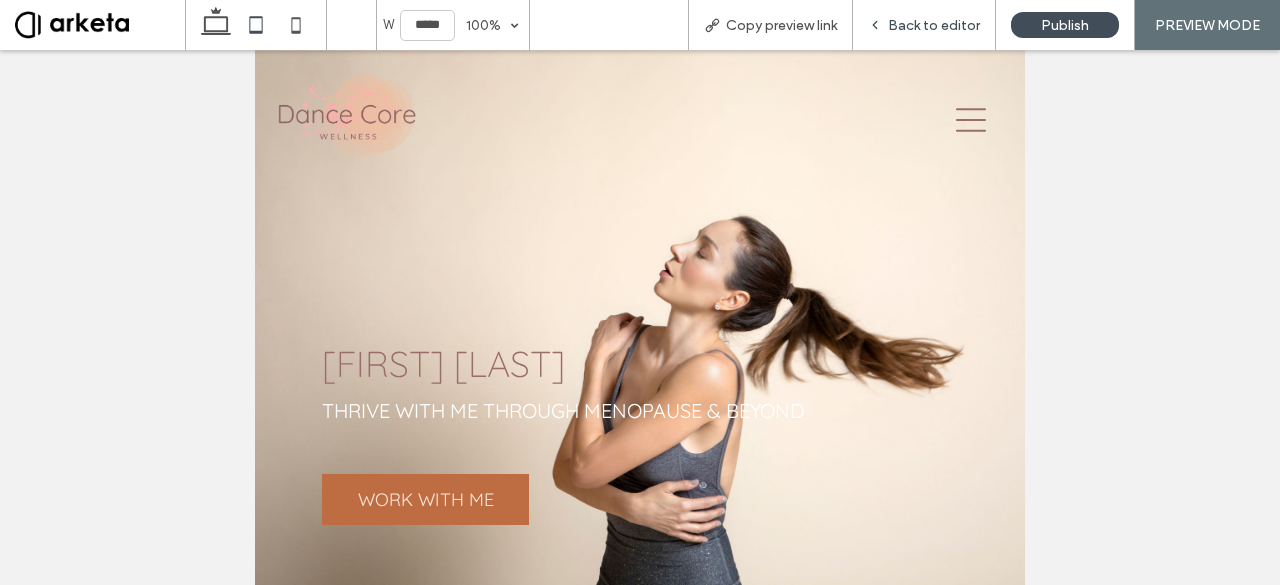click on "Back to editor" at bounding box center [934, 25] 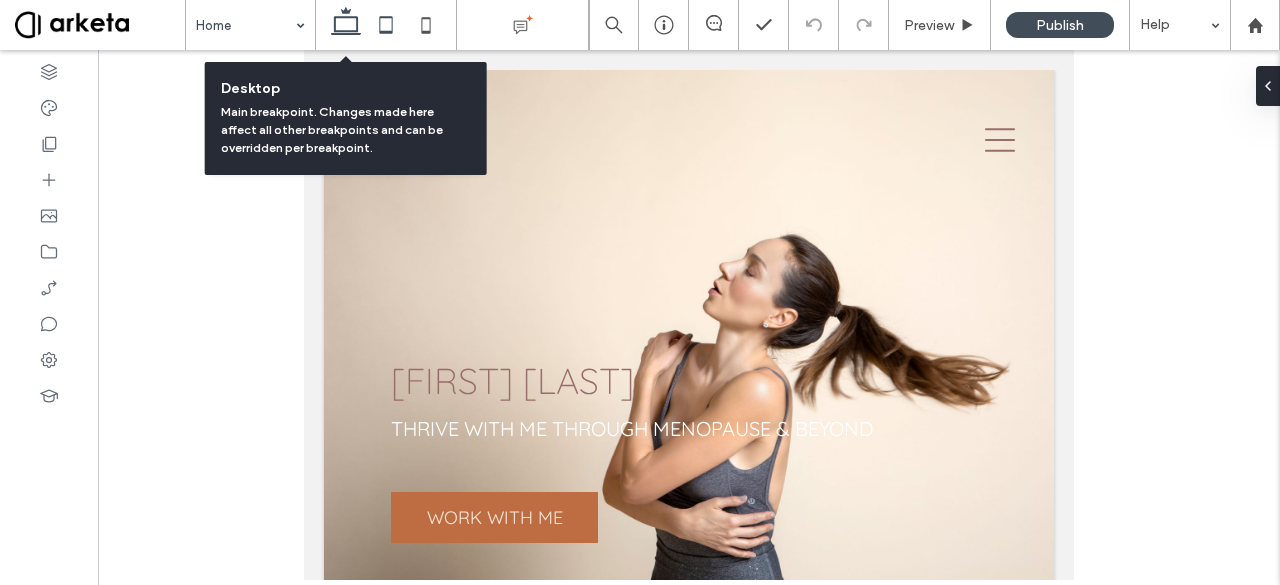 click 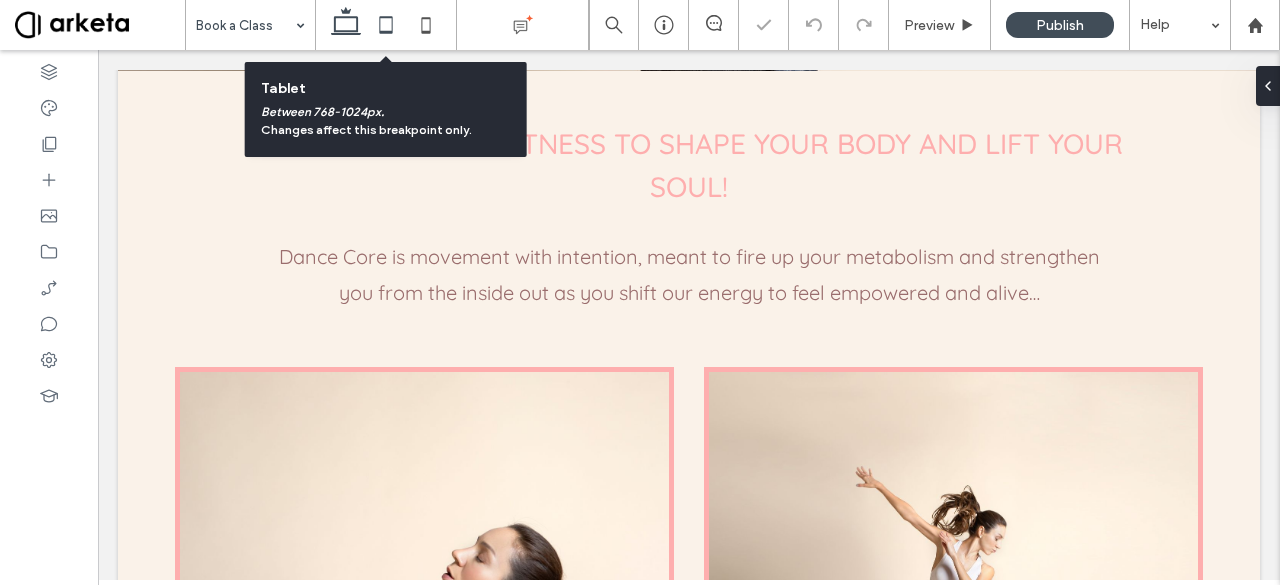 click 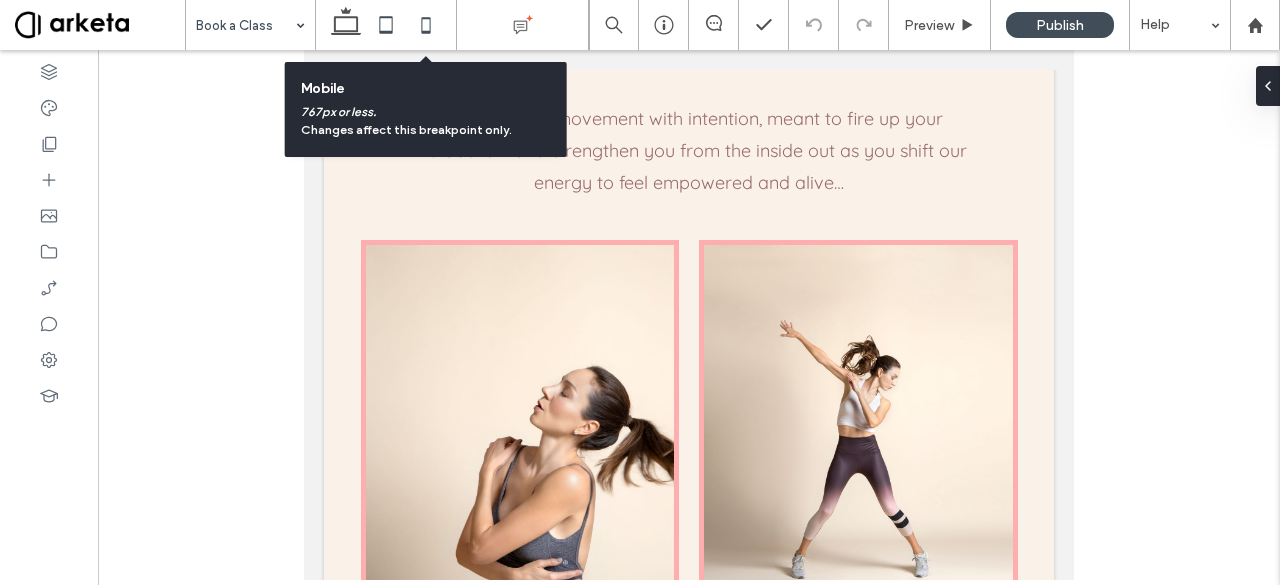 click 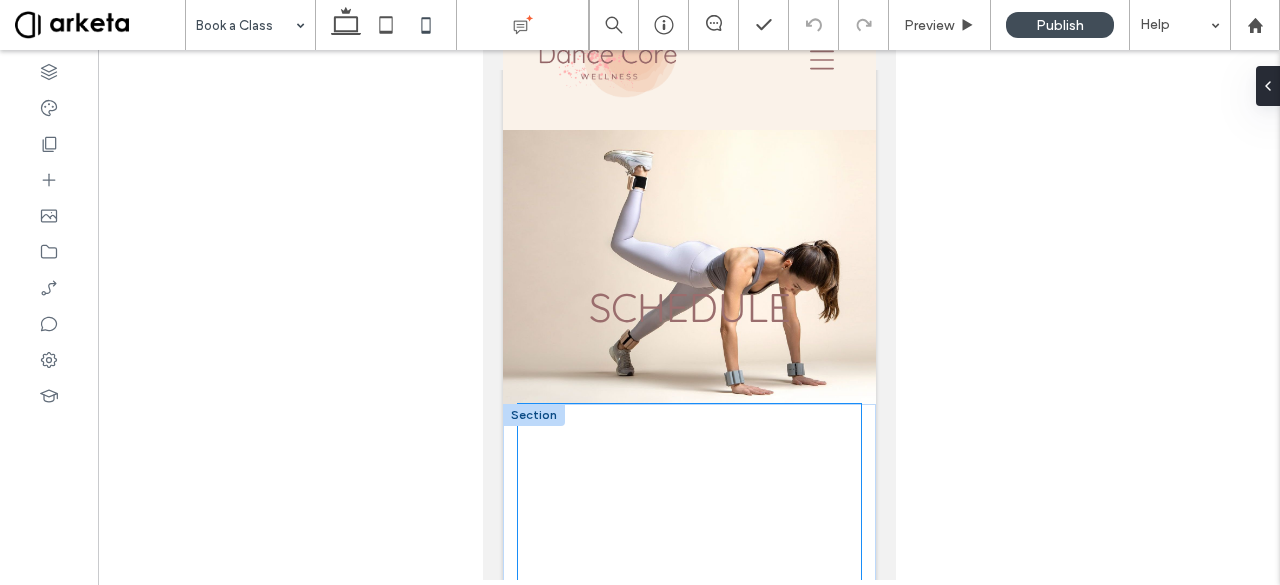 scroll, scrollTop: 86, scrollLeft: 0, axis: vertical 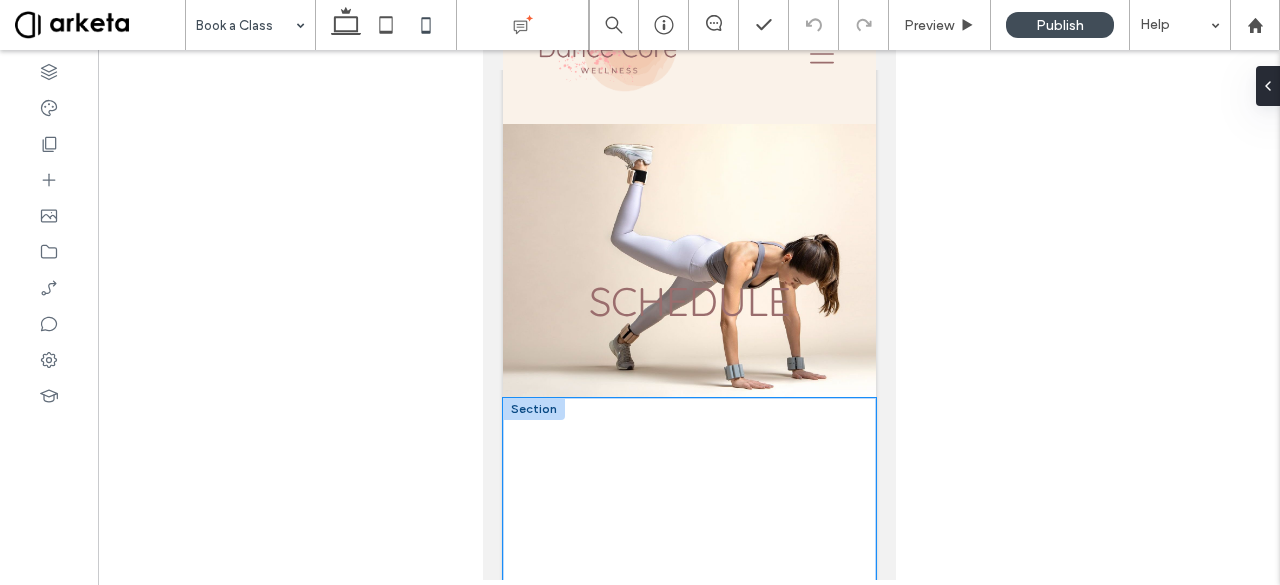 click at bounding box center [688, 729] 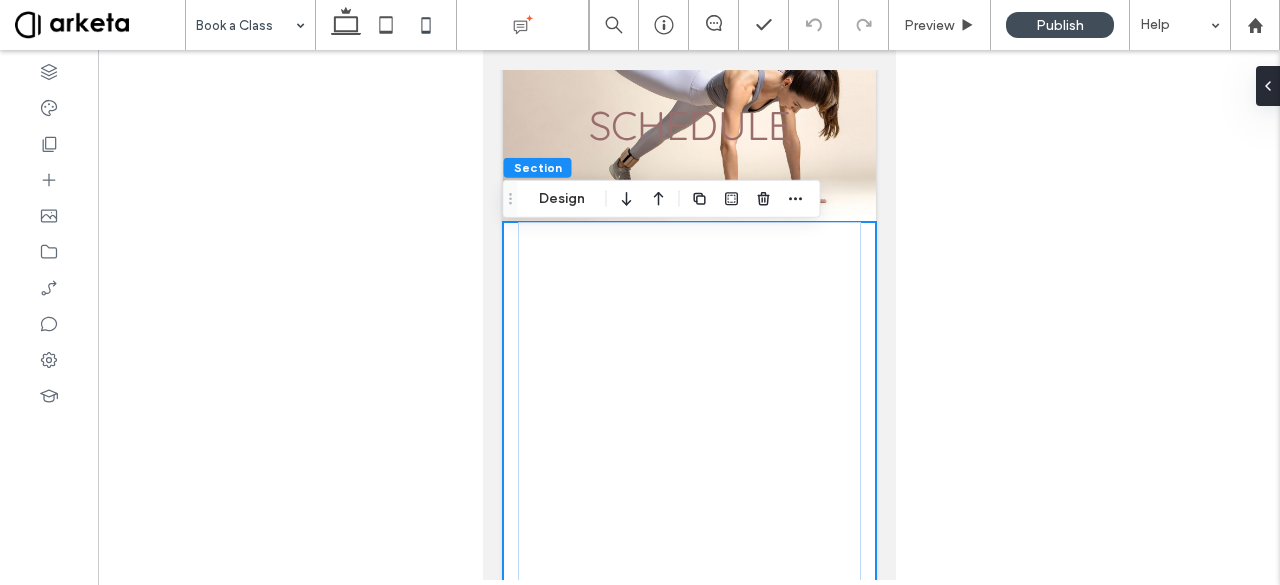 scroll, scrollTop: 264, scrollLeft: 0, axis: vertical 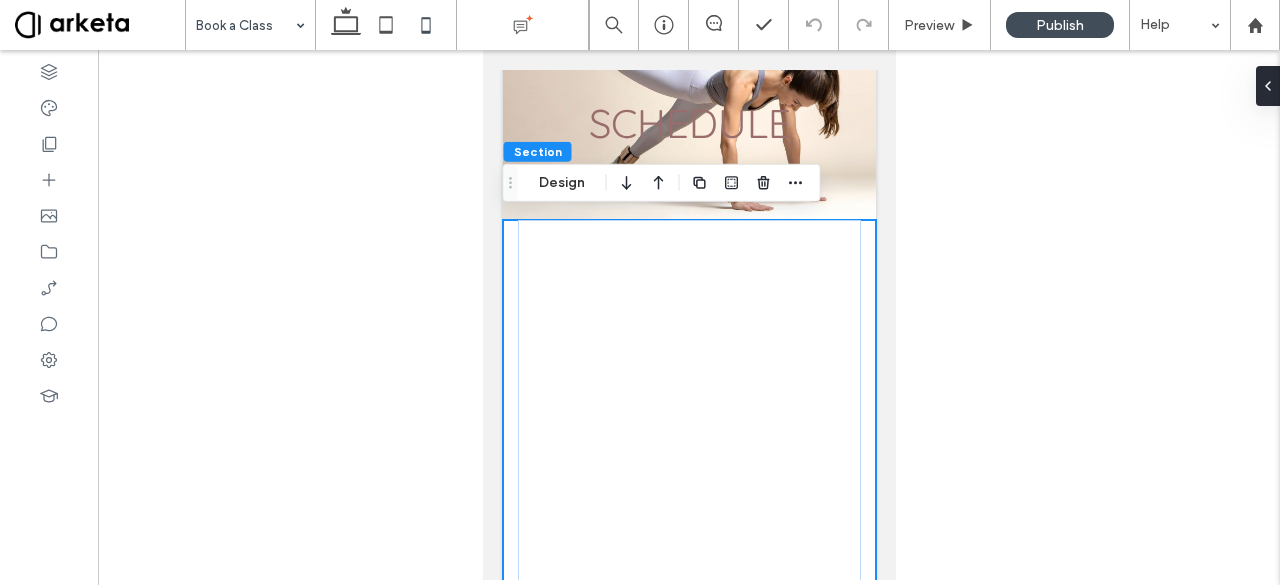 click at bounding box center (688, 551) 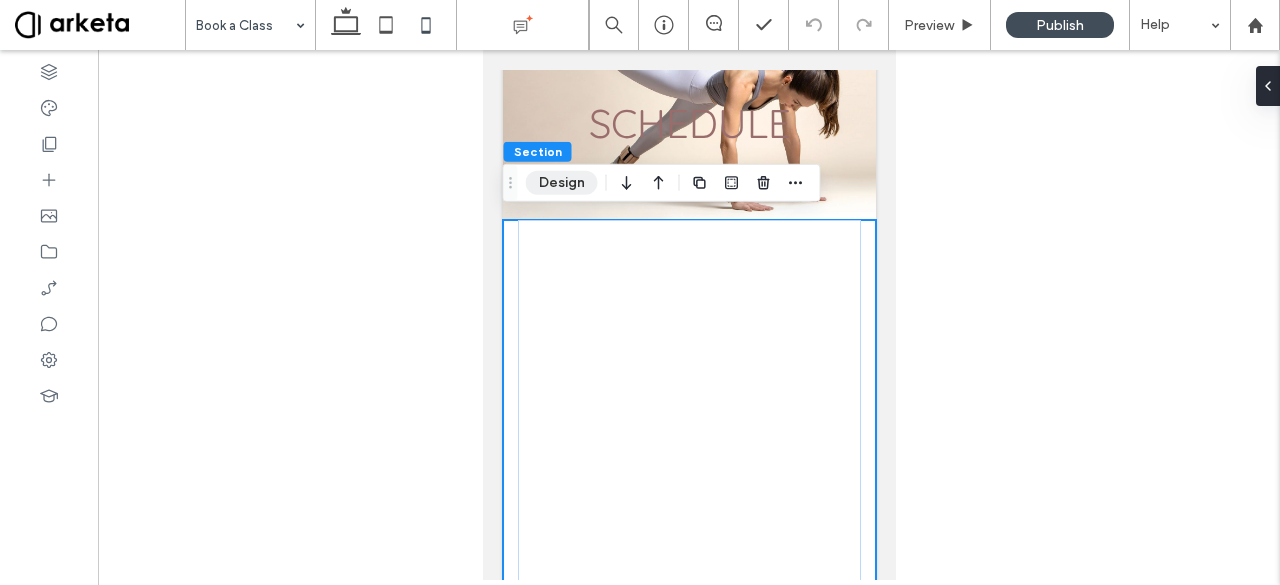 click on "Design" at bounding box center (562, 183) 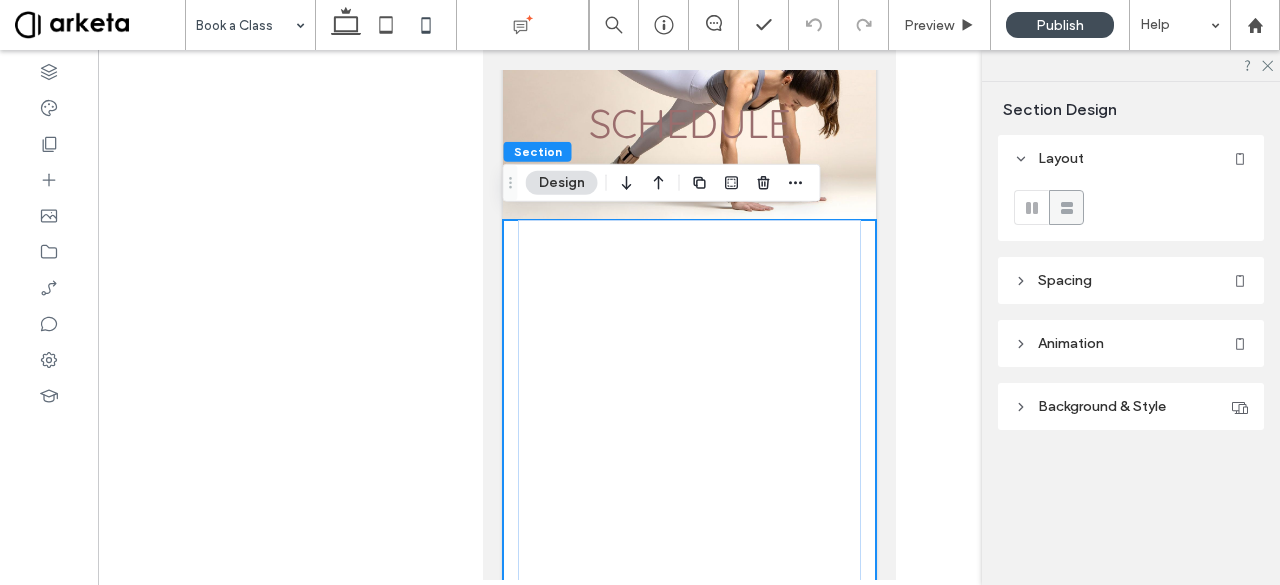 click on "Spacing" at bounding box center [1131, 280] 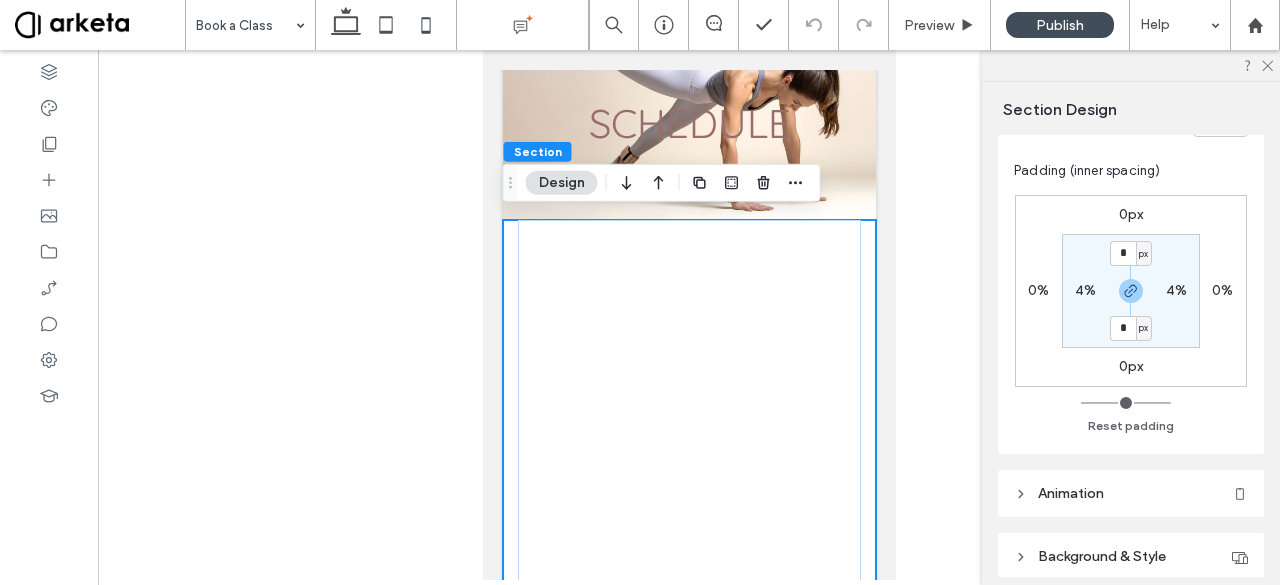 scroll, scrollTop: 236, scrollLeft: 0, axis: vertical 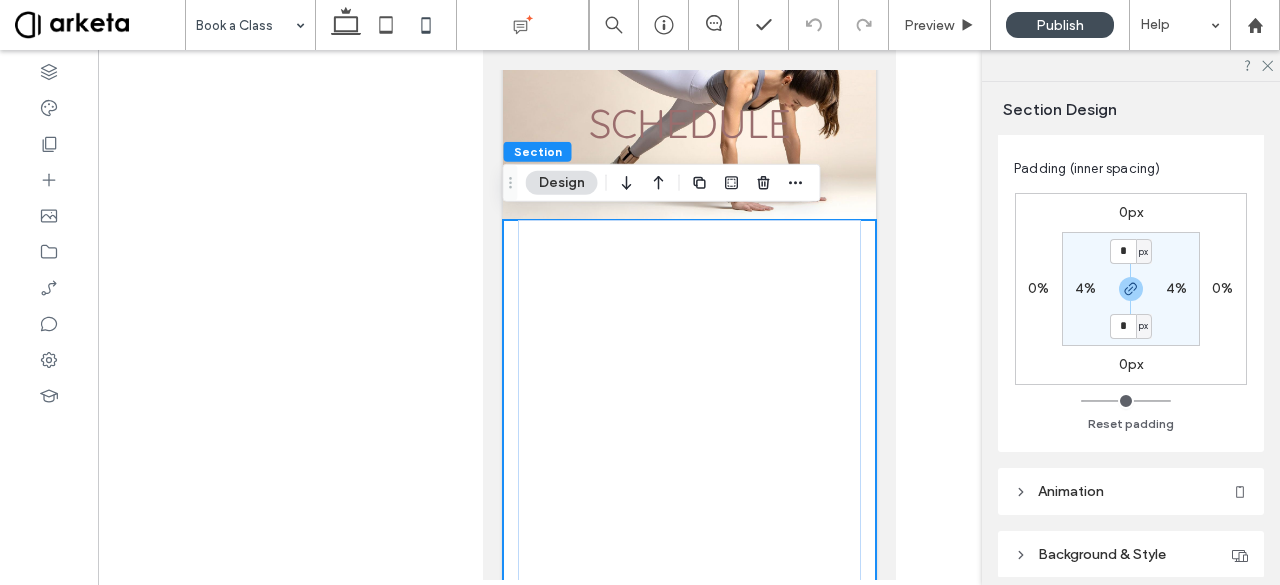 click on "4%" at bounding box center (1085, 289) 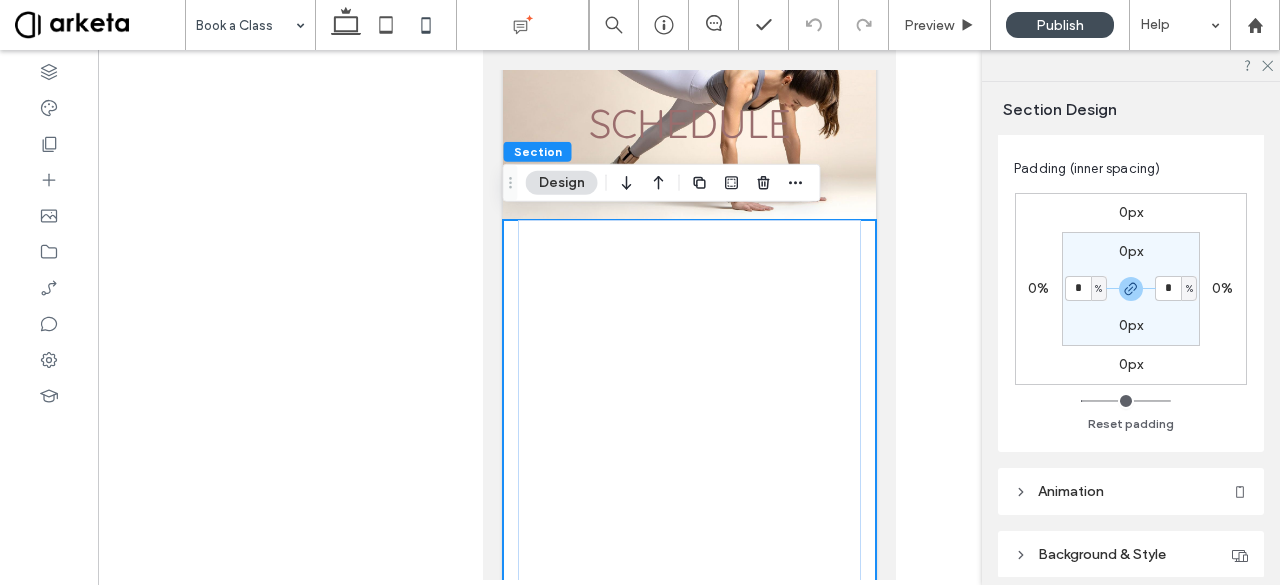type on "*" 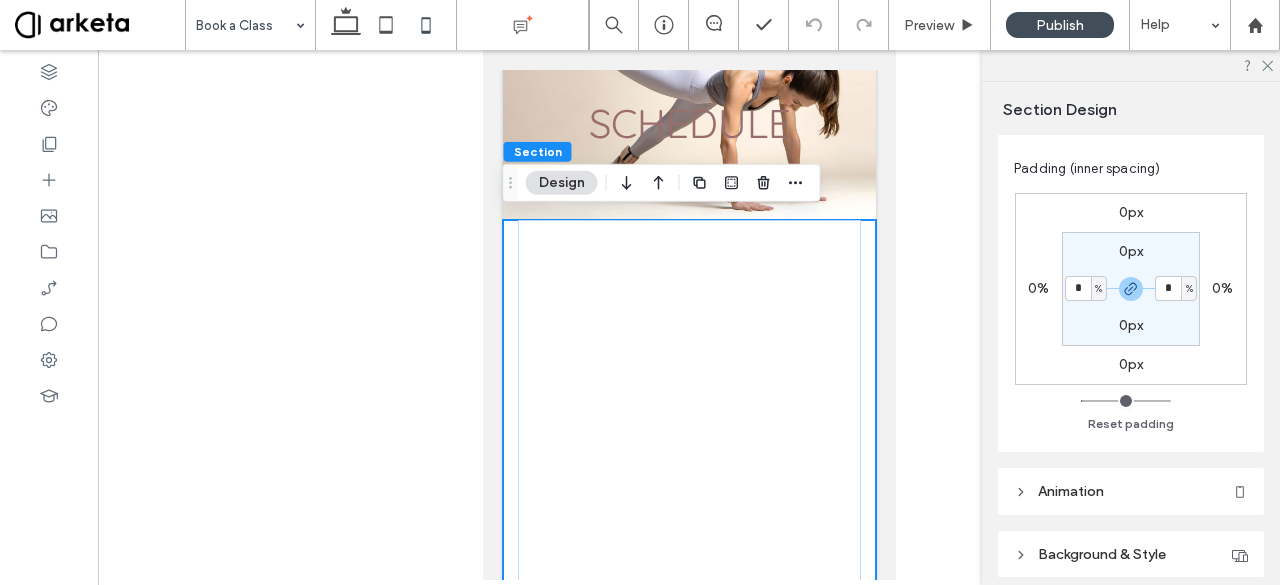 type on "*" 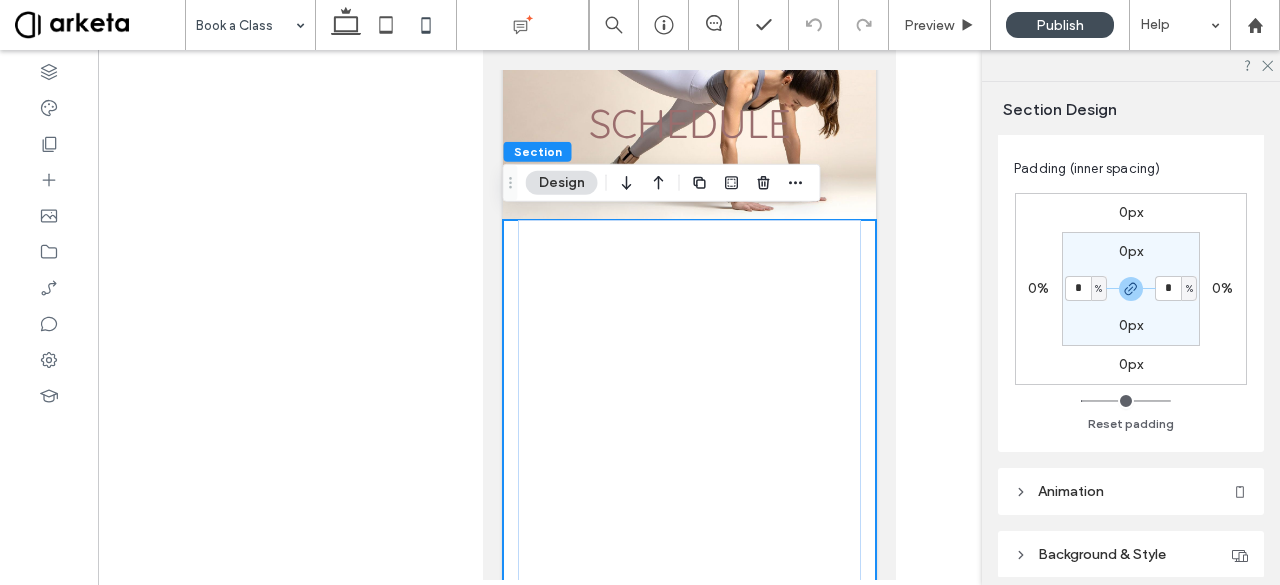 type on "*" 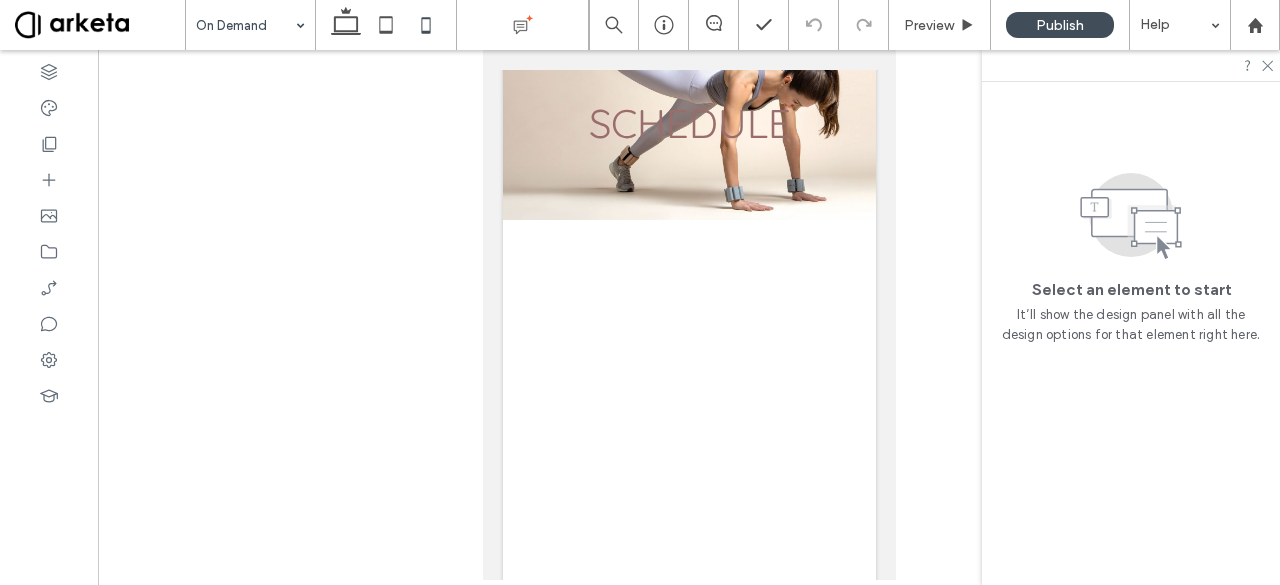 click at bounding box center (245, 25) 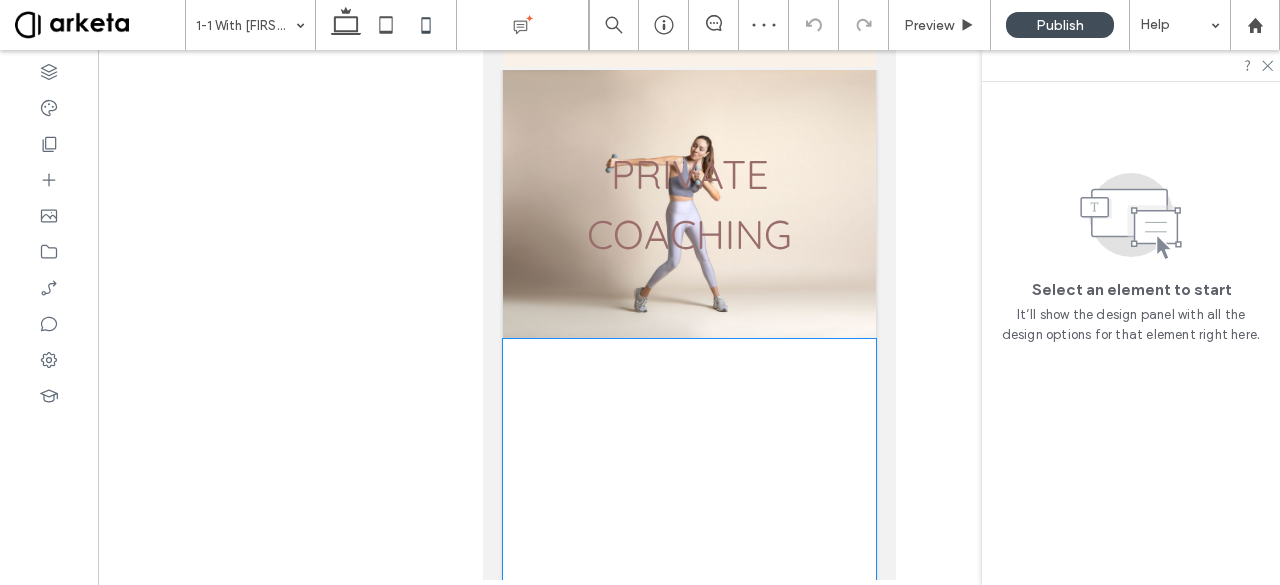 scroll, scrollTop: 139, scrollLeft: 0, axis: vertical 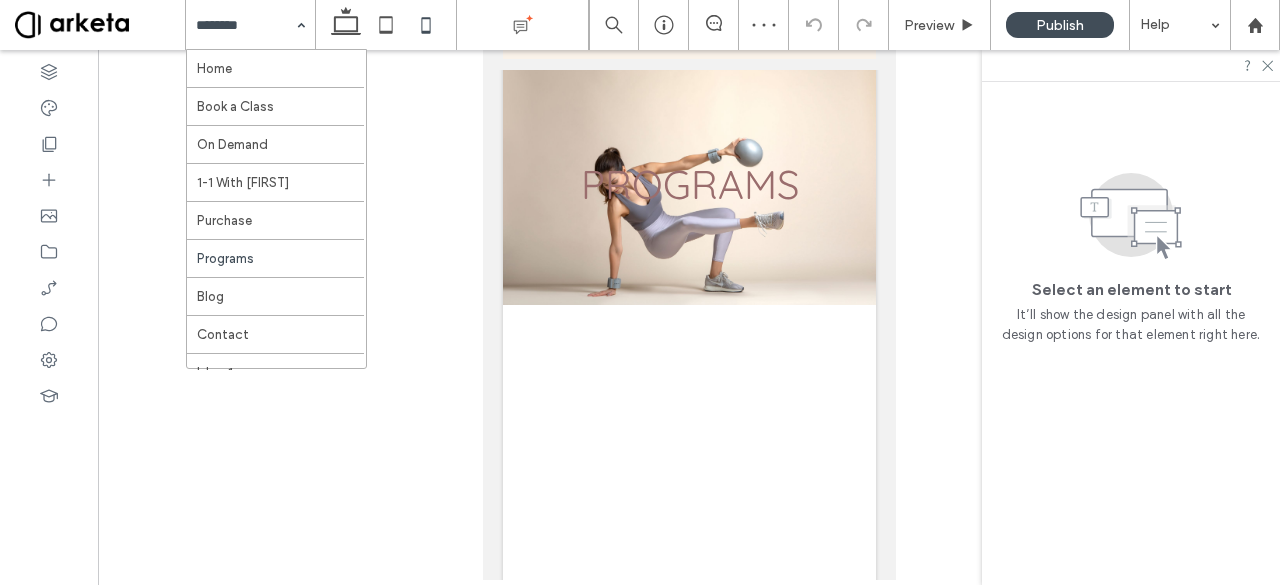 click on "Home Book a Class On Demand 1-1 With Patrica Purchase Programs Blog Contact blog 1 blog 4 LOGIN blog 3 blog 2 blog 5" at bounding box center [250, 25] 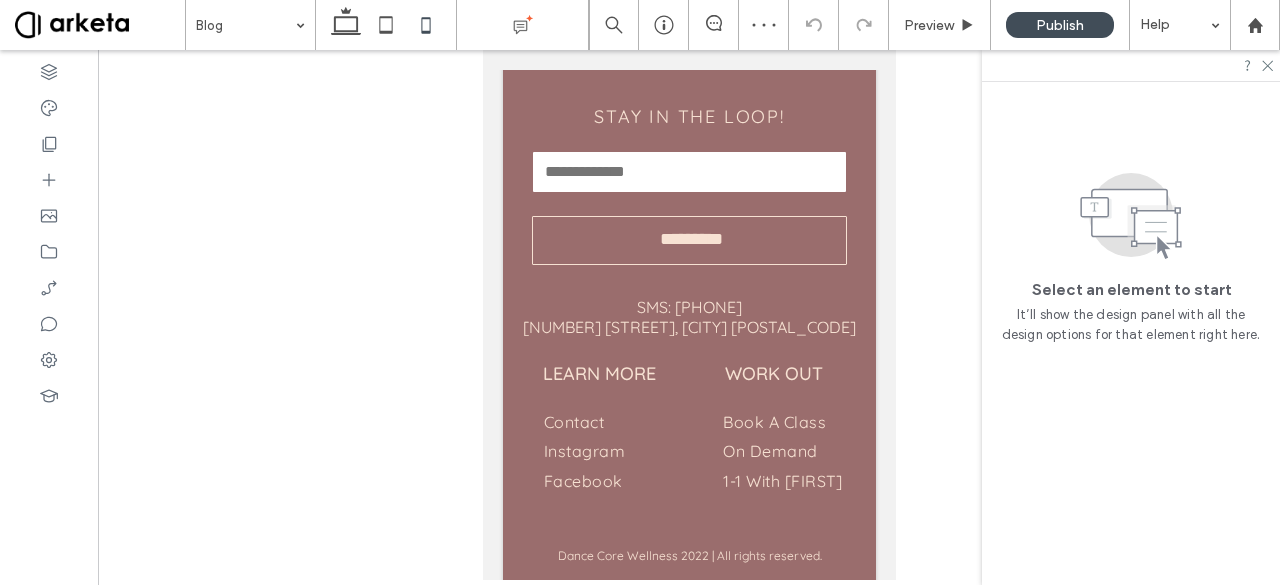 scroll, scrollTop: 3311, scrollLeft: 0, axis: vertical 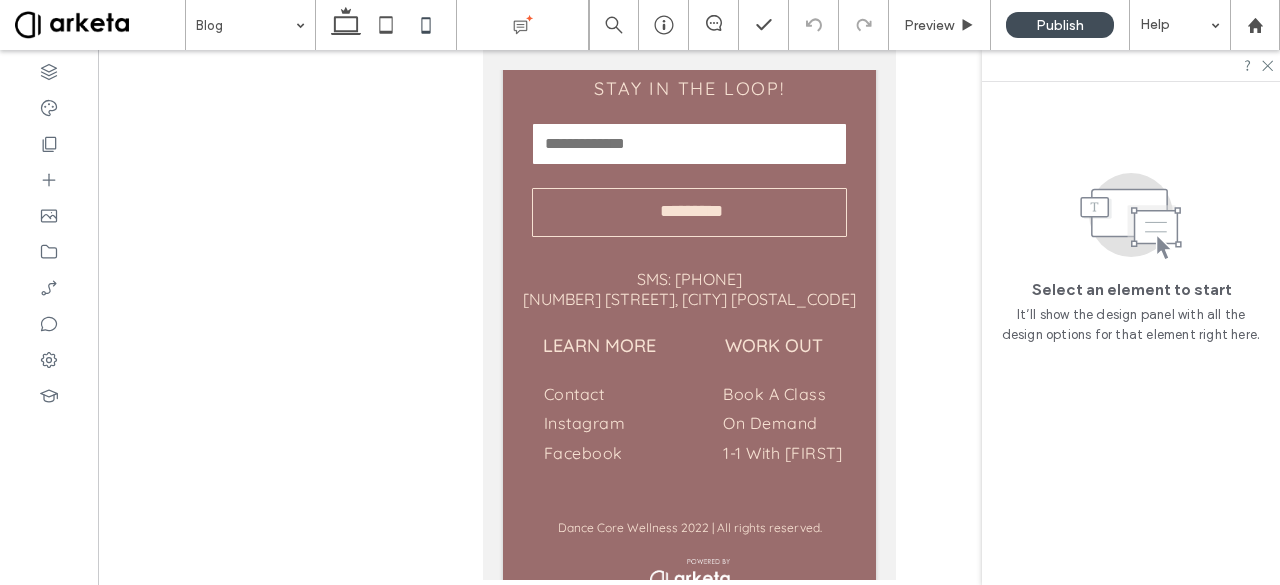 click at bounding box center [100, 25] 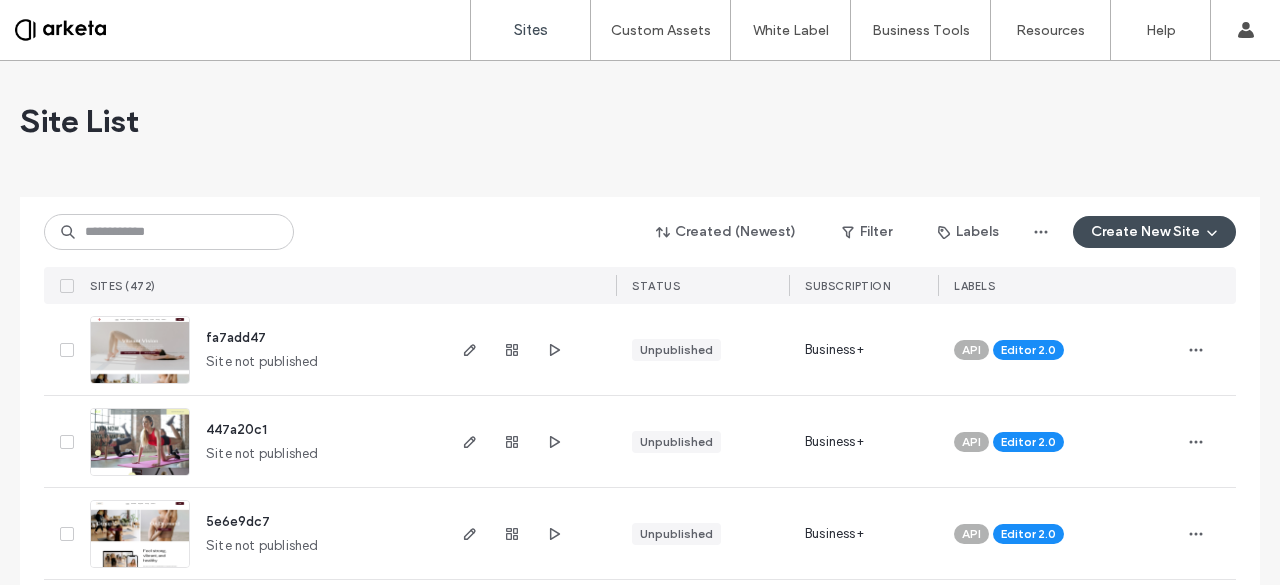 scroll, scrollTop: 0, scrollLeft: 0, axis: both 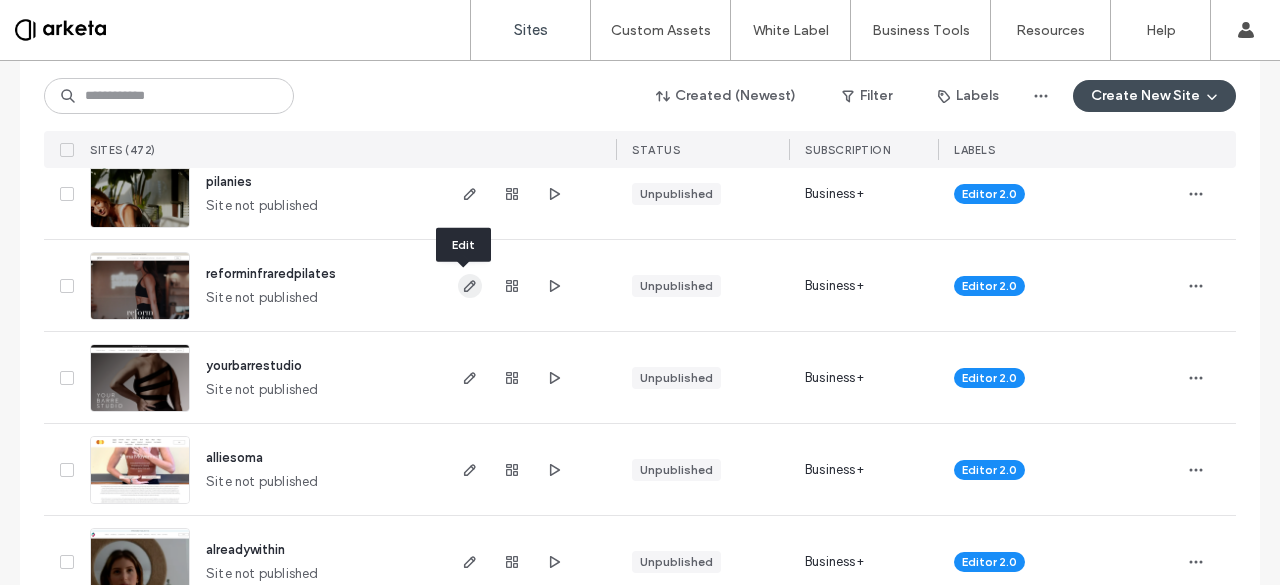 click 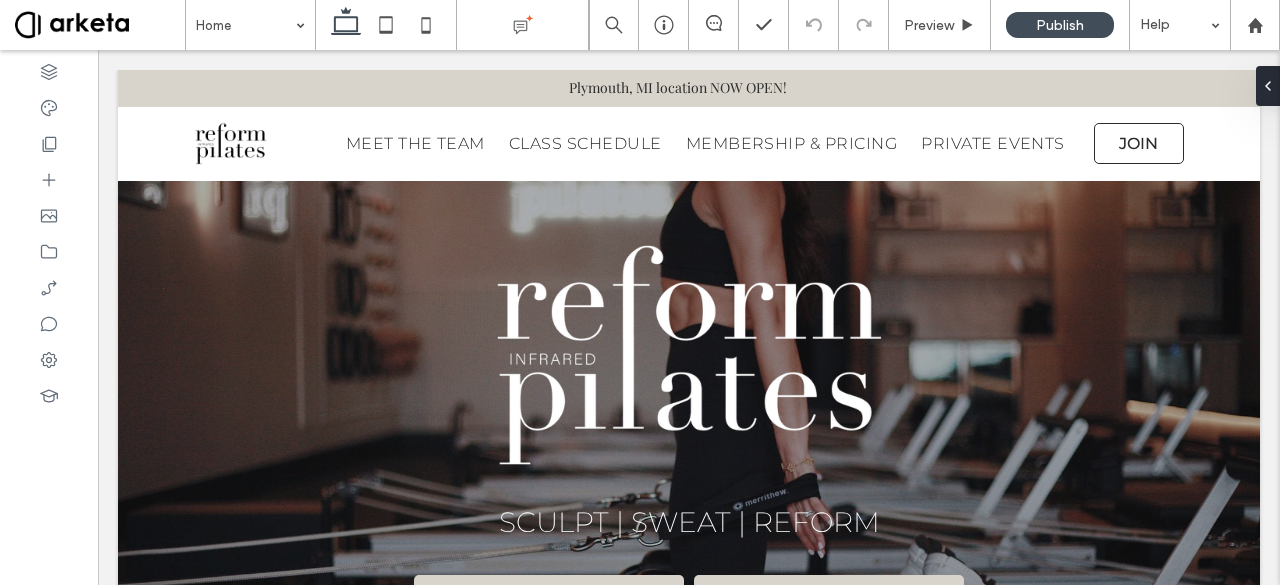 scroll, scrollTop: 631, scrollLeft: 0, axis: vertical 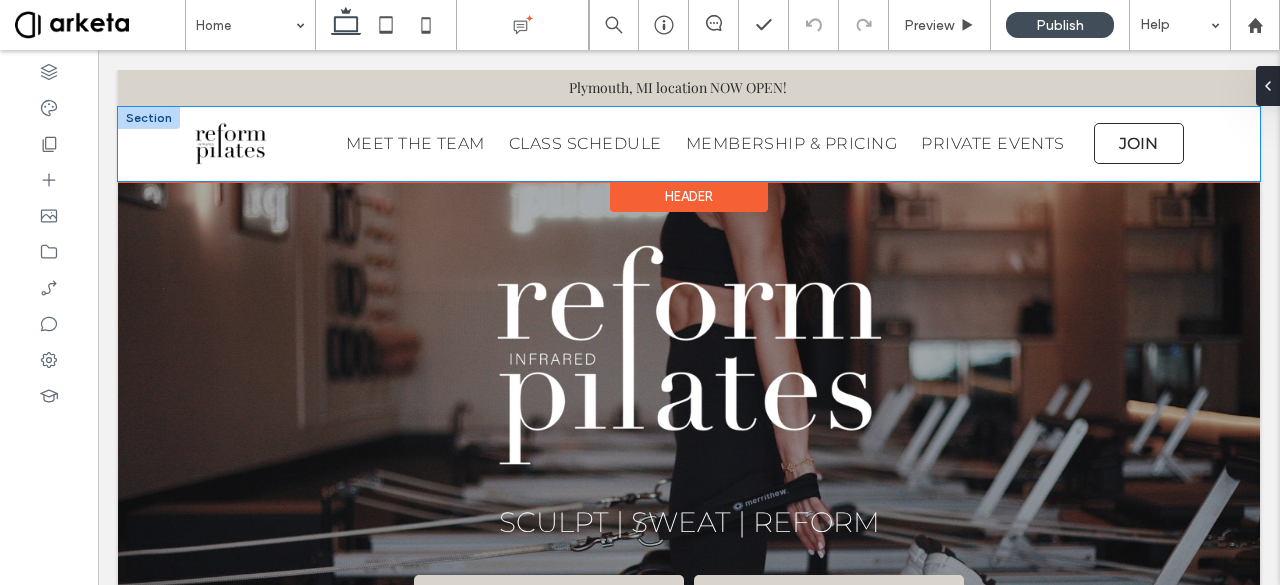 click at bounding box center (245, 144) 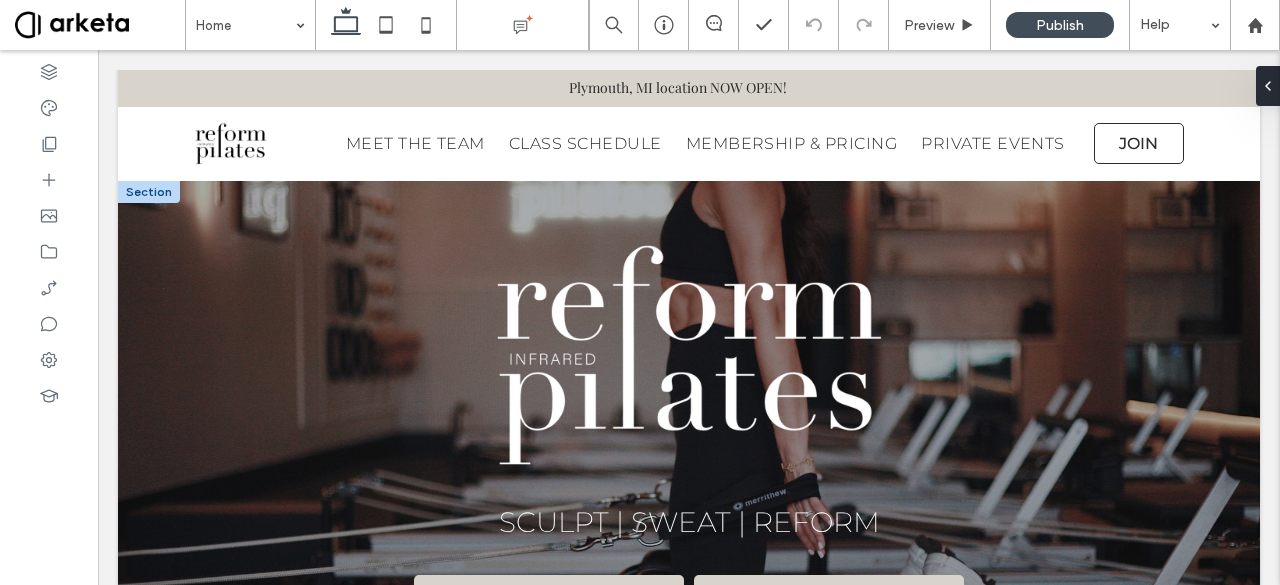 click on "SCULPT | SWEAT | REFORM" at bounding box center (689, 392) 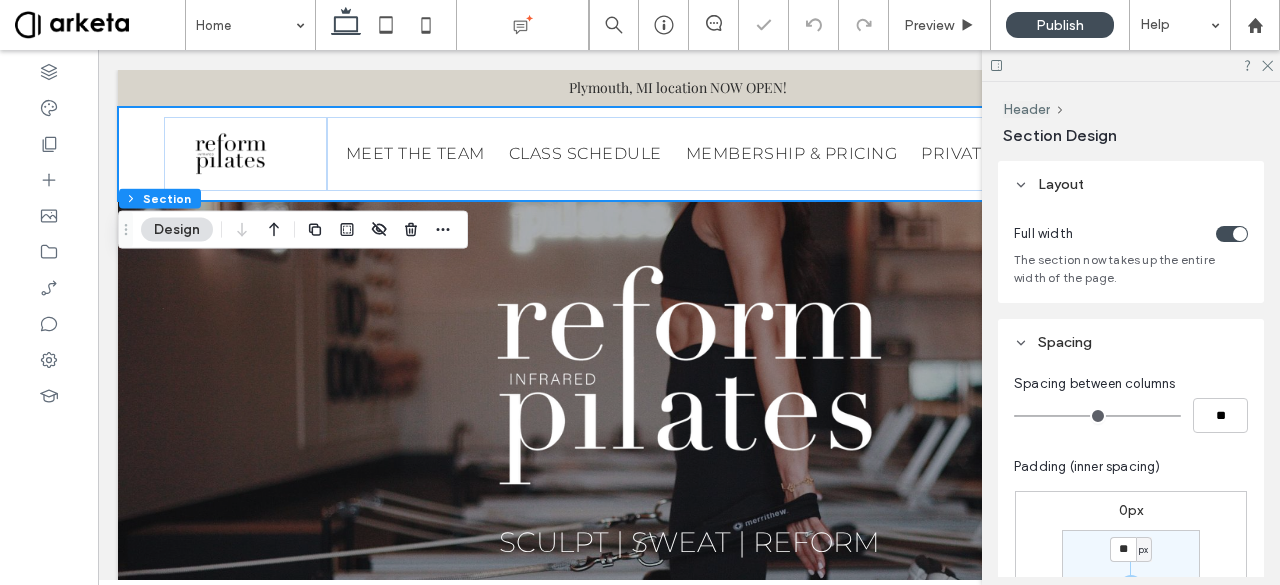 scroll, scrollTop: 0, scrollLeft: 0, axis: both 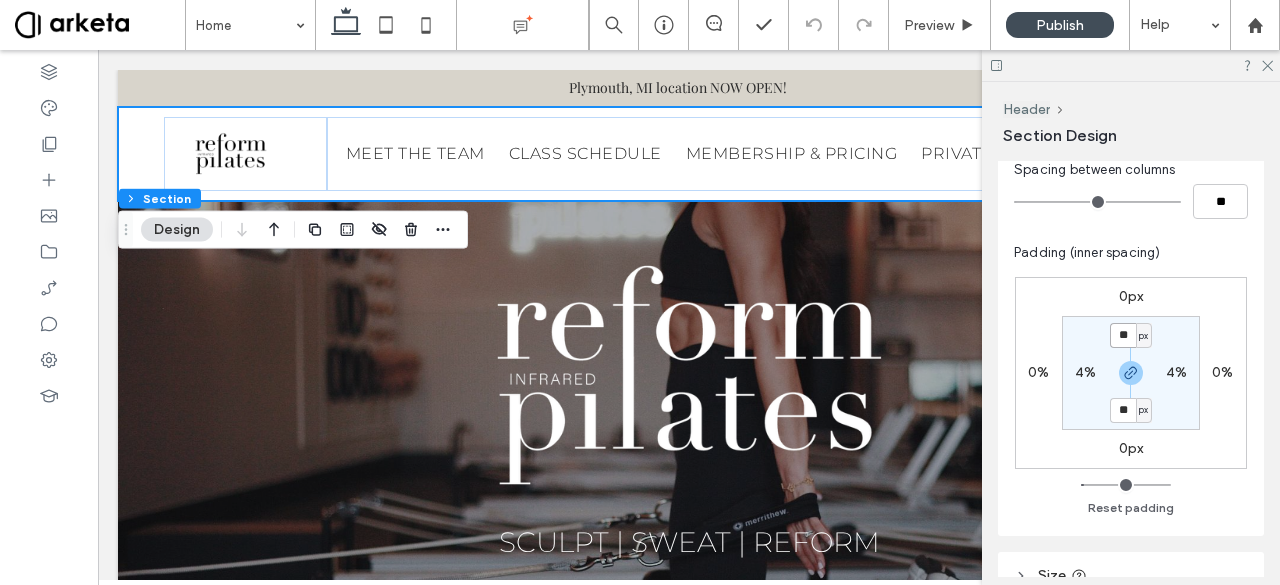 type on "*" 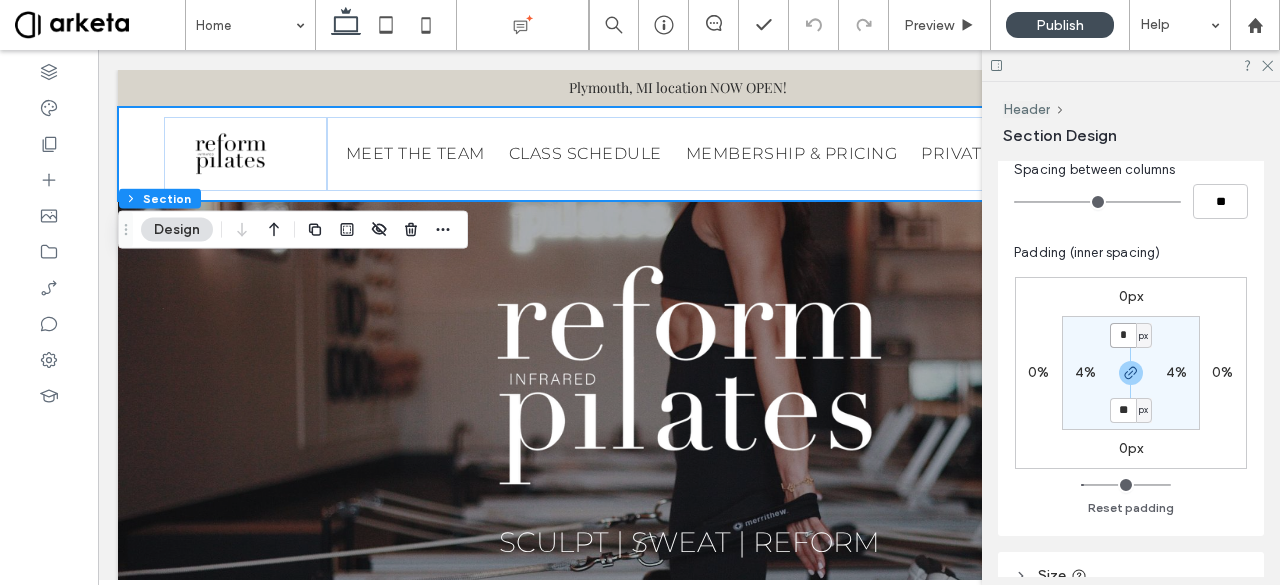 type on "*" 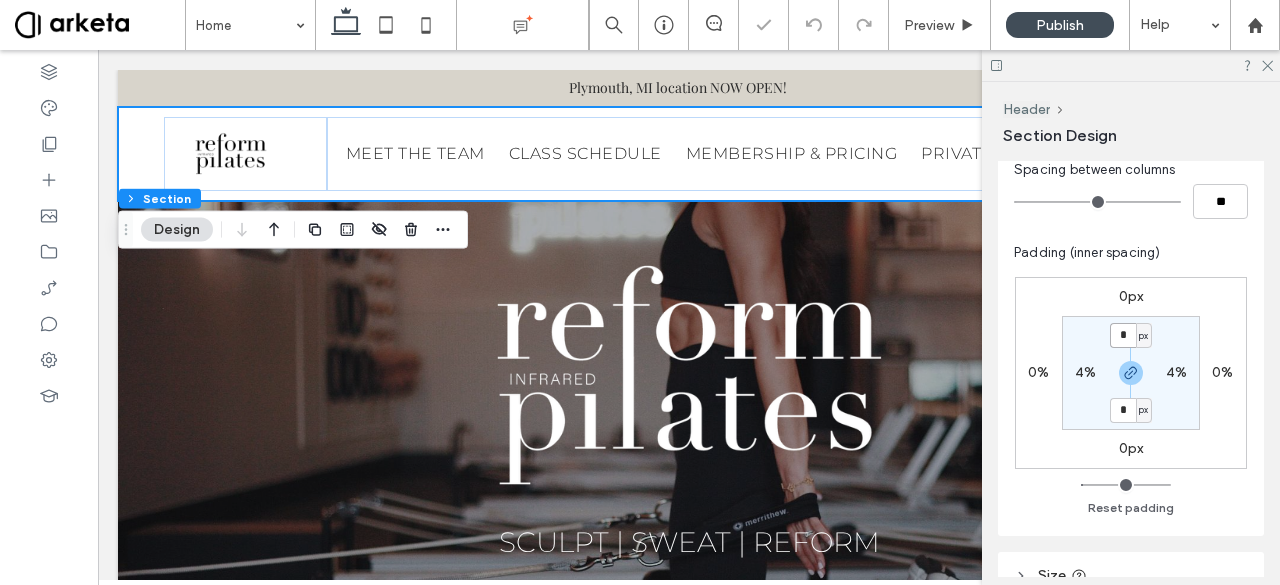 type on "*" 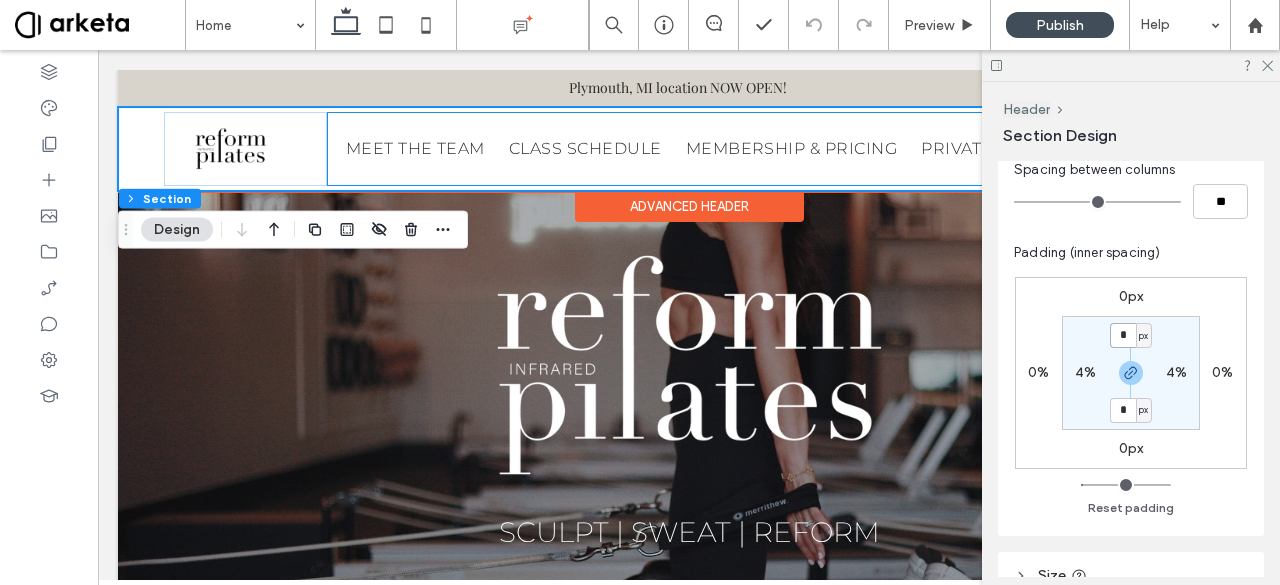 scroll, scrollTop: 0, scrollLeft: 298, axis: horizontal 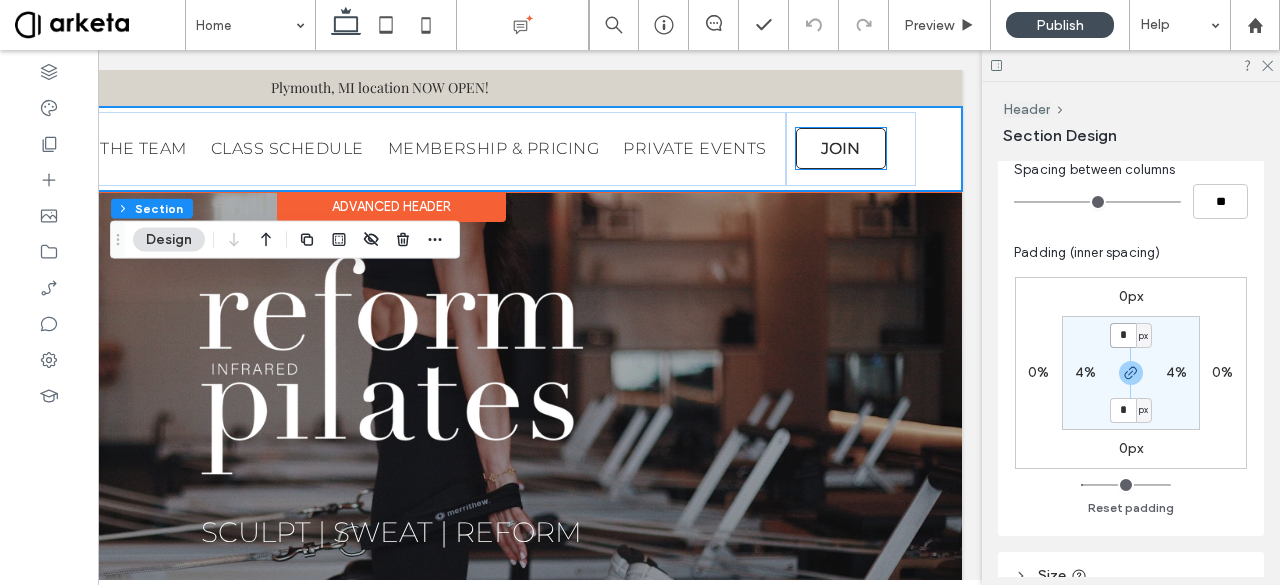 click on "JOIN" at bounding box center (841, 148) 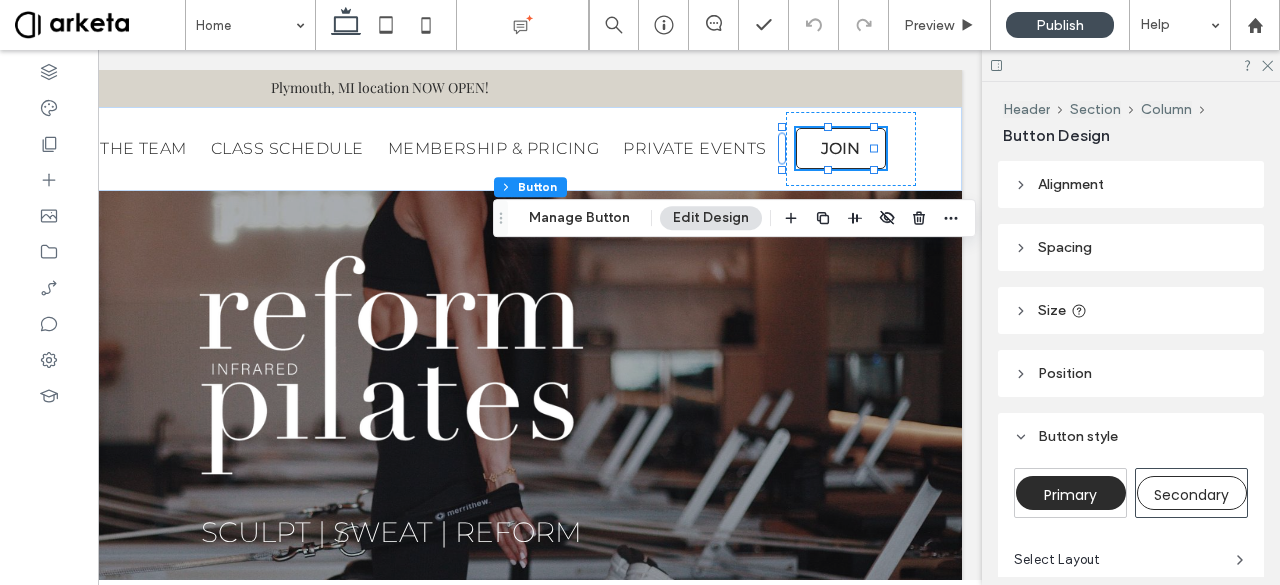 click on "Size" at bounding box center (1131, 310) 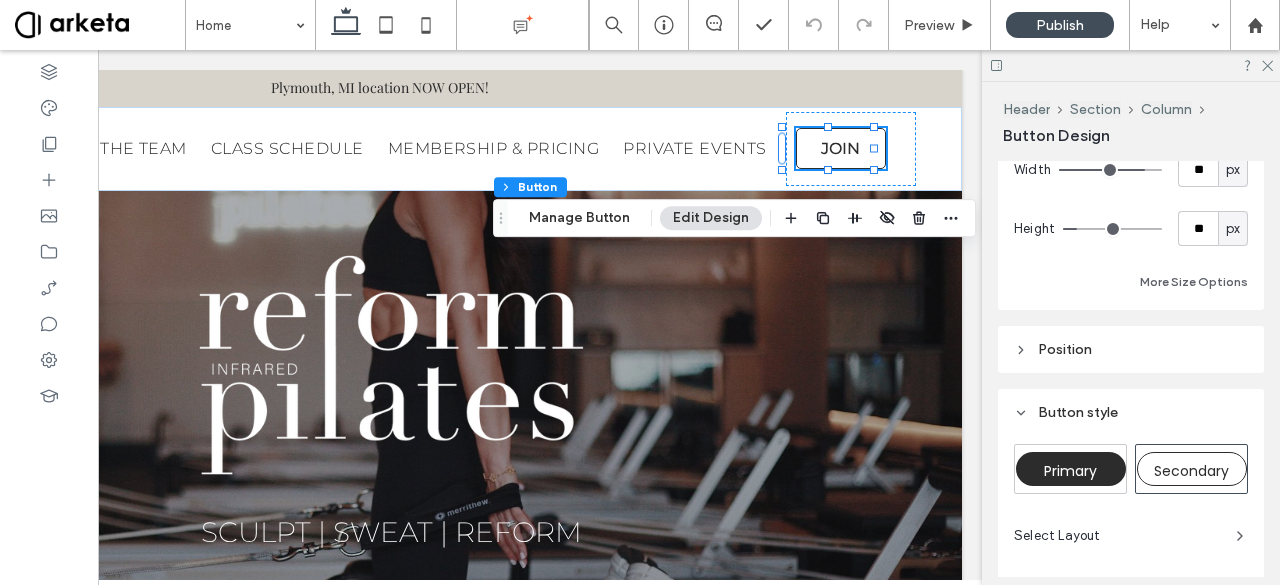 scroll, scrollTop: 108, scrollLeft: 0, axis: vertical 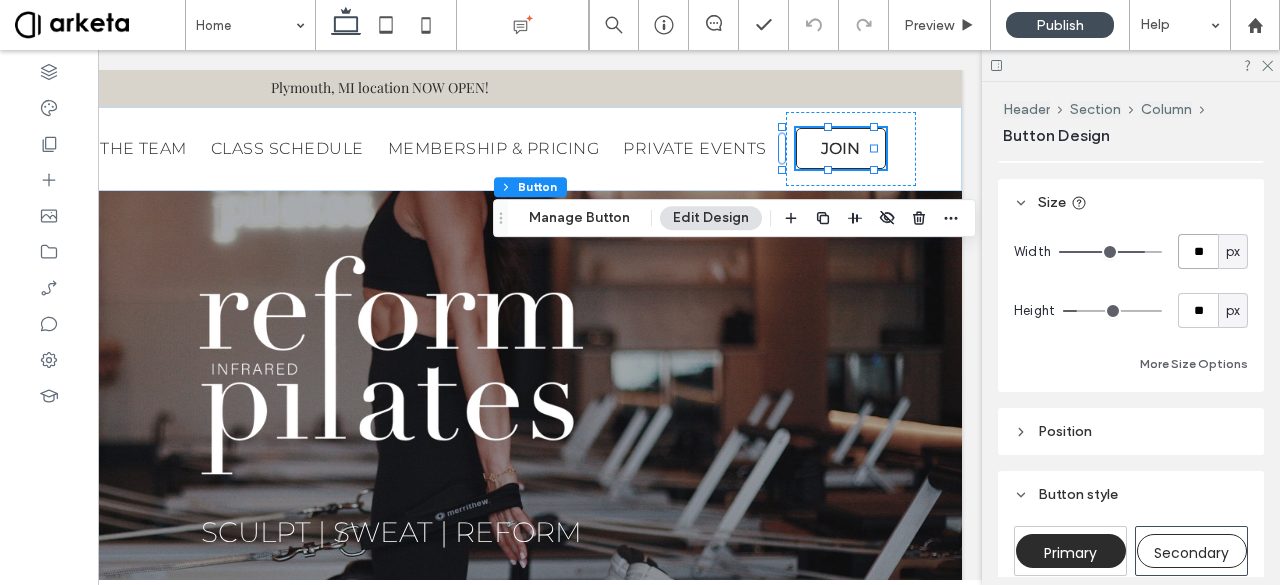 click on "**" at bounding box center [1198, 251] 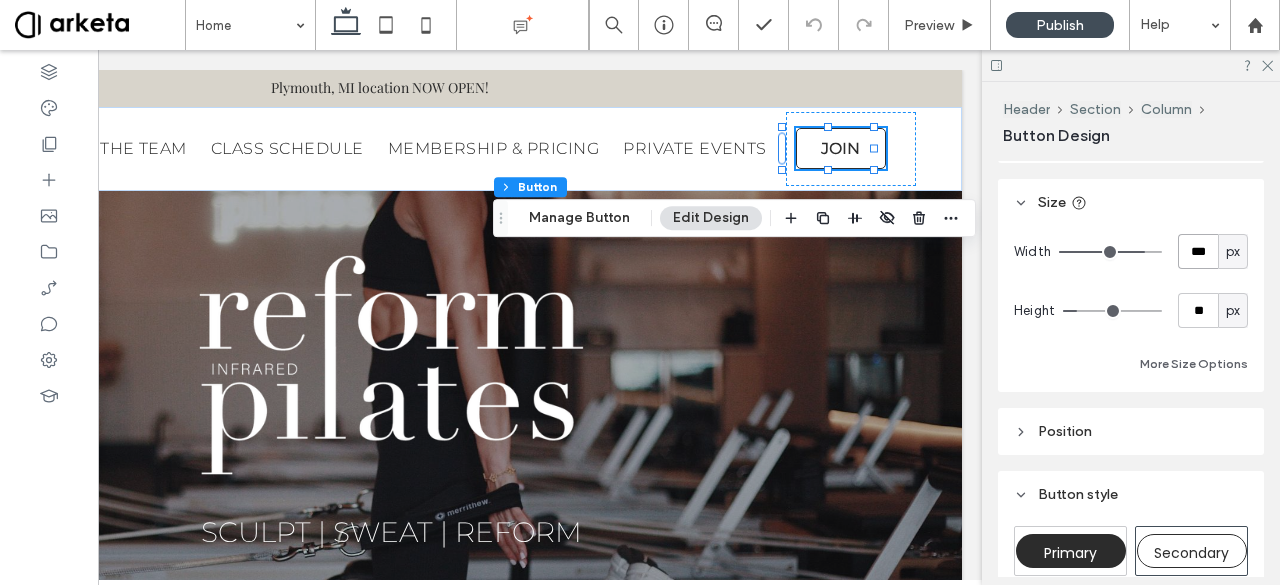 type on "***" 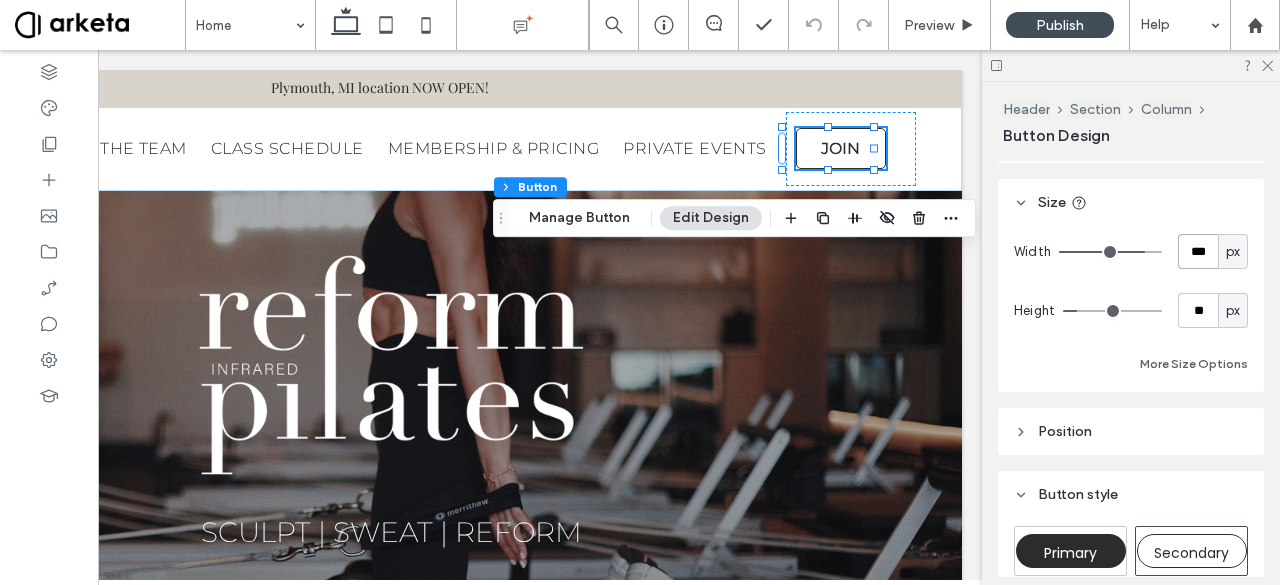 type on "***" 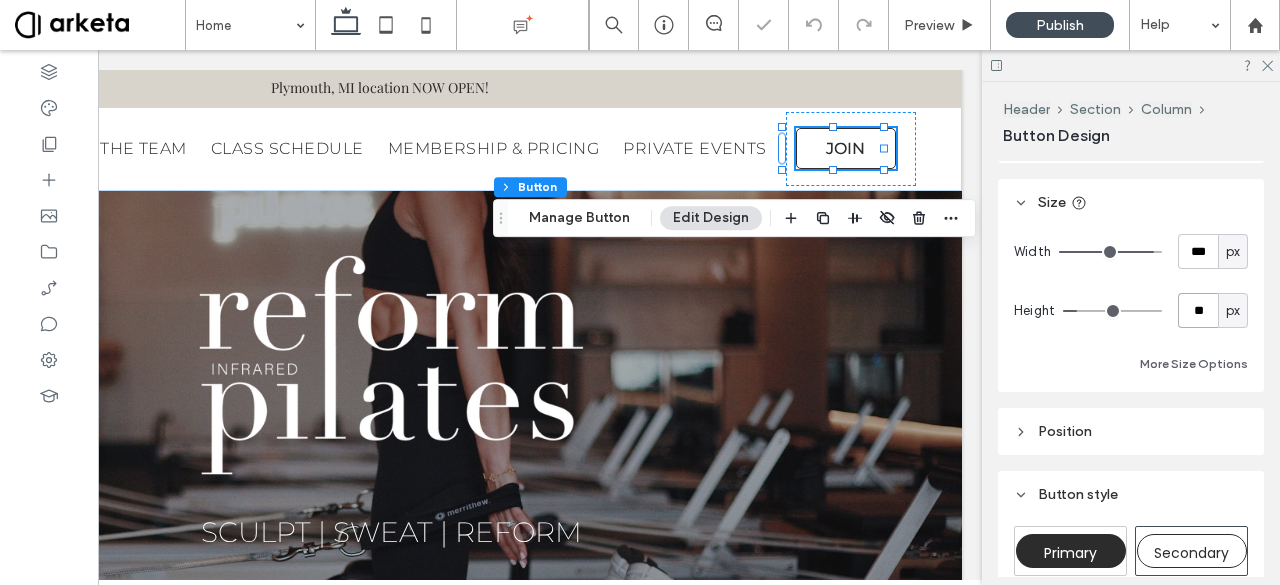 click on "**" at bounding box center [1198, 310] 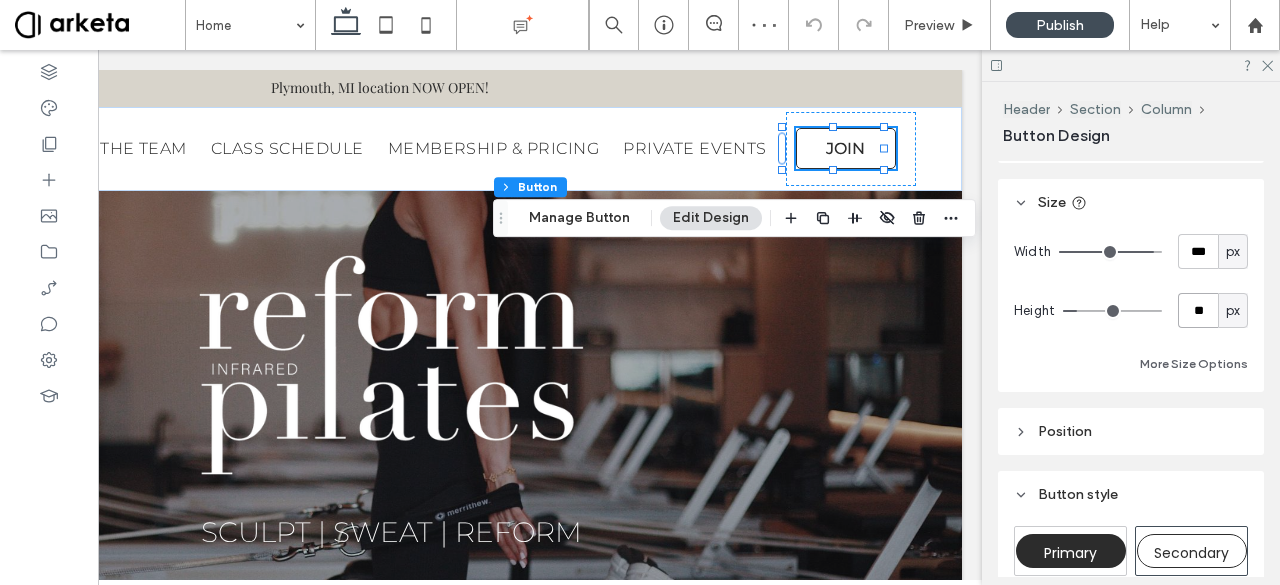 type on "**" 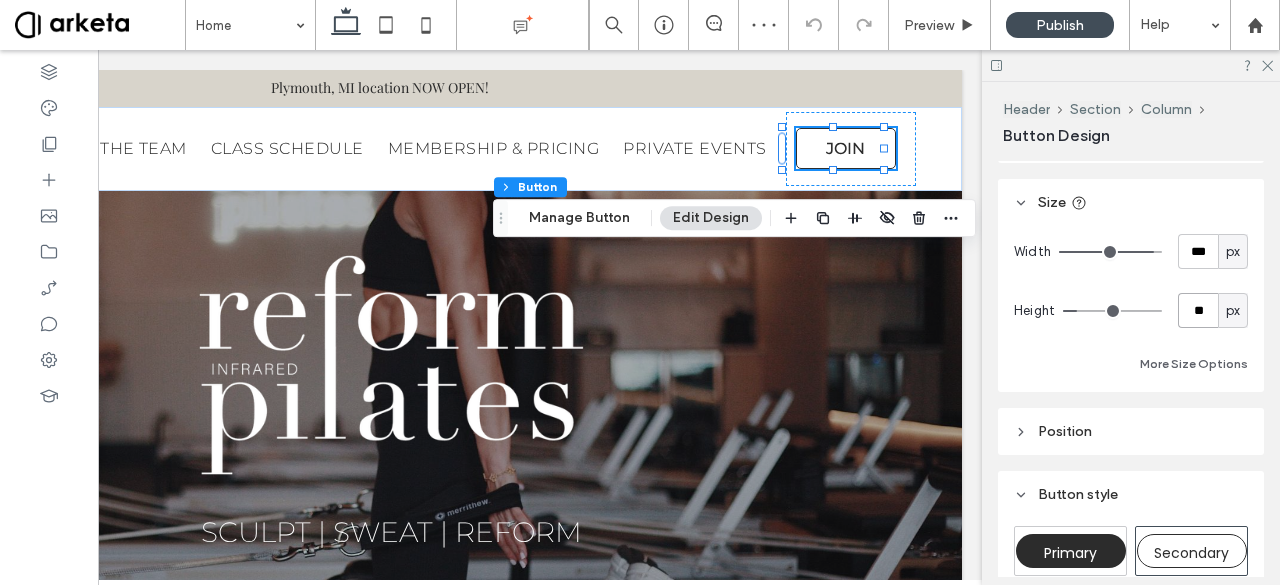 type on "**" 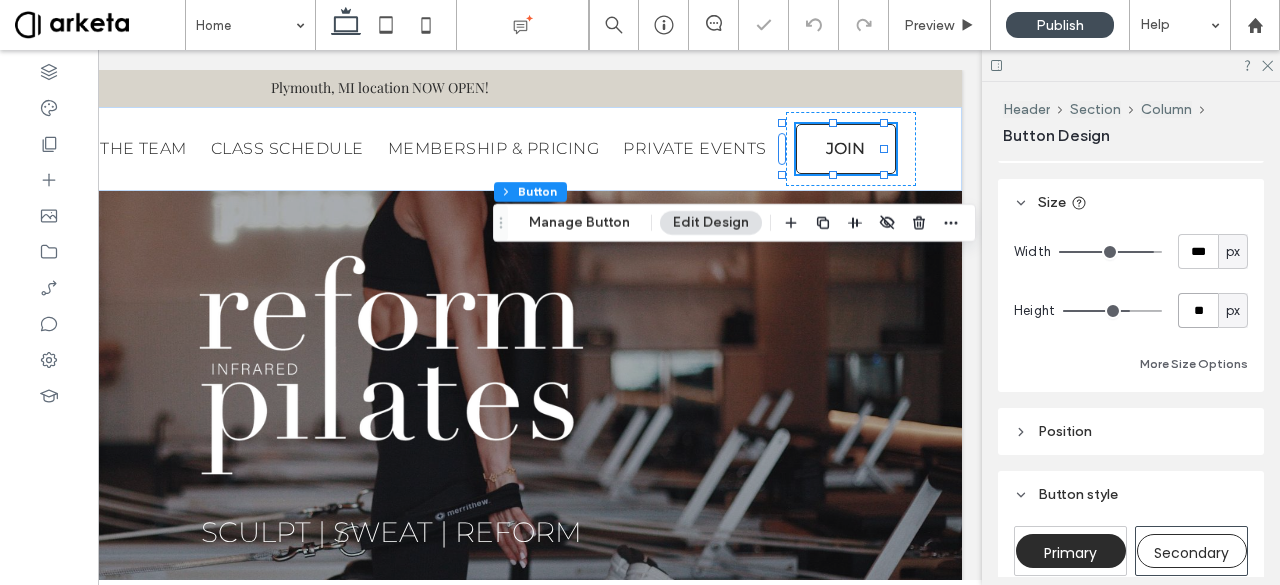 type on "*" 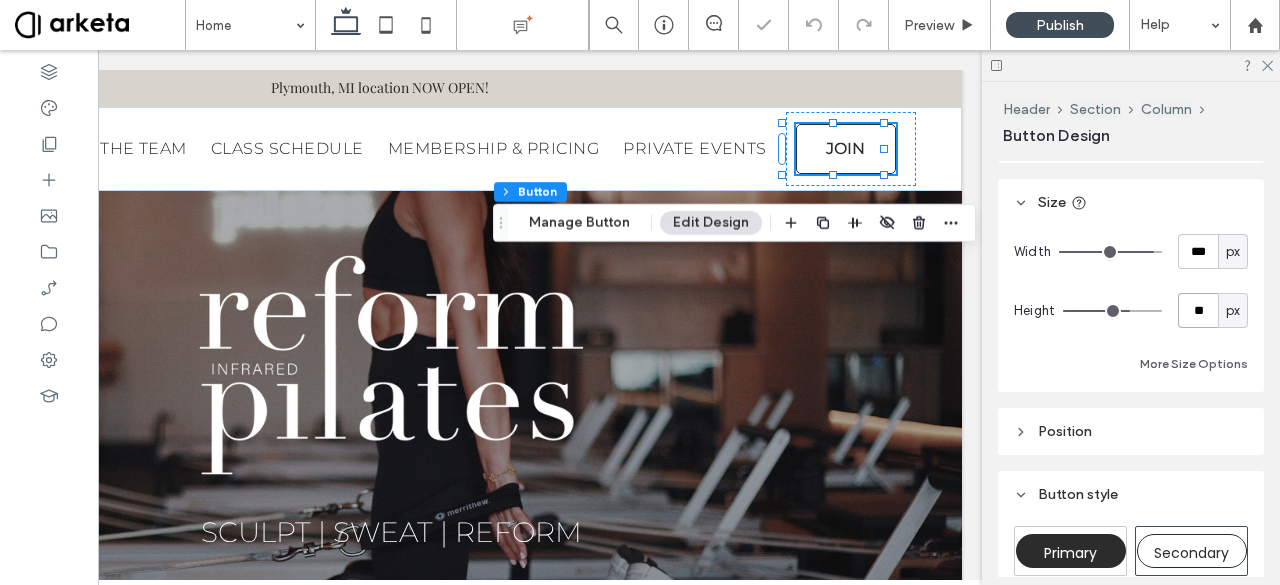 type on "**" 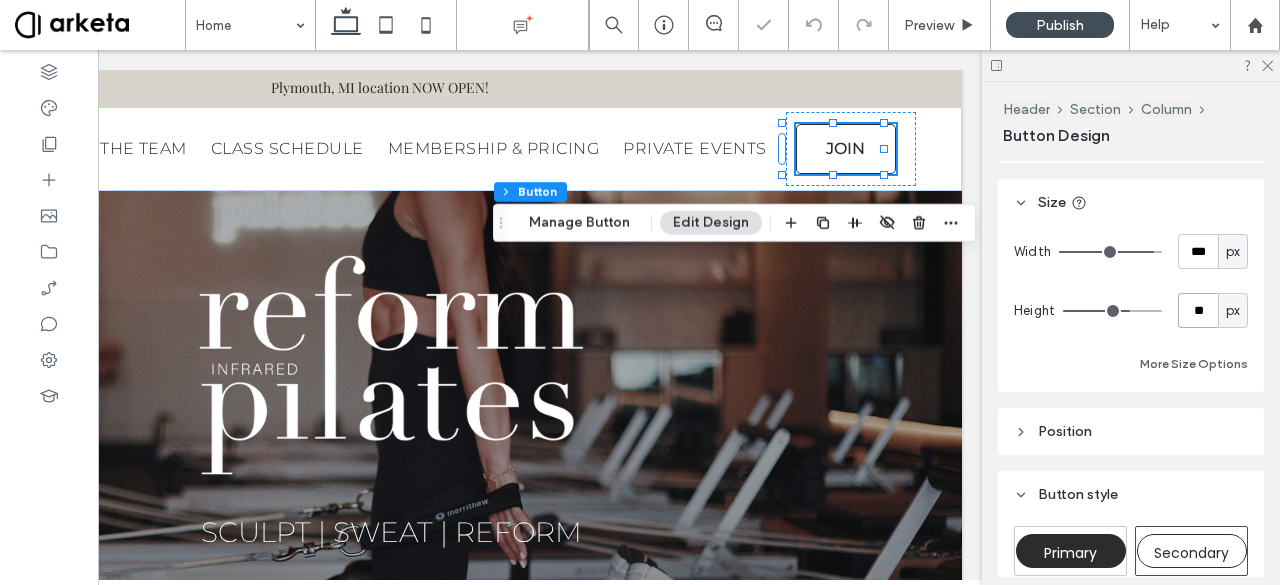 type on "**" 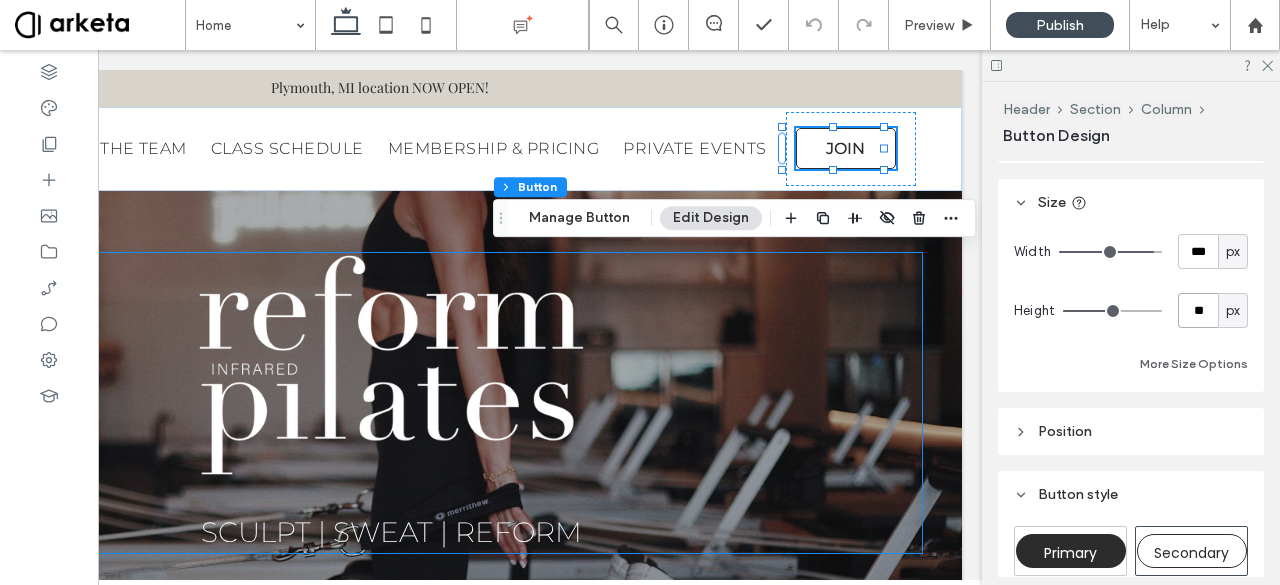 type on "*" 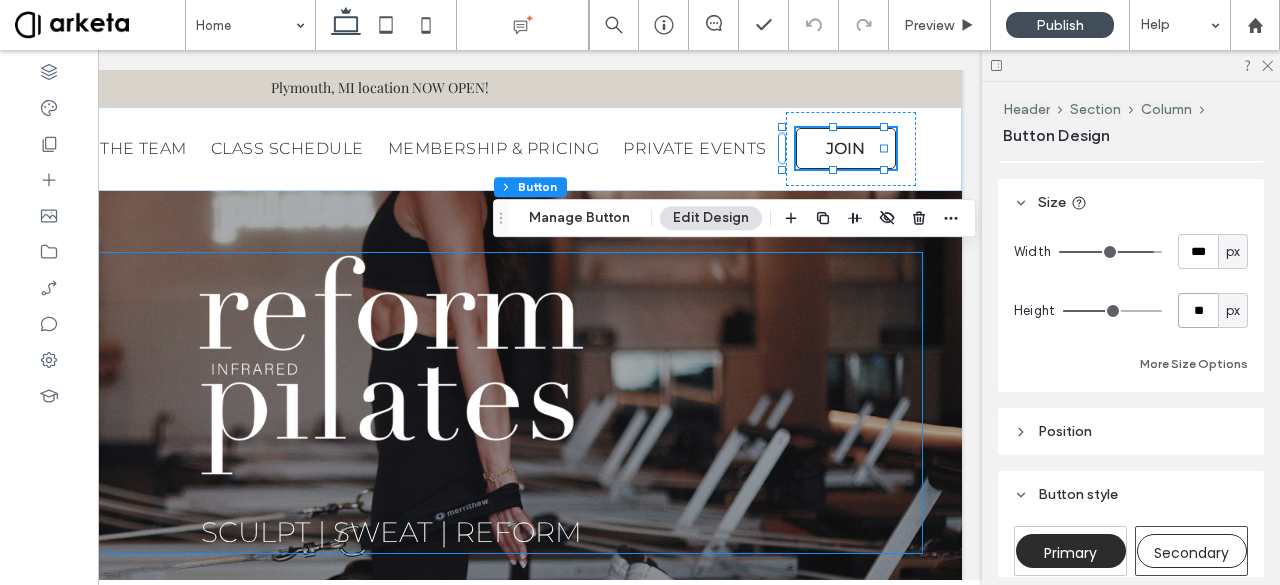 type on "**" 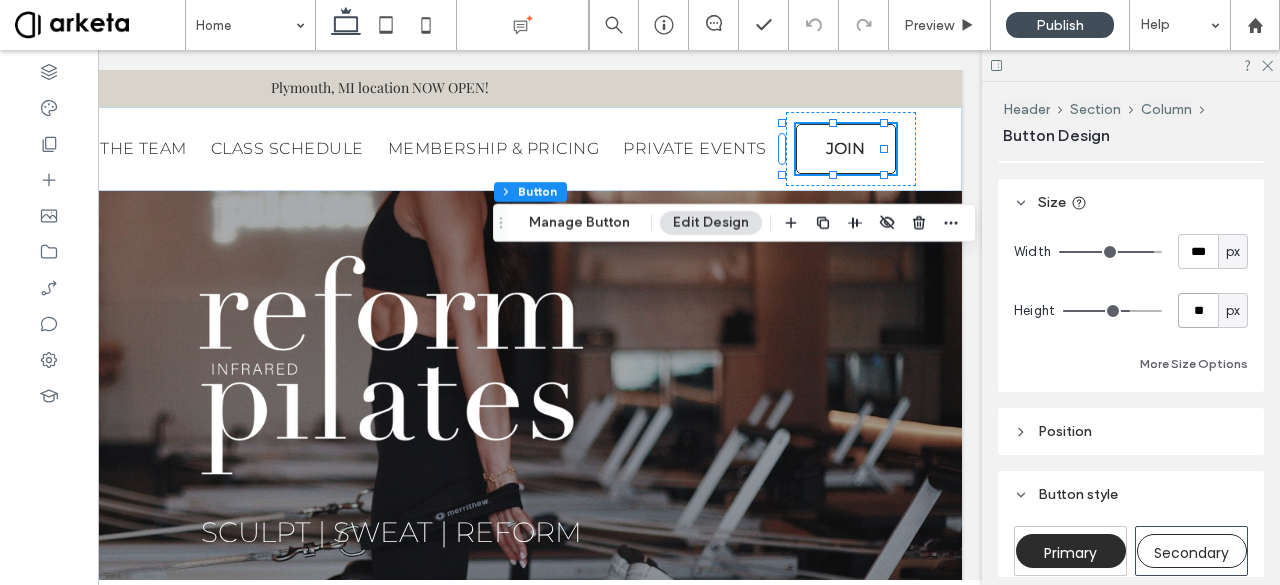 type on "*" 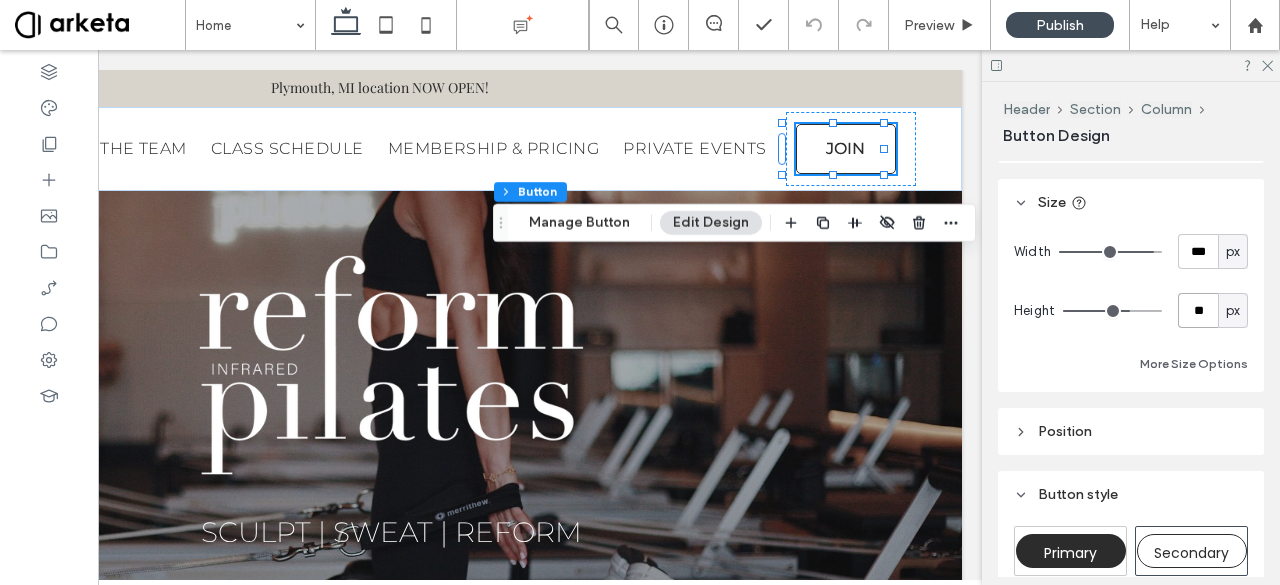 type on "**" 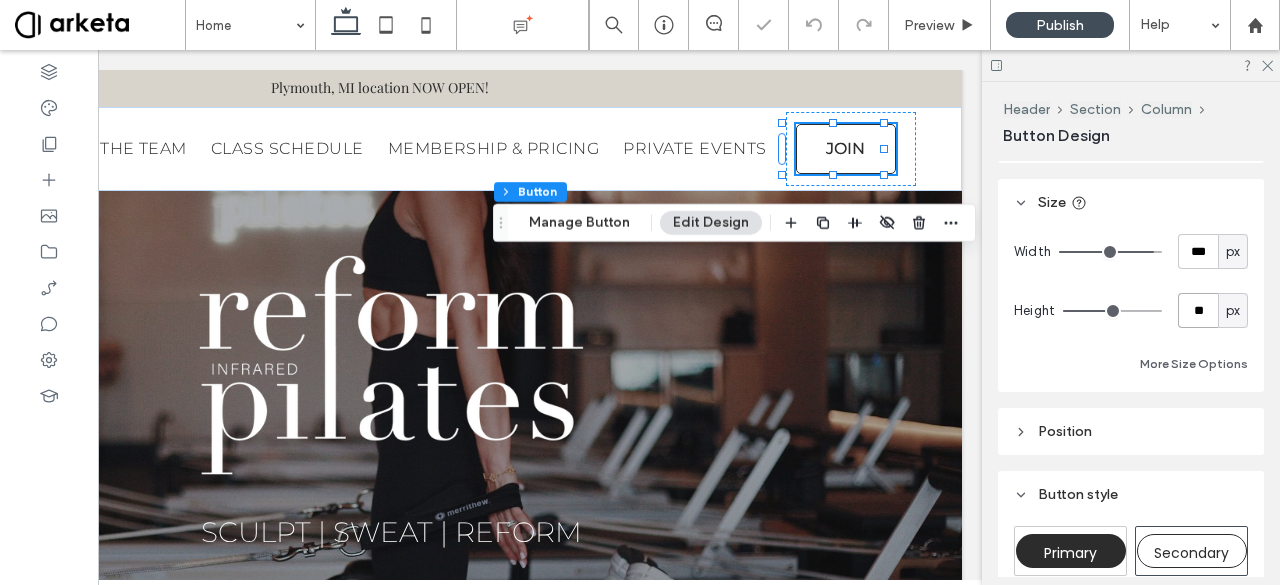 type on "**" 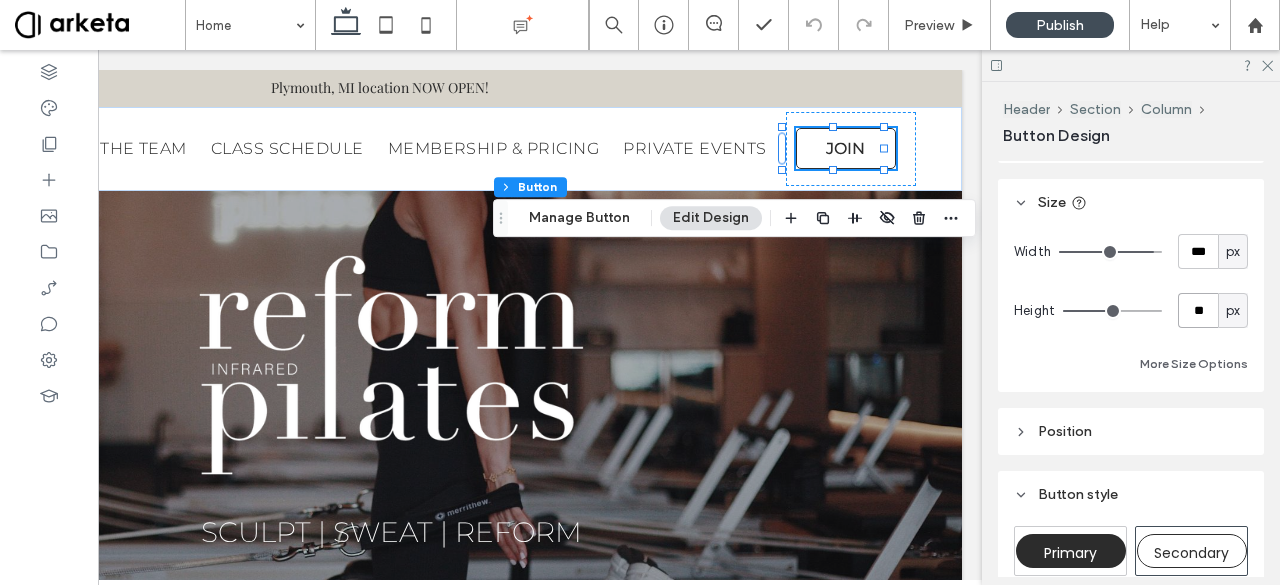 type on "**" 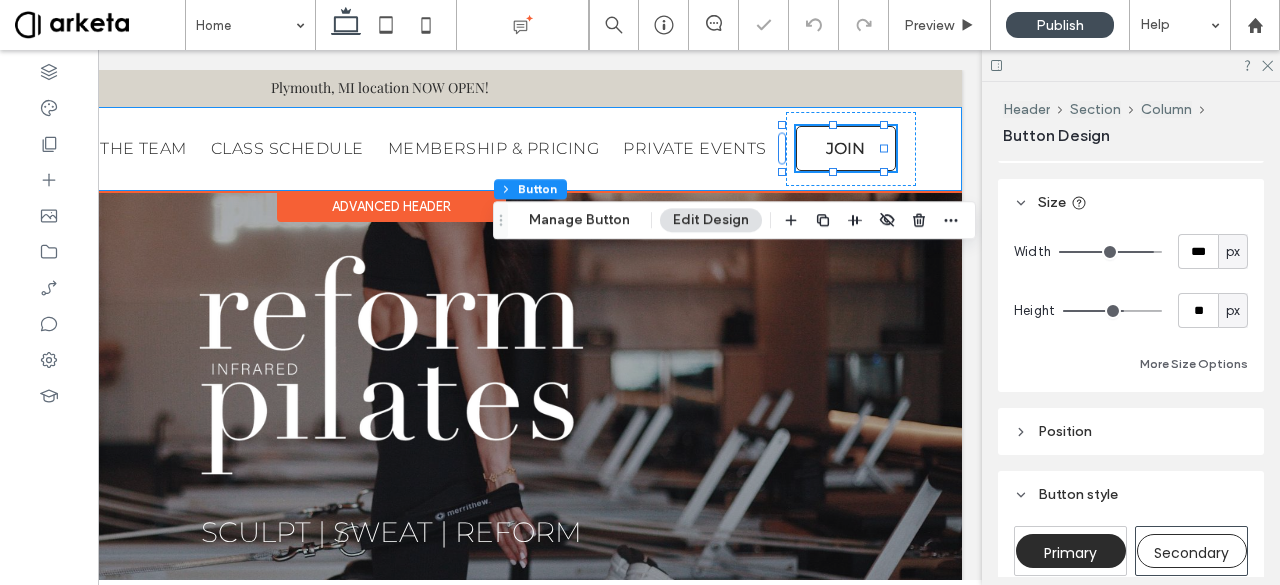 click on "Home
MEET THE TEAM
CLASS SCHEDULE
MEMBERSHIP & PRICING
PRIVATE EVENTS
JOIN" at bounding box center [391, 149] 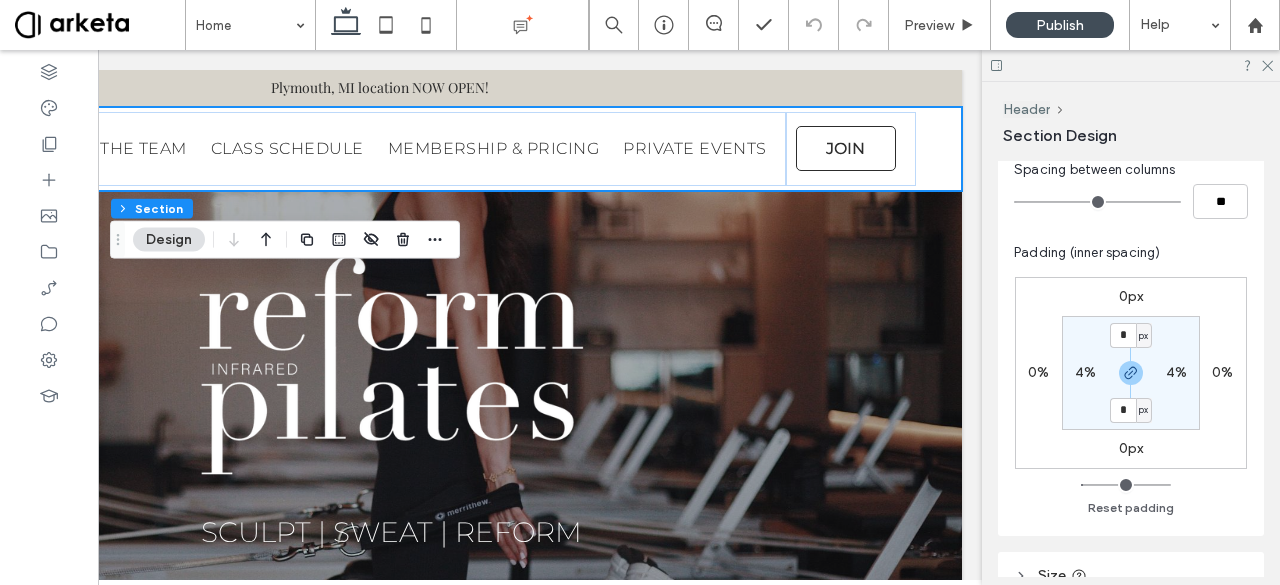 scroll, scrollTop: 176, scrollLeft: 0, axis: vertical 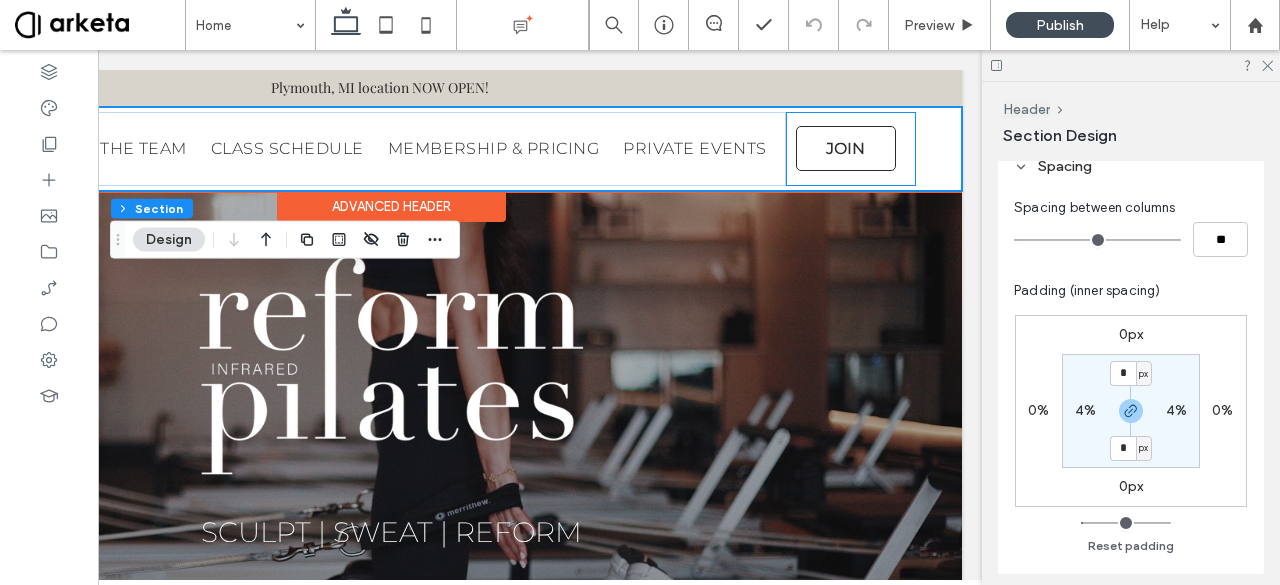 click on "JOIN" at bounding box center (851, 149) 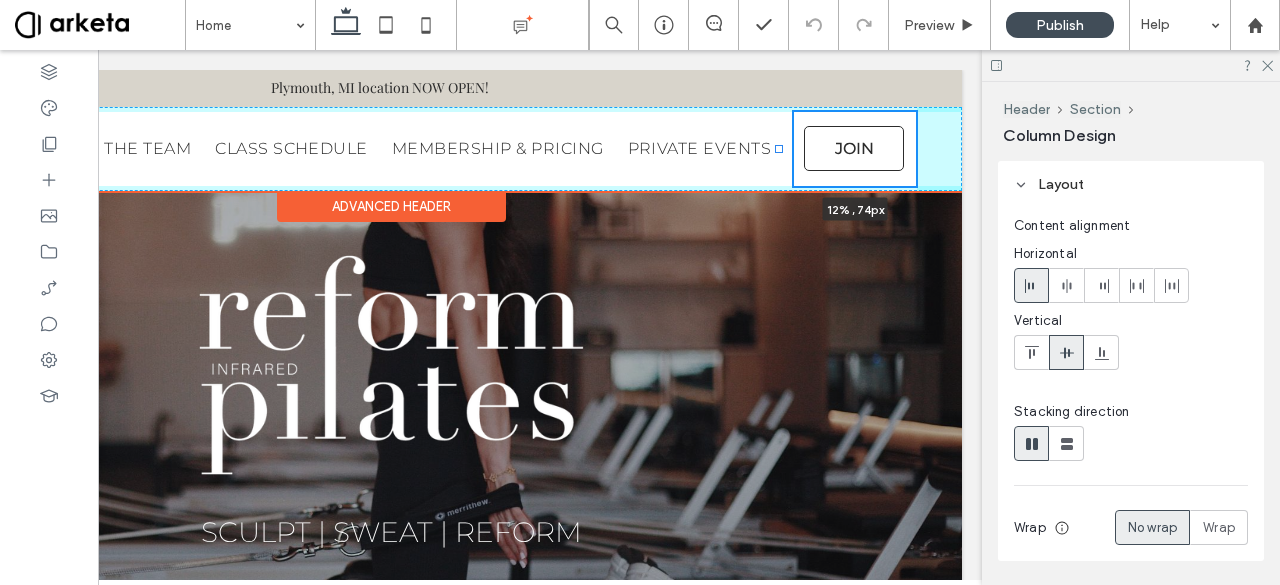 click on "Home
MEET THE TEAM
CLASS SCHEDULE
MEMBERSHIP & PRICING
PRIVATE EVENTS
JOIN
12% , 74px" at bounding box center (391, 149) 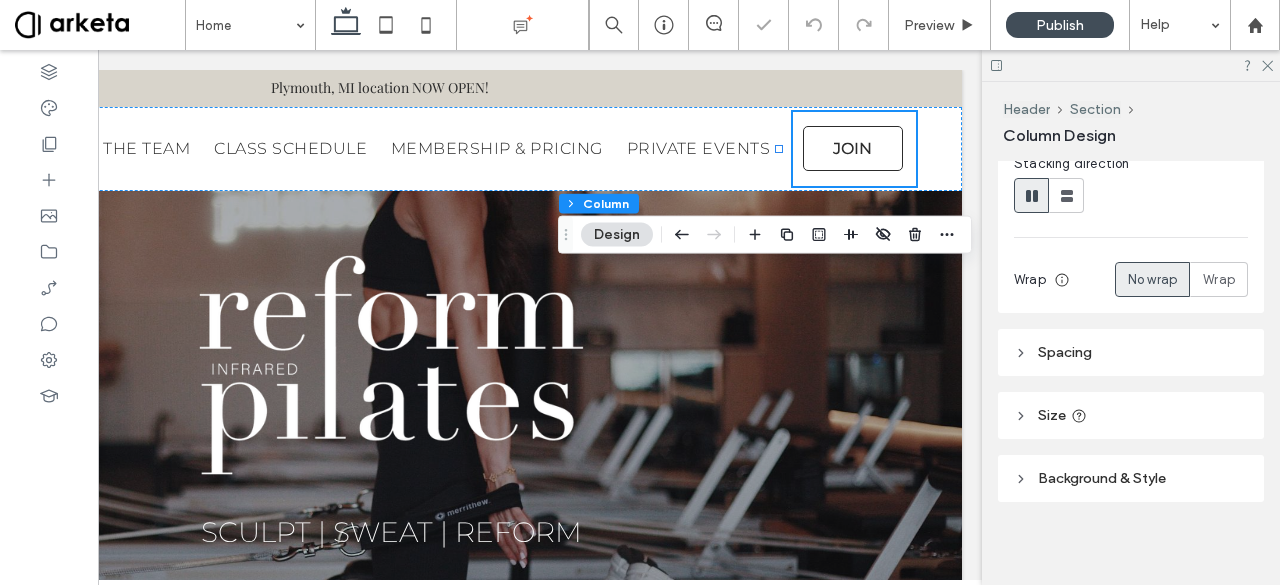 scroll, scrollTop: 250, scrollLeft: 0, axis: vertical 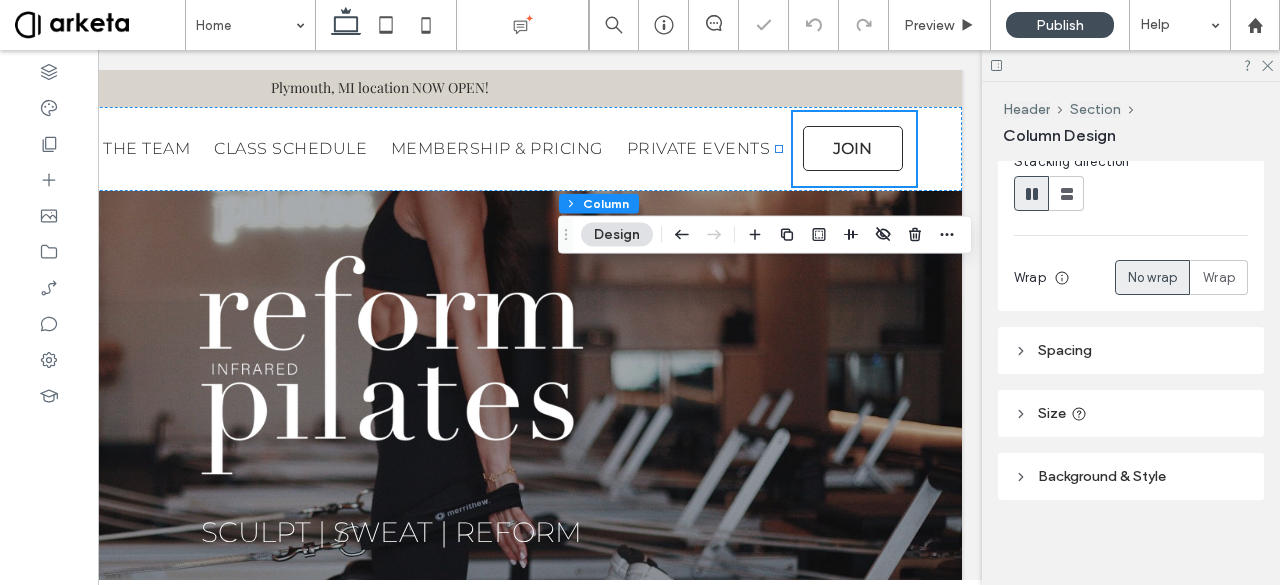 click on "Spacing" at bounding box center (1131, 350) 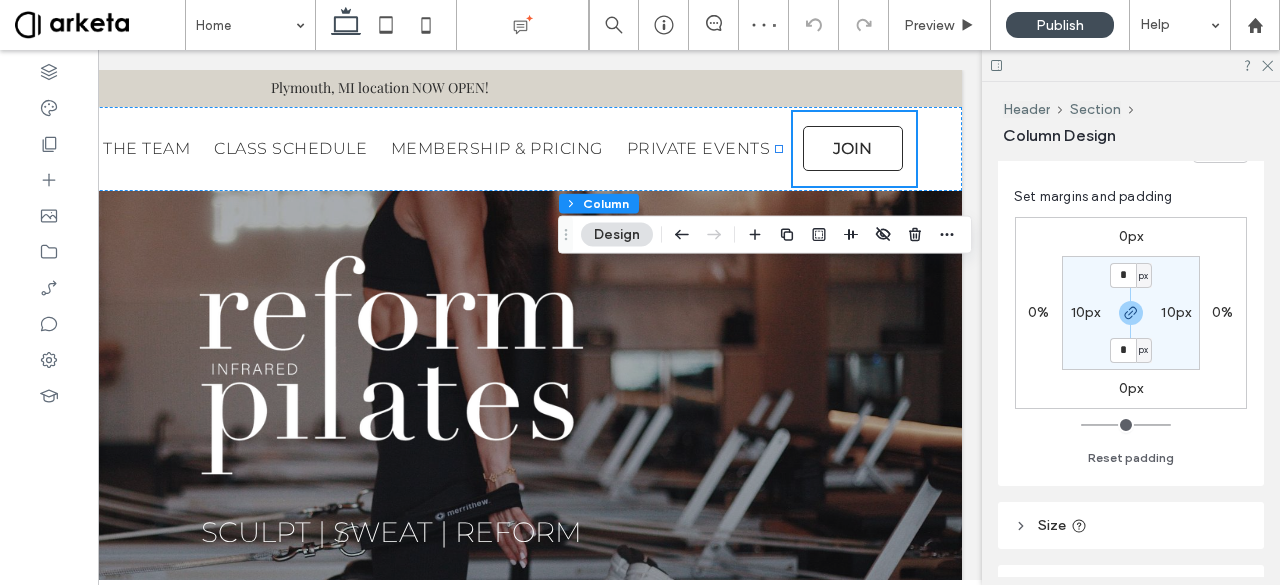 scroll, scrollTop: 530, scrollLeft: 0, axis: vertical 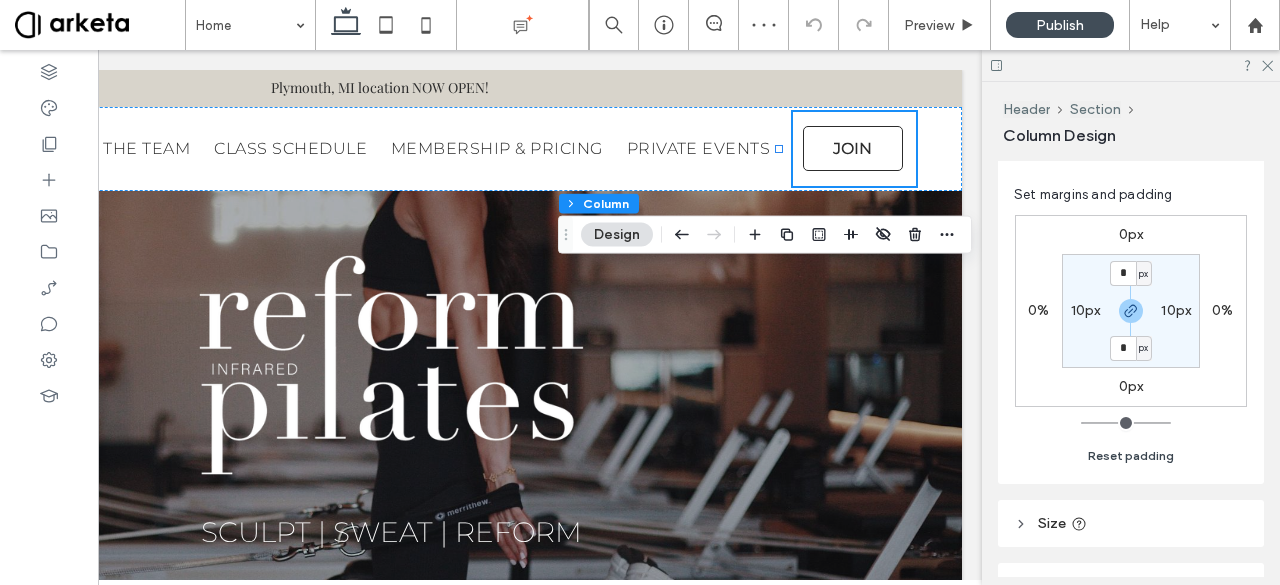 click on "Reset padding" at bounding box center [1131, 456] 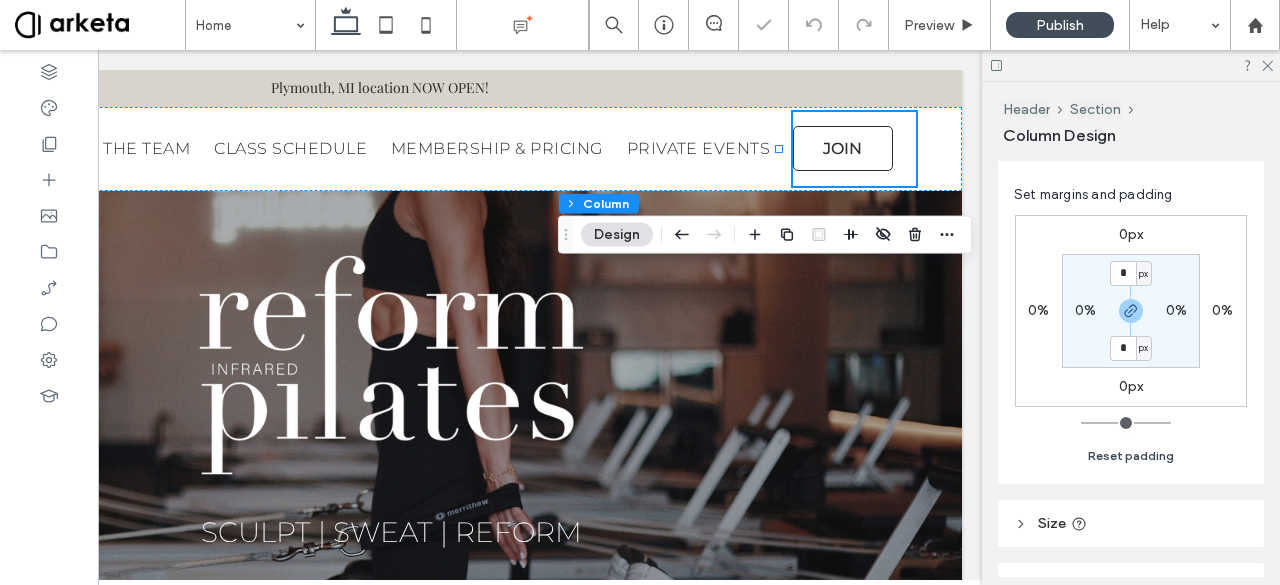 click on "Reset padding" at bounding box center [1131, 456] 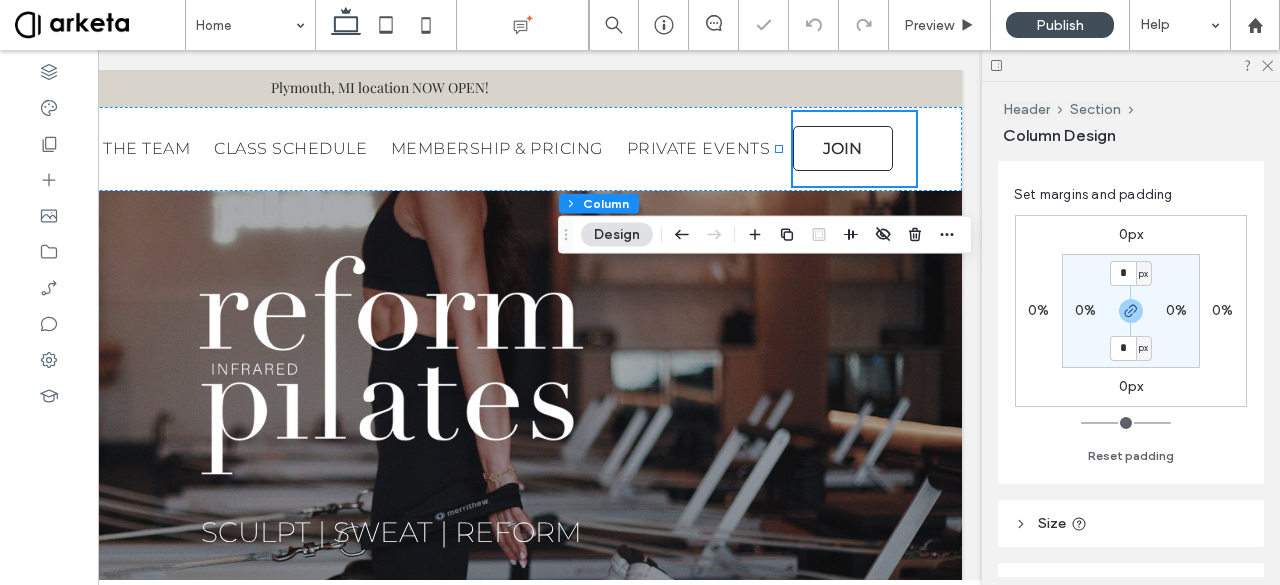 scroll, scrollTop: 0, scrollLeft: 0, axis: both 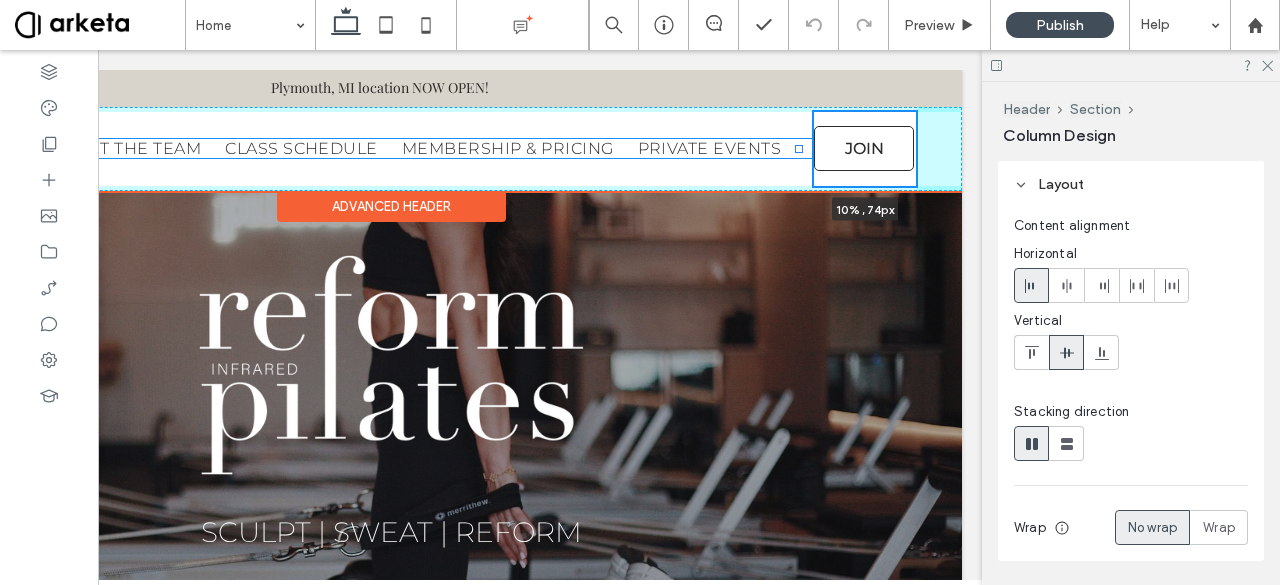 drag, startPoint x: 776, startPoint y: 149, endPoint x: 796, endPoint y: 149, distance: 20 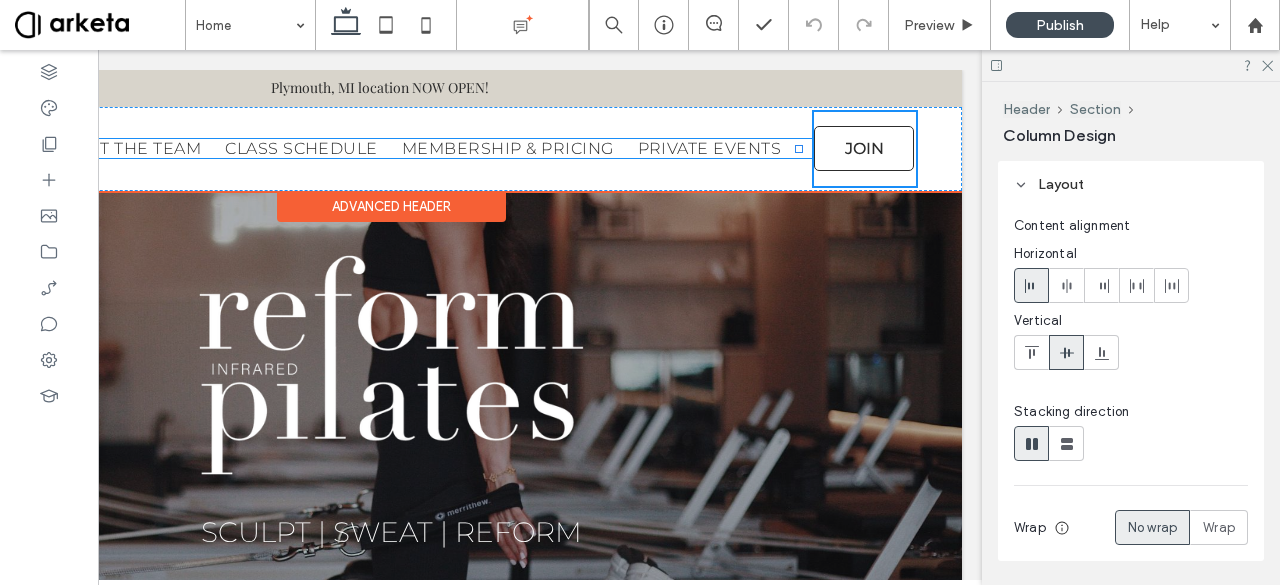 type on "**" 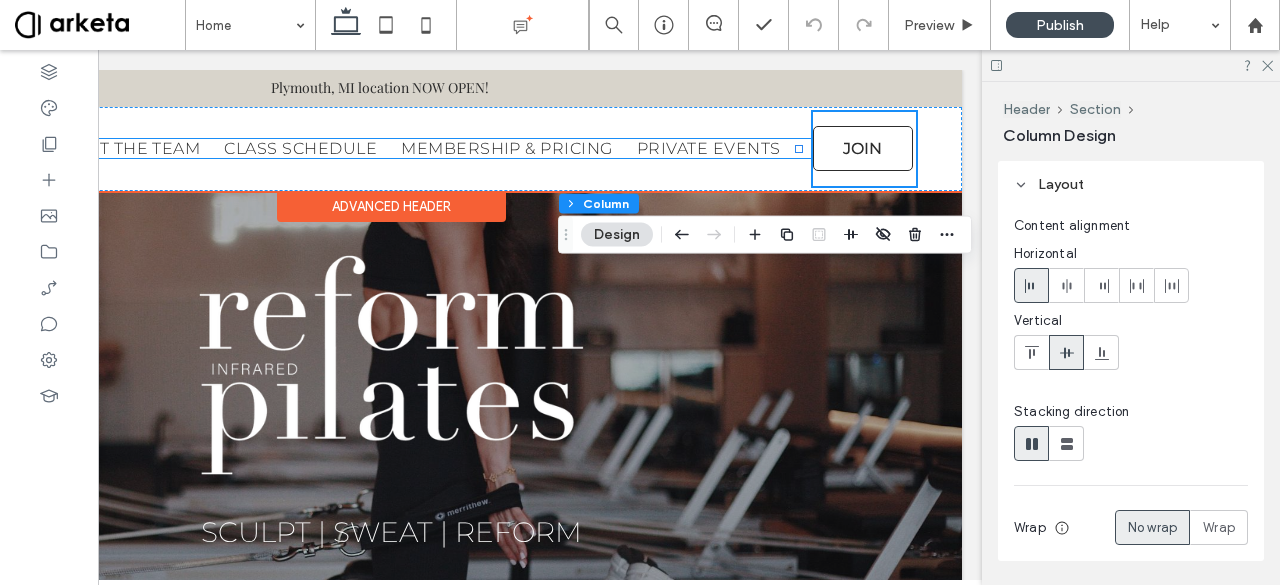 scroll, scrollTop: 0, scrollLeft: 0, axis: both 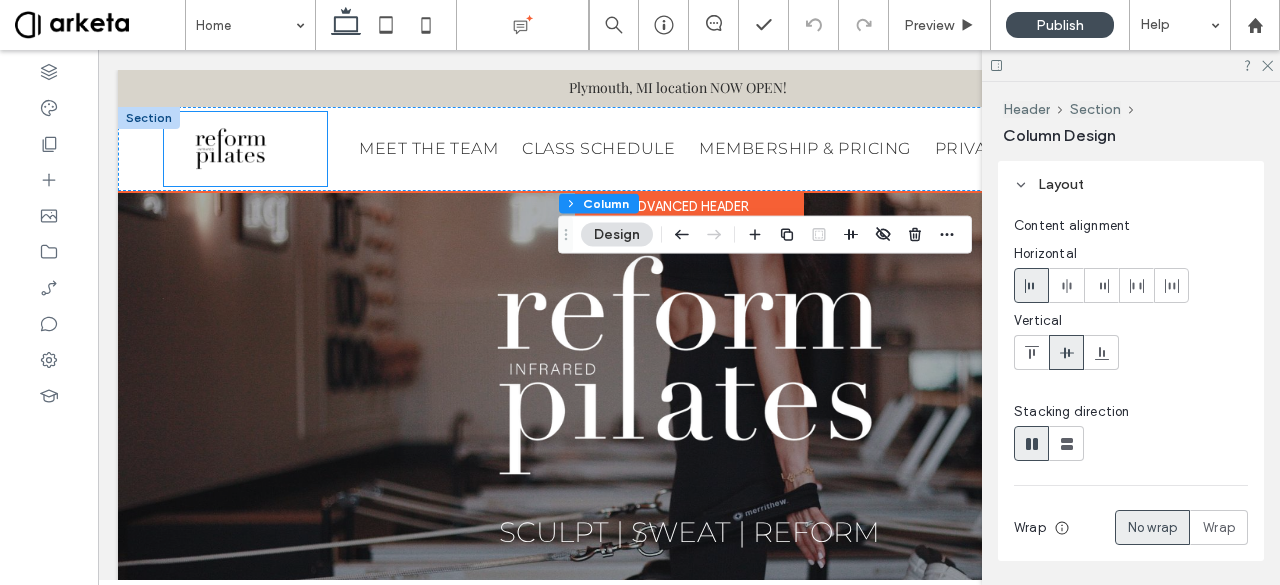 click at bounding box center [245, 149] 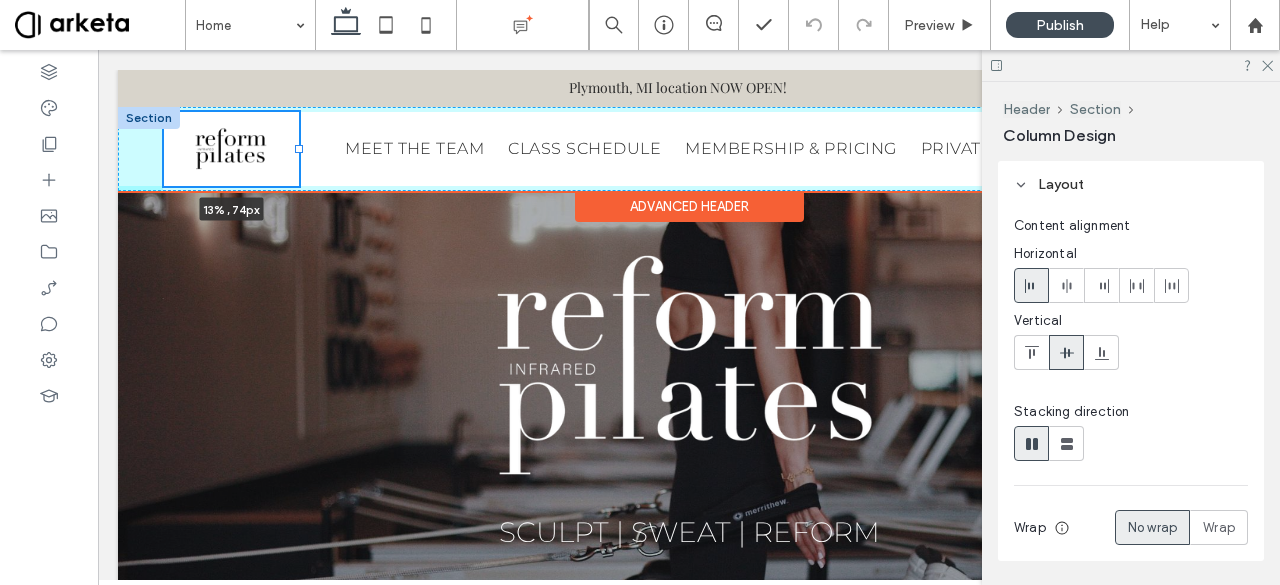 drag, startPoint x: 322, startPoint y: 148, endPoint x: 296, endPoint y: 141, distance: 26.925823 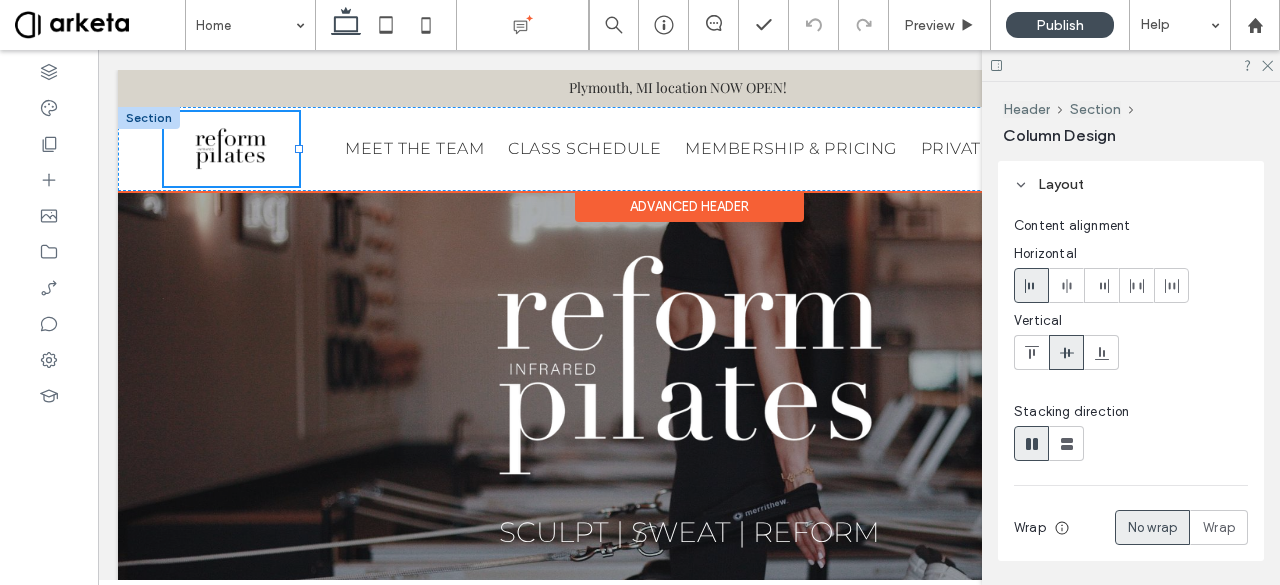 type on "**" 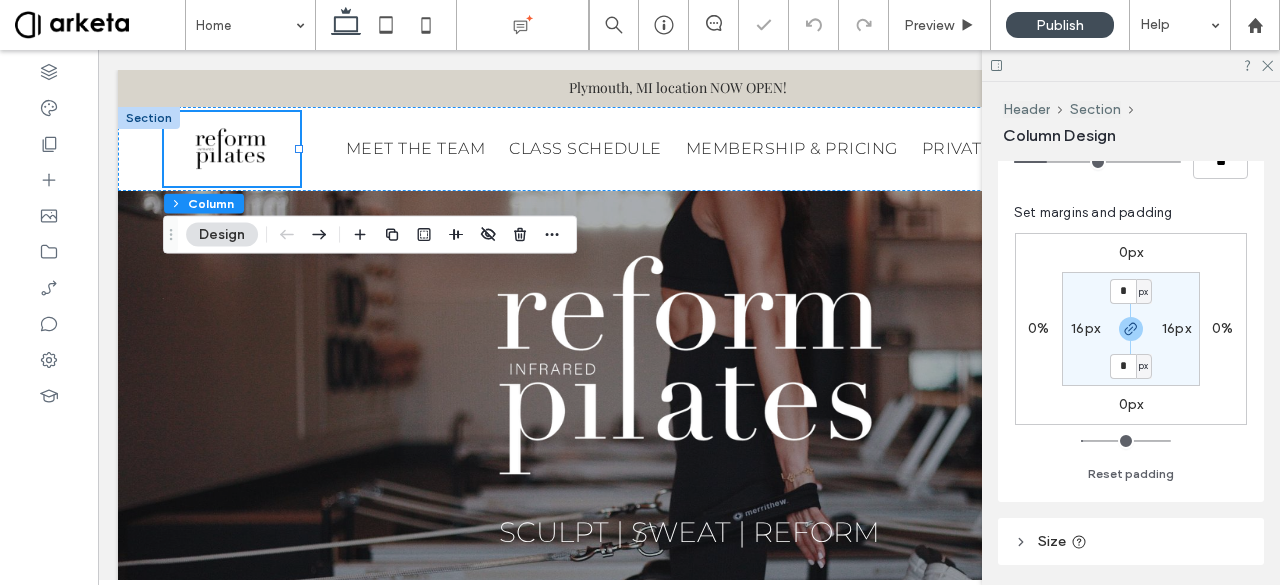 scroll, scrollTop: 509, scrollLeft: 0, axis: vertical 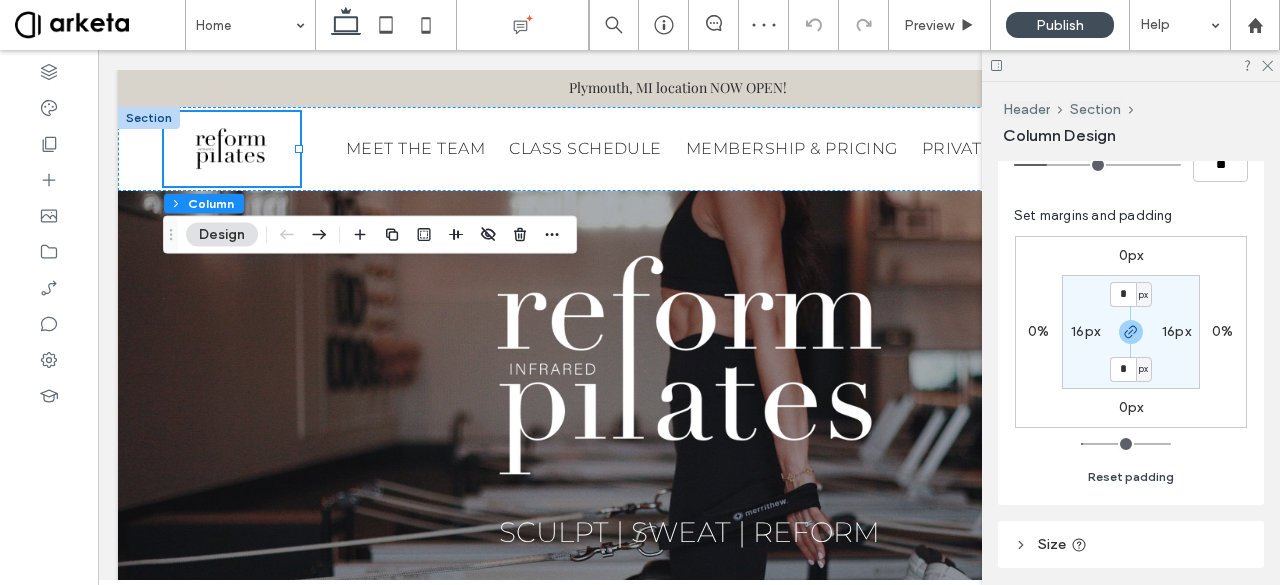 click on "Reset padding" at bounding box center (1131, 477) 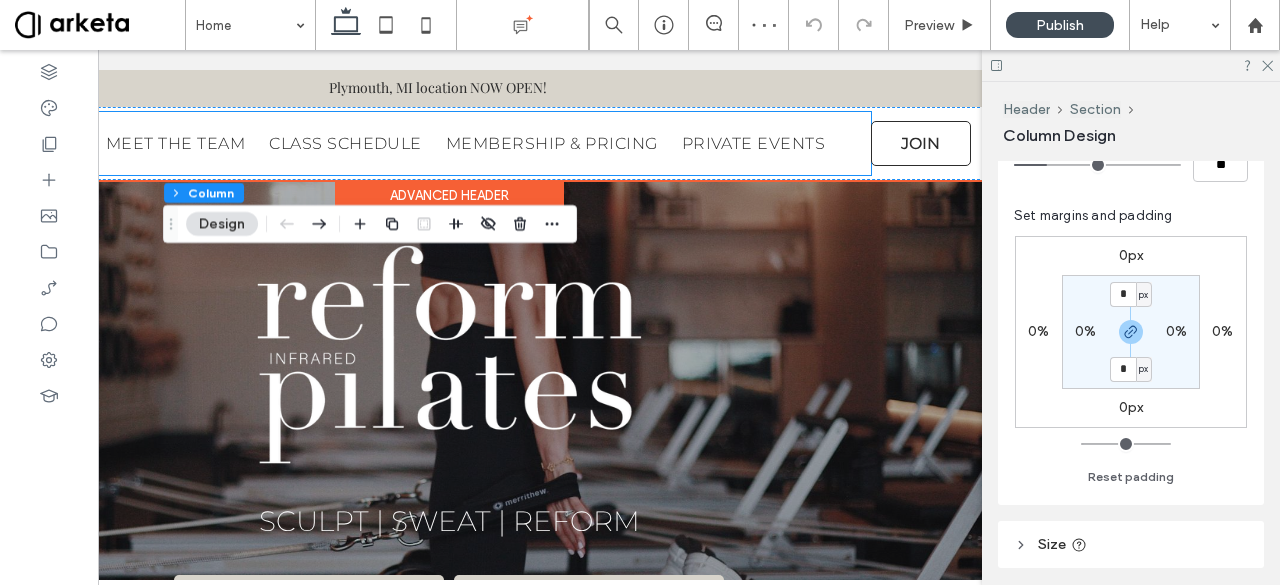 scroll, scrollTop: 0, scrollLeft: 0, axis: both 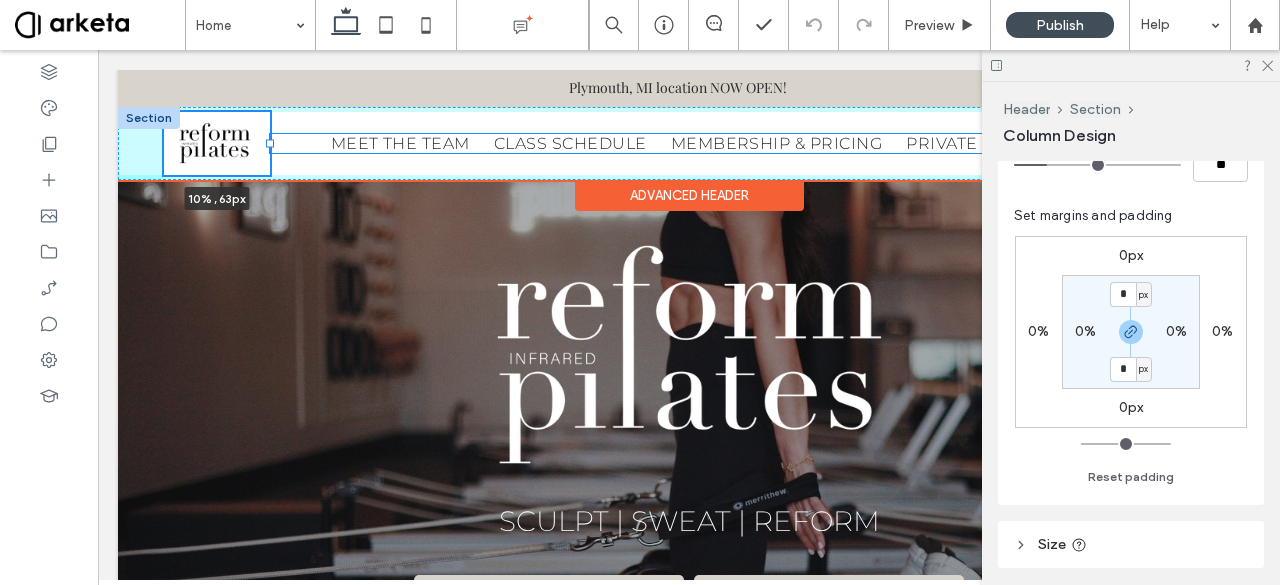 drag, startPoint x: 297, startPoint y: 146, endPoint x: 268, endPoint y: 146, distance: 29 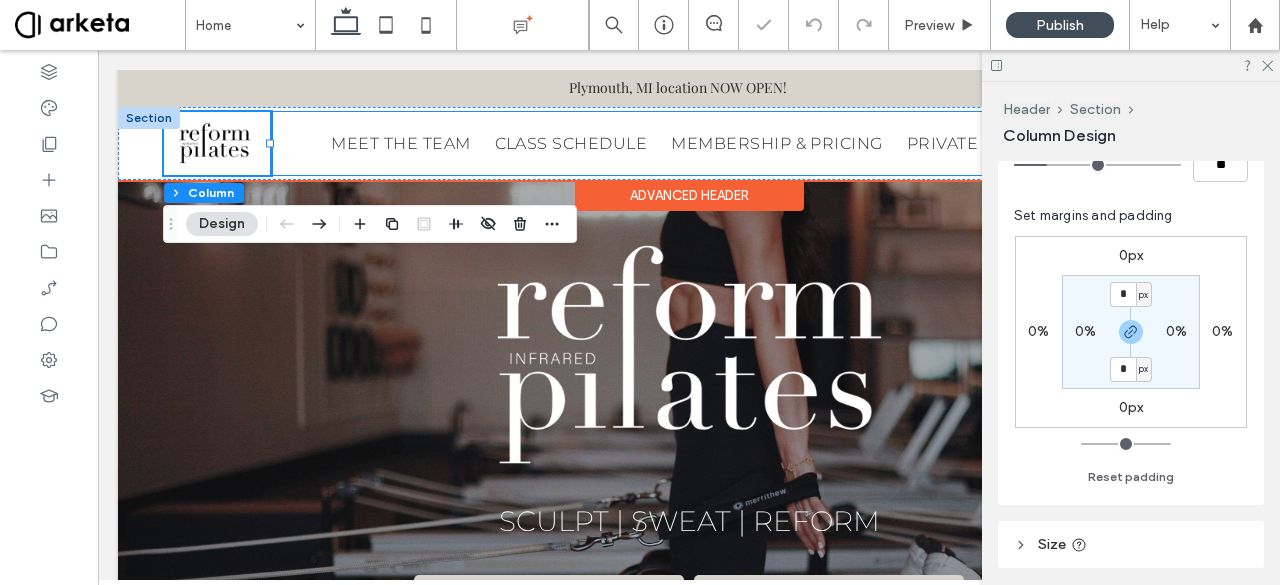 click on "Home
MEET THE TEAM
CLASS SCHEDULE
MEMBERSHIP & PRICING
PRIVATE EVENTS" at bounding box center (691, 143) 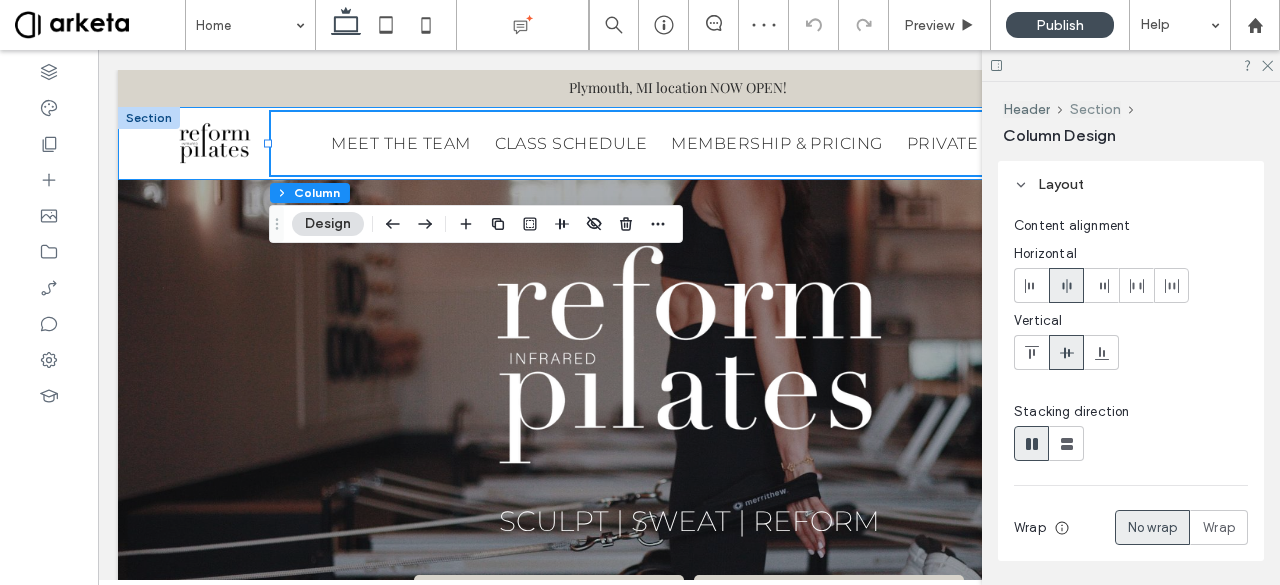 click on "Section" at bounding box center [1095, 109] 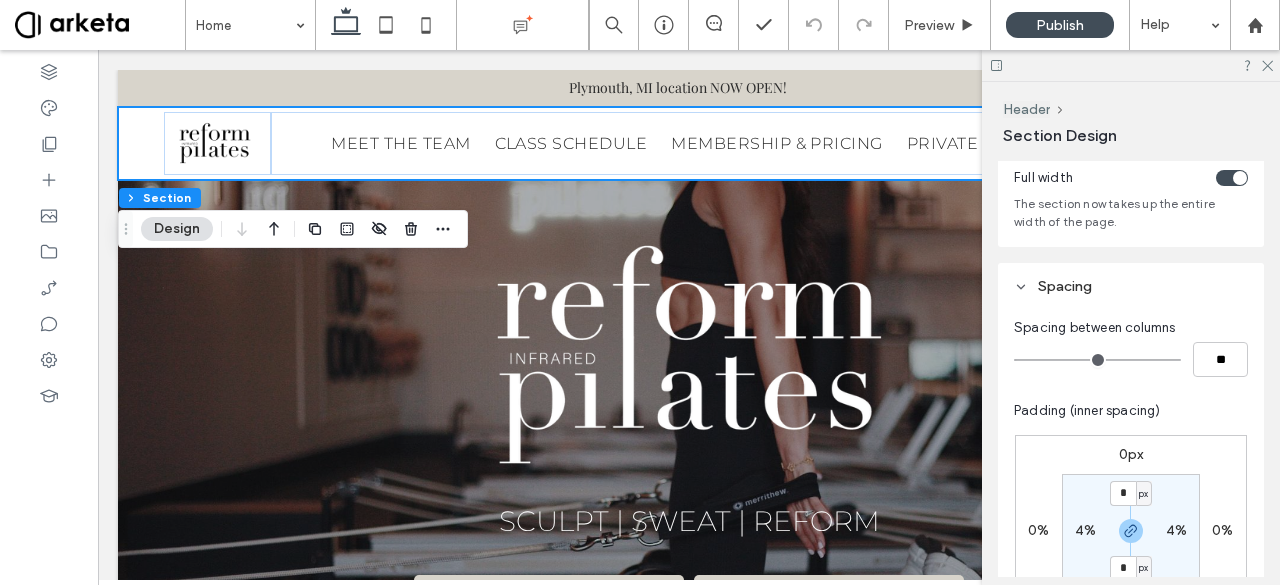 scroll, scrollTop: 60, scrollLeft: 0, axis: vertical 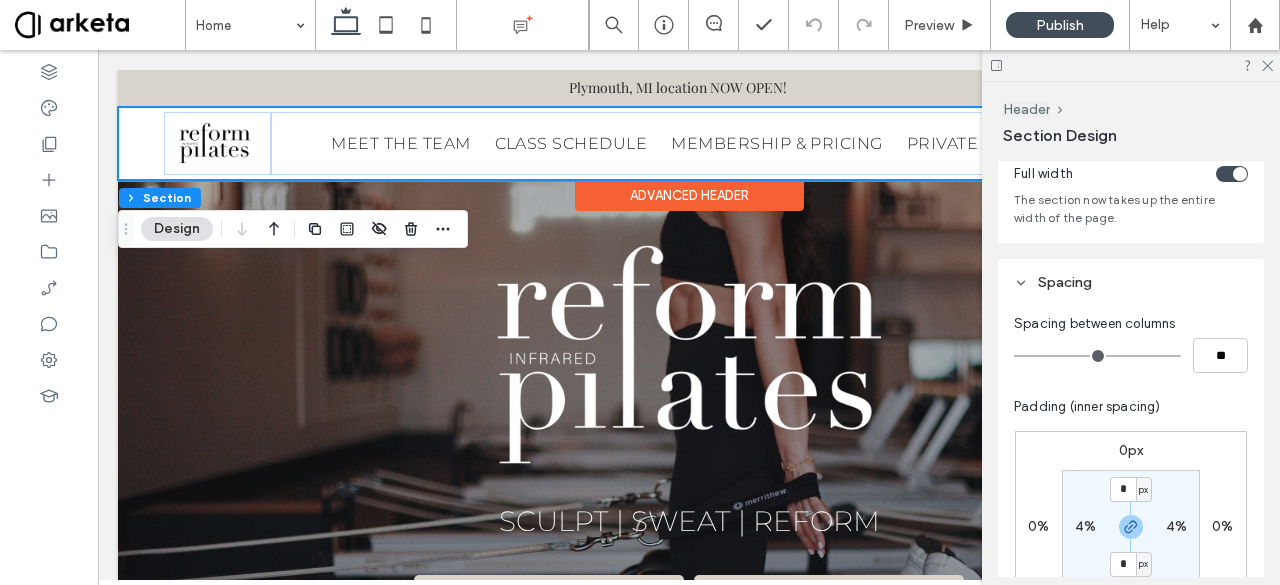 click on "Home
MEET THE TEAM
CLASS SCHEDULE
MEMBERSHIP & PRICING
PRIVATE EVENTS
JOIN" at bounding box center [689, 143] 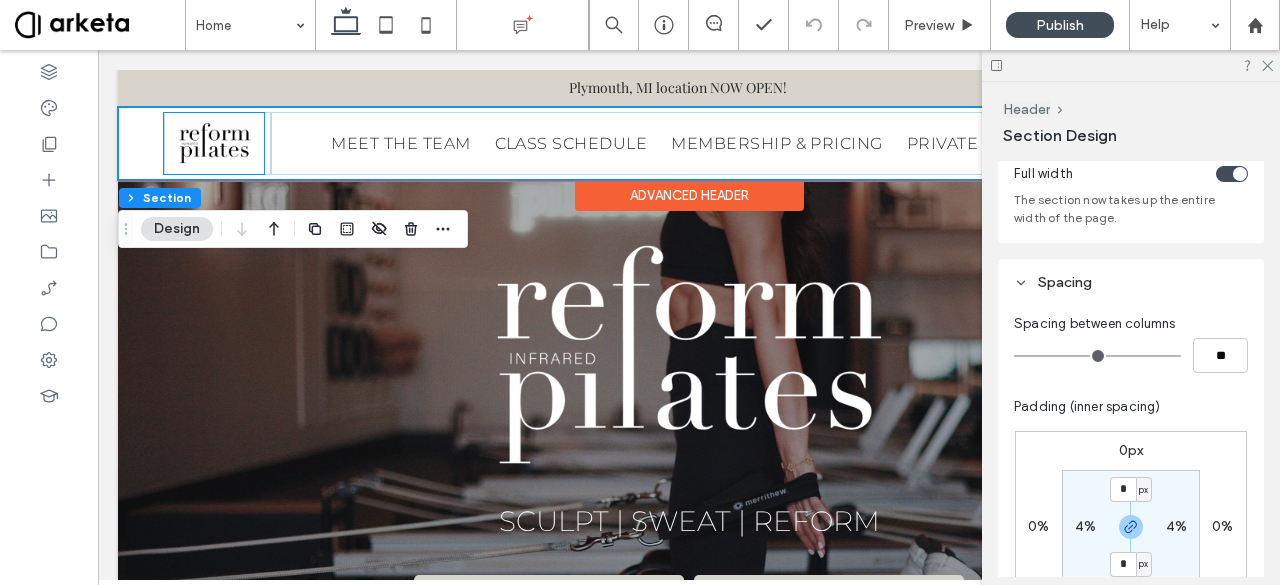 click at bounding box center (214, 144) 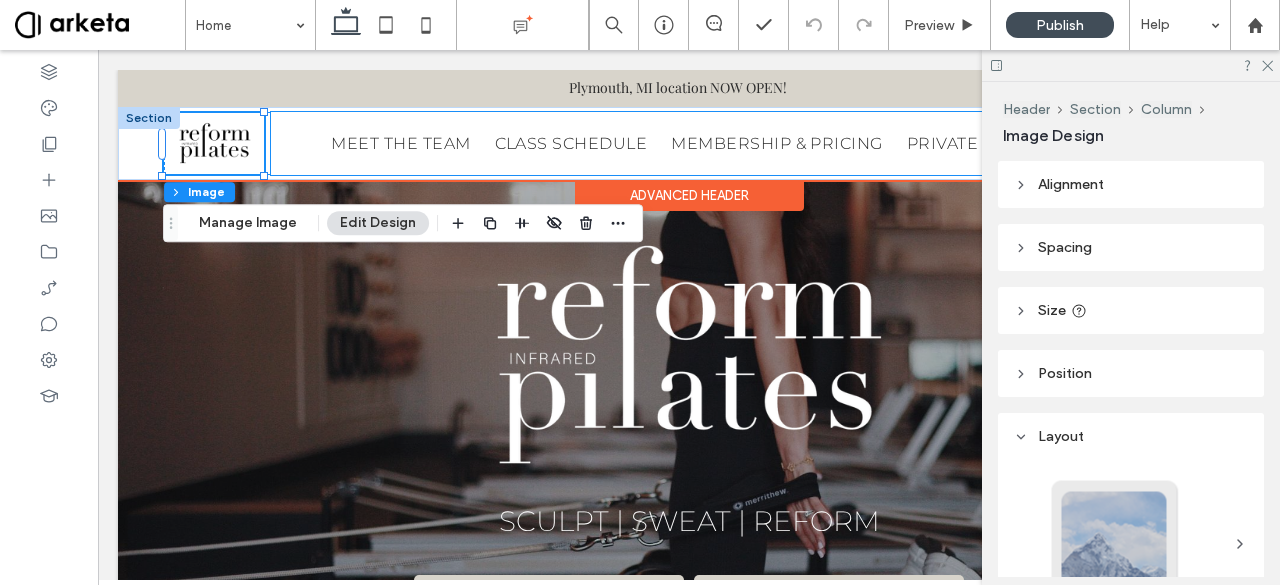 click on "Home
MEET THE TEAM
CLASS SCHEDULE
MEMBERSHIP & PRICING
PRIVATE EVENTS" at bounding box center (691, 143) 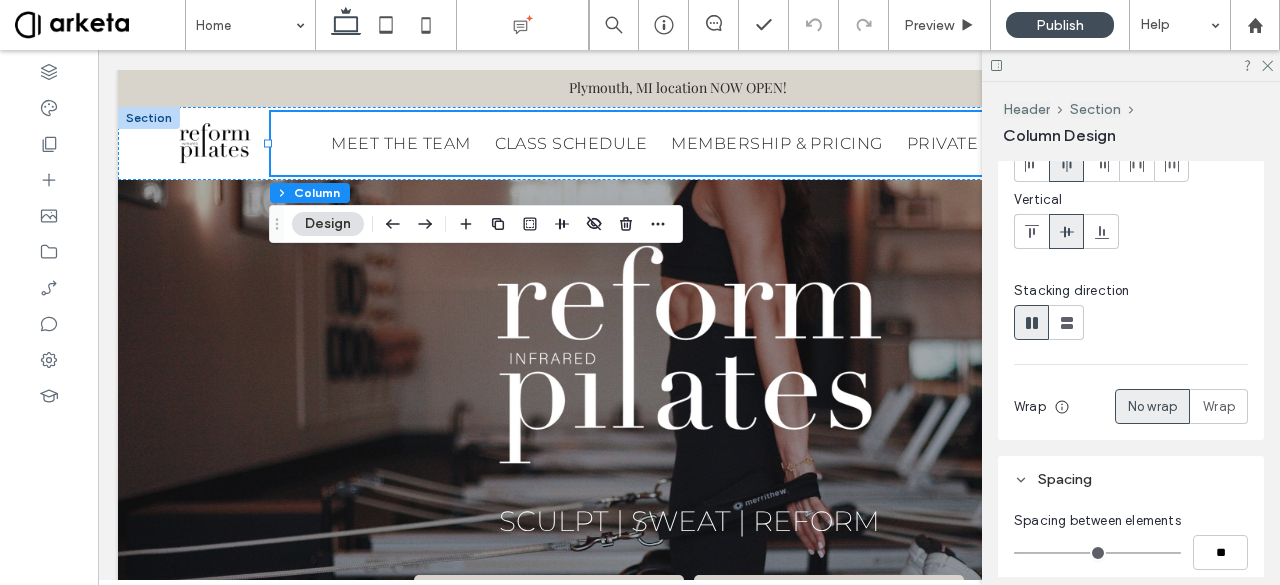 scroll, scrollTop: 0, scrollLeft: 0, axis: both 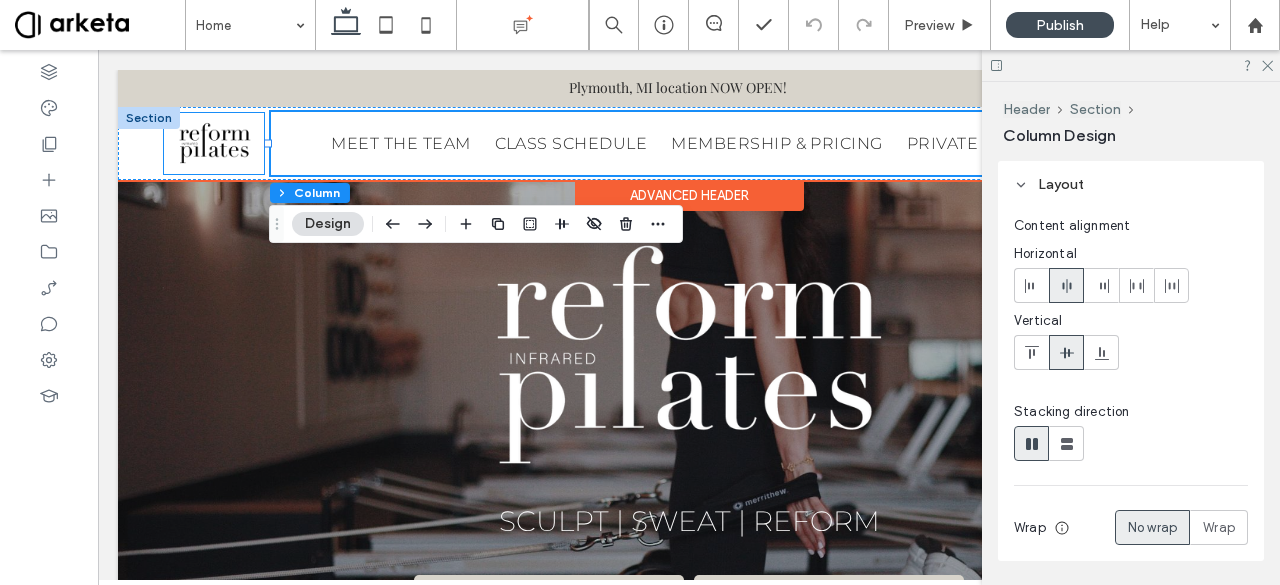 click at bounding box center [214, 144] 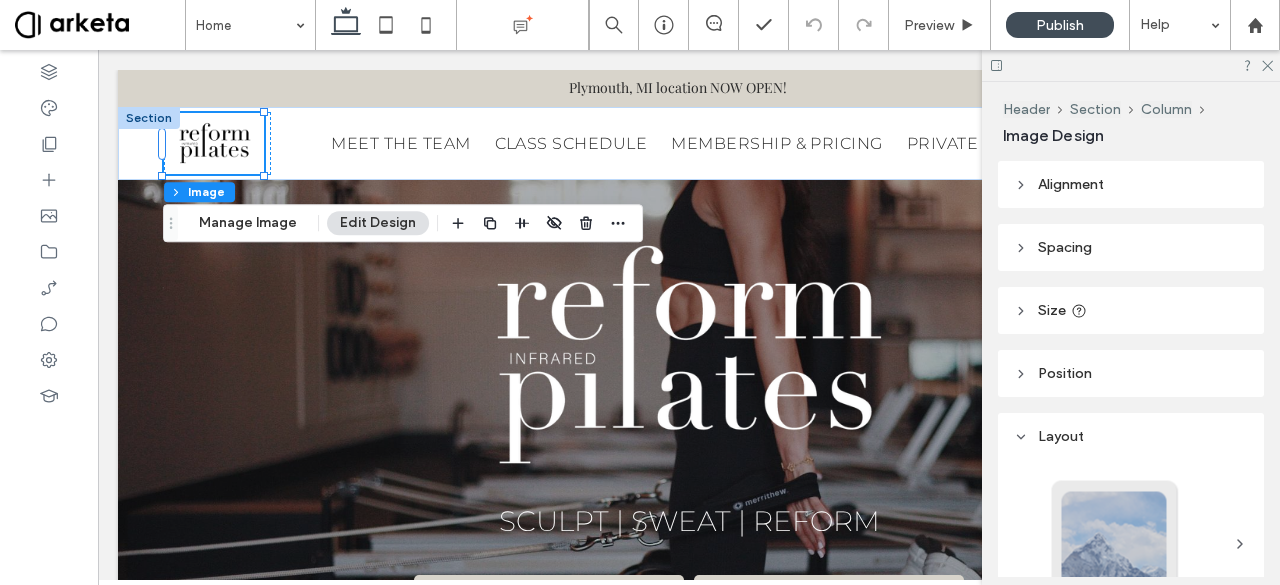 click on "Spacing" at bounding box center [1131, 247] 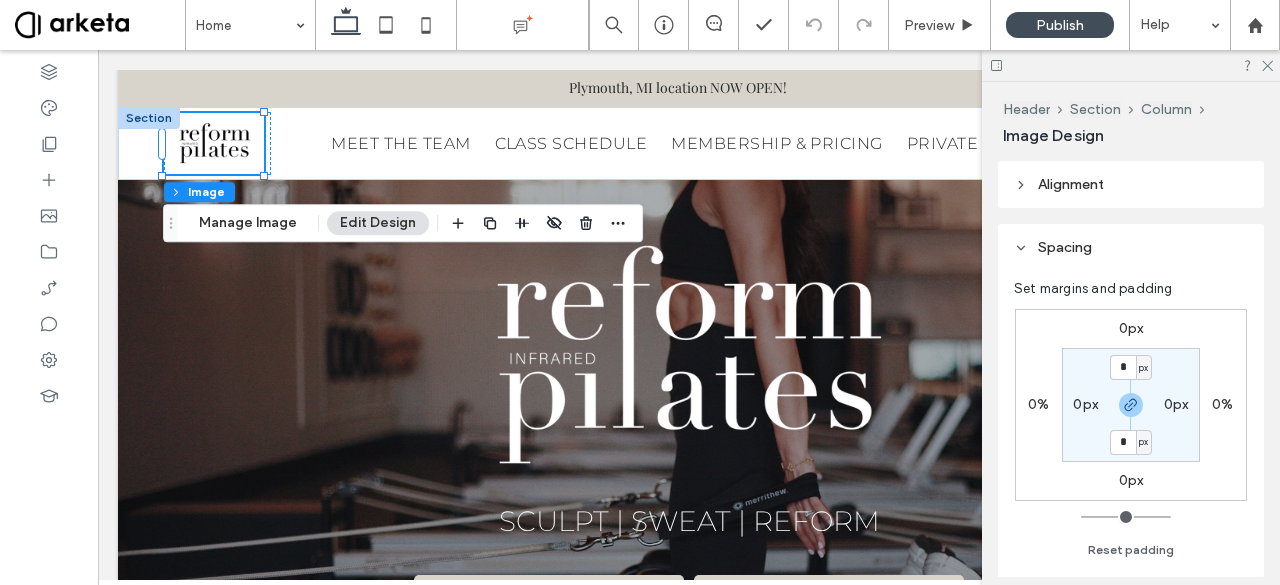 scroll, scrollTop: 56, scrollLeft: 0, axis: vertical 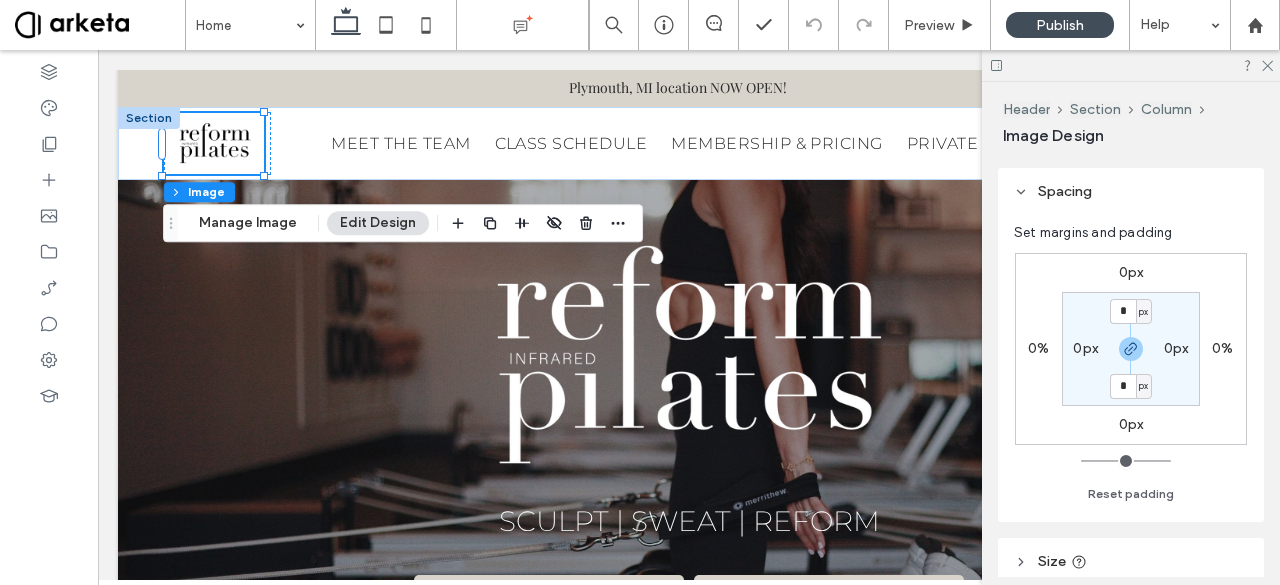 click on "0px" at bounding box center (1085, 348) 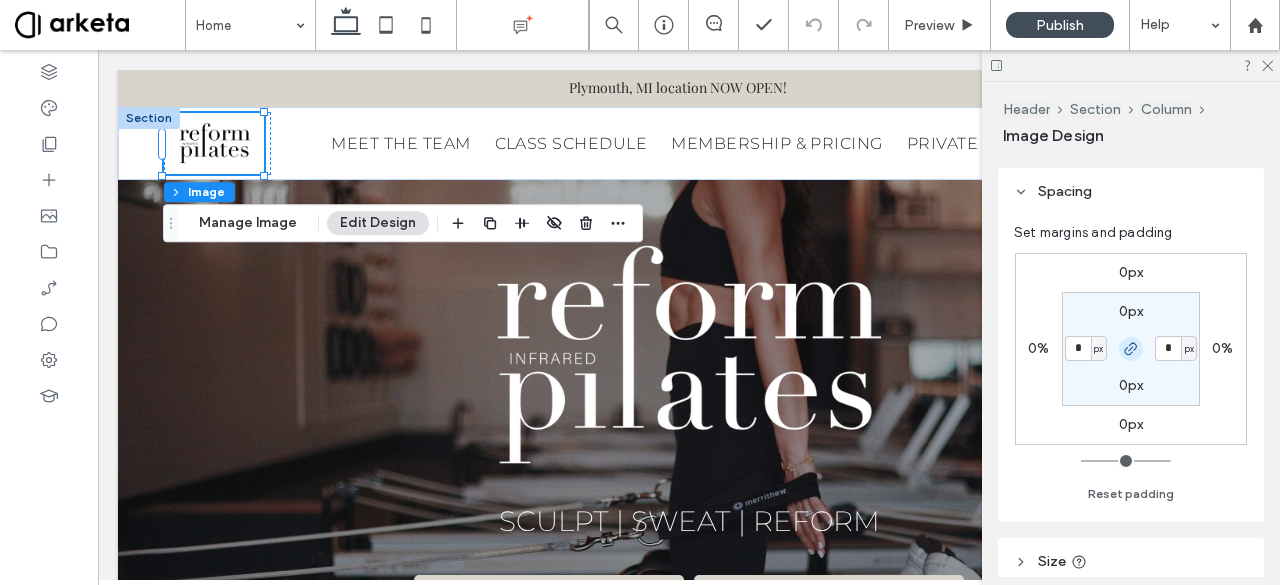 click 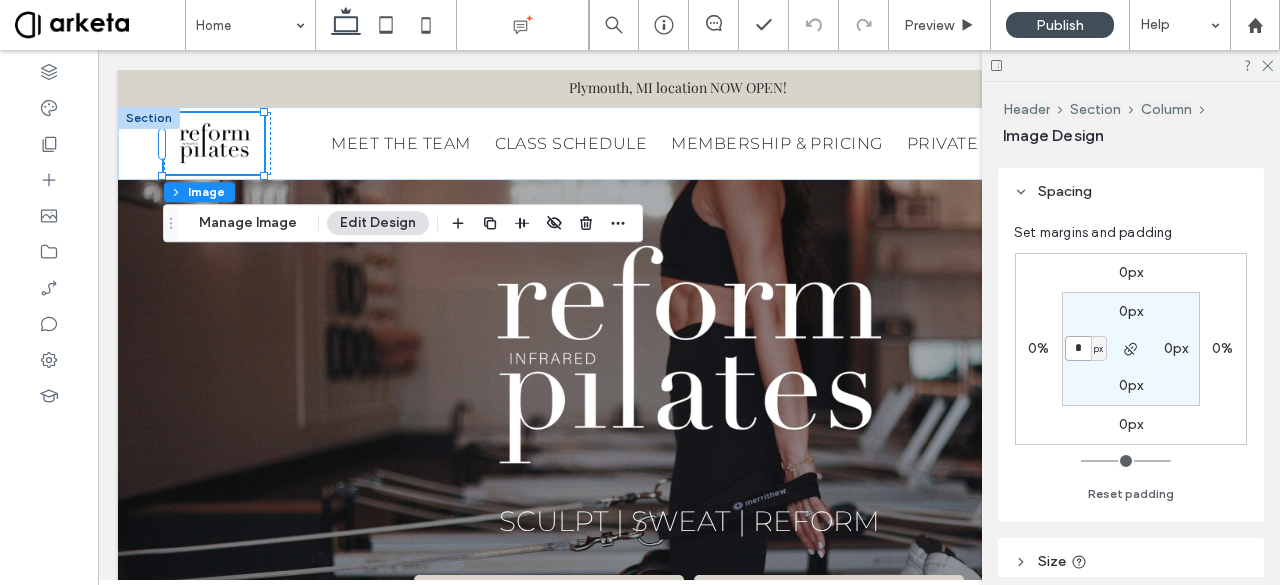 click on "*" at bounding box center (1078, 348) 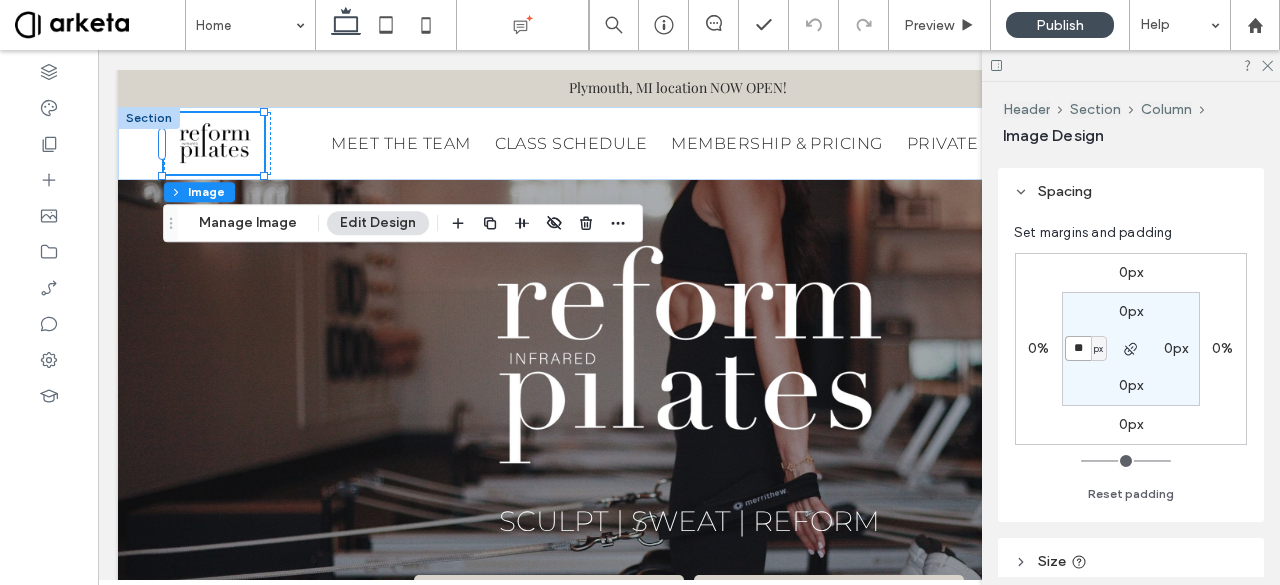type on "**" 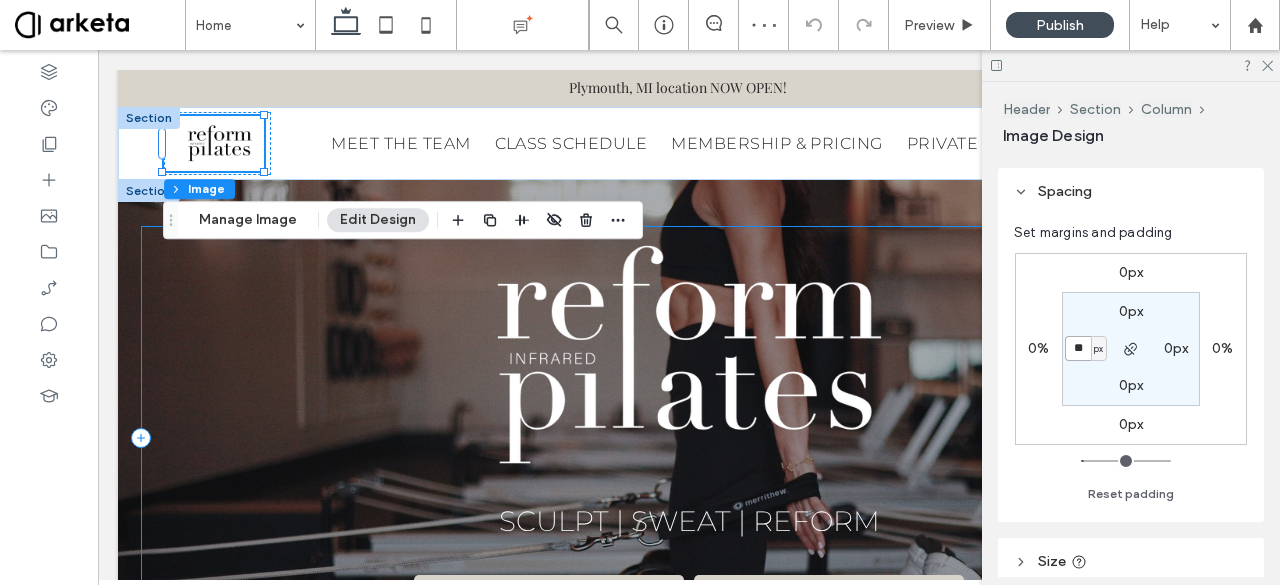 type on "*" 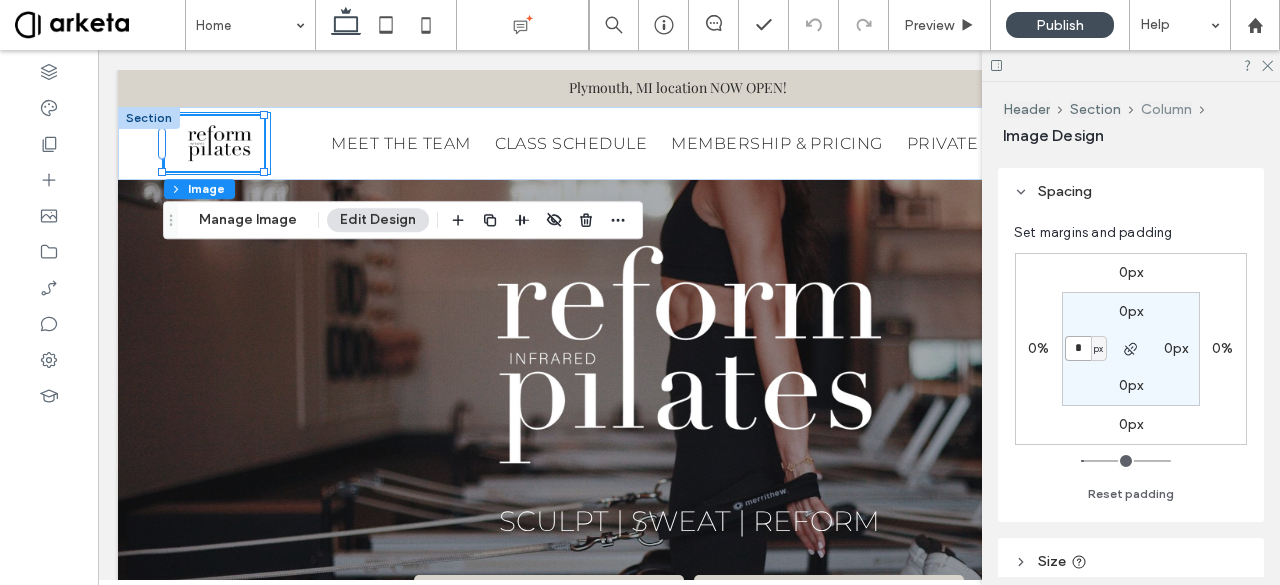 type on "*" 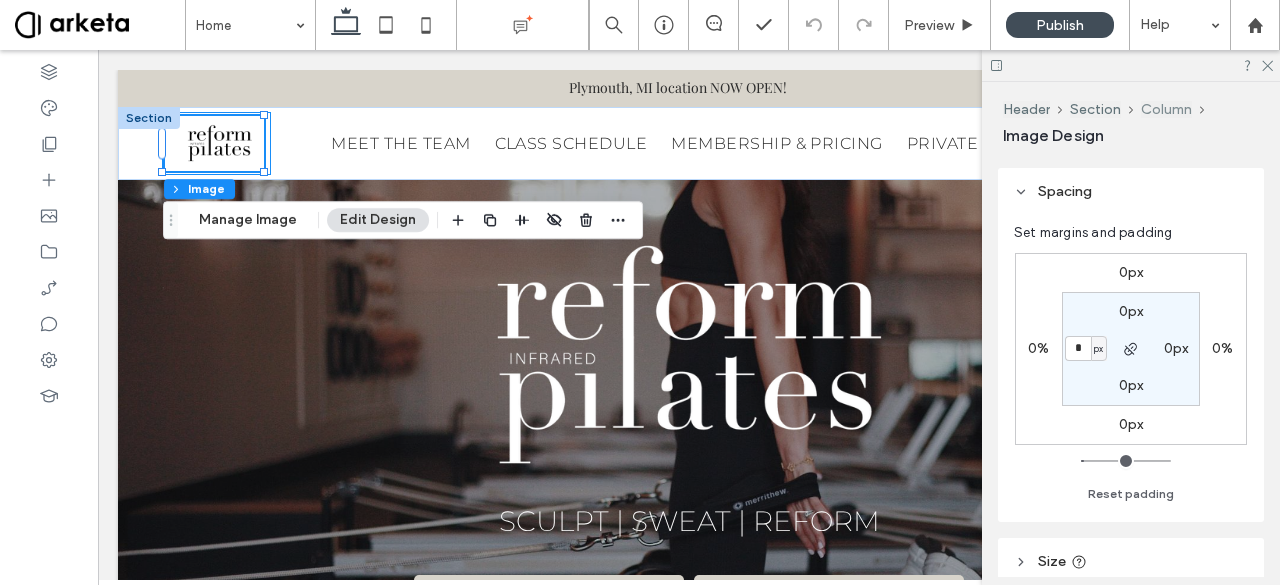 type on "*" 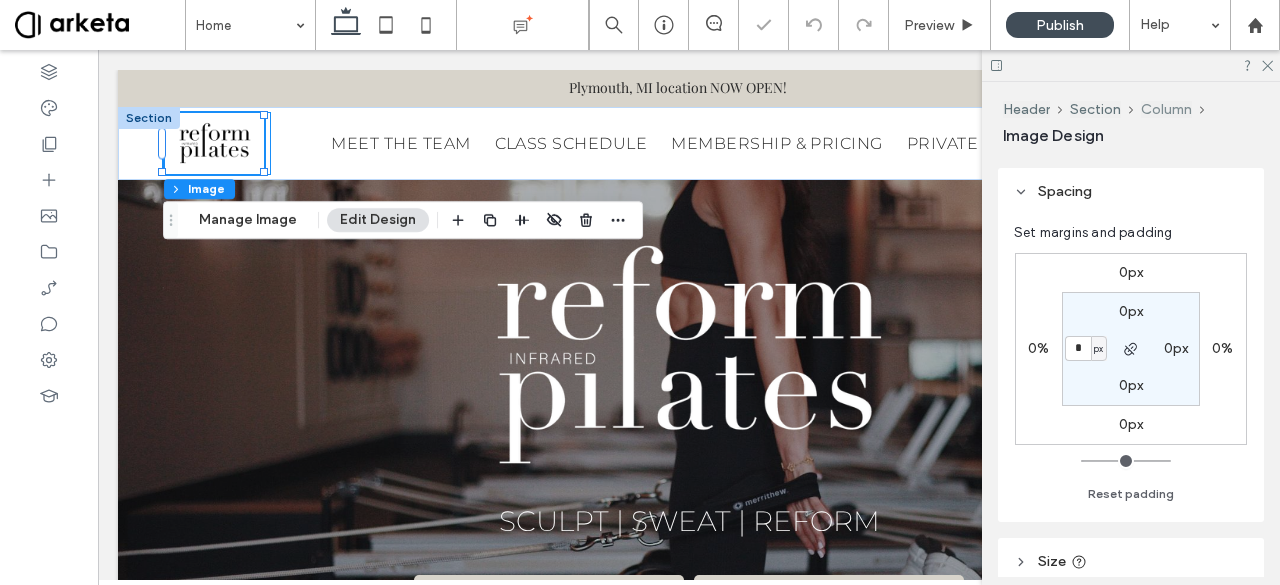 click on "Column" at bounding box center [1166, 109] 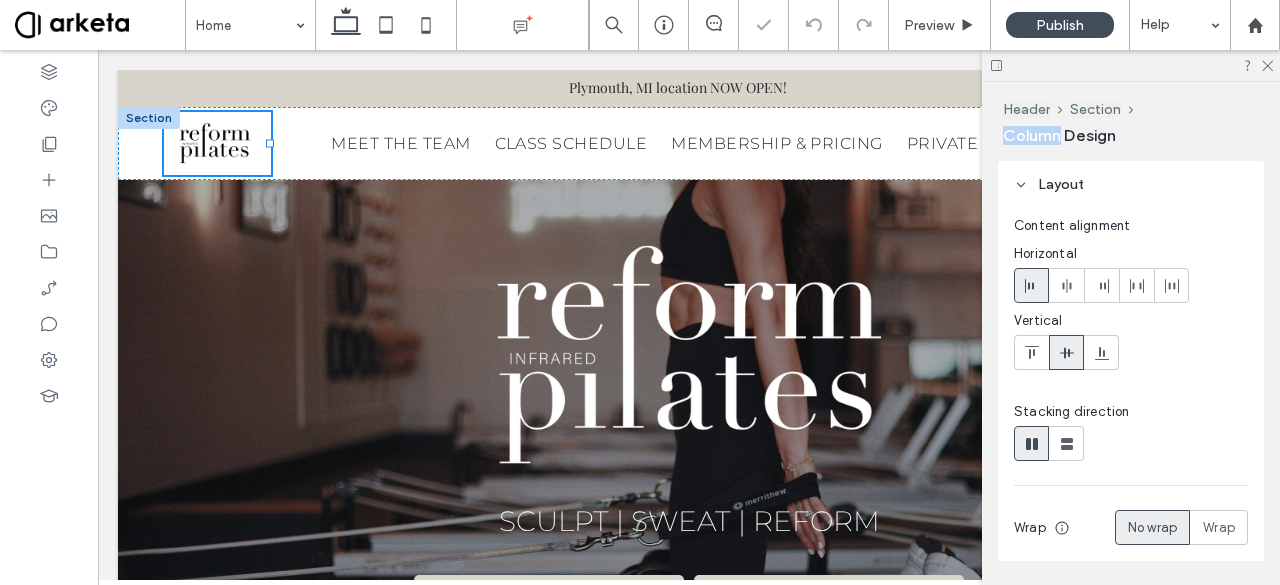 click on "Header Section" at bounding box center (1133, 109) 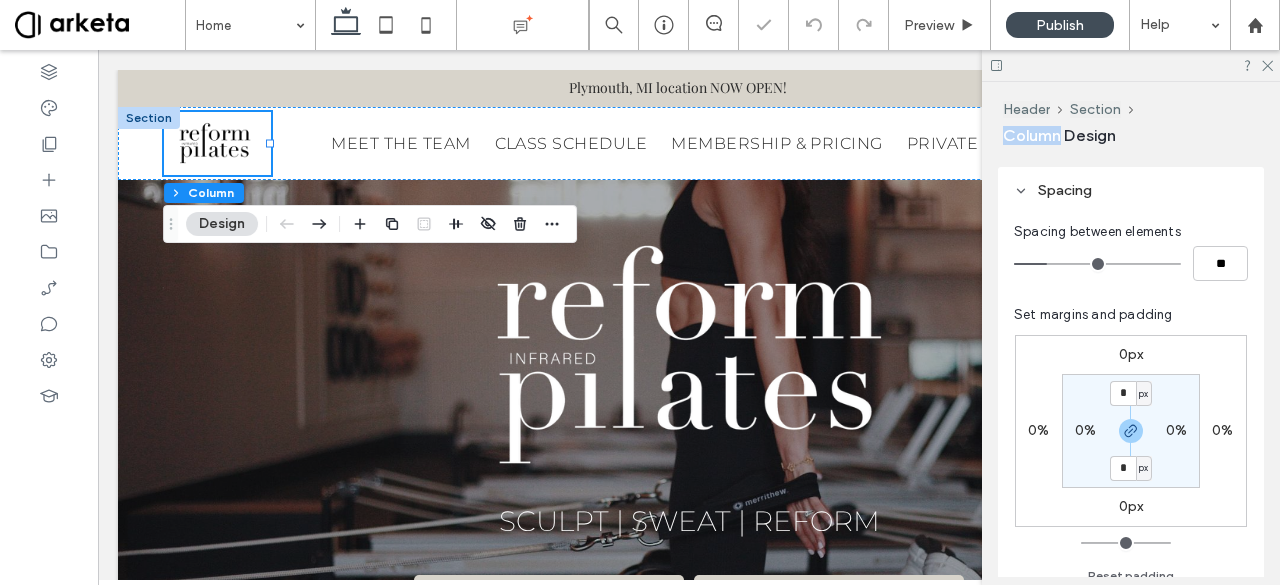 scroll, scrollTop: 413, scrollLeft: 0, axis: vertical 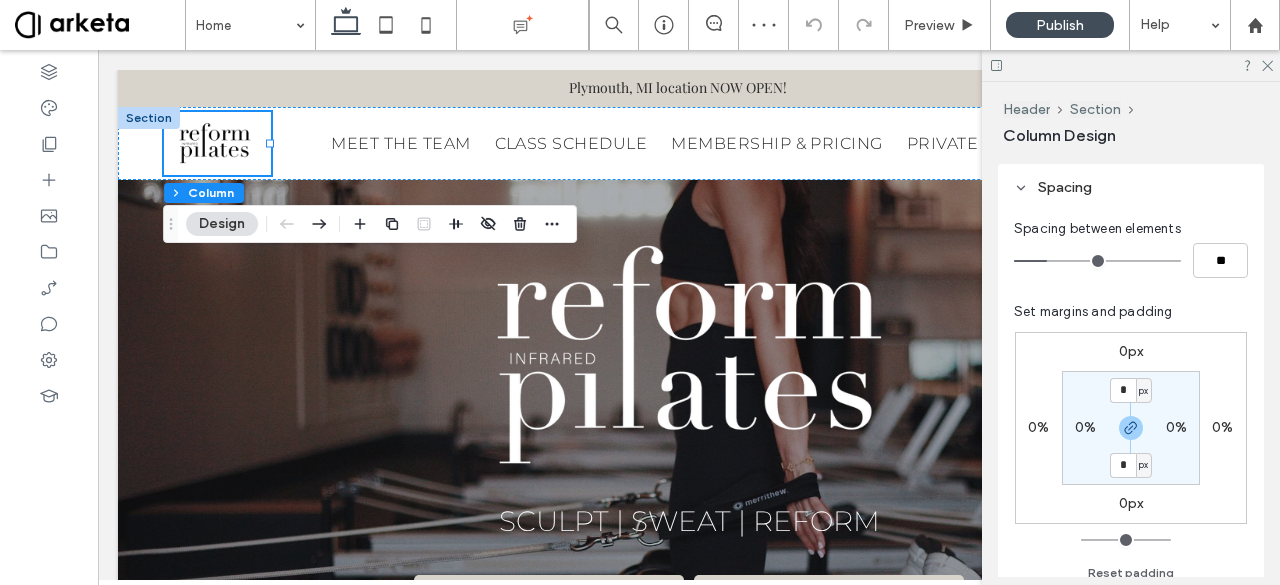 click on "0%" at bounding box center [1085, 427] 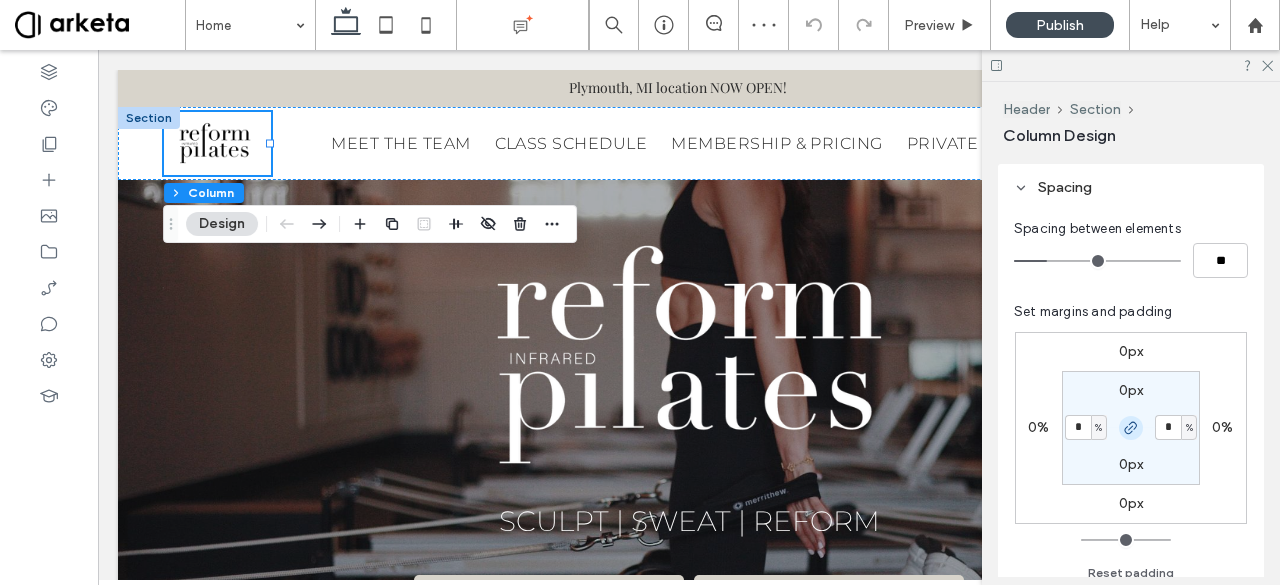 click at bounding box center [1131, 428] 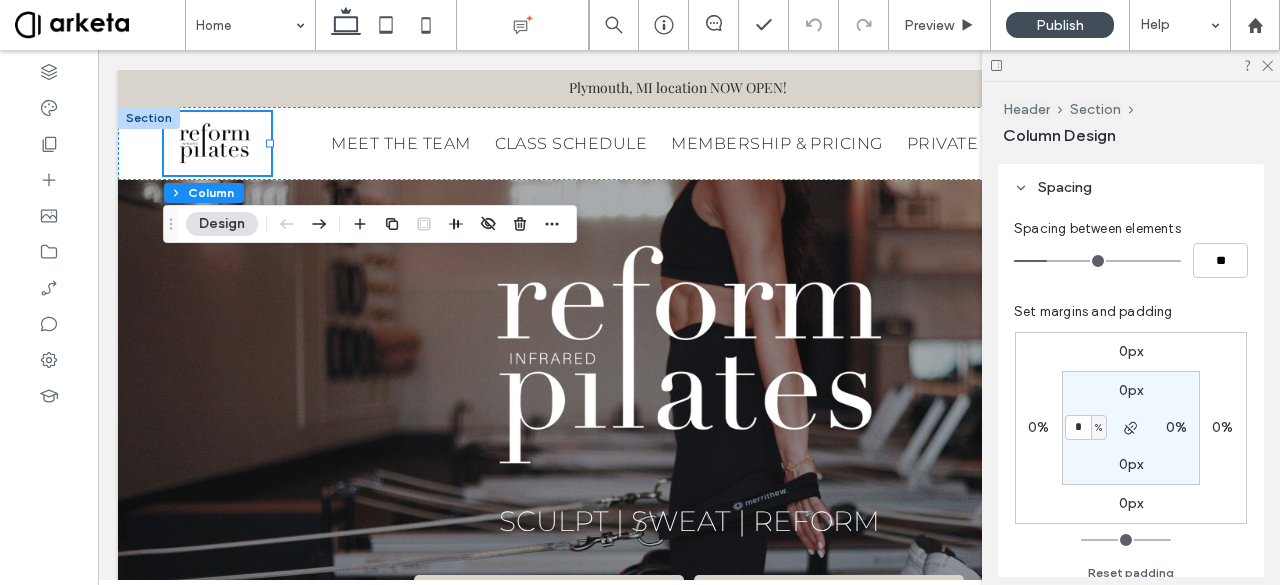 click on "%" at bounding box center [1098, 428] 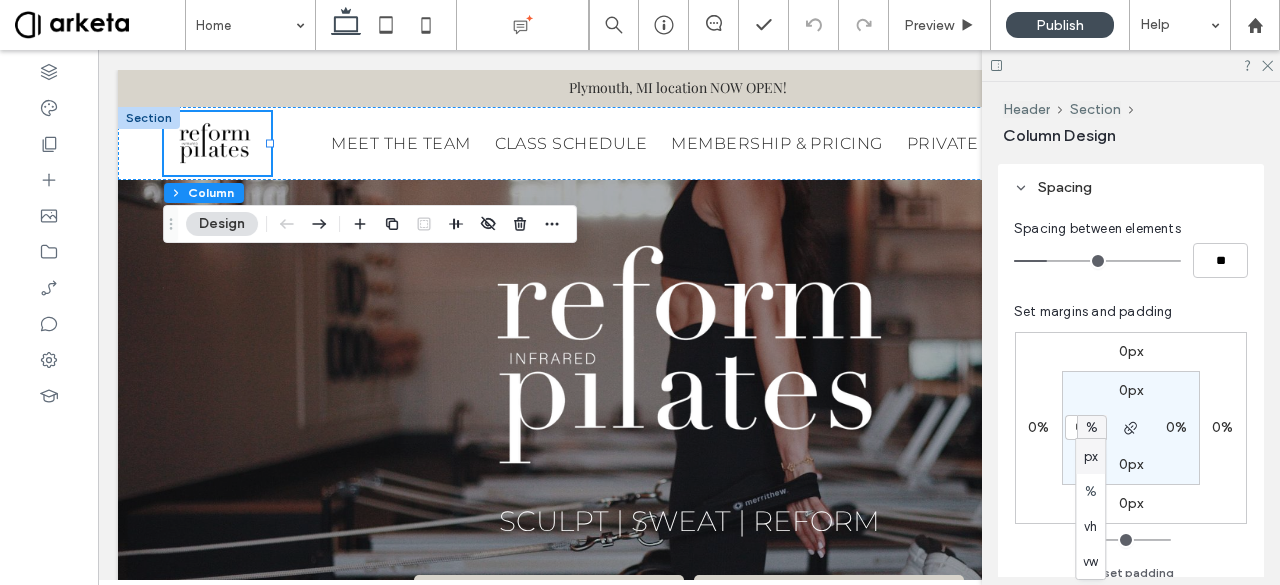 click on "px" at bounding box center [1091, 457] 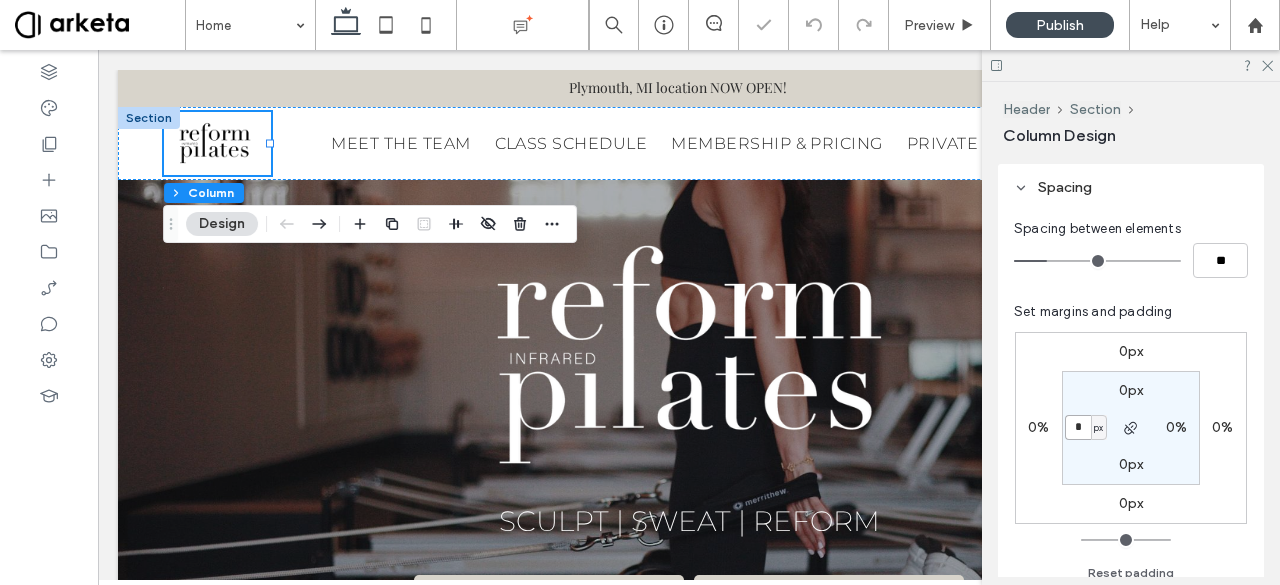click on "*" at bounding box center [1078, 427] 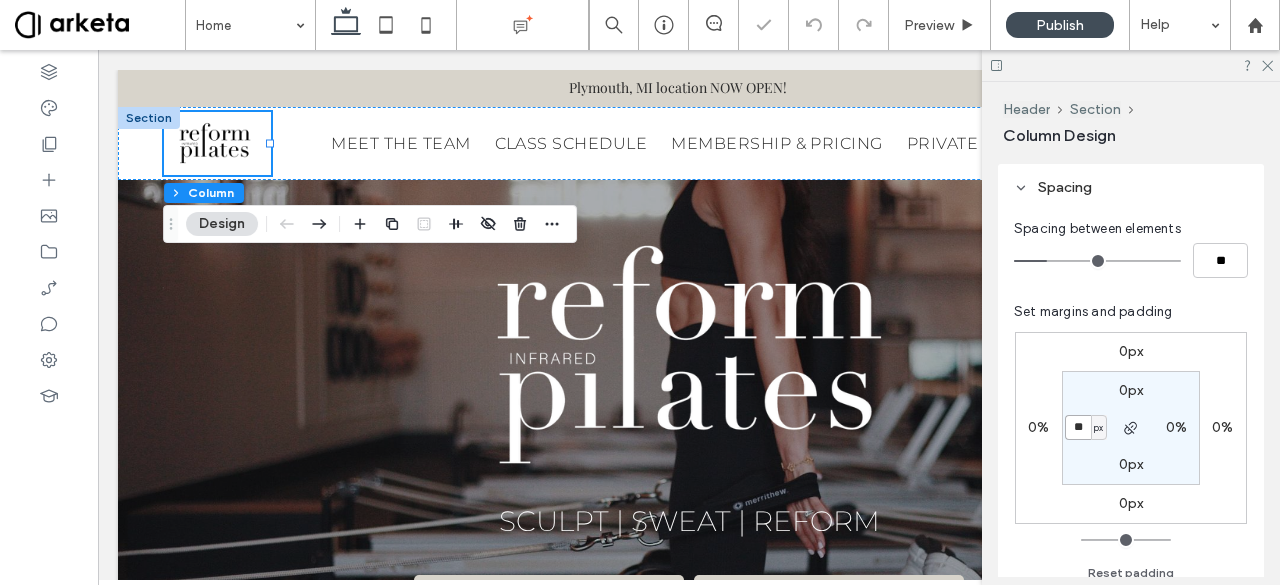 type on "**" 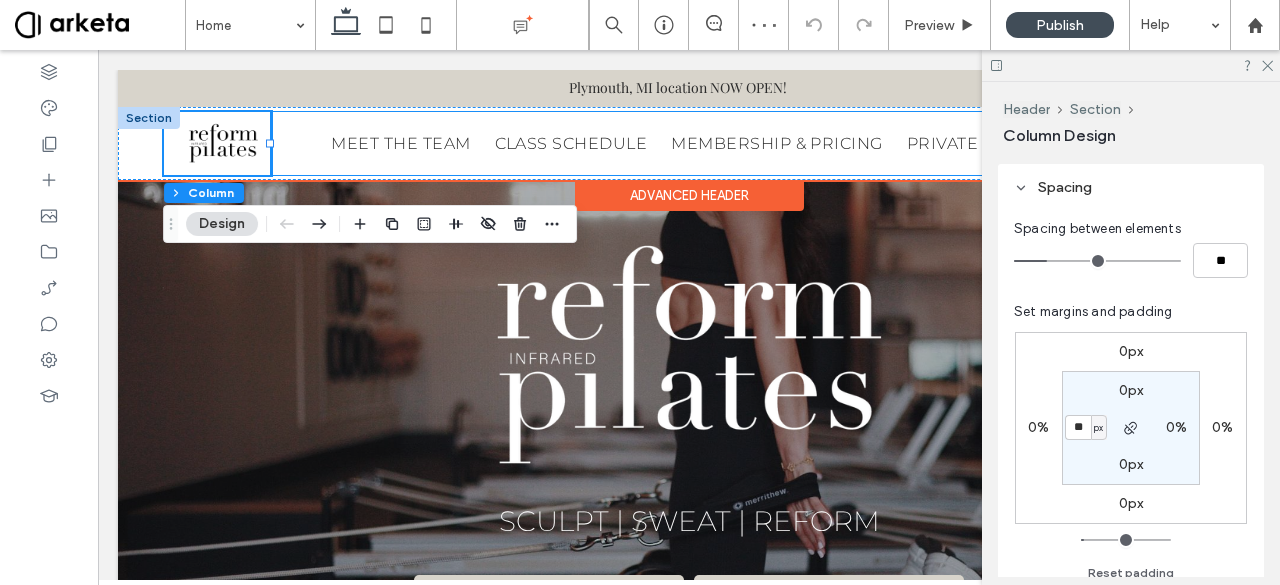 click on "Home
MEET THE TEAM
CLASS SCHEDULE
MEMBERSHIP & PRICING
PRIVATE EVENTS" at bounding box center (691, 143) 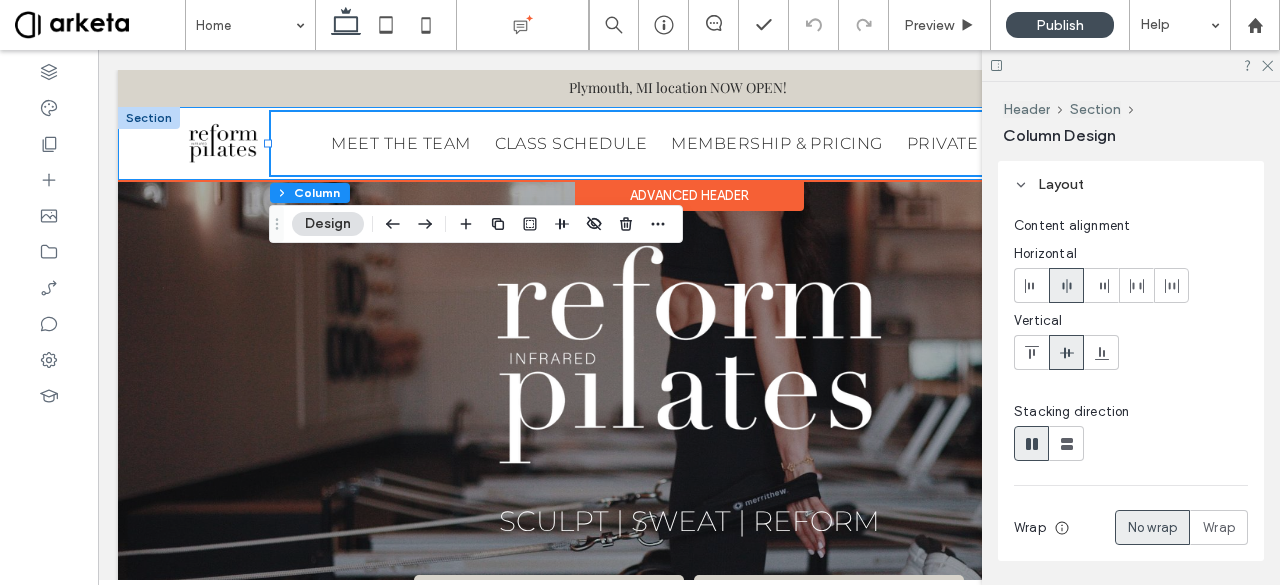 click on "Home
MEET THE TEAM
CLASS SCHEDULE
MEMBERSHIP & PRICING
PRIVATE EVENTS
JOIN" at bounding box center (689, 143) 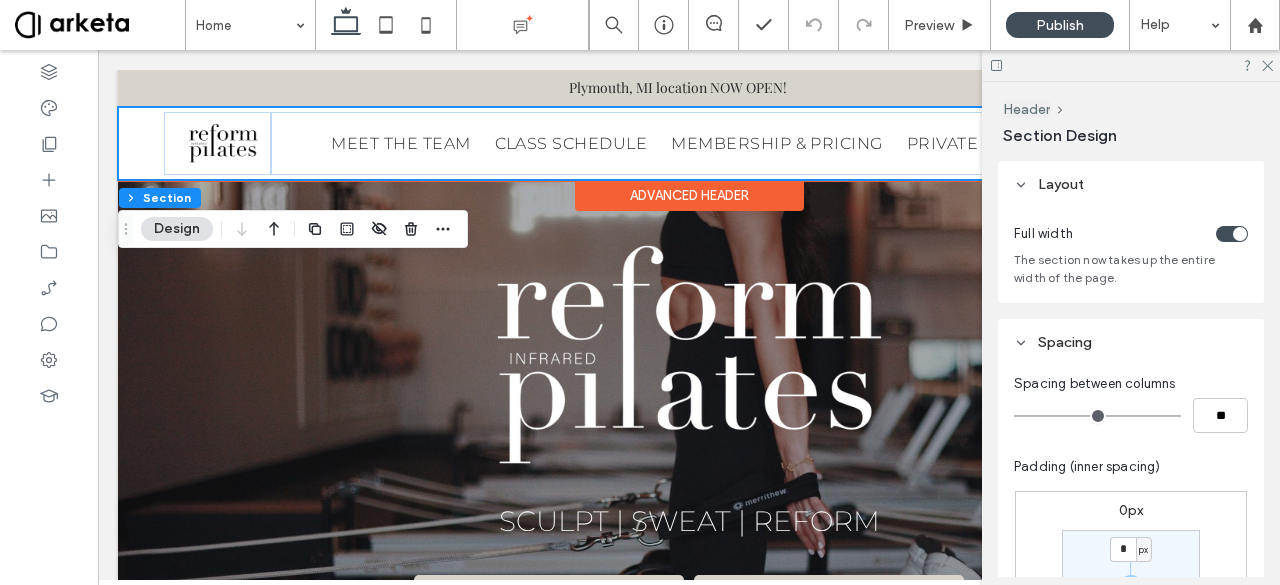 click on "Home
MEET THE TEAM
CLASS SCHEDULE
MEMBERSHIP & PRICING
PRIVATE EVENTS
JOIN" at bounding box center [689, 143] 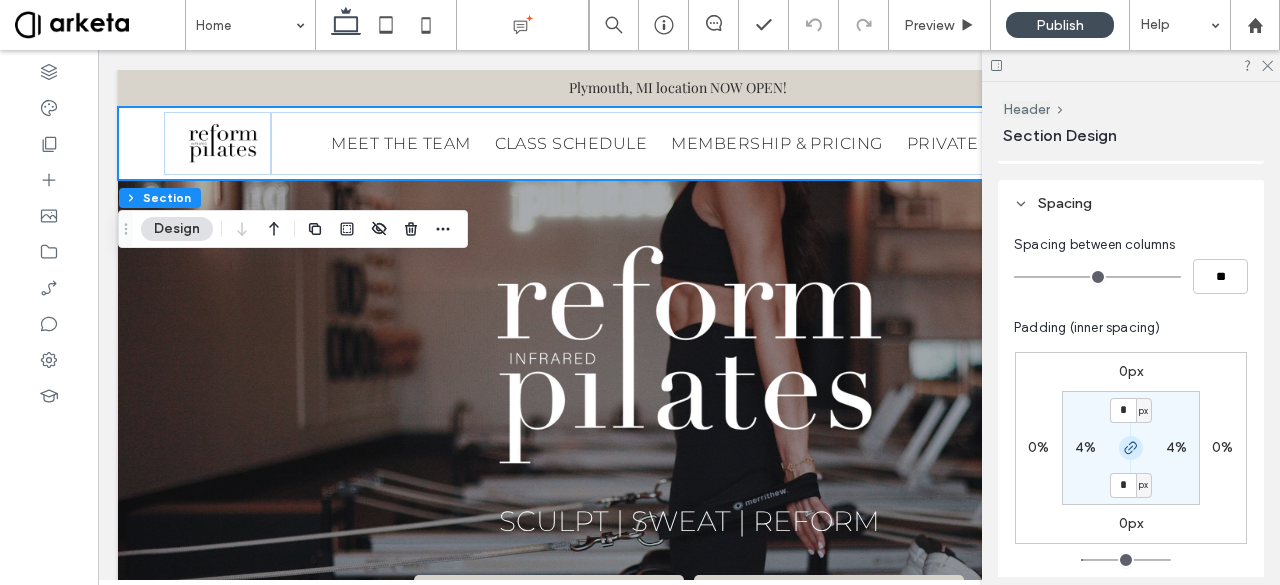 scroll, scrollTop: 140, scrollLeft: 0, axis: vertical 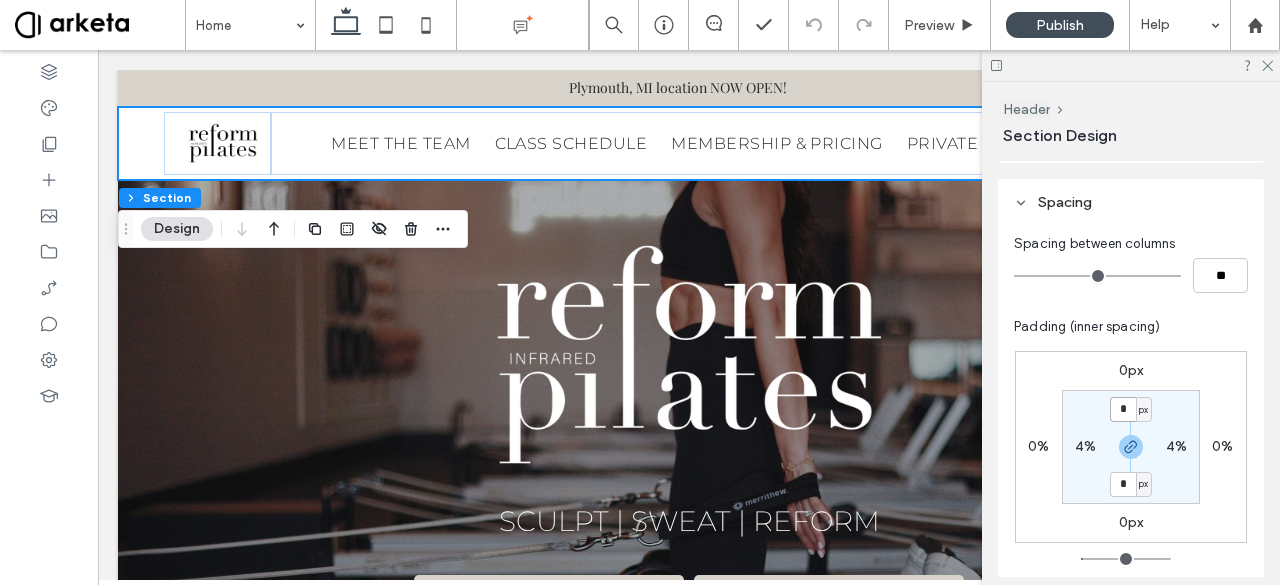 click on "*" at bounding box center [1123, 409] 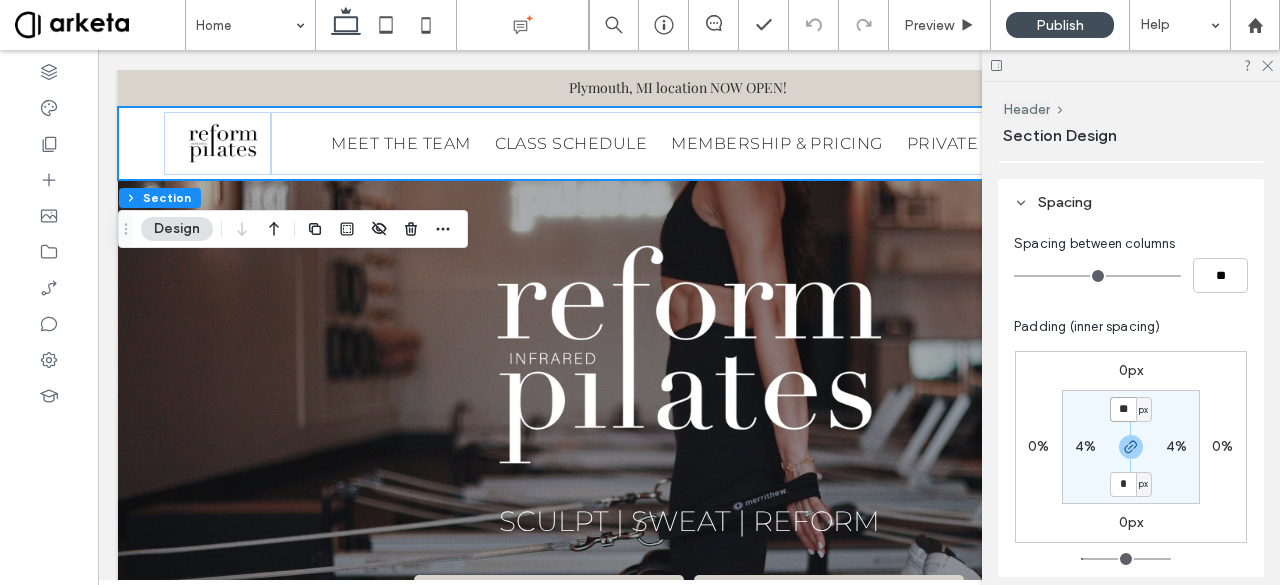 type on "**" 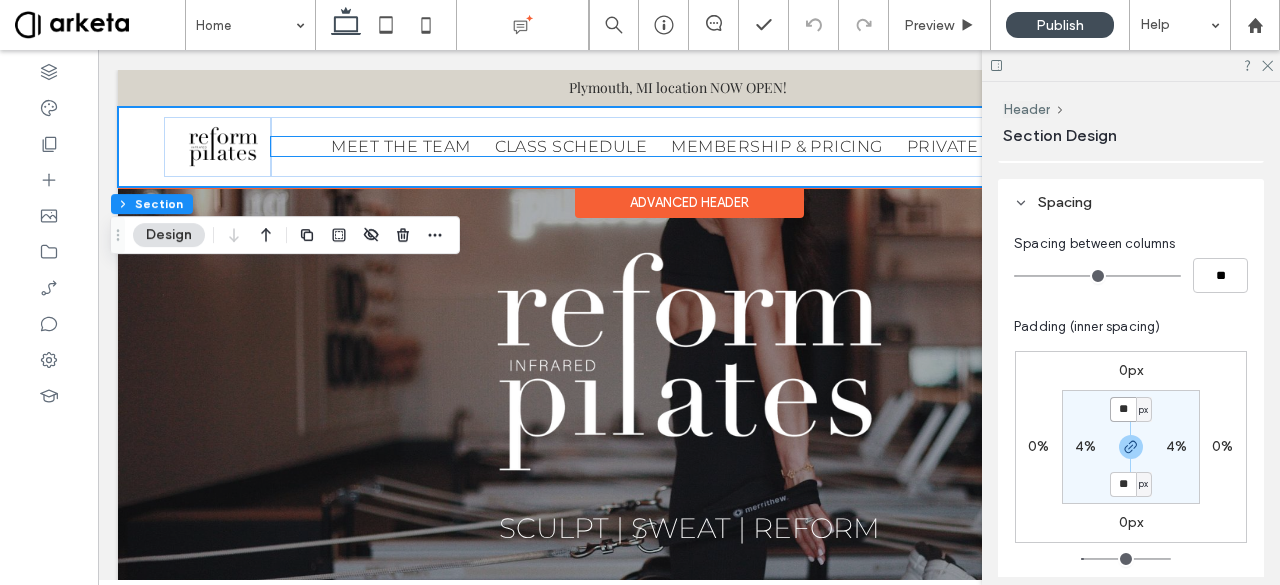 scroll, scrollTop: 0, scrollLeft: 298, axis: horizontal 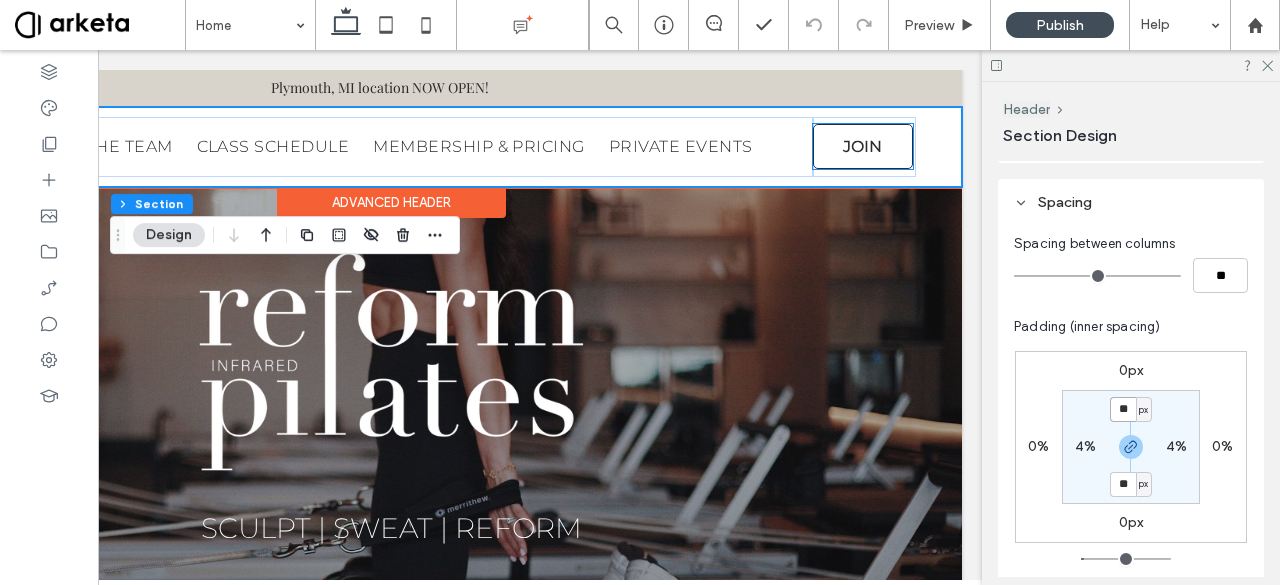click on "JOIN" at bounding box center [863, 146] 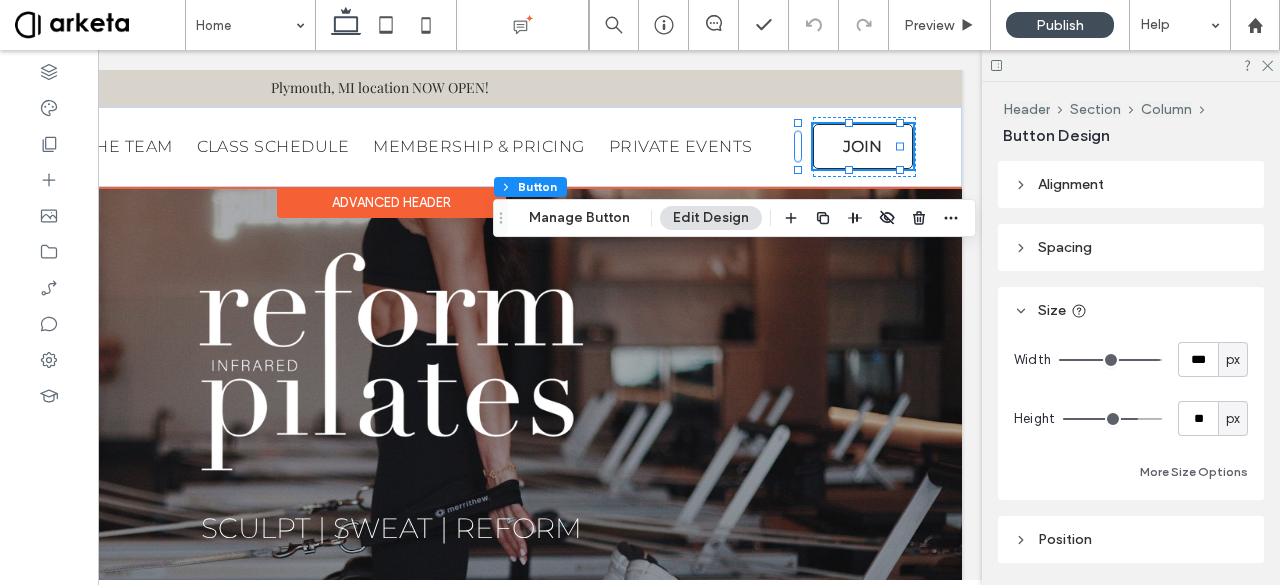 type on "**" 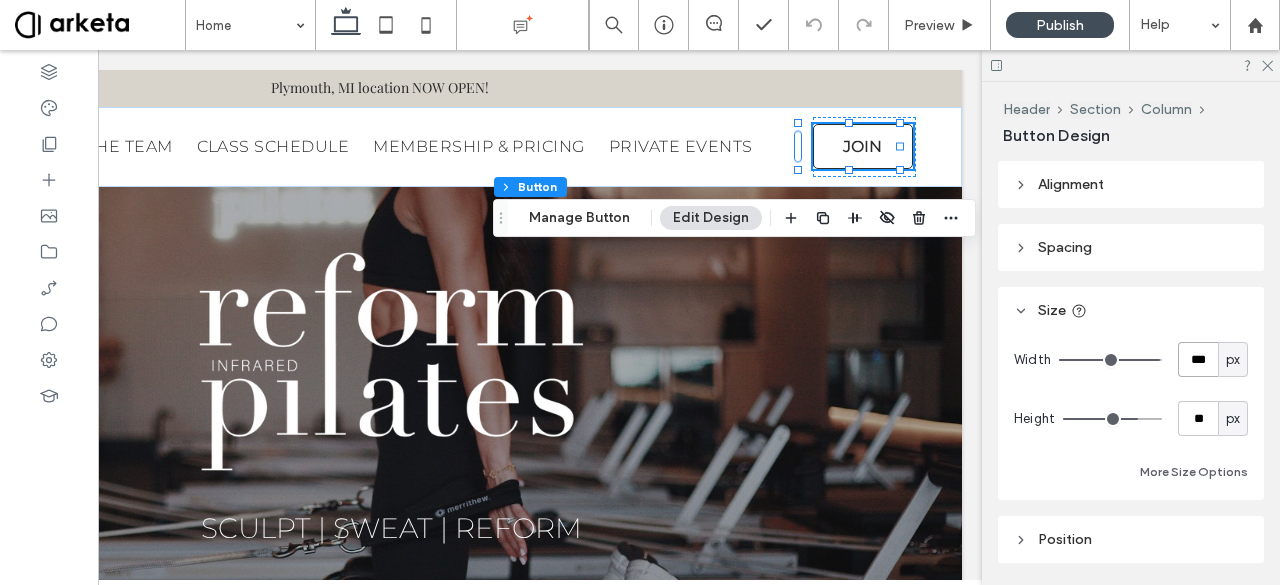 click on "***" at bounding box center (1198, 359) 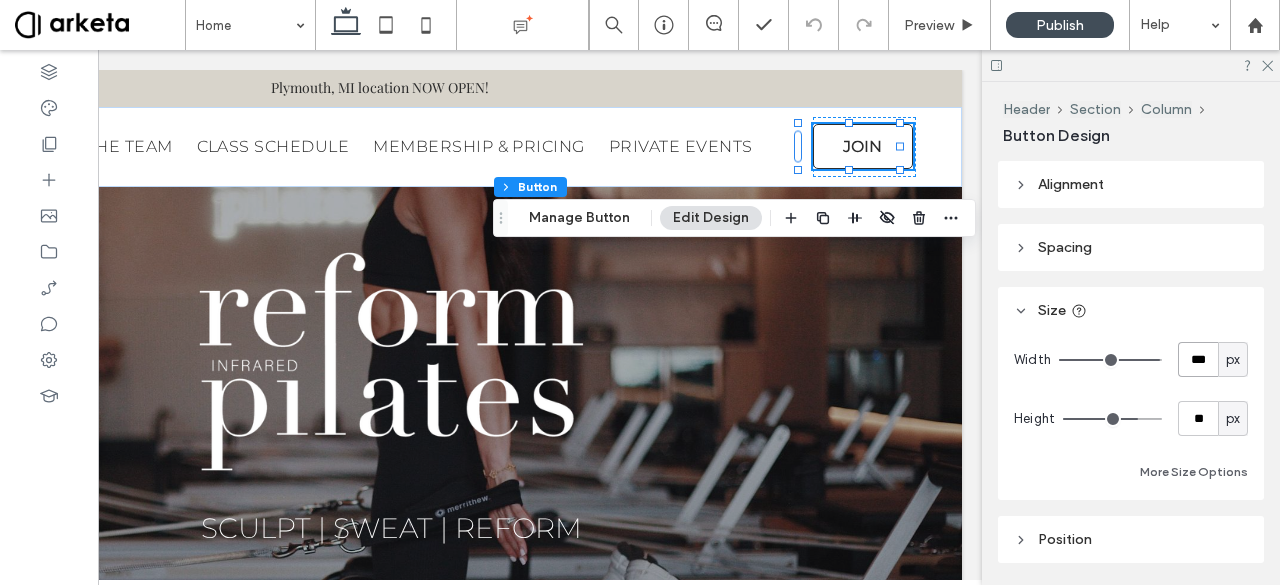 type on "***" 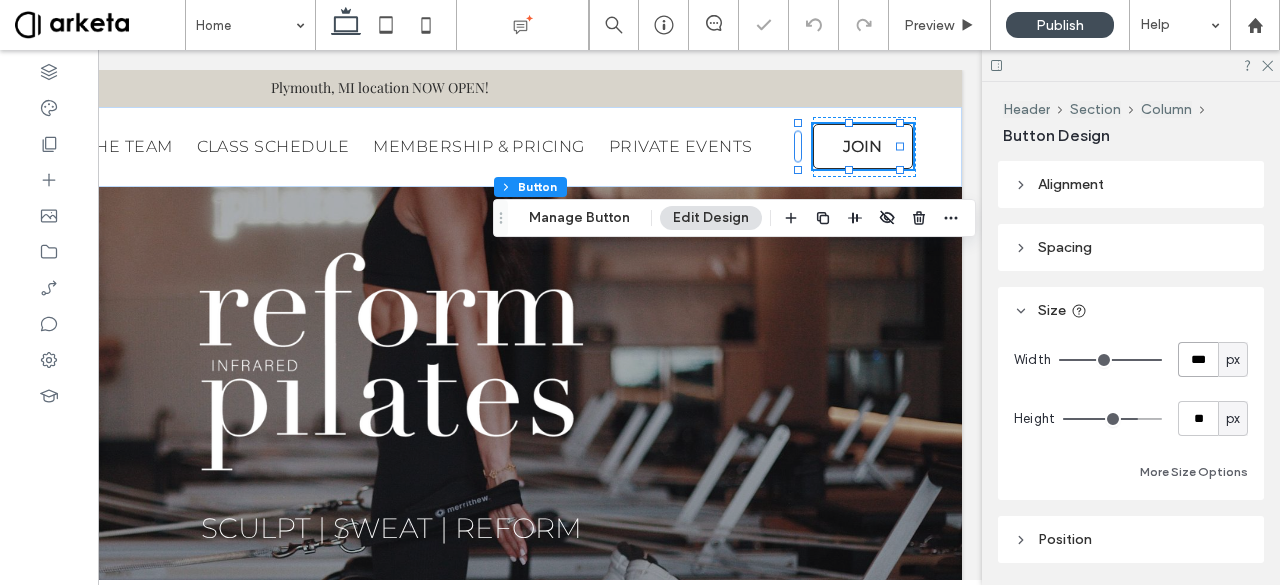 type on "***" 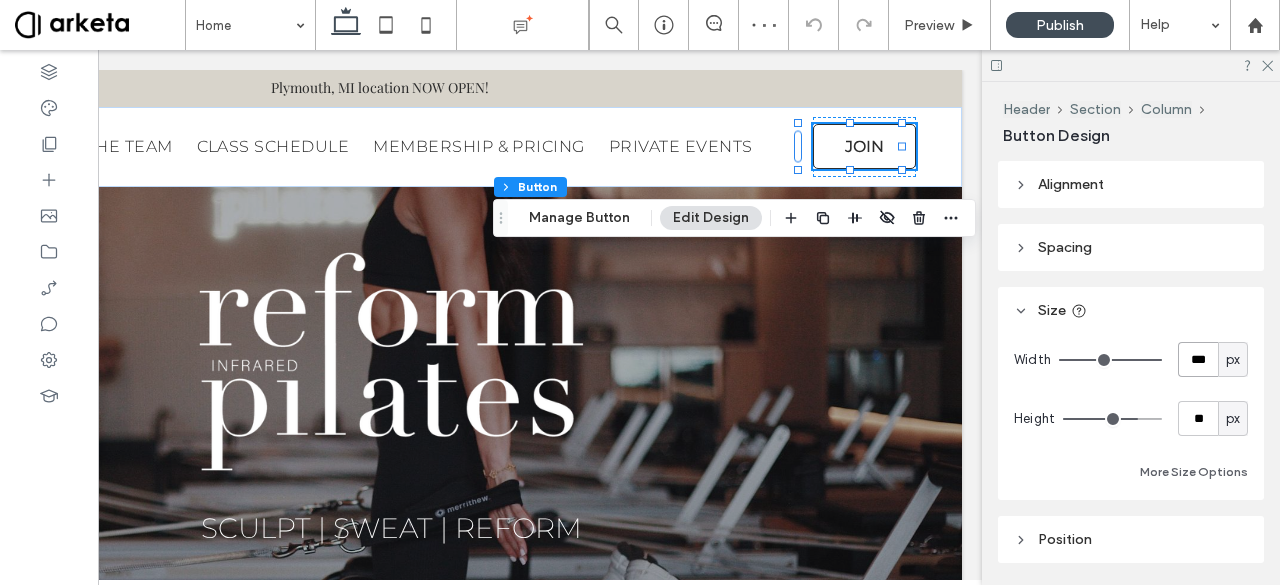 type on "***" 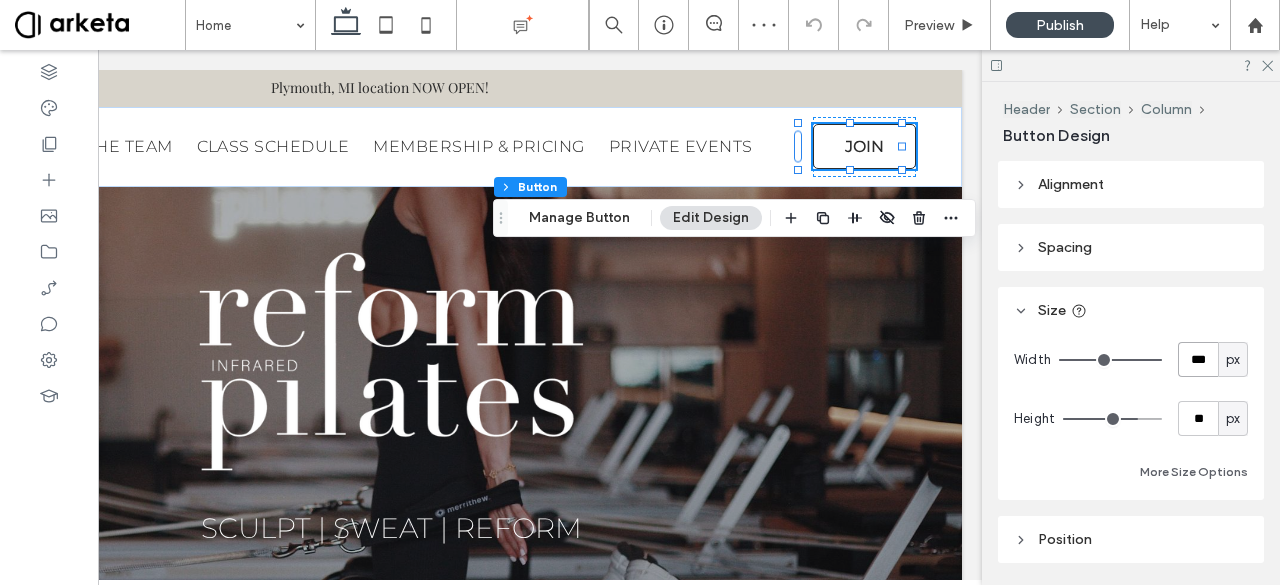 type on "***" 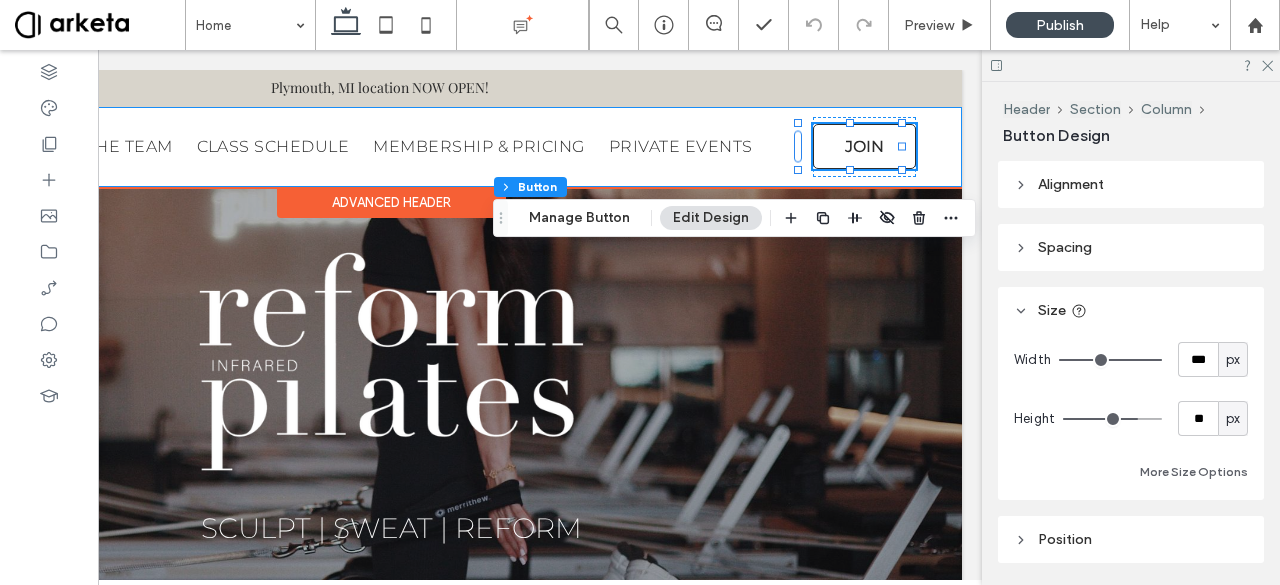 click on "Home
MEET THE TEAM
CLASS SCHEDULE
MEMBERSHIP & PRICING
PRIVATE EVENTS
JOIN" at bounding box center [391, 147] 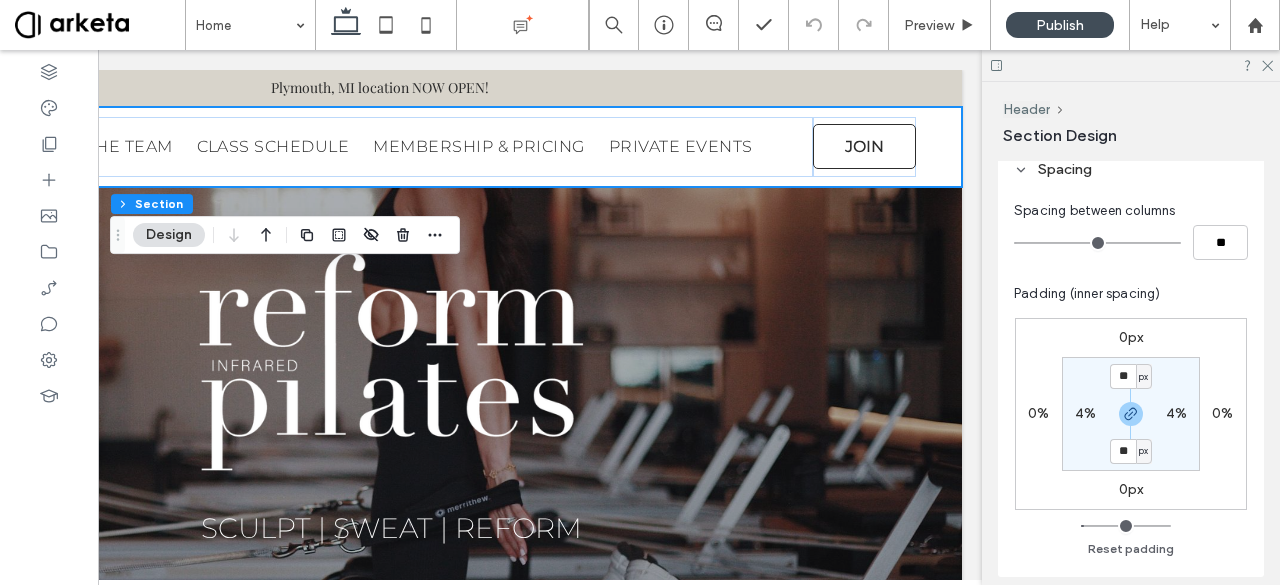 scroll, scrollTop: 190, scrollLeft: 0, axis: vertical 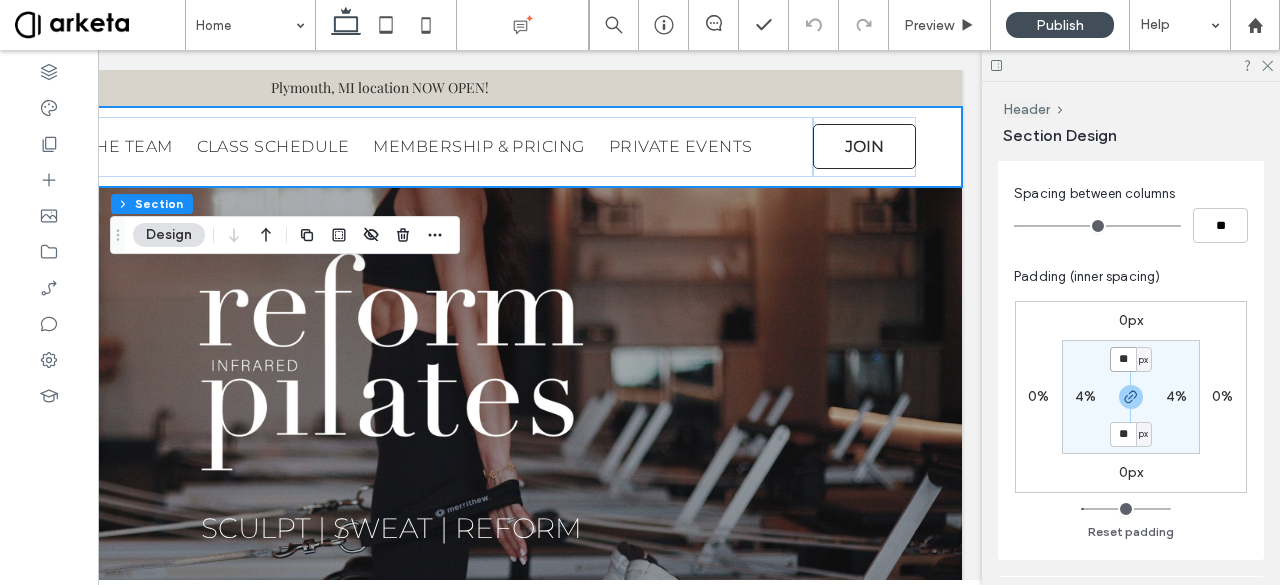 click on "**" at bounding box center (1123, 359) 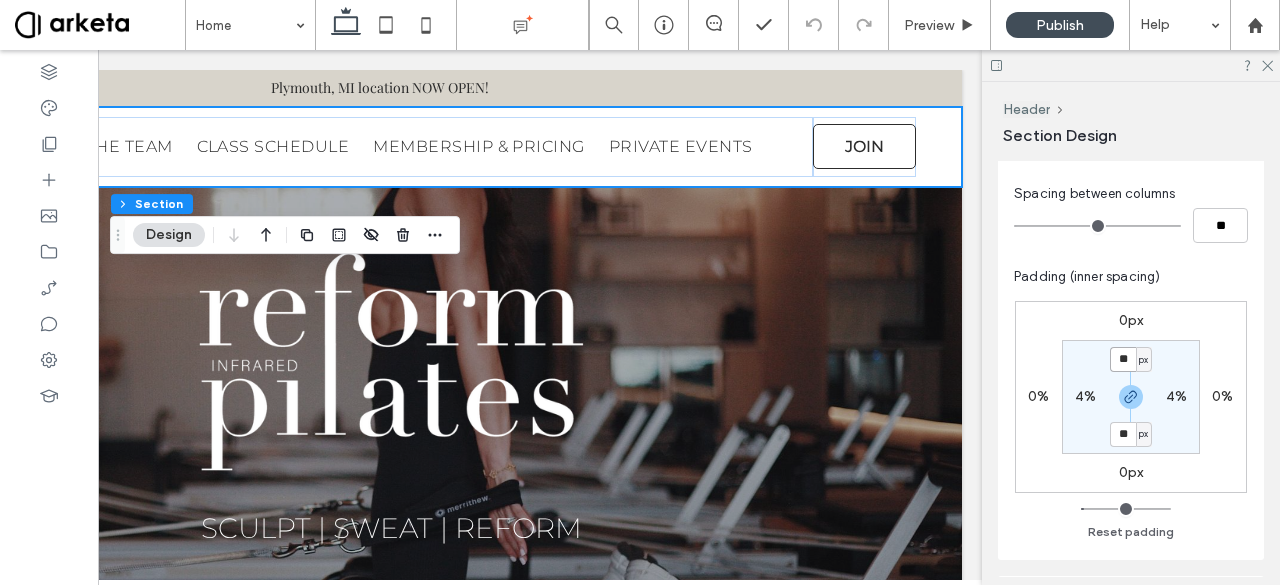 type on "**" 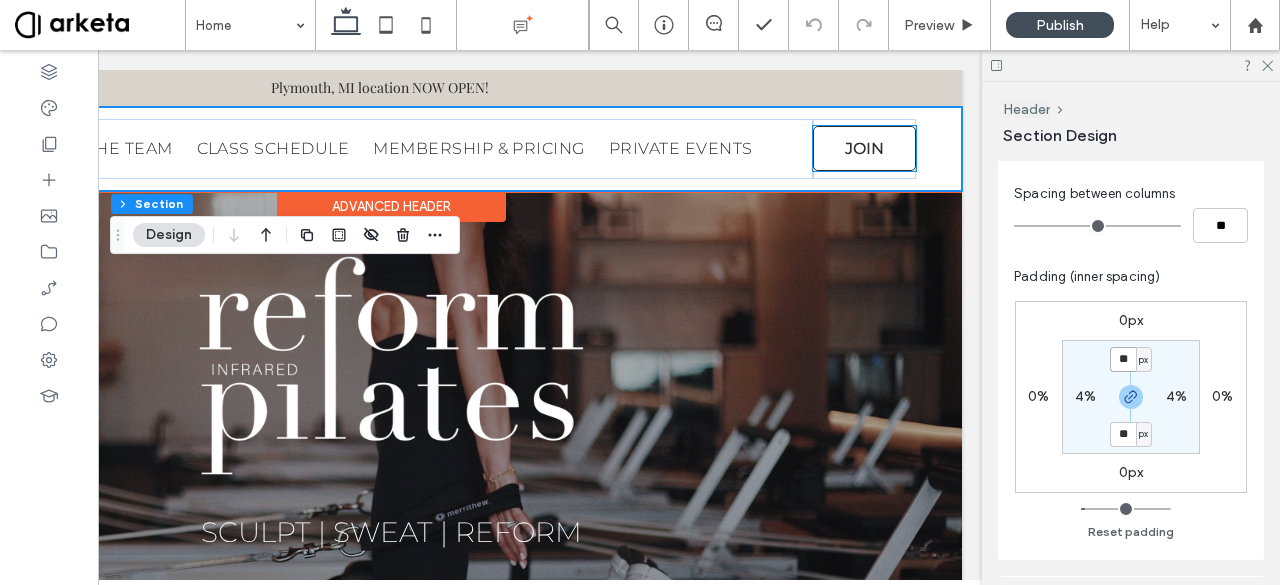 click on "JOIN" at bounding box center [864, 148] 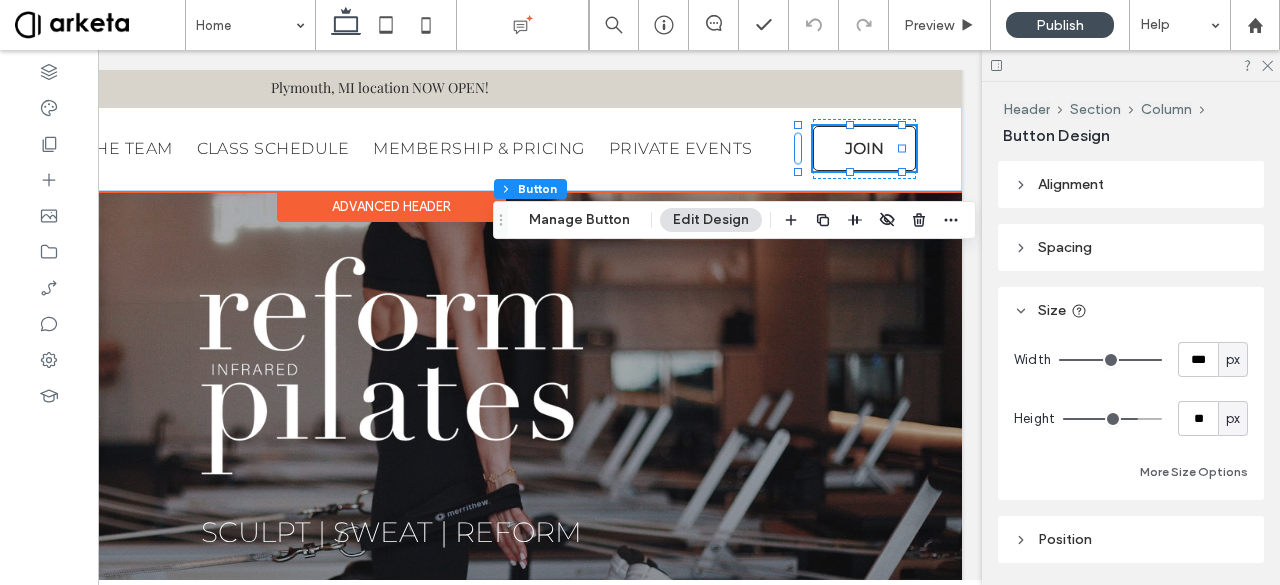 type on "**" 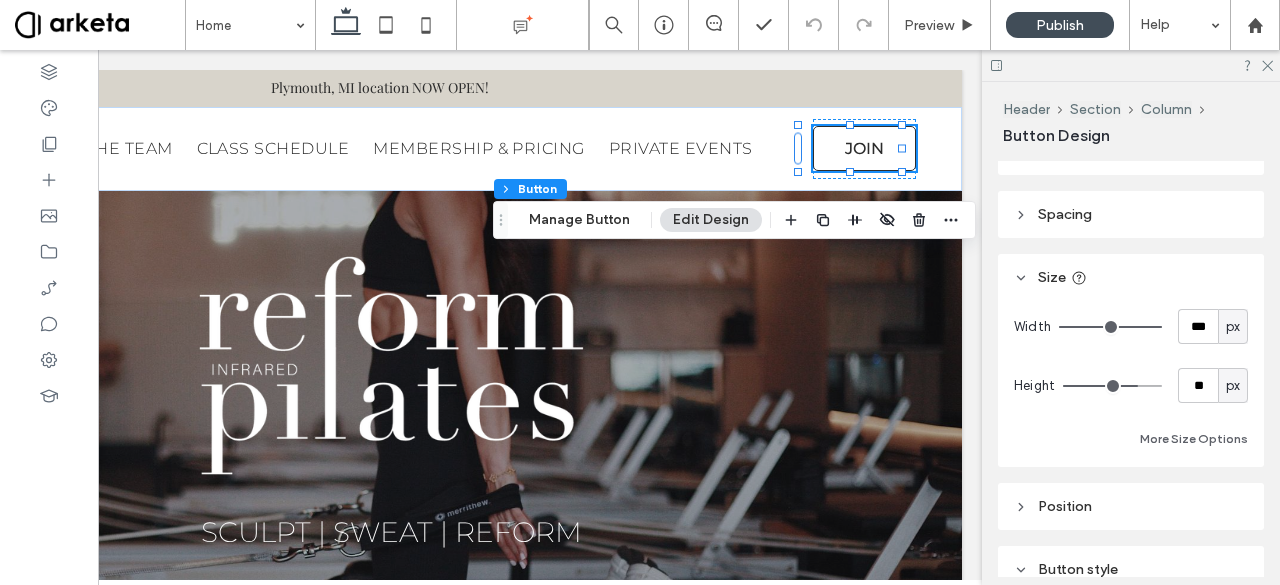 scroll, scrollTop: 34, scrollLeft: 0, axis: vertical 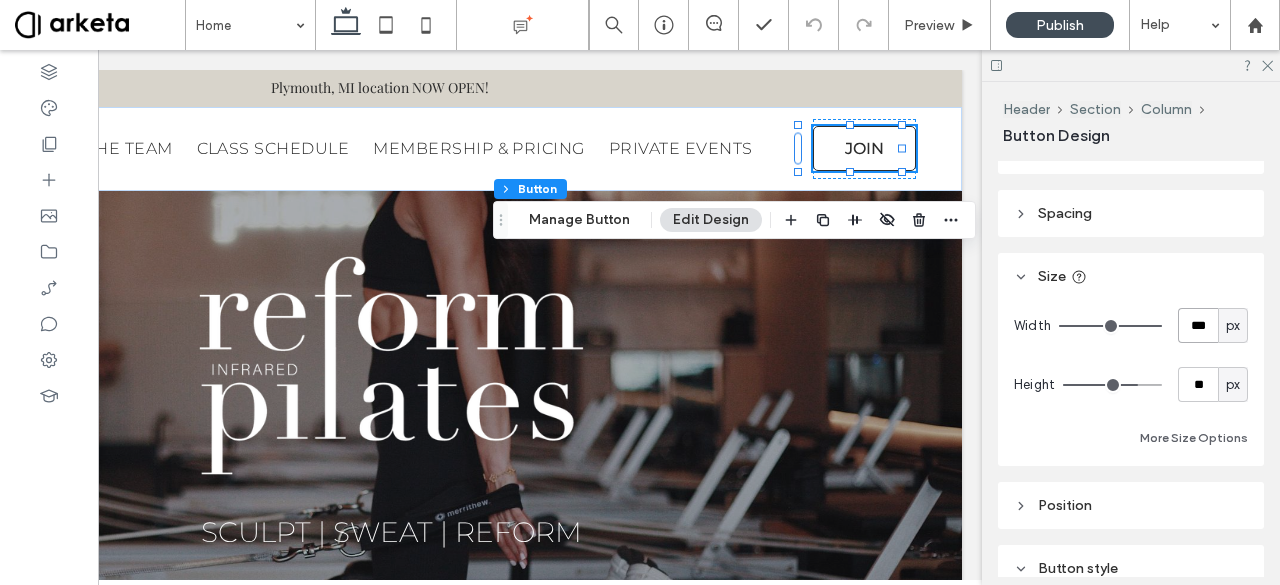 click on "***" at bounding box center (1198, 325) 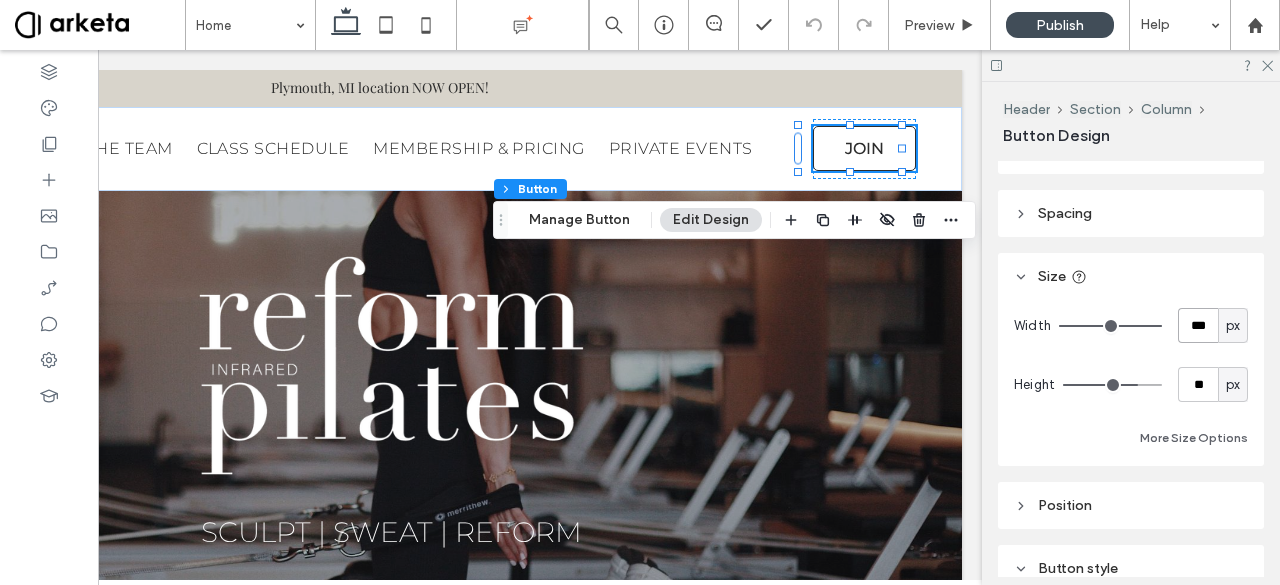 type on "***" 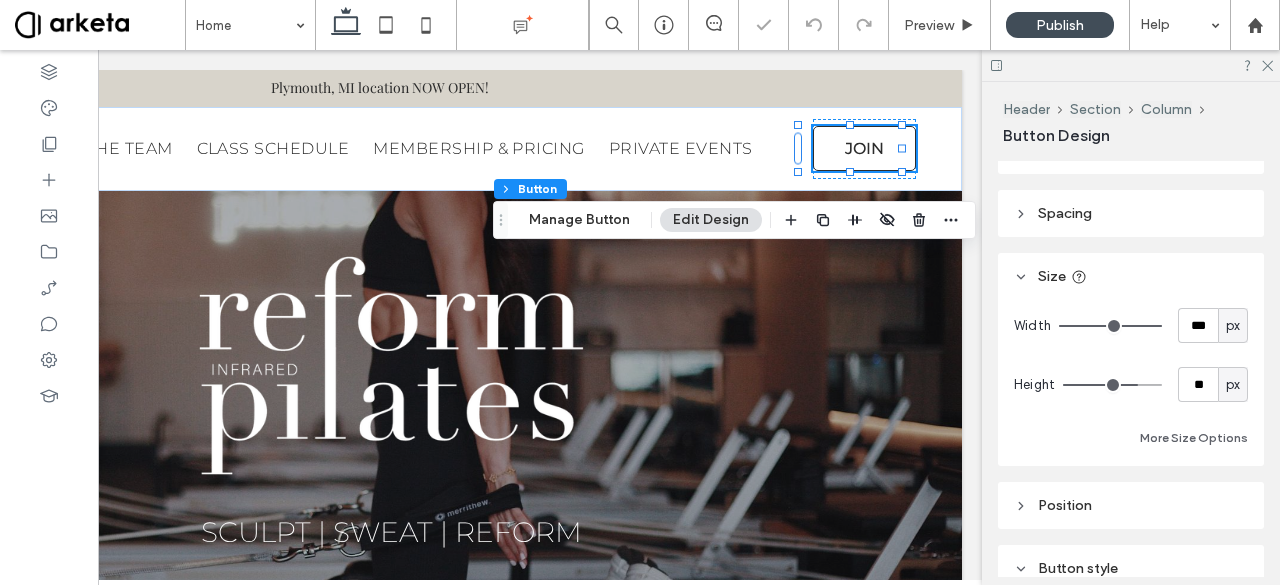 click on "Size" at bounding box center (1131, 276) 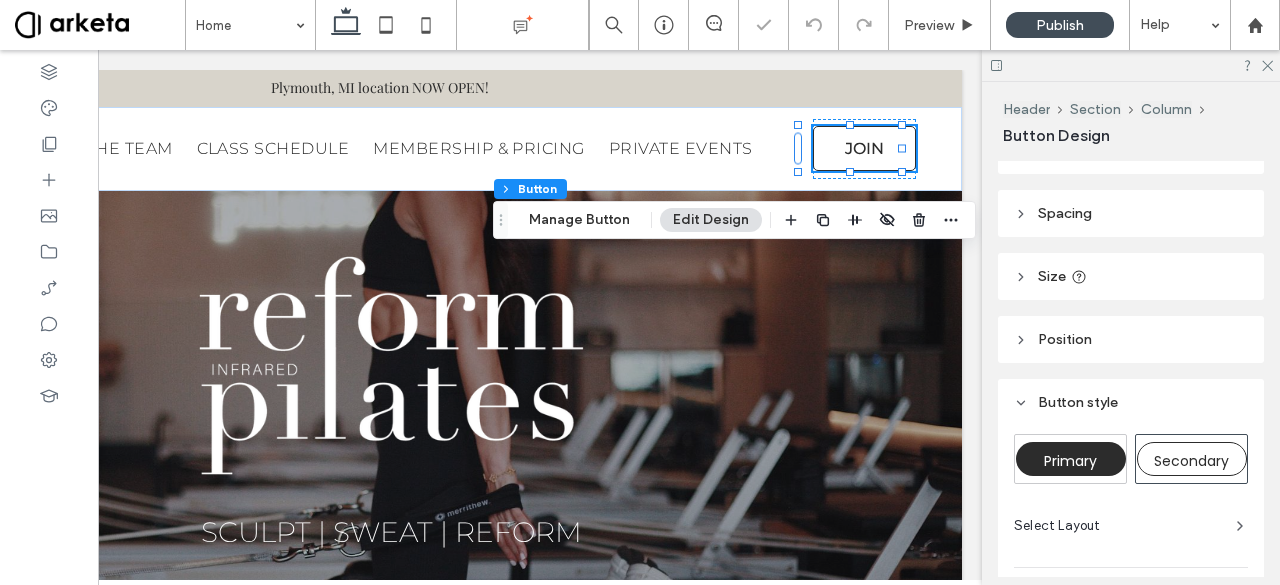 click on "Size" at bounding box center [1131, 276] 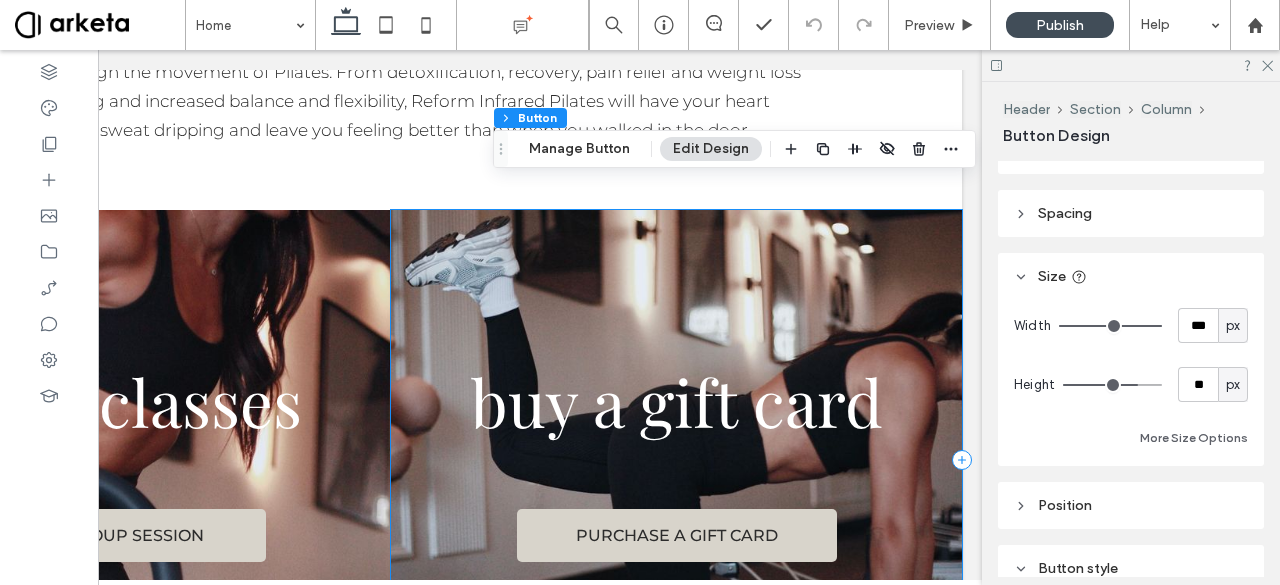 scroll, scrollTop: 857, scrollLeft: 0, axis: vertical 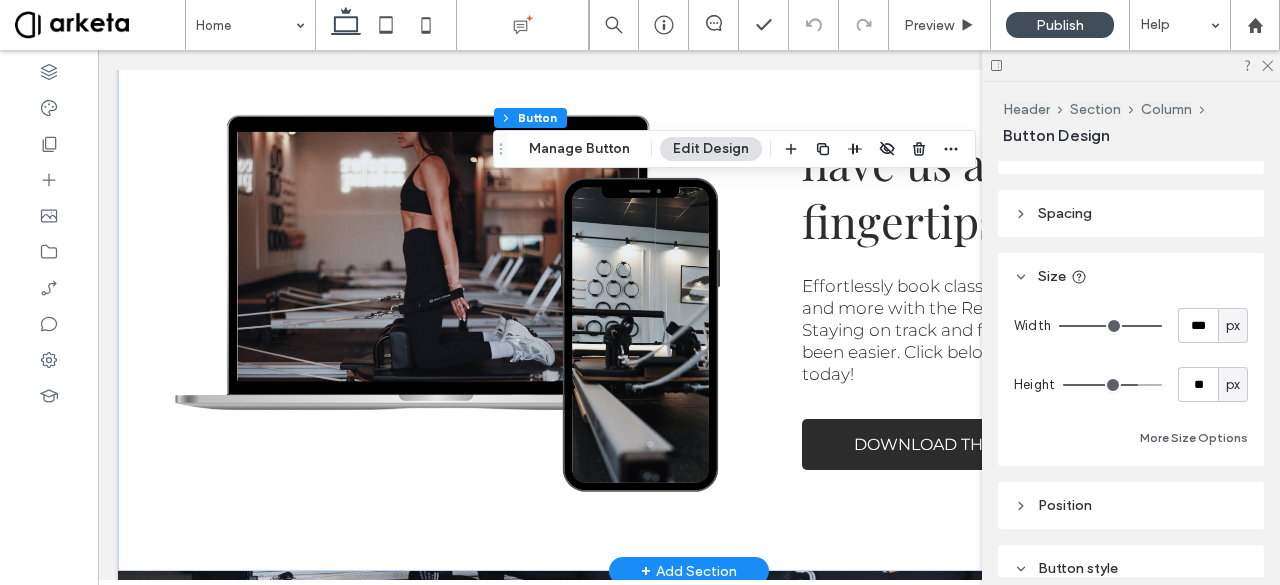 click on "have us at your fingertips
Effortlessly book classes, purchase packages and more with the Reform Infrared Pilates app. Staying on track and feeling your best has never been easier. Click below to download the app today!
DOWNLOAD THE APP
Section + Add Section" at bounding box center [689, 302] 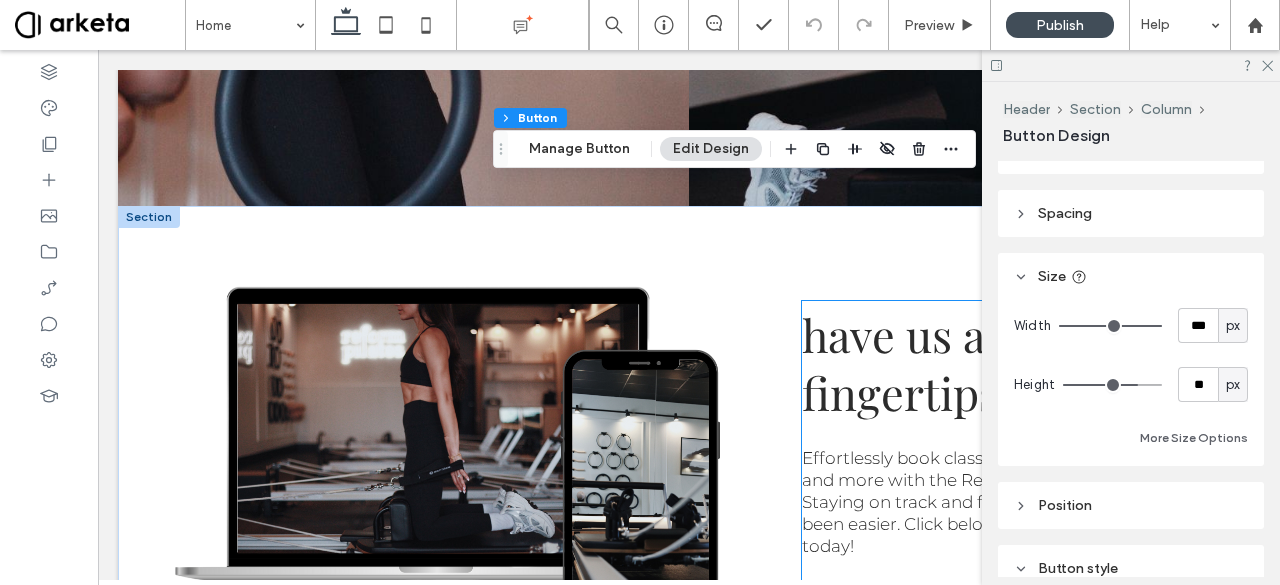 scroll, scrollTop: 1359, scrollLeft: 0, axis: vertical 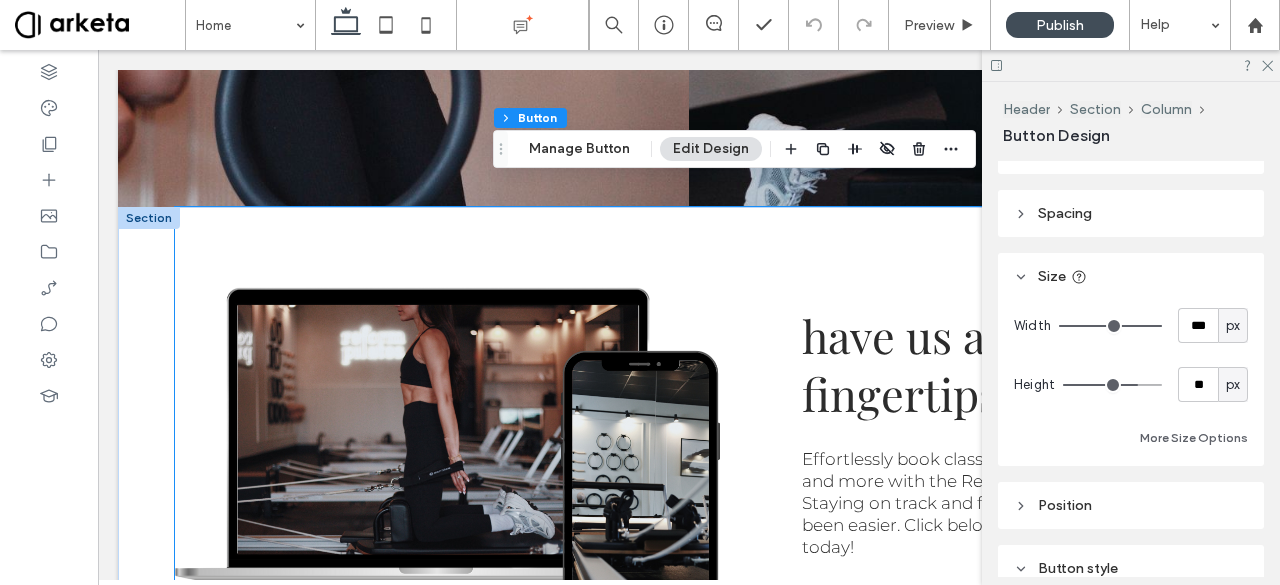 click on "have us at your fingertips
Effortlessly book classes, purchase packages and more with the Reform Infrared Pilates app. Staying on track and feeling your best has never been easier. Click below to download the app today!
DOWNLOAD THE APP" at bounding box center (689, 475) 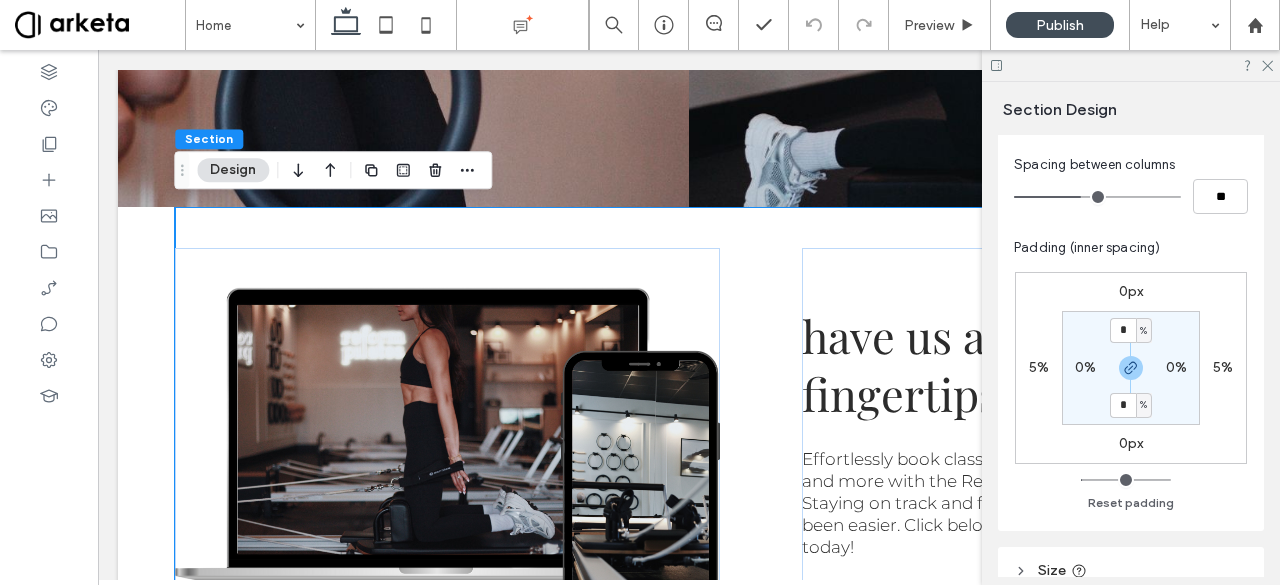scroll, scrollTop: 290, scrollLeft: 0, axis: vertical 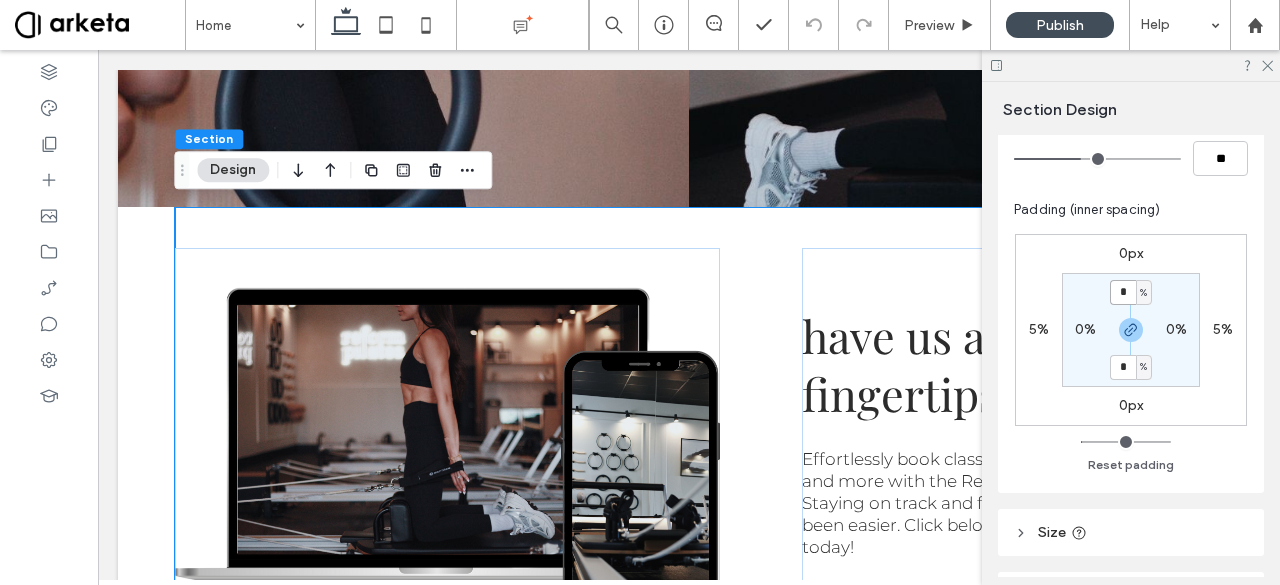 click on "*" at bounding box center (1123, 292) 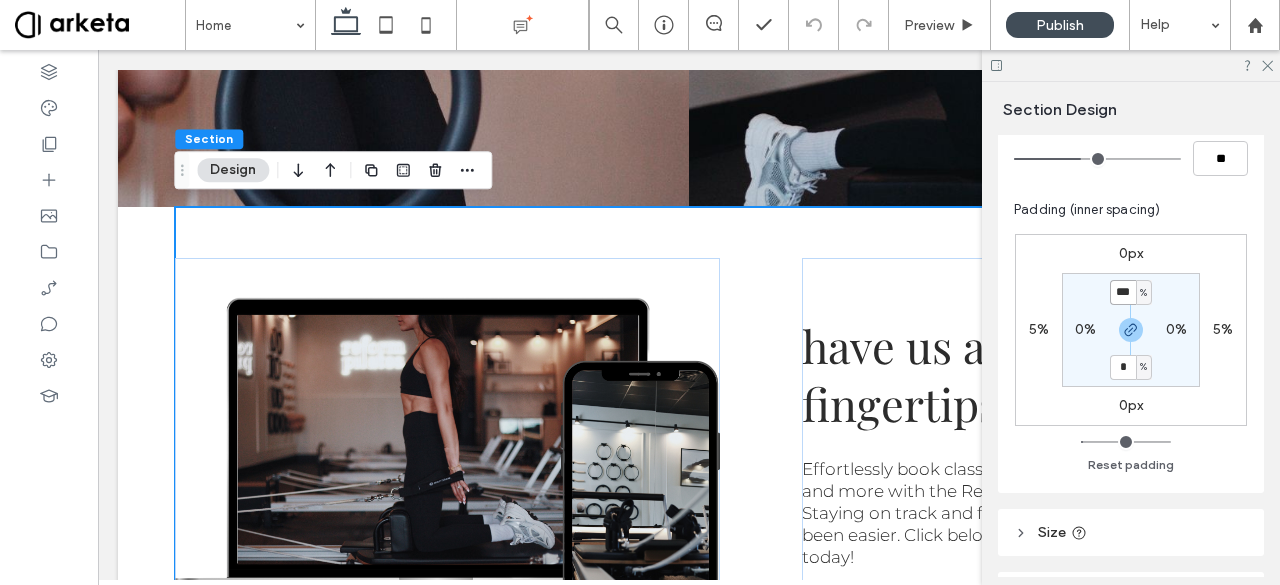type on "***" 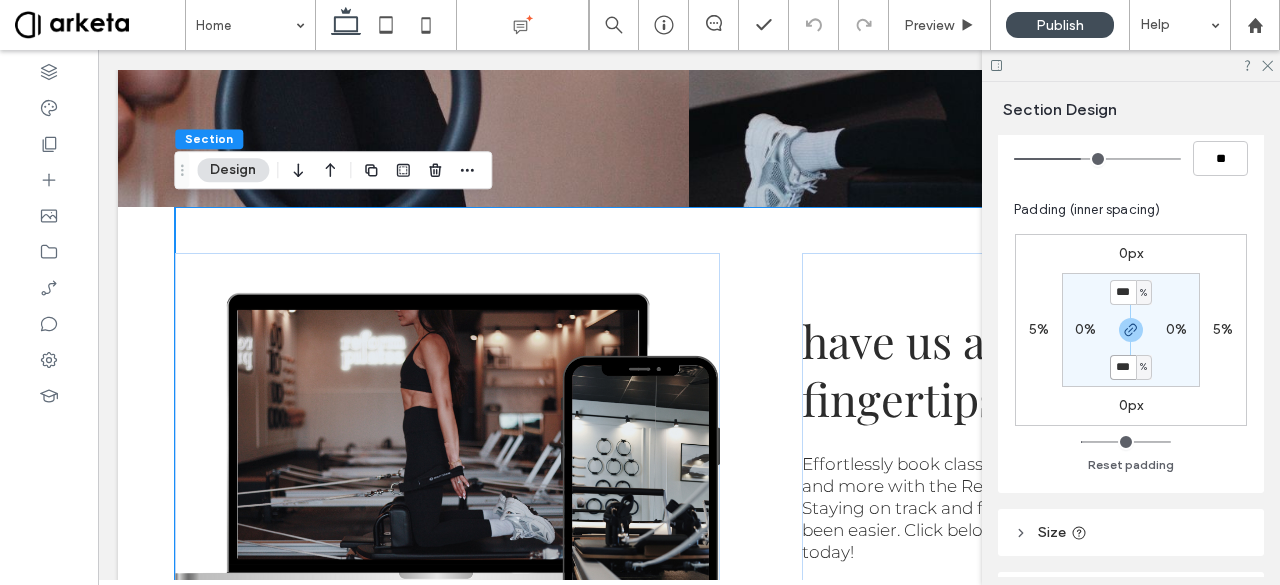 click on "***" at bounding box center (1123, 367) 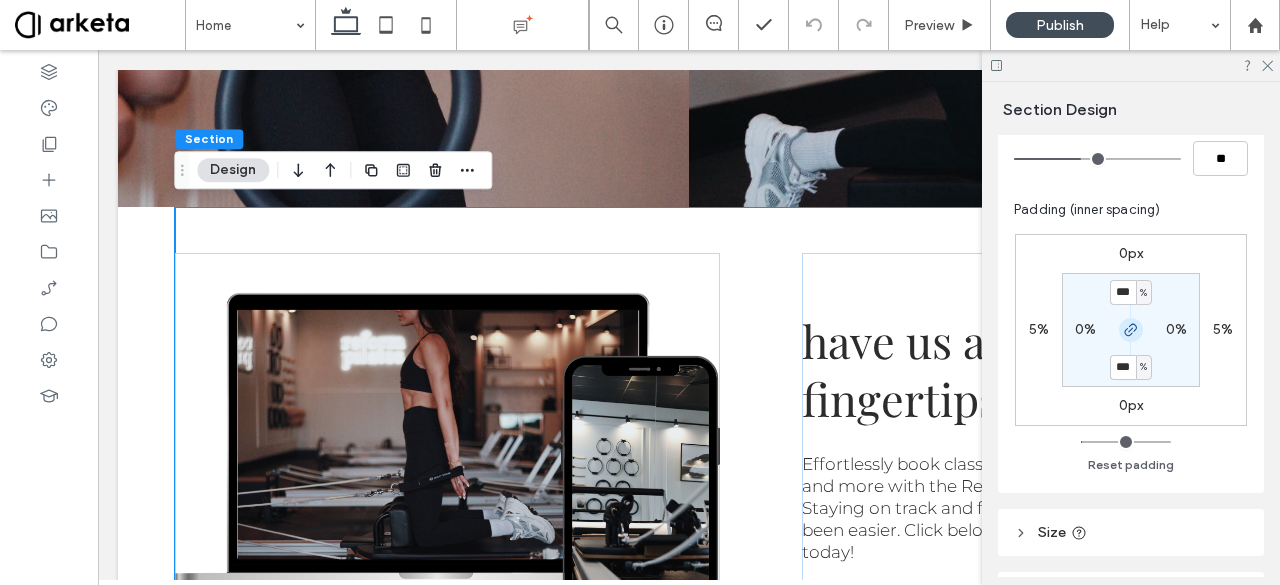 click 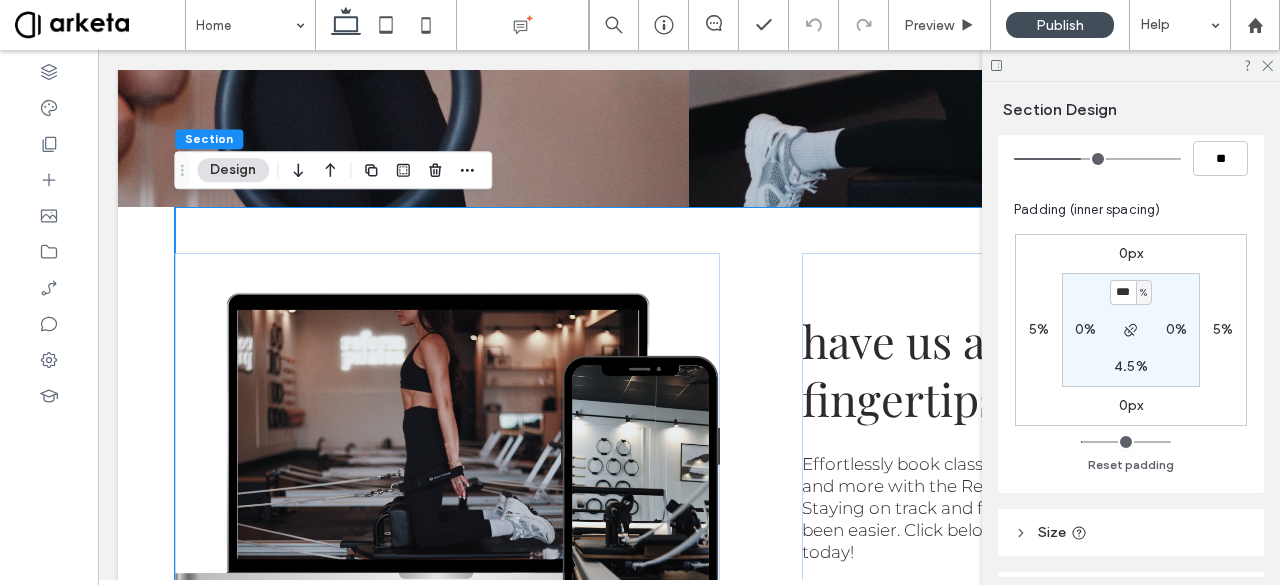 click on "4.5%" at bounding box center [1131, 366] 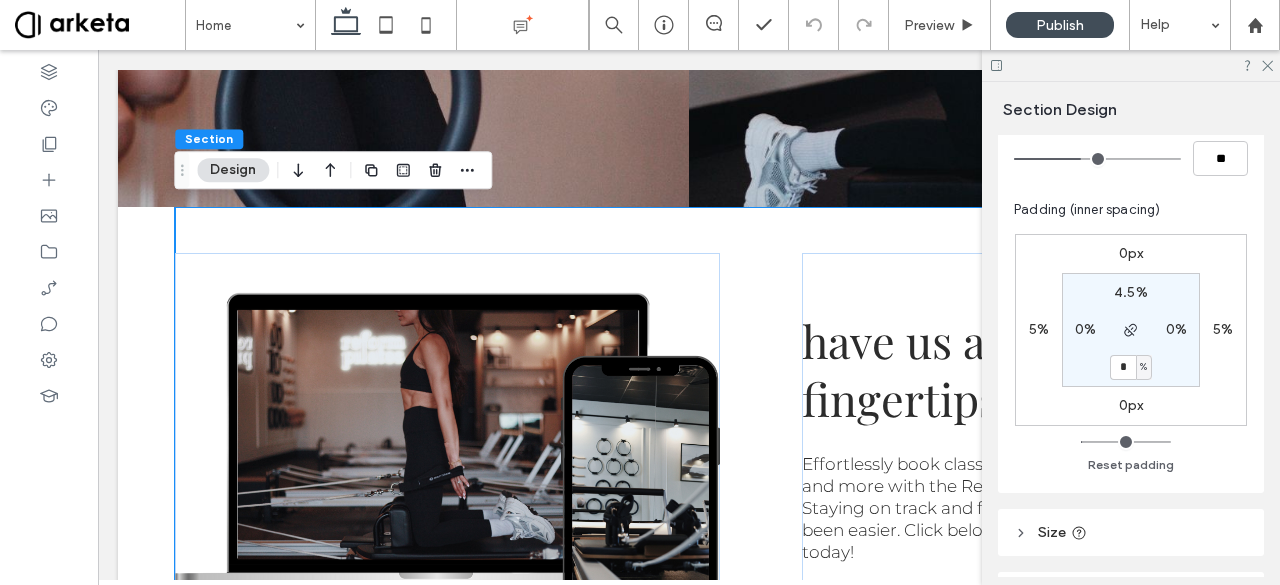 type on "*" 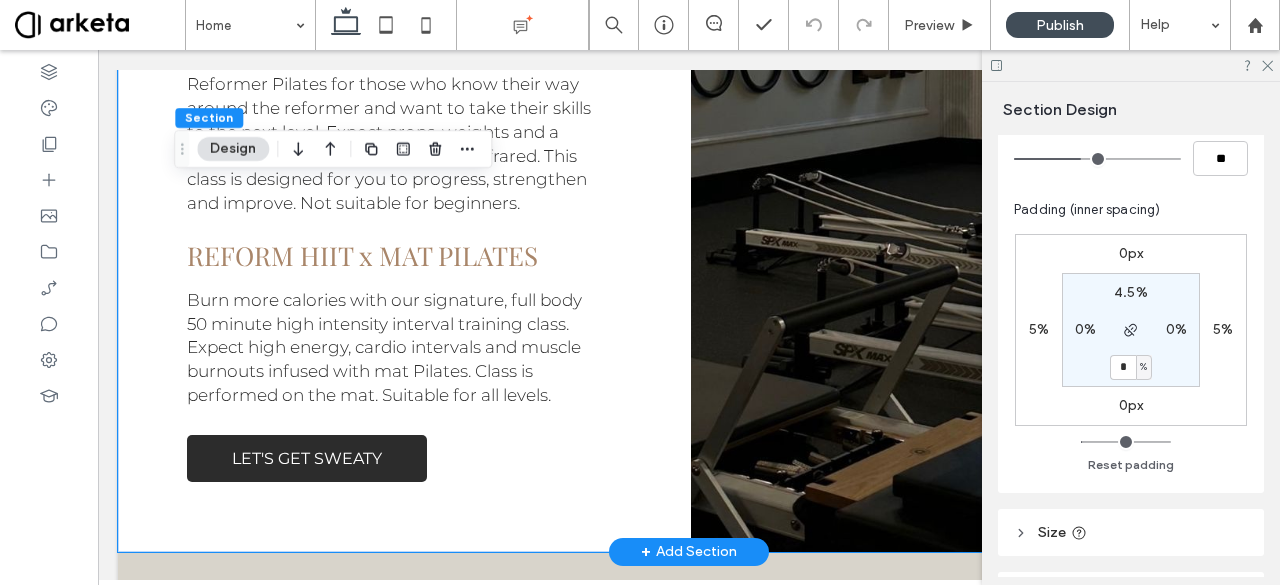 scroll, scrollTop: 2995, scrollLeft: 0, axis: vertical 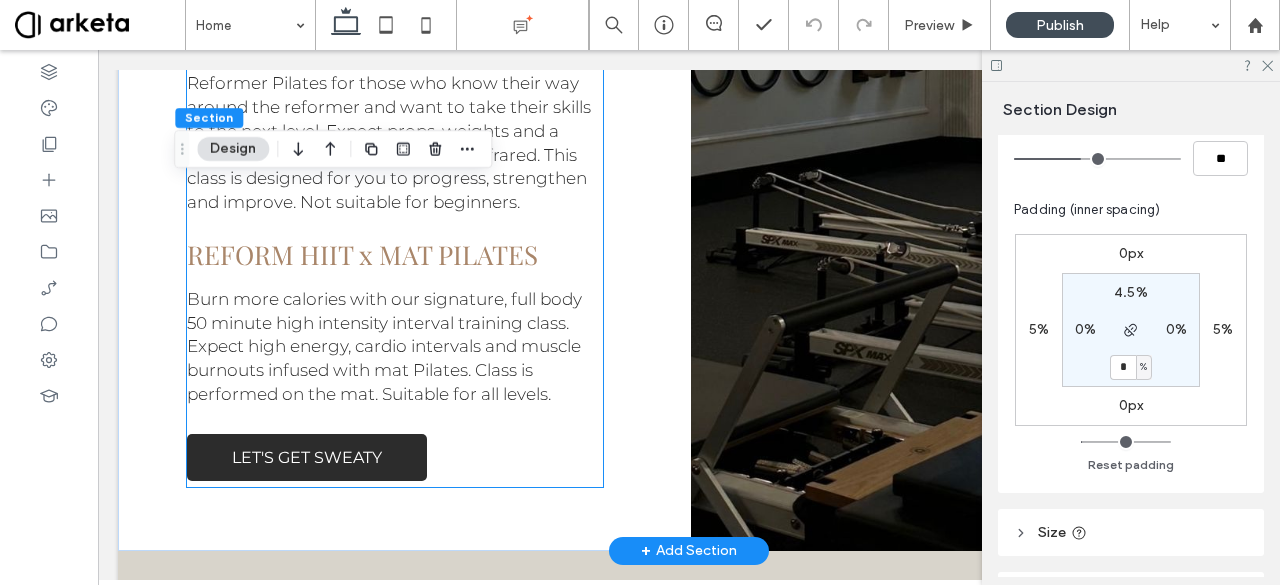 click on "LET'S GET SWEATY" at bounding box center [307, 457] 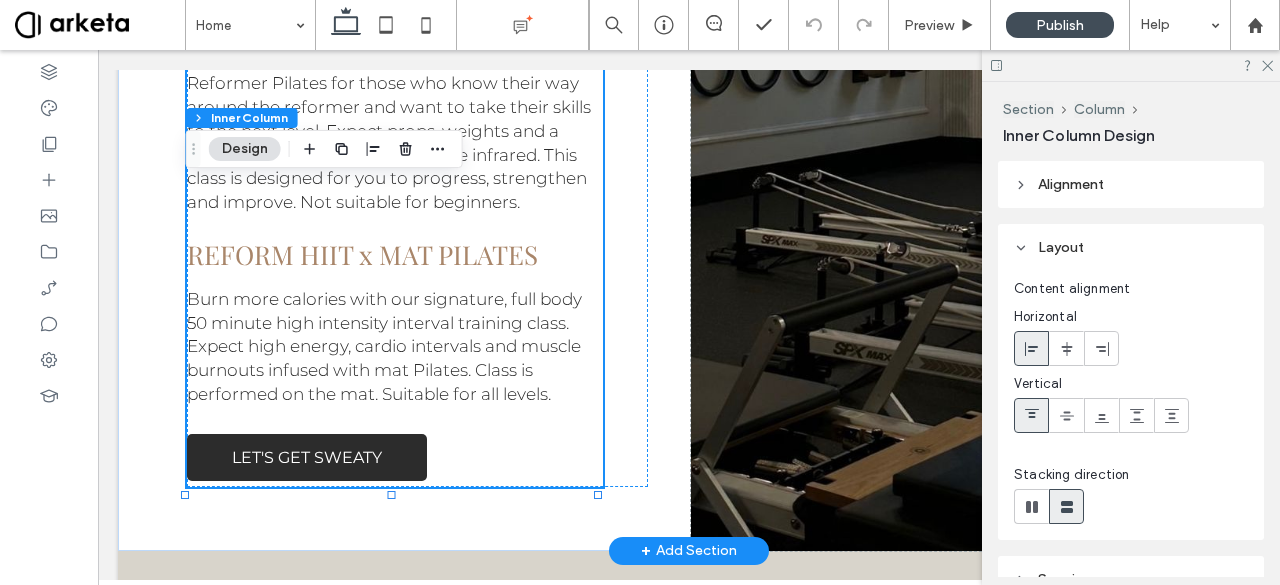 click on "LET'S GET SWEATY" at bounding box center (307, 457) 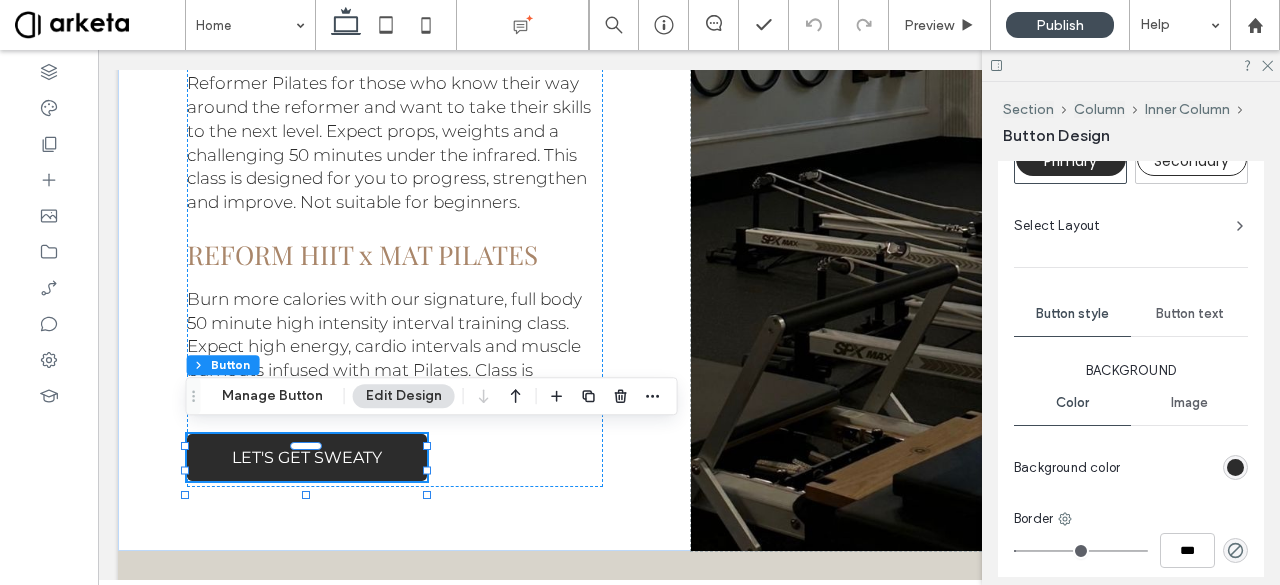 type on "*" 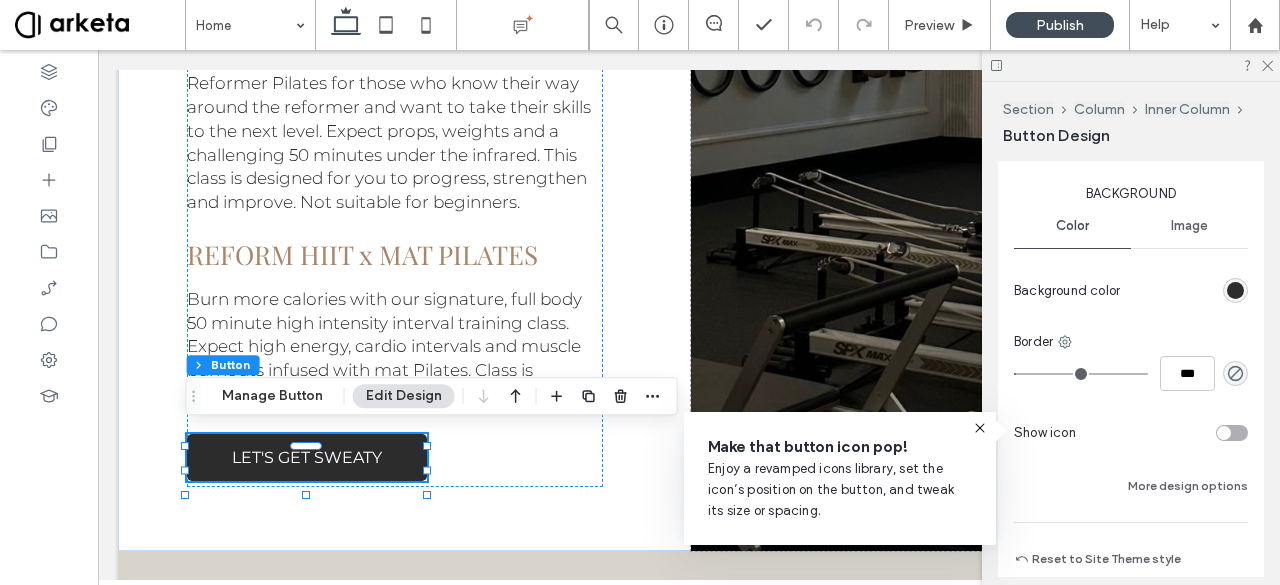 scroll, scrollTop: 574, scrollLeft: 0, axis: vertical 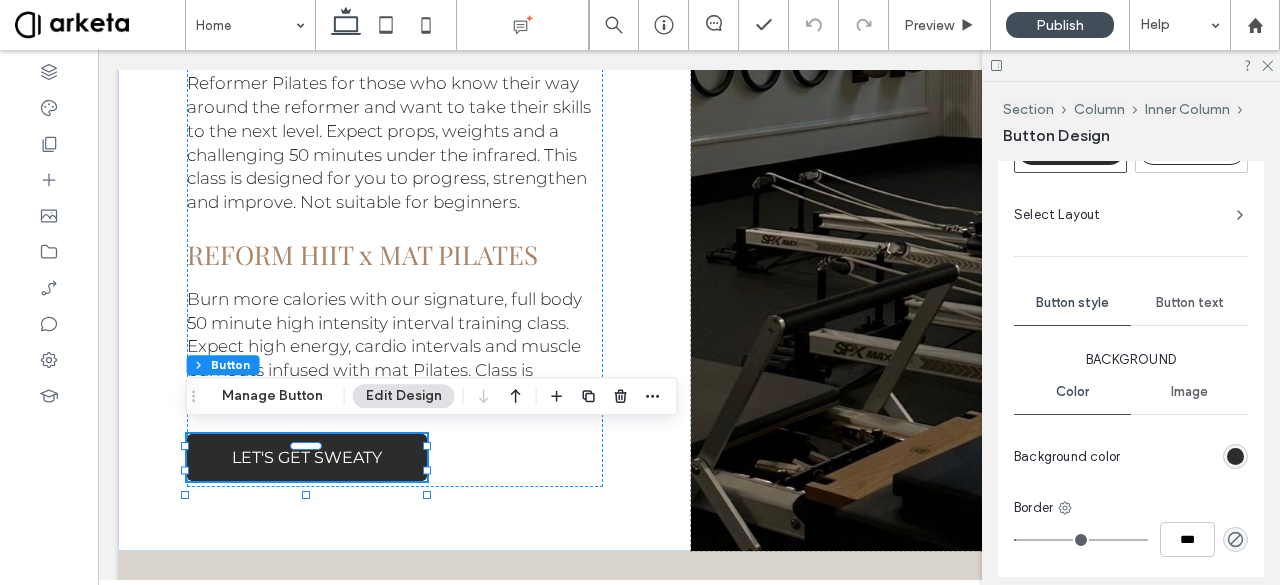 click on "Button text" at bounding box center [1189, 303] 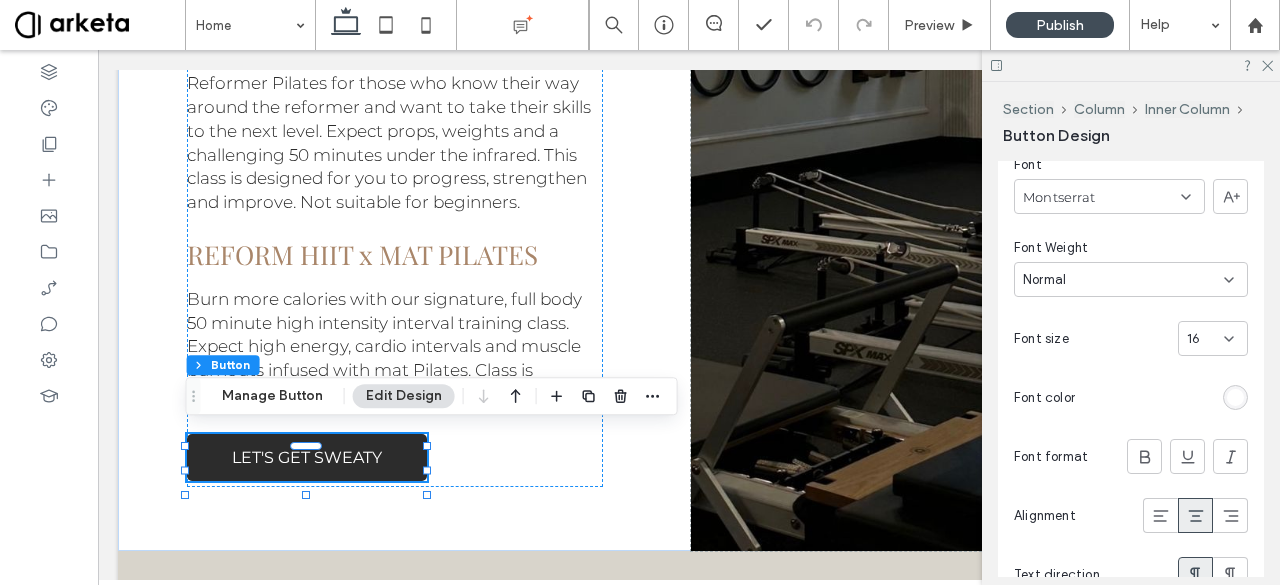 scroll, scrollTop: 772, scrollLeft: 0, axis: vertical 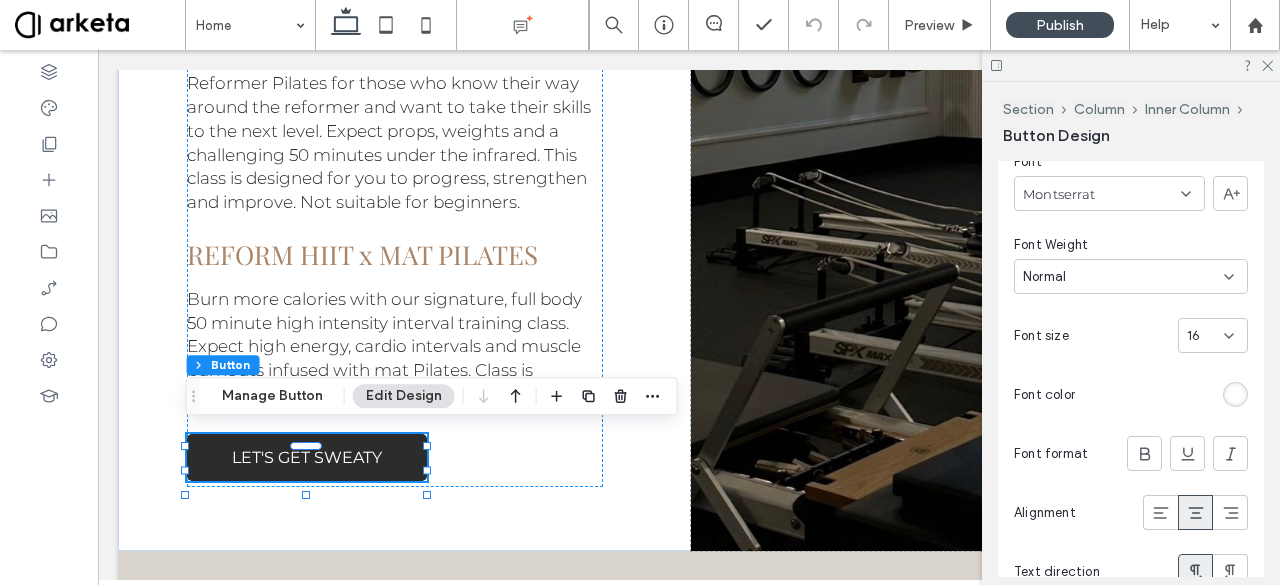 click on "16" at bounding box center [1205, 336] 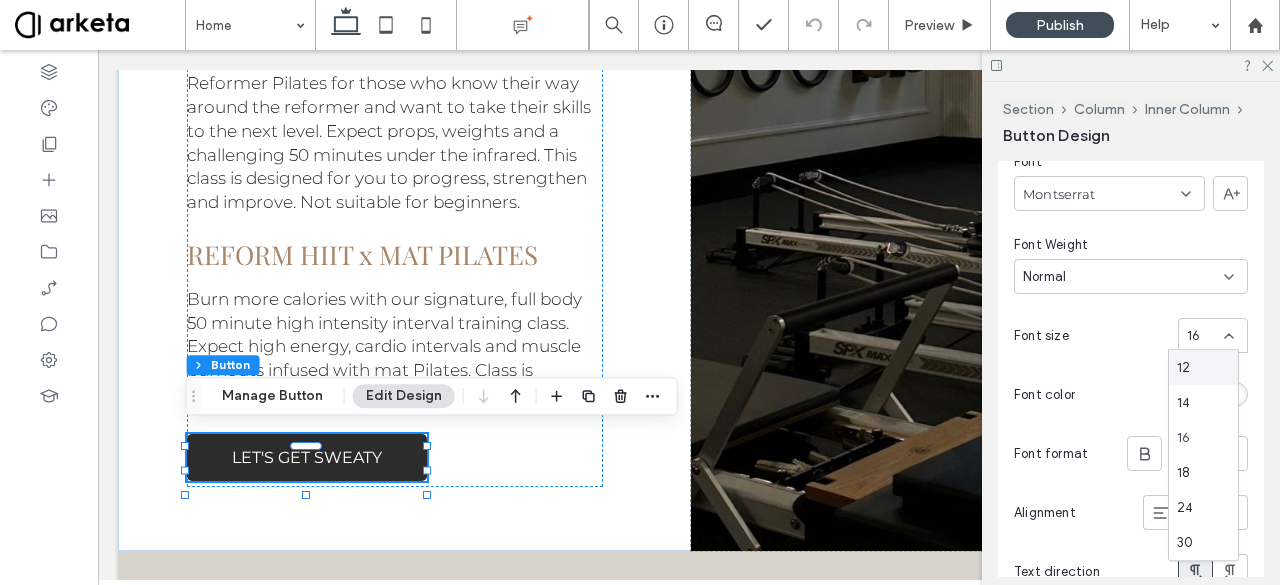 scroll, scrollTop: 142, scrollLeft: 0, axis: vertical 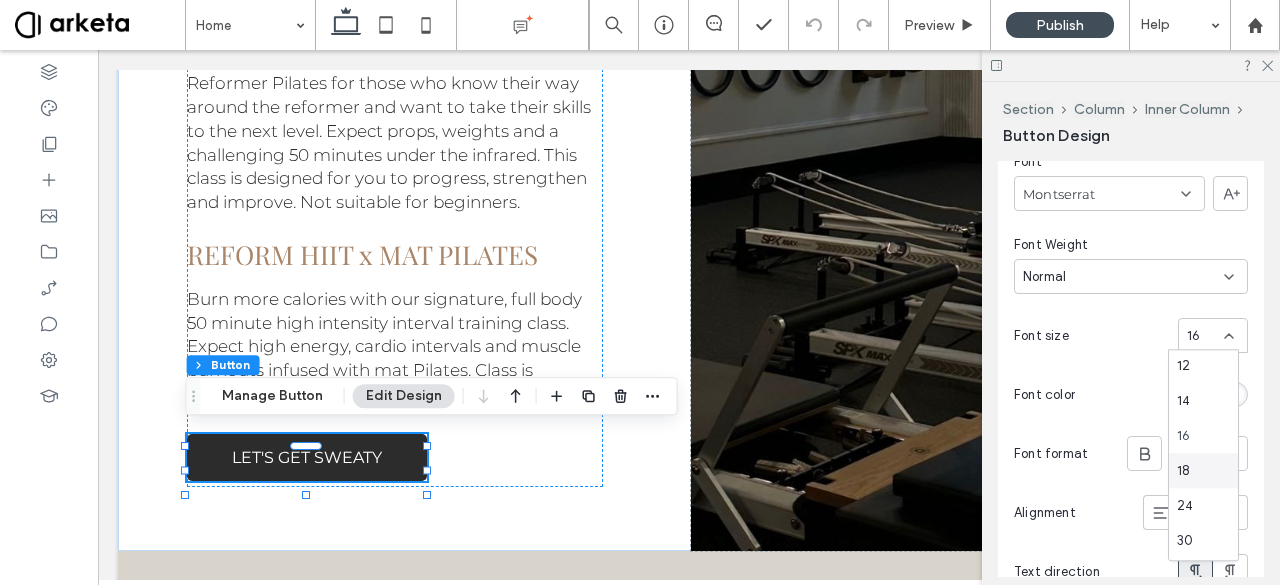 click on "18" at bounding box center (1203, 470) 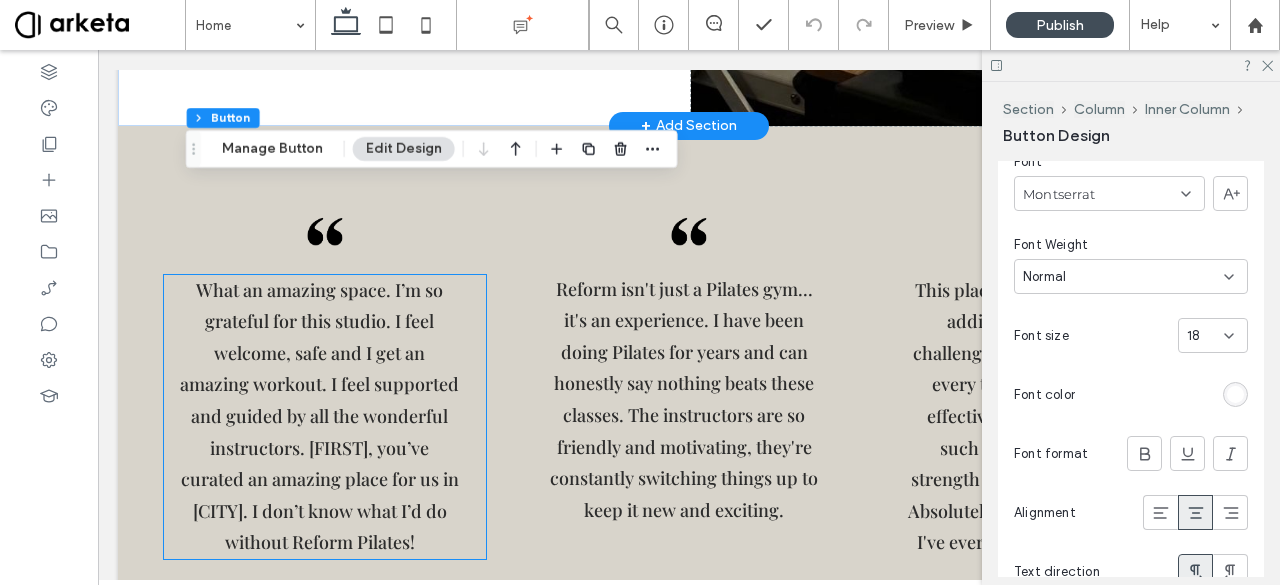 scroll, scrollTop: 3453, scrollLeft: 0, axis: vertical 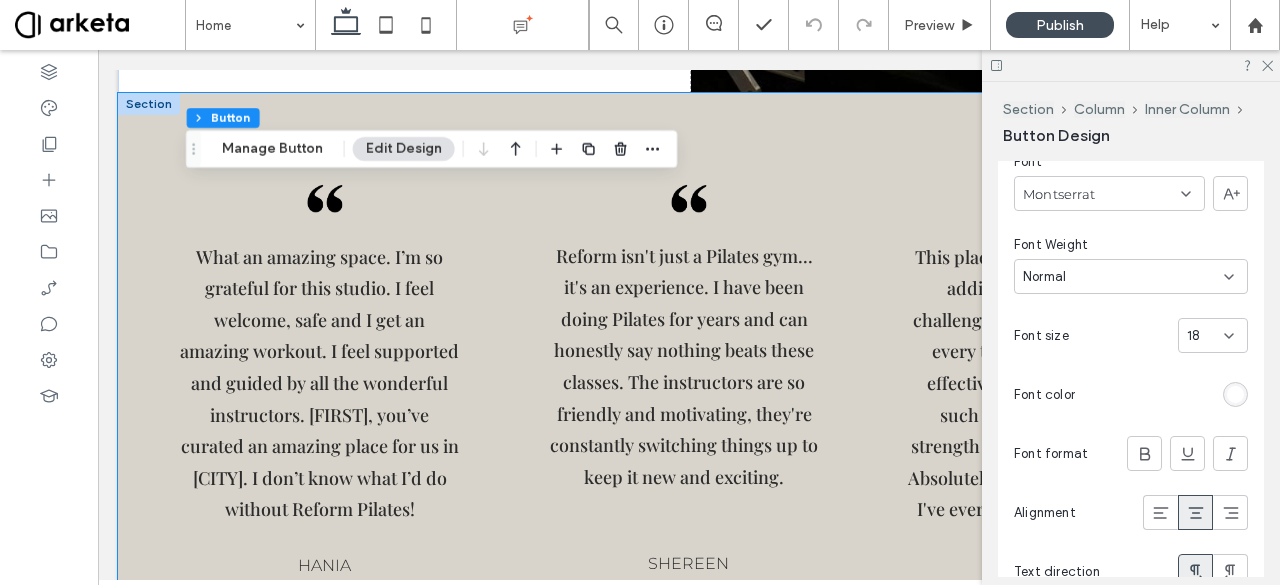 click on "What an amazing space. I’m so grateful for this studio. I feel welcome, safe and I get an amazing workout. I feel supported and guided by all the wonderful instructors. [FIRST], you’ve curated an amazing place for us in [CITY]. I don’t know what I’d do without Reform Pilates!
[FIRST]
Reform isn't just a Pilates gym... it's an experience. I have been doing Pilates for years and can honestly say nothing beats these classes. The instructors are so friendly and motivating, they're constantly switching things up to keep it new and exciting. ﻿
[FIRST]
This place is slowly becoming my addiction! The instructor challenges you and switches it up every time so you get a super effective workout! I've noticed such an improvement with strength and post-injury mobility. Absolutely my favorite Pilates class I've ever done and the place is so cute!
[FIRST]" at bounding box center [689, 382] 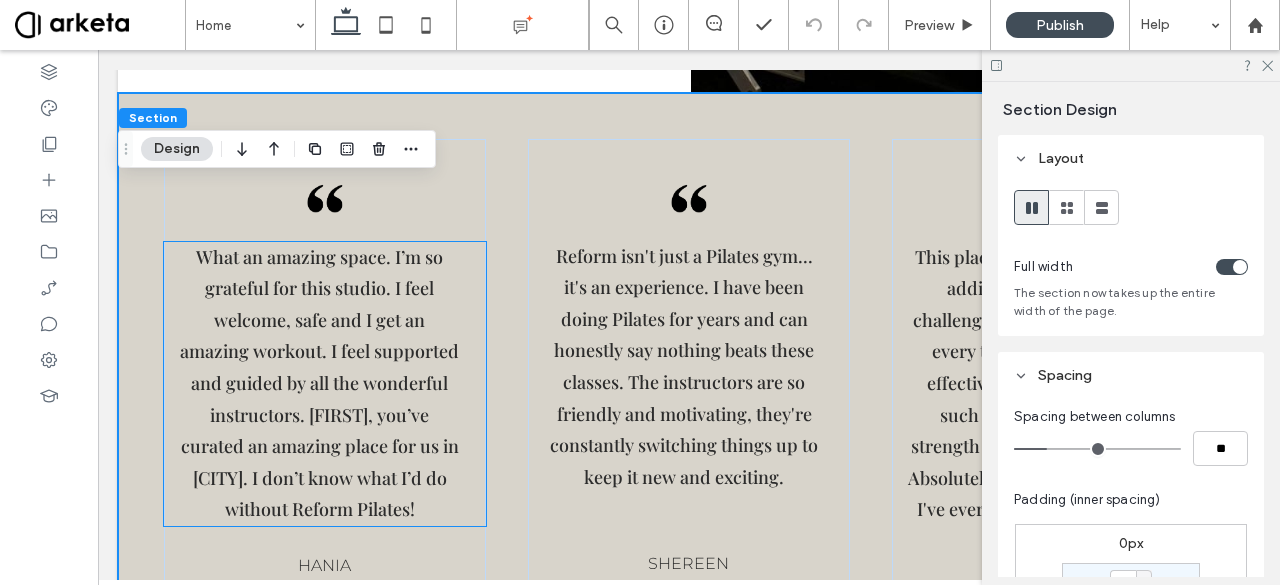 click on "What an amazing space. I’m so grateful for this studio. I feel welcome, safe and I get an amazing workout. I feel supported and guided by all the wonderful instructors. [FIRST], you’ve curated an amazing place for us in [CITY]. I don’t know what I’d do without Reform Pilates!" at bounding box center [320, 384] 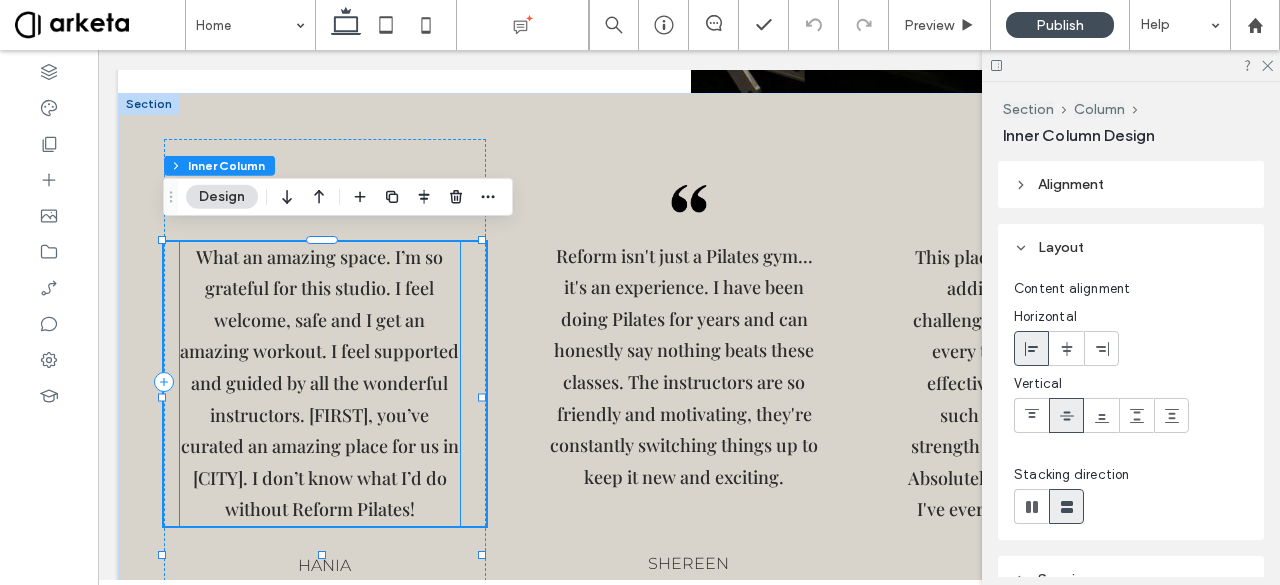 click on "What an amazing space. I’m so grateful for this studio. I feel welcome, safe and I get an amazing workout. I feel supported and guided by all the wonderful instructors. [FIRST], you’ve curated an amazing place for us in [CITY]. I don’t know what I’d do without Reform Pilates!" at bounding box center [320, 384] 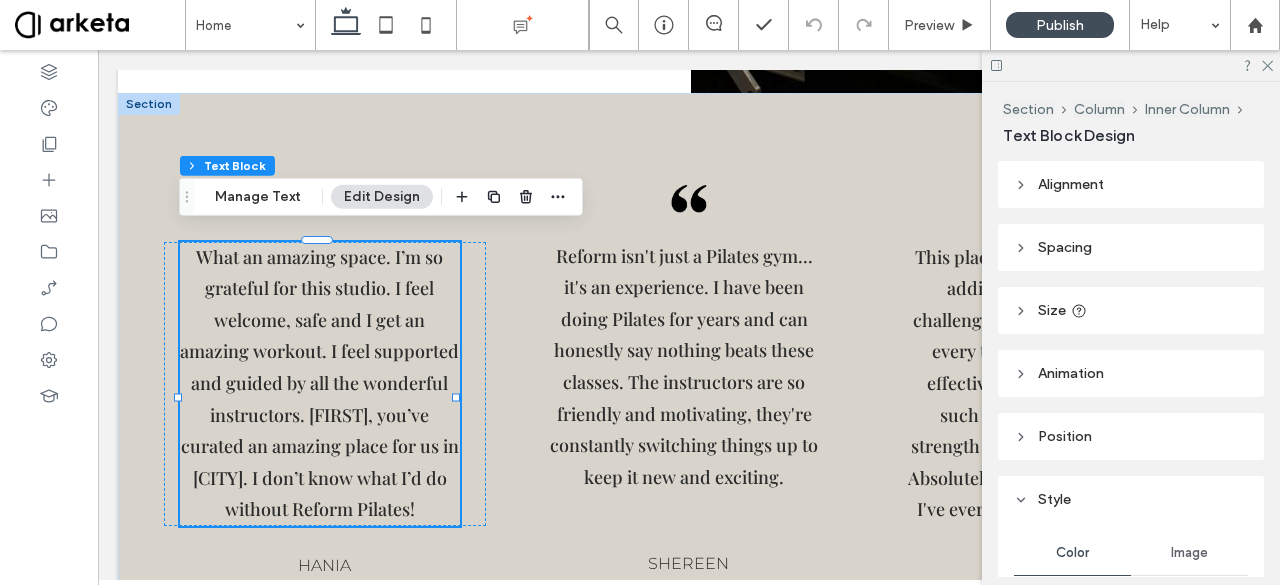 click on "Size" at bounding box center [1131, 310] 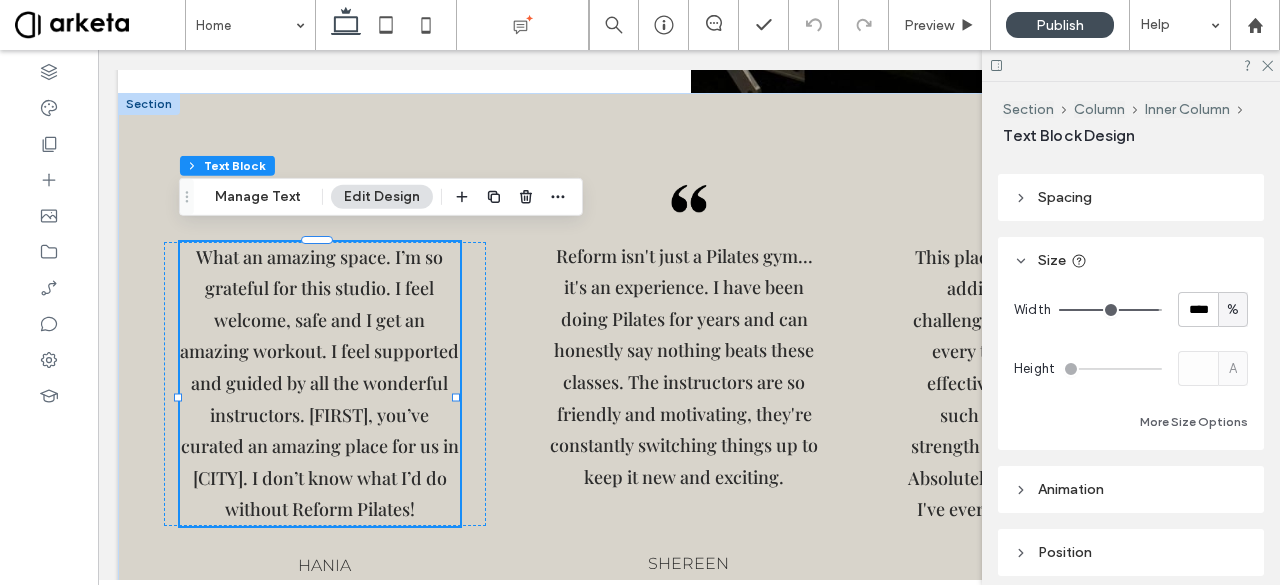 scroll, scrollTop: 63, scrollLeft: 0, axis: vertical 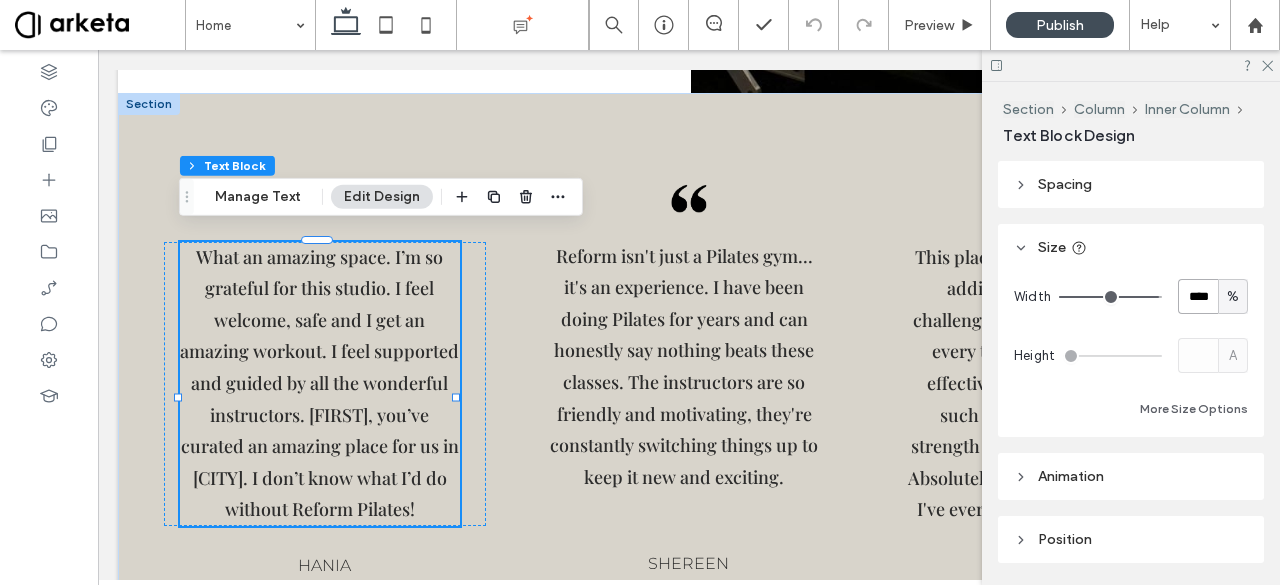 click on "****" at bounding box center [1198, 296] 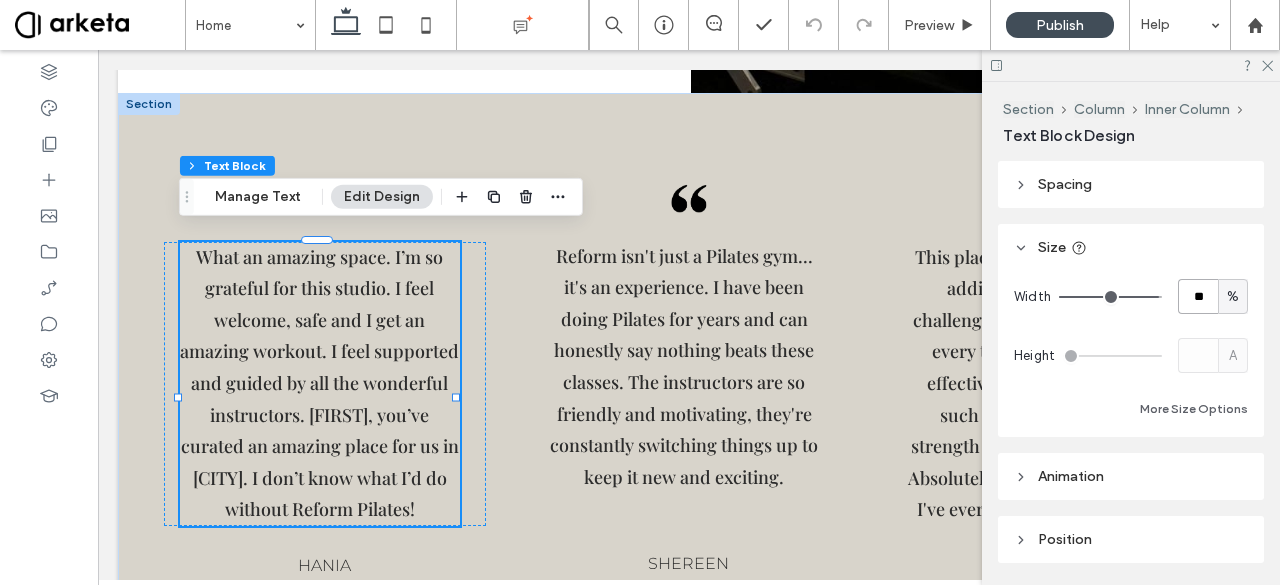 type on "**" 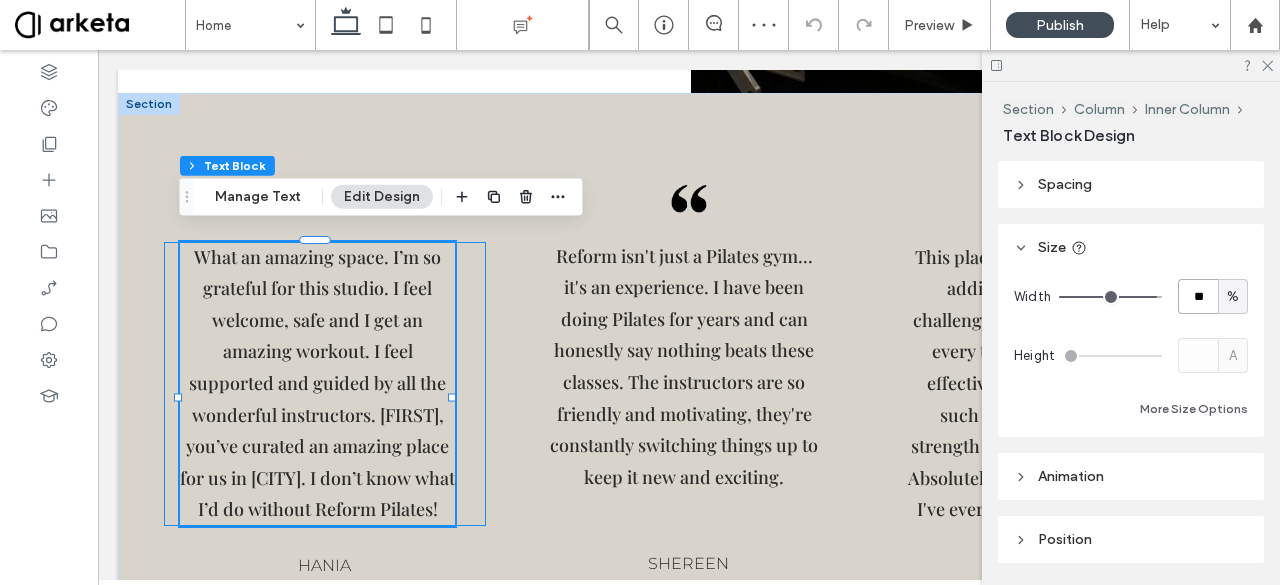 click on "What an amazing space. I’m so grateful for this studio. I feel welcome, safe and I get an amazing workout. I feel supported and guided by all the wonderful instructors. [FIRST], you’ve curated an amazing place for us in [CITY]. I don’t know what I’d do without Reform Pilates!" at bounding box center (325, 384) 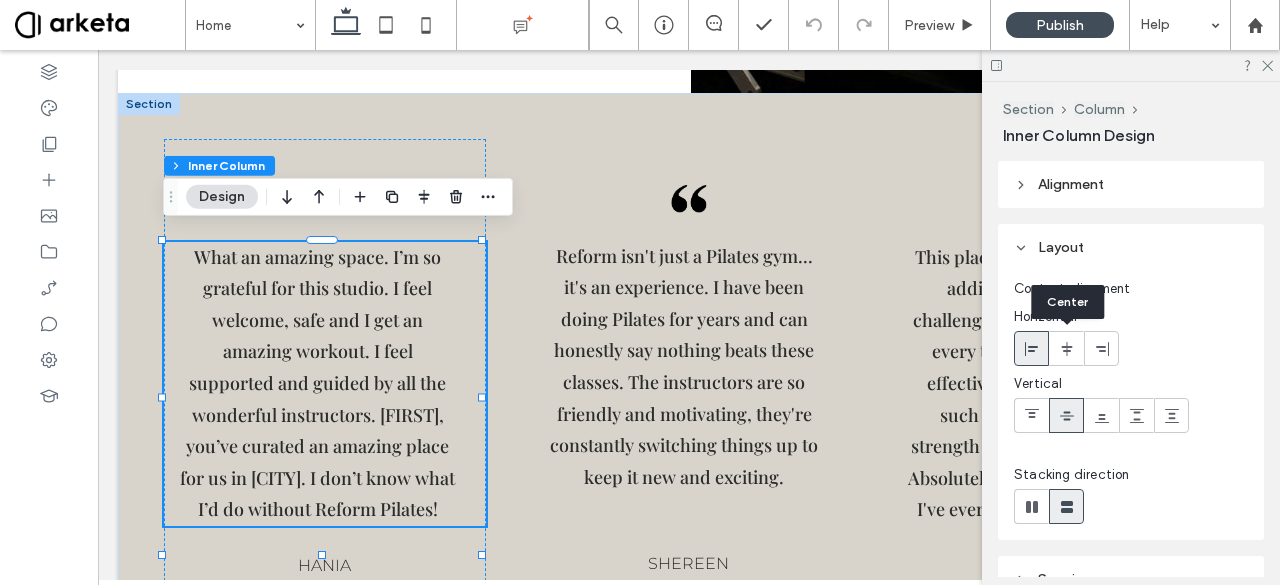 click at bounding box center (1067, 348) 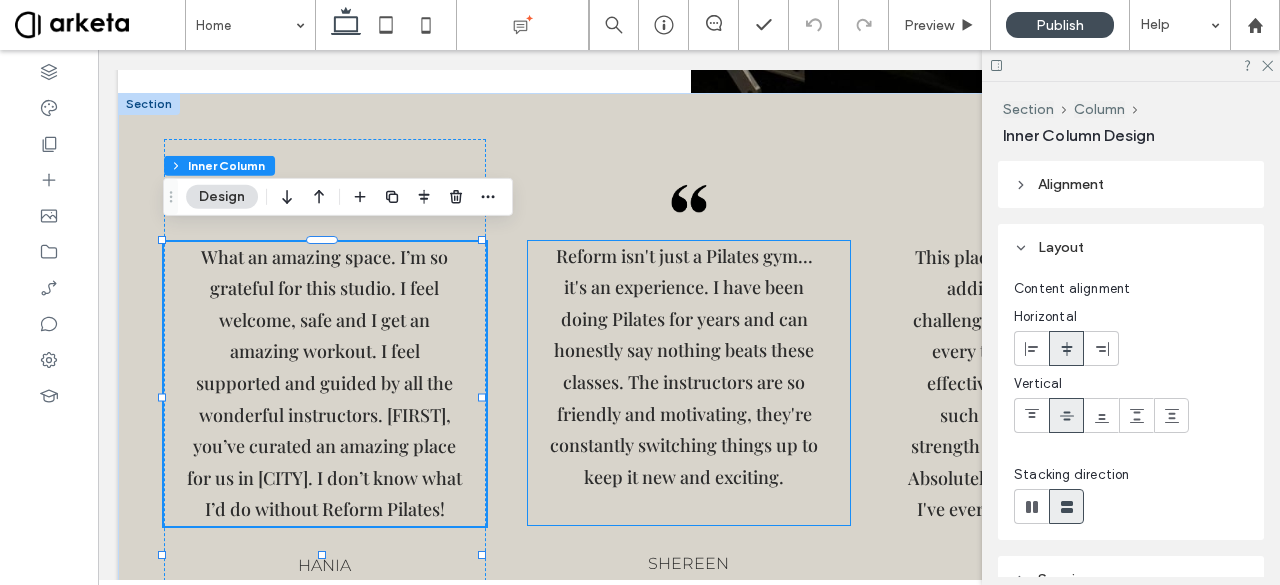 click on "Reform isn't just a Pilates gym... it's an experience. I have been doing Pilates for years and can honestly say nothing beats these classes. The instructors are so friendly and motivating, they're constantly switching things up to keep it new and exciting." at bounding box center [684, 367] 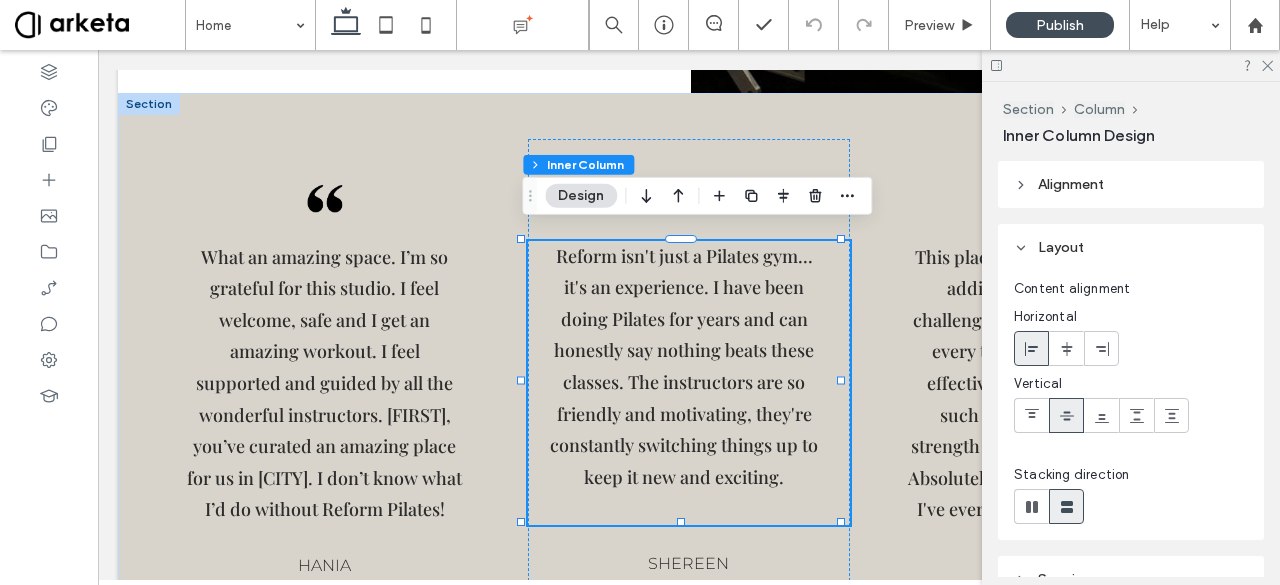 click on "Reform isn't just a Pilates gym... it's an experience. I have been doing Pilates for years and can honestly say nothing beats these classes. The instructors are so friendly and motivating, they're constantly switching things up to keep it new and exciting. ﻿" at bounding box center [689, 383] 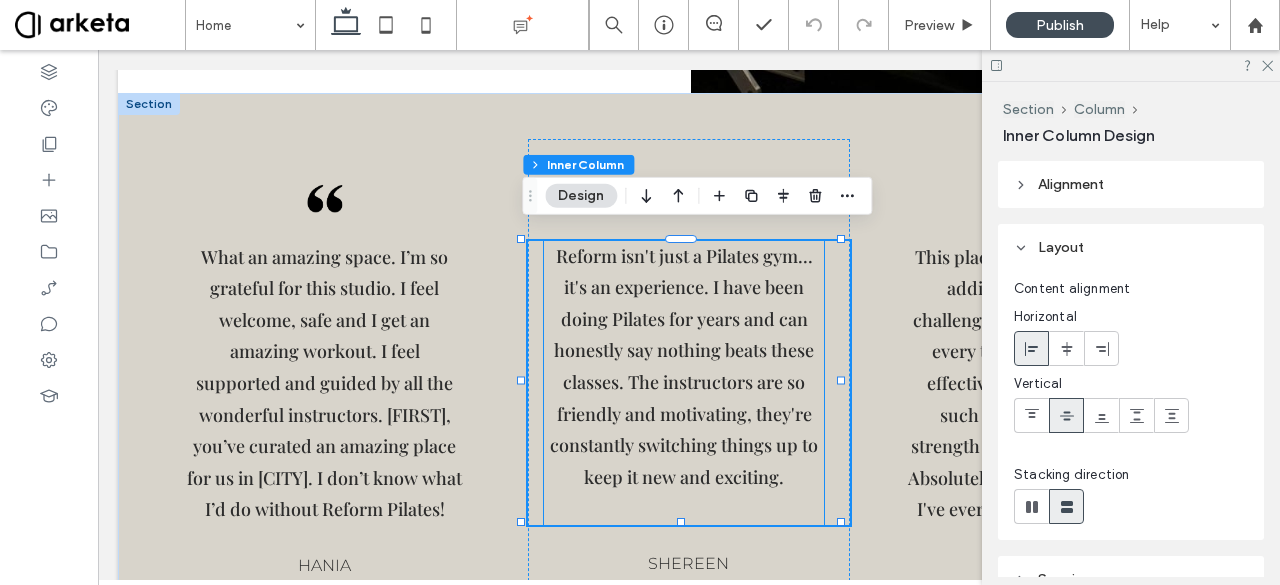 click on "Reform isn't just a Pilates gym... it's an experience. I have been doing Pilates for years and can honestly say nothing beats these classes. The instructors are so friendly and motivating, they're constantly switching things up to keep it new and exciting." at bounding box center [684, 366] 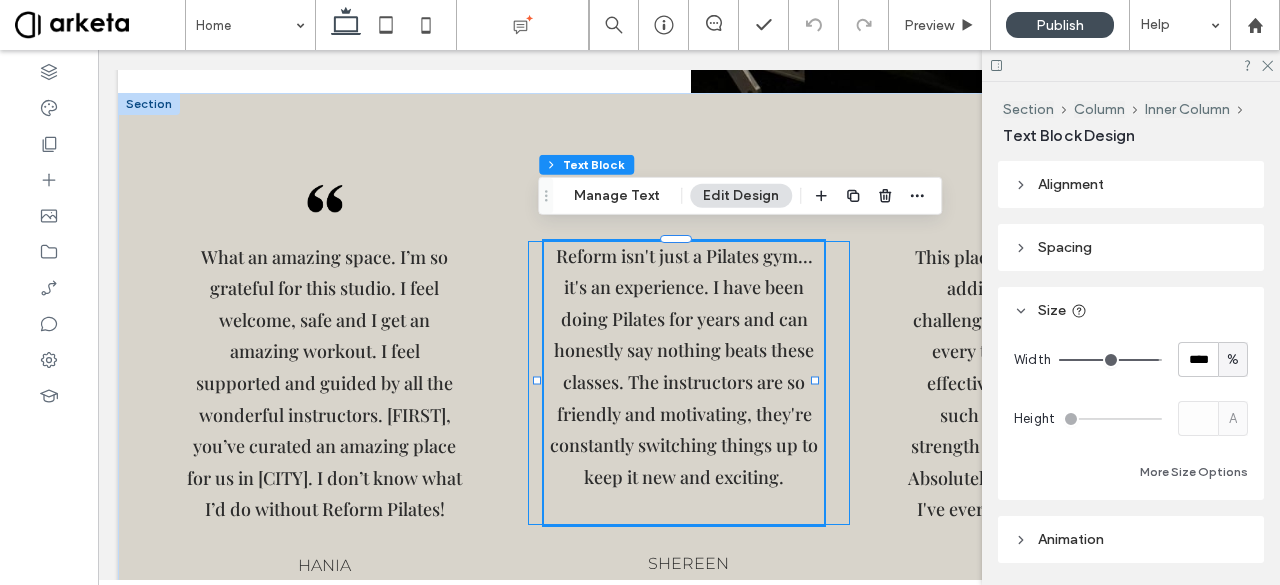 click on "Reform isn't just a Pilates gym... it's an experience. I have been doing Pilates for years and can honestly say nothing beats these classes. The instructors are so friendly and motivating, they're constantly switching things up to keep it new and exciting. ﻿" at bounding box center [689, 383] 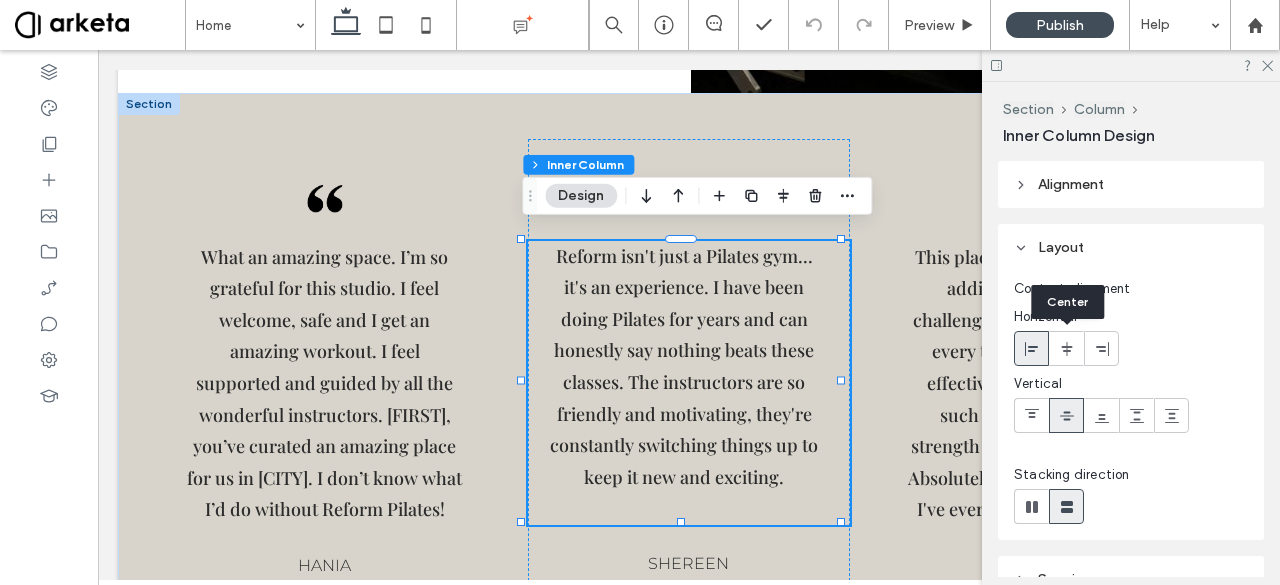 click 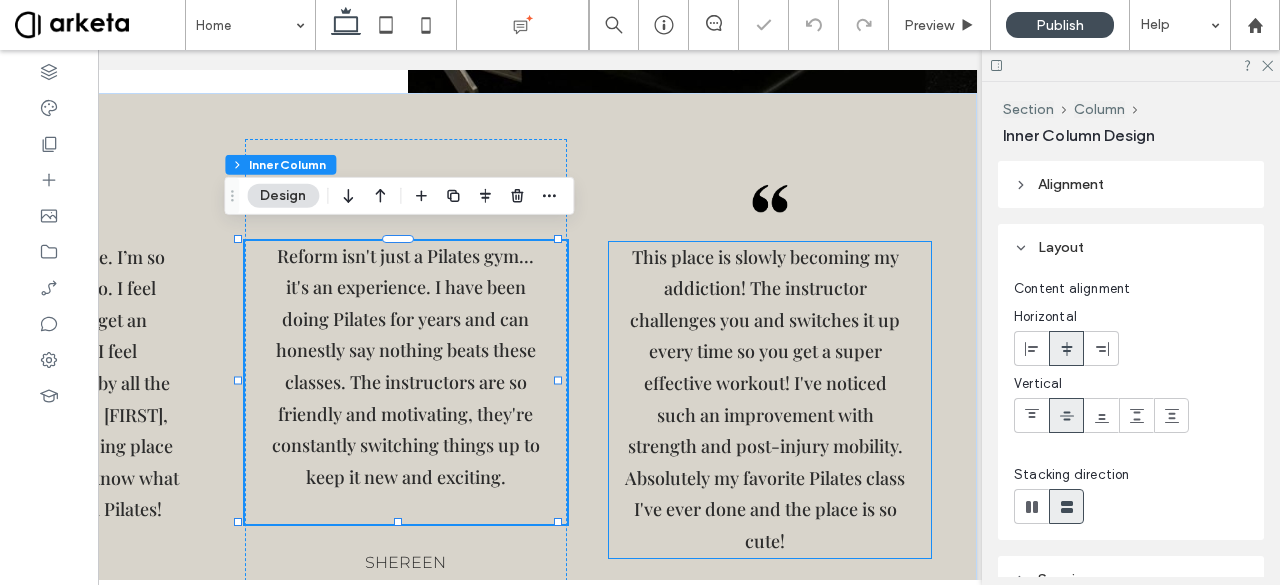 scroll, scrollTop: 0, scrollLeft: 298, axis: horizontal 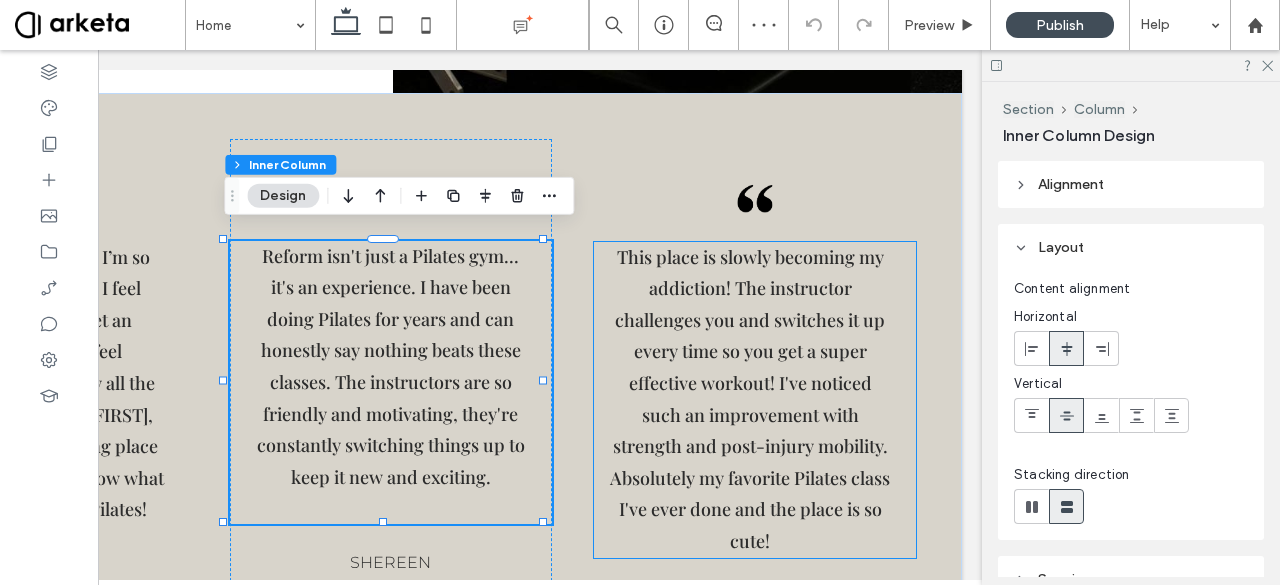 click on "This place is slowly becoming my addiction! The instructor challenges you and switches it up every time so you get a super effective workout! I've noticed such an improvement with strength and post-injury mobility. Absolutely my favorite Pilates class I've ever done and the place is so cute!" at bounding box center [755, 400] 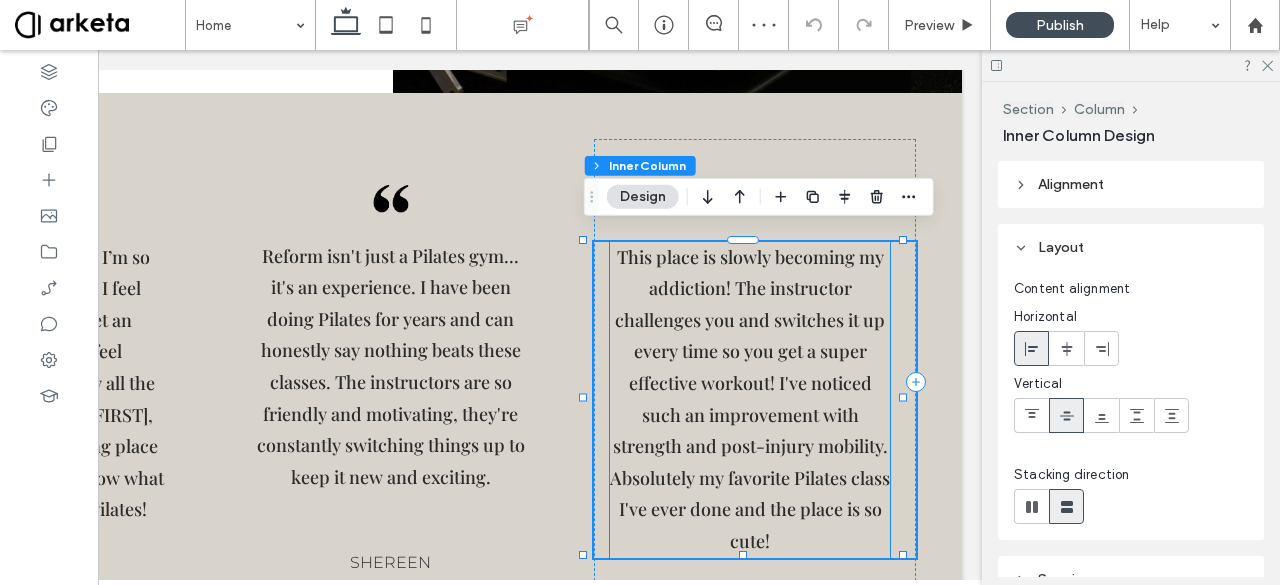 click on "This place is slowly becoming my addiction! The instructor challenges you and switches it up every time so you get a super effective workout! I've noticed such an improvement with strength and post-injury mobility. Absolutely my favorite Pilates class I've ever done and the place is so cute!" at bounding box center [750, 399] 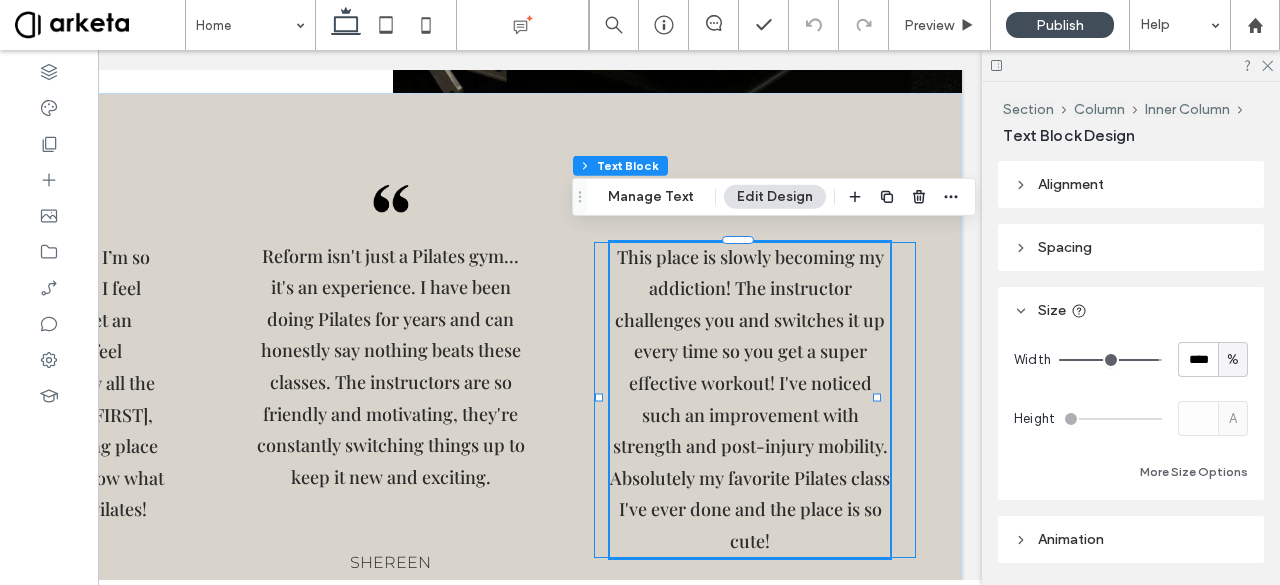 click on "This place is slowly becoming my addiction! The instructor challenges you and switches it up every time so you get a super effective workout! I've noticed such an improvement with strength and post-injury mobility. Absolutely my favorite Pilates class I've ever done and the place is so cute!" at bounding box center [755, 400] 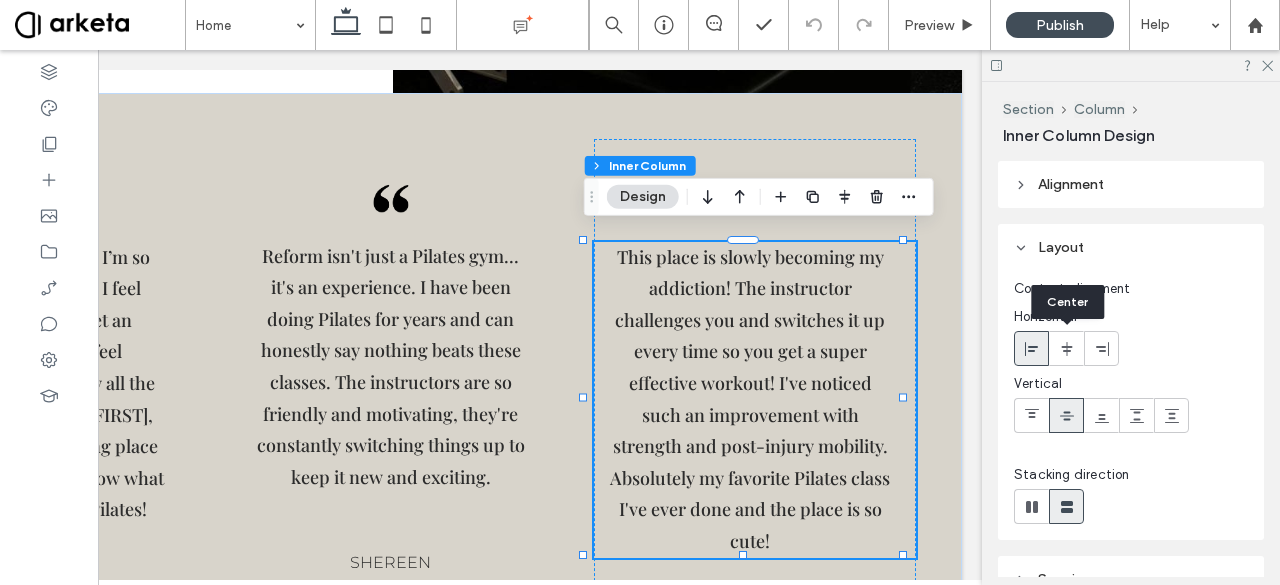 click at bounding box center [1067, 348] 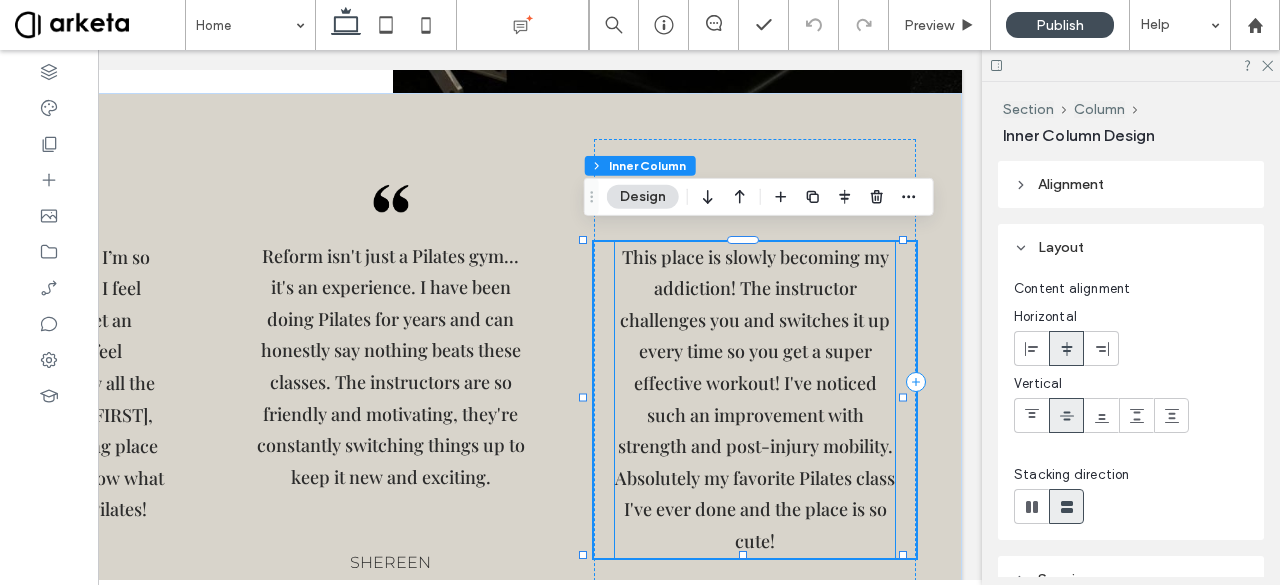 click on "This place is slowly becoming my addiction! The instructor challenges you and switches it up every time so you get a super effective workout! I've noticed such an improvement with strength and post-injury mobility. Absolutely my favorite Pilates class I've ever done and the place is so cute!" at bounding box center (755, 400) 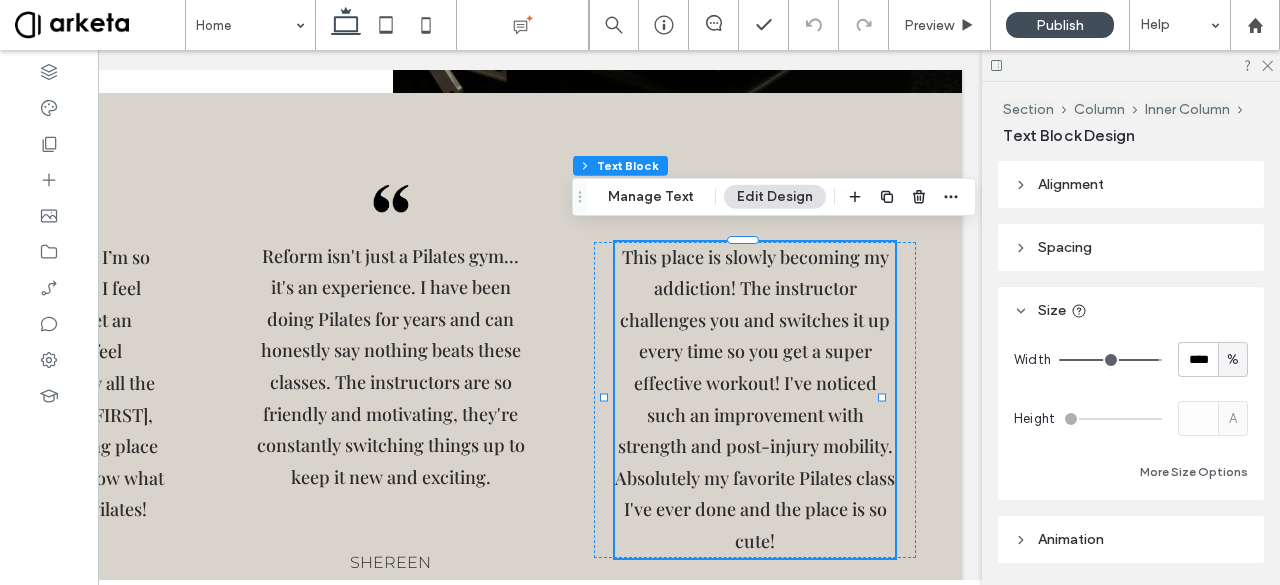 scroll, scrollTop: 79, scrollLeft: 0, axis: vertical 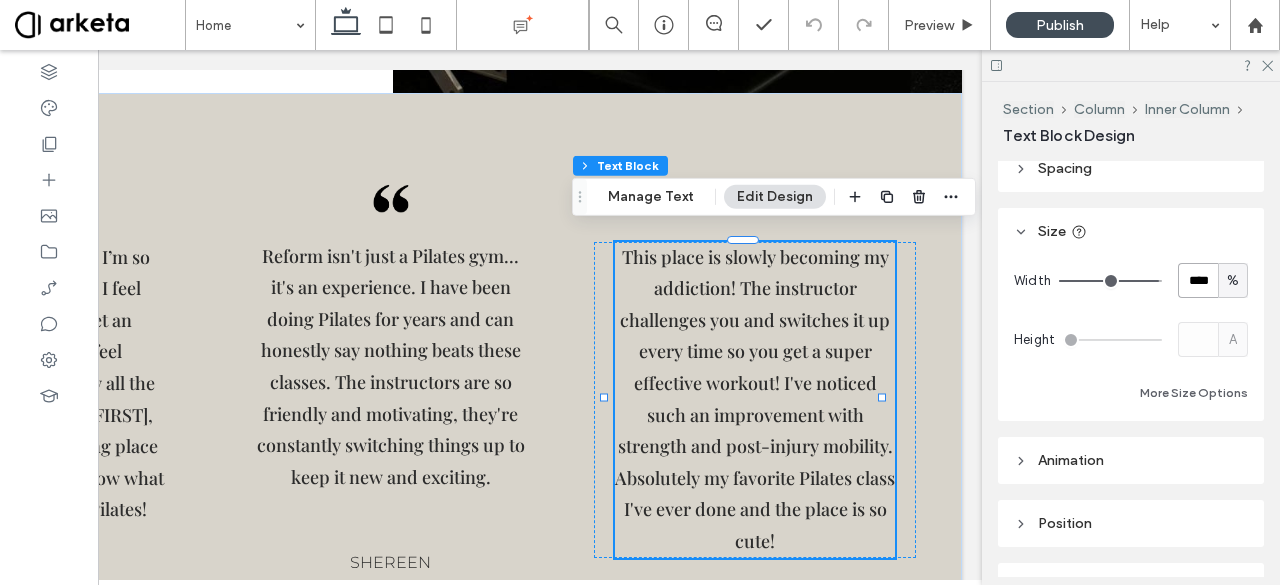 click on "****" at bounding box center (1198, 280) 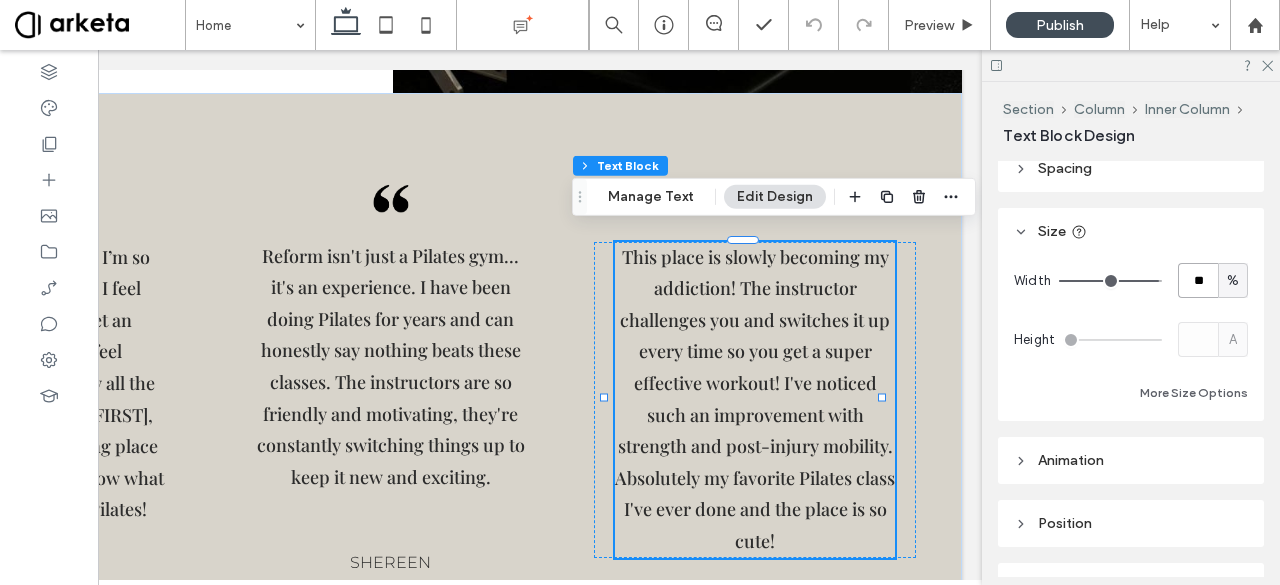 type on "**" 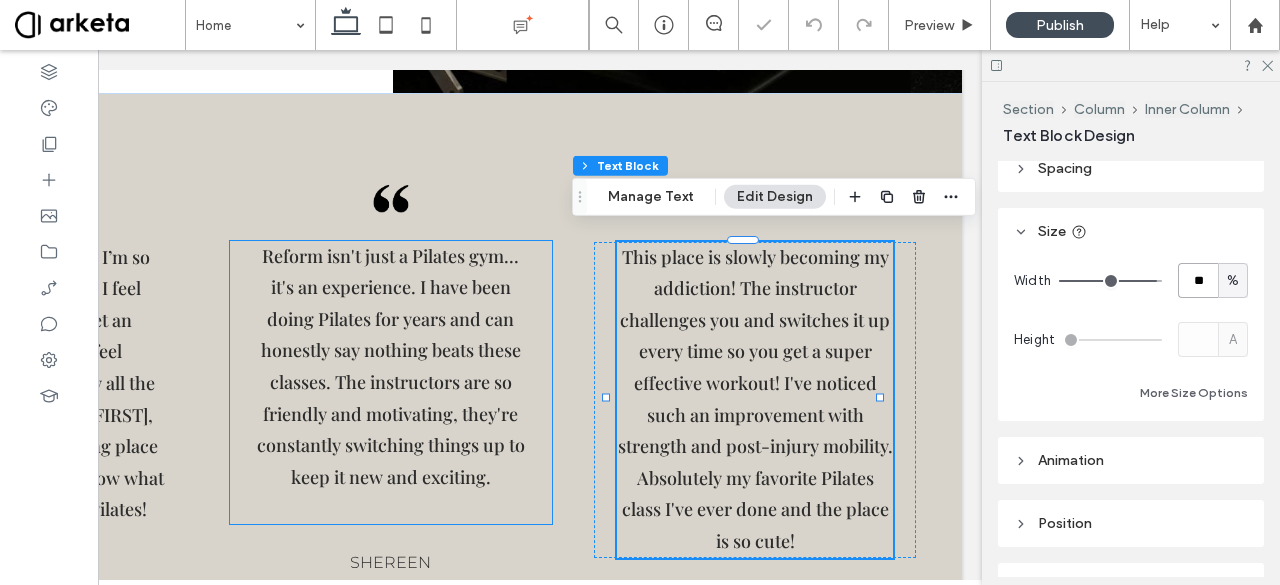 click on "Reform isn't just a Pilates gym... it's an experience. I have been doing Pilates for years and can honestly say nothing beats these classes. The instructors are so friendly and motivating, they're constantly switching things up to keep it new and exciting." at bounding box center [391, 366] 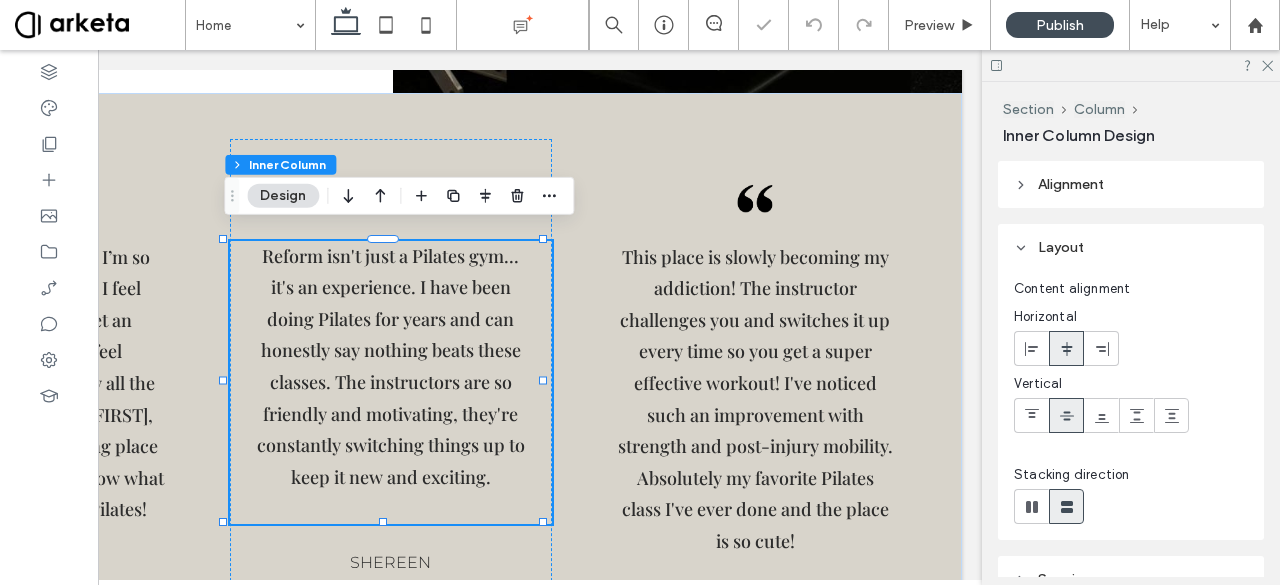 click on "Reform isn't just a Pilates gym... it's an experience. I have been doing Pilates for years and can honestly say nothing beats these classes. The instructors are so friendly and motivating, they're constantly switching things up to keep it new and exciting." at bounding box center (391, 366) 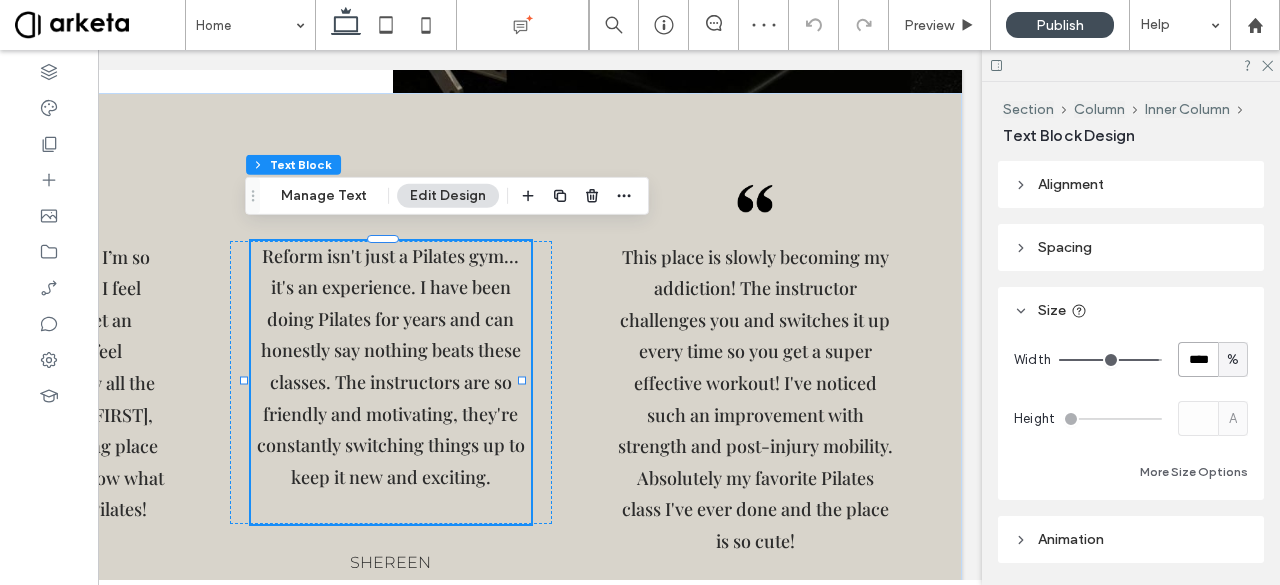click on "****" at bounding box center (1198, 359) 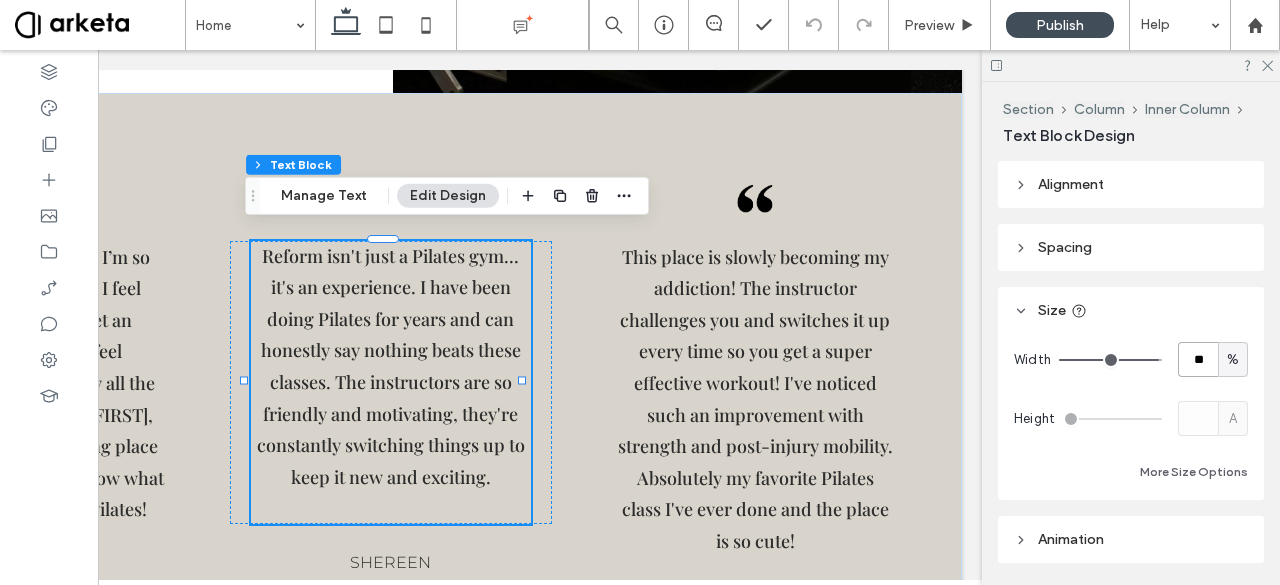 type on "**" 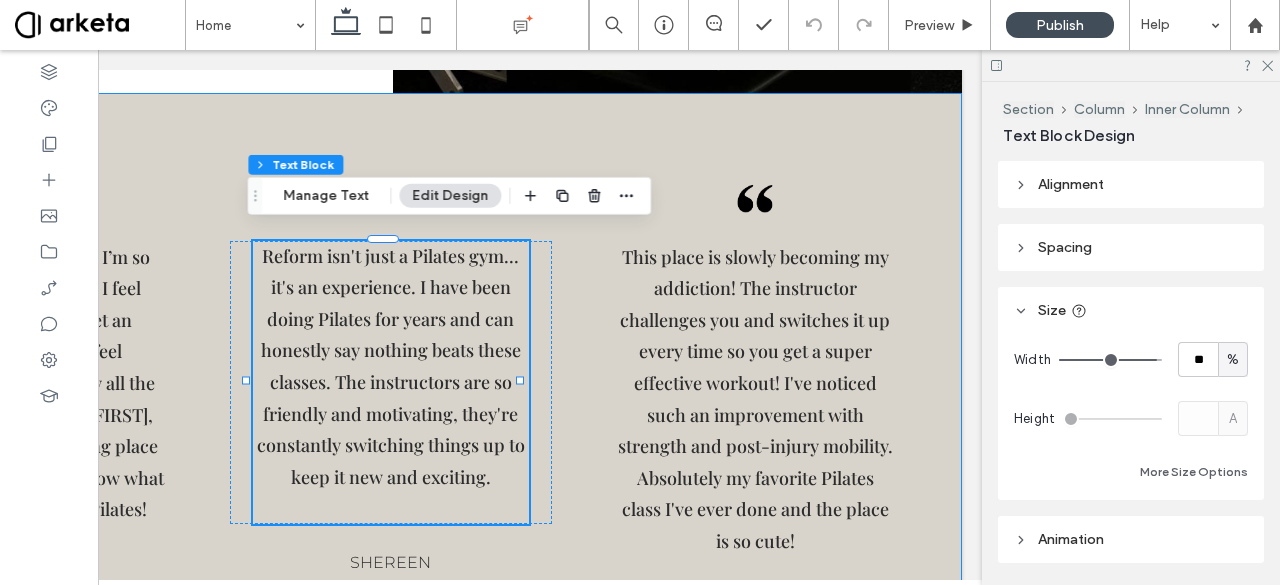 click on "What an amazing space. I’m so grateful for this studio. I feel welcome, safe and I get an amazing workout. I feel supported and guided by all the wonderful instructors. [FIRST], you’ve curated an amazing place for us in [CITY]. I don’t know what I’d do without Reform Pilates!
[FIRST]
Reform isn't just a Pilates gym... it's an experience. I have been doing Pilates for years and can honestly say nothing beats these classes. The instructors are so friendly and motivating, they're constantly switching things up to keep it new and exciting.
[FIRST]
This place is slowly becoming my addiction! The instructor challenges you and switches it up every time so you get a super effective workout! I've noticed such an improvement with strength and post-injury mobility. Absolutely my favorite Pilates class I've ever done and the place is so cute!
[FIRST]" at bounding box center [391, 382] 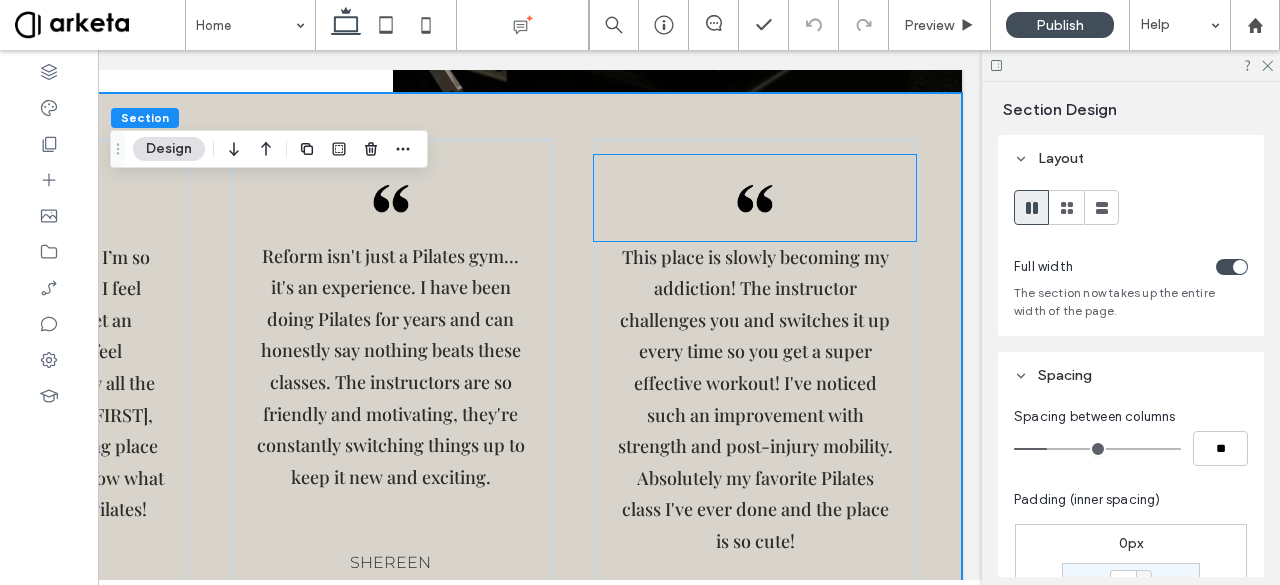 click at bounding box center [755, 198] 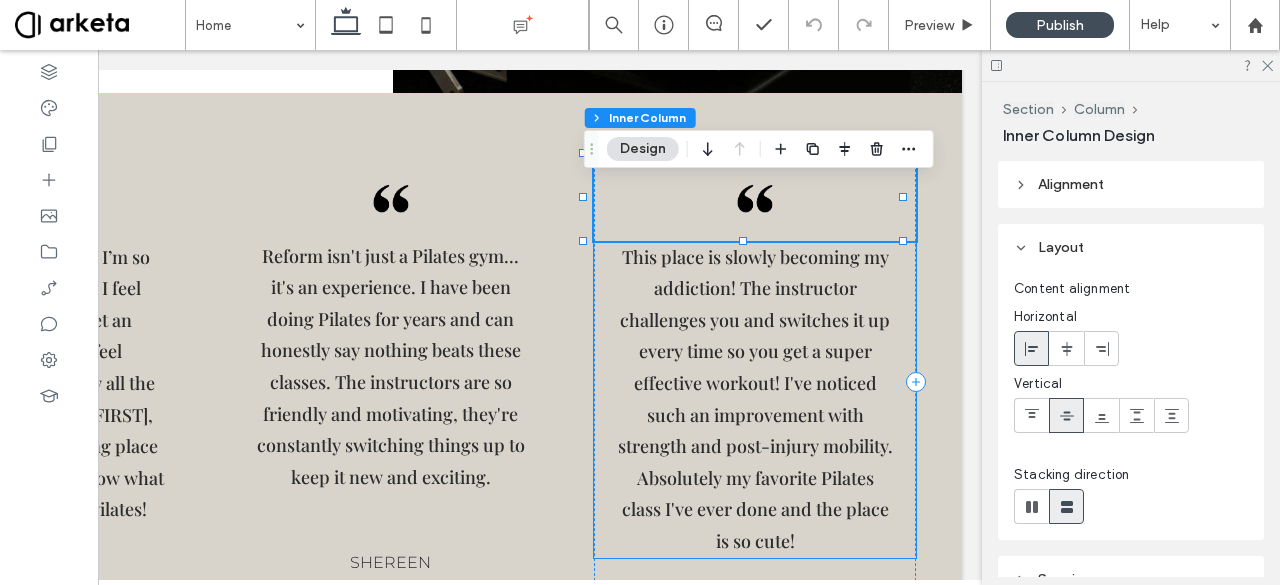 click on "This place is slowly becoming my addiction! The instructor challenges you and switches it up every time so you get a super effective workout! I've noticed such an improvement with strength and post-injury mobility. Absolutely my favorite Pilates class I've ever done and the place is so cute!" at bounding box center [755, 400] 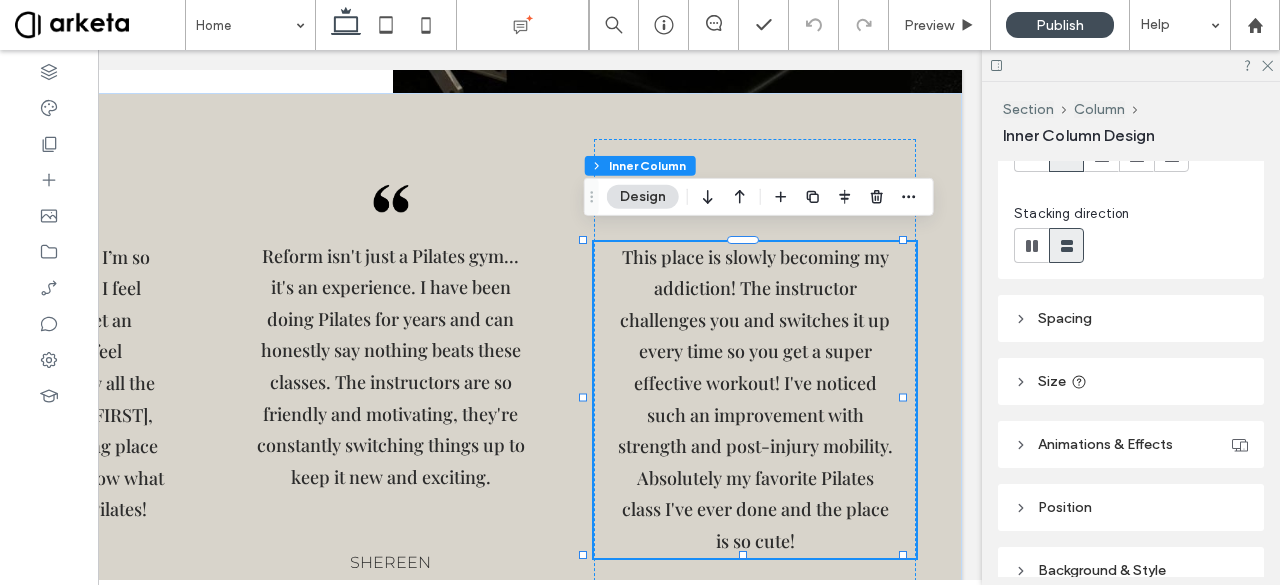 scroll, scrollTop: 355, scrollLeft: 0, axis: vertical 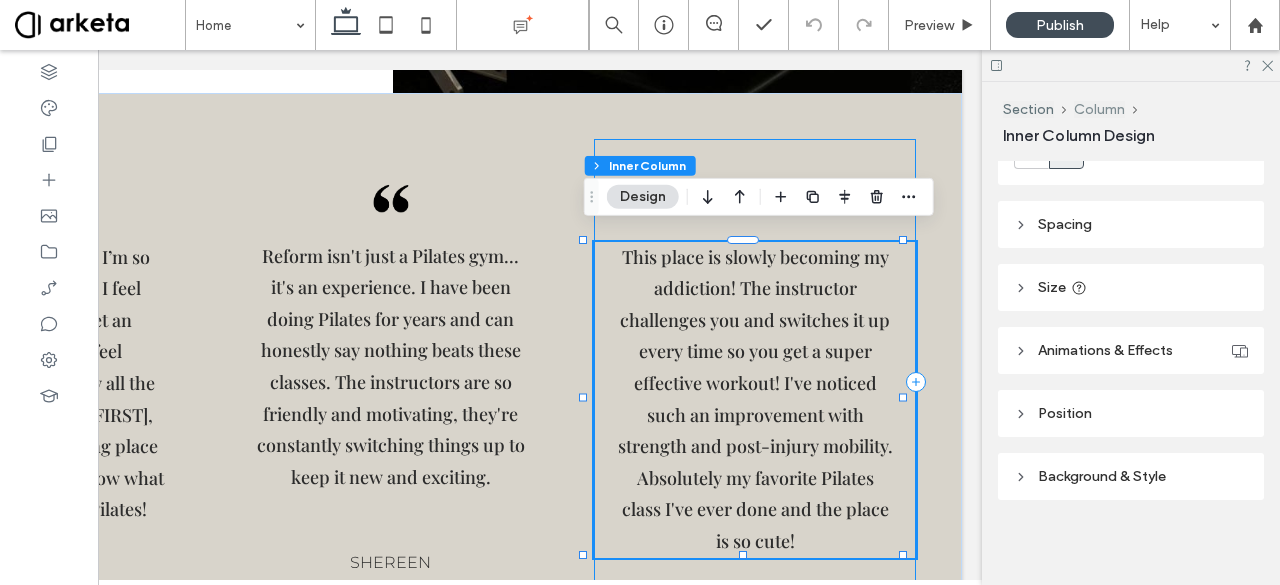 click on "Column" at bounding box center (1099, 109) 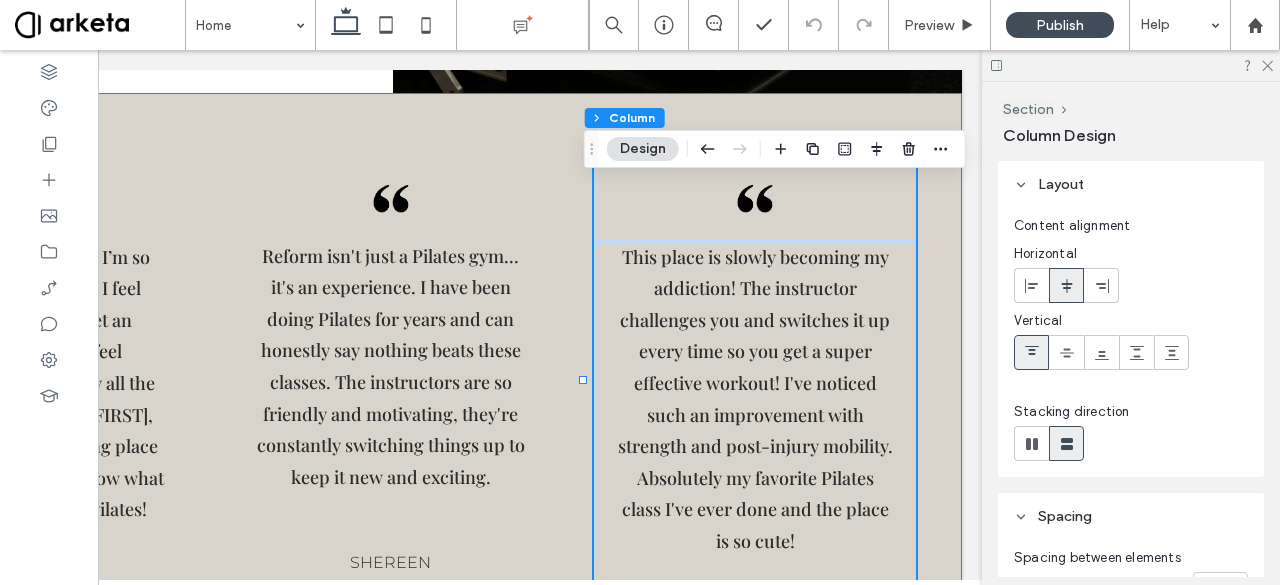 click on "What an amazing space. I’m so grateful for this studio. I feel welcome, safe and I get an amazing workout. I feel supported and guided by all the wonderful instructors. [FIRST], you’ve curated an amazing place for us in [CITY]. I don’t know what I’d do without Reform Pilates!
[FIRST]
Reform isn't just a Pilates gym... it's an experience. I have been doing Pilates for years and can honestly say nothing beats these classes. The instructors are so friendly and motivating, they're constantly switching things up to keep it new and exciting.
[FIRST]
This place is slowly becoming my addiction! The instructor challenges you and switches it up every time so you get a super effective workout! I've noticed such an improvement with strength and post-injury mobility. Absolutely my favorite Pilates class I've ever done and the place is so cute!
[FIRST]" at bounding box center (391, 382) 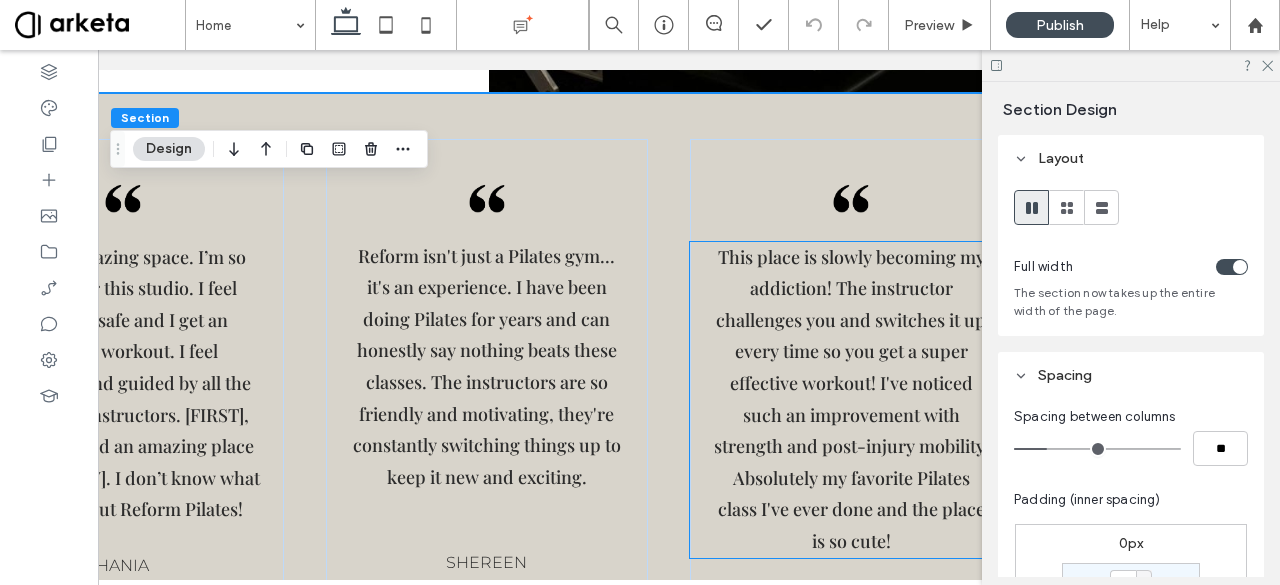 scroll, scrollTop: 0, scrollLeft: 200, axis: horizontal 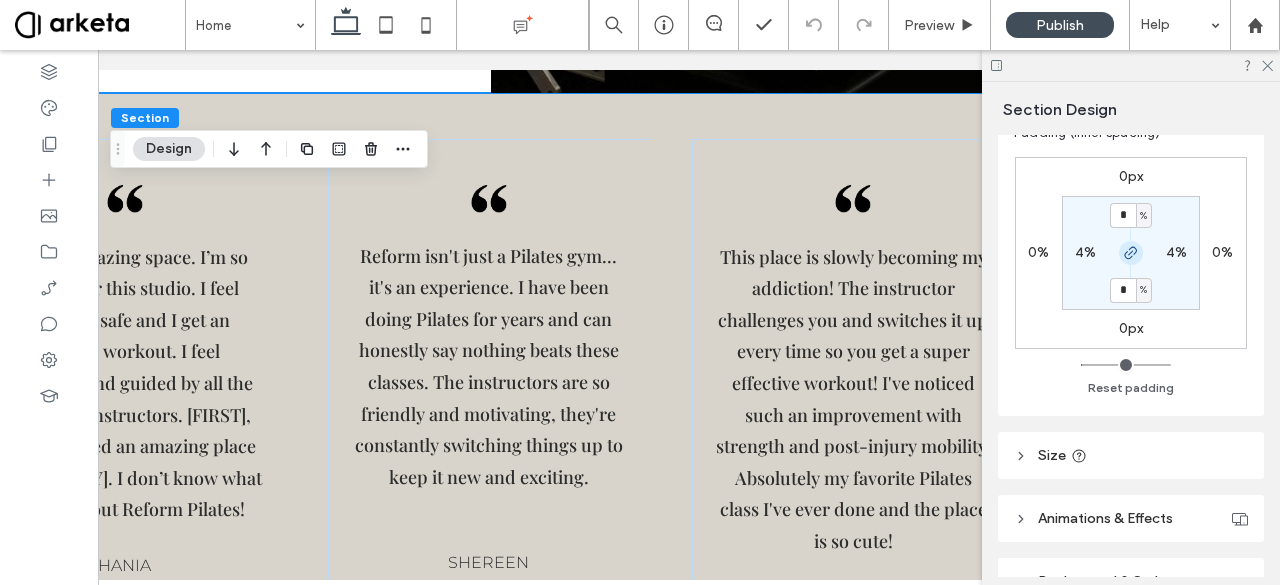 click 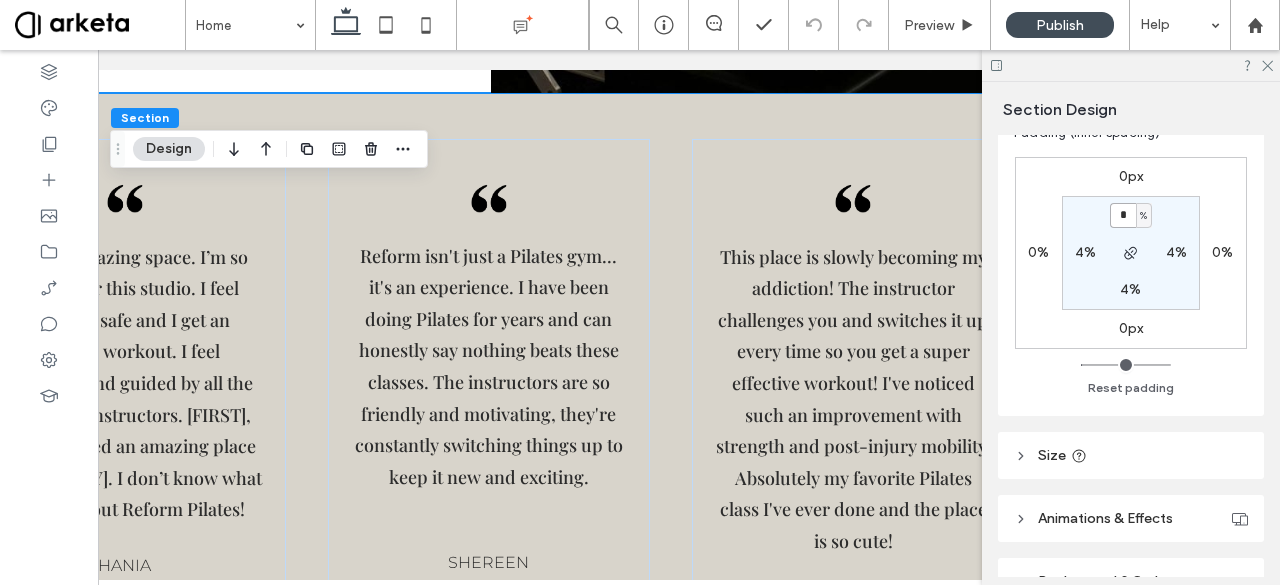 click on "*" at bounding box center [1123, 215] 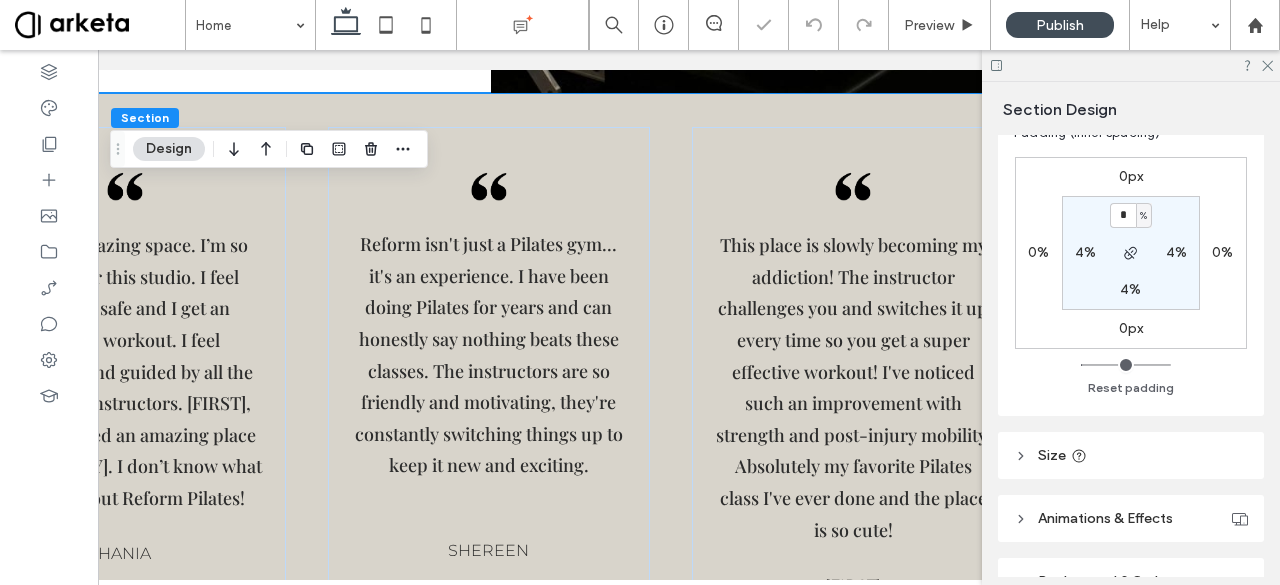 click on "4%" at bounding box center [1130, 289] 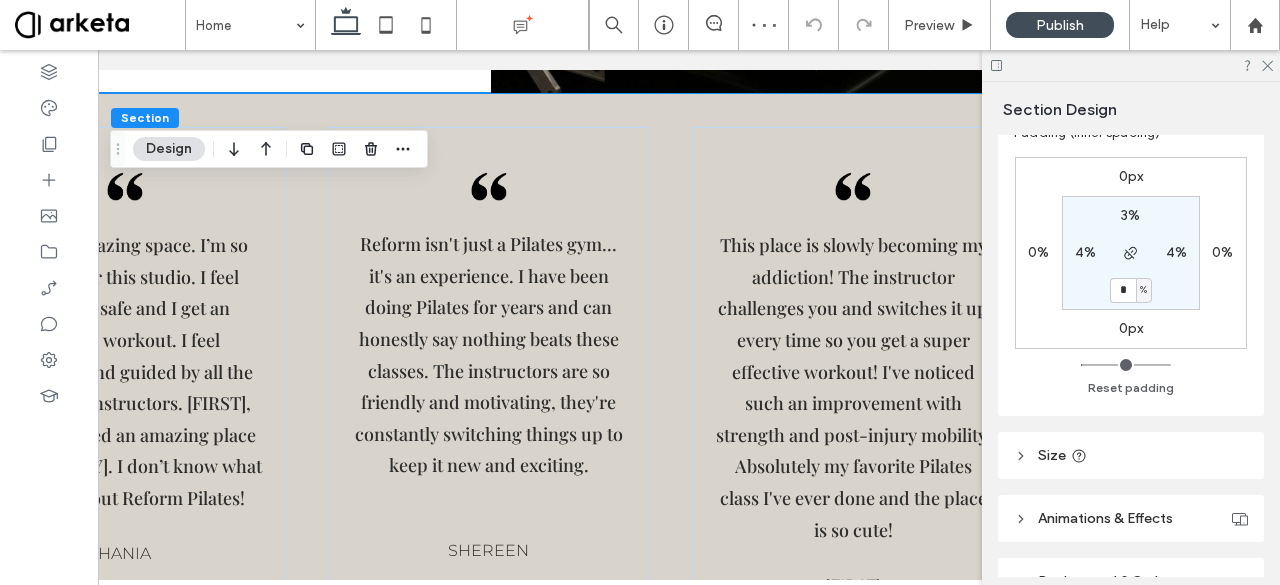 type on "*" 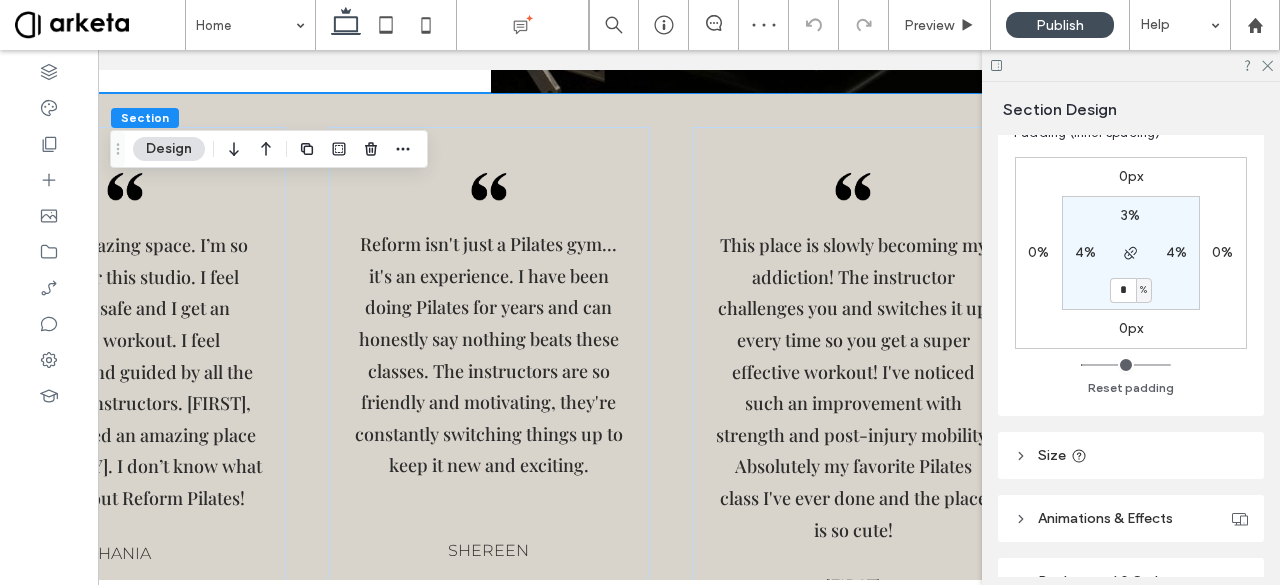 type on "*" 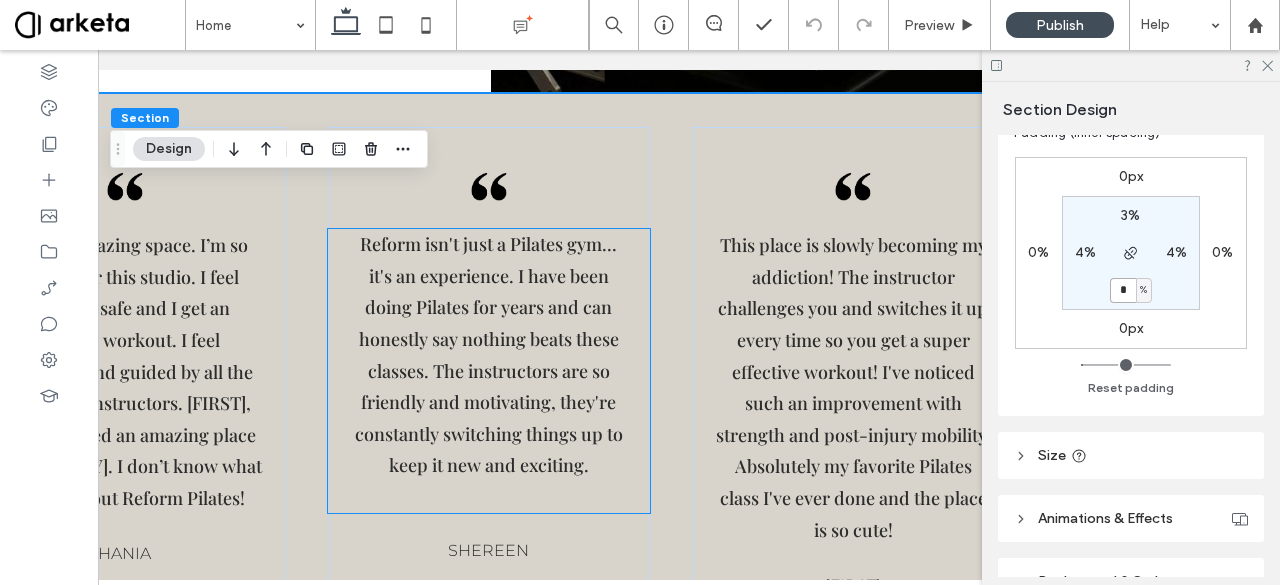 click on "Reform isn't just a Pilates gym... it's an experience. I have been doing Pilates for years and can honestly say nothing beats these classes. The instructors are so friendly and motivating, they're constantly switching things up to keep it new and exciting." at bounding box center (489, 354) 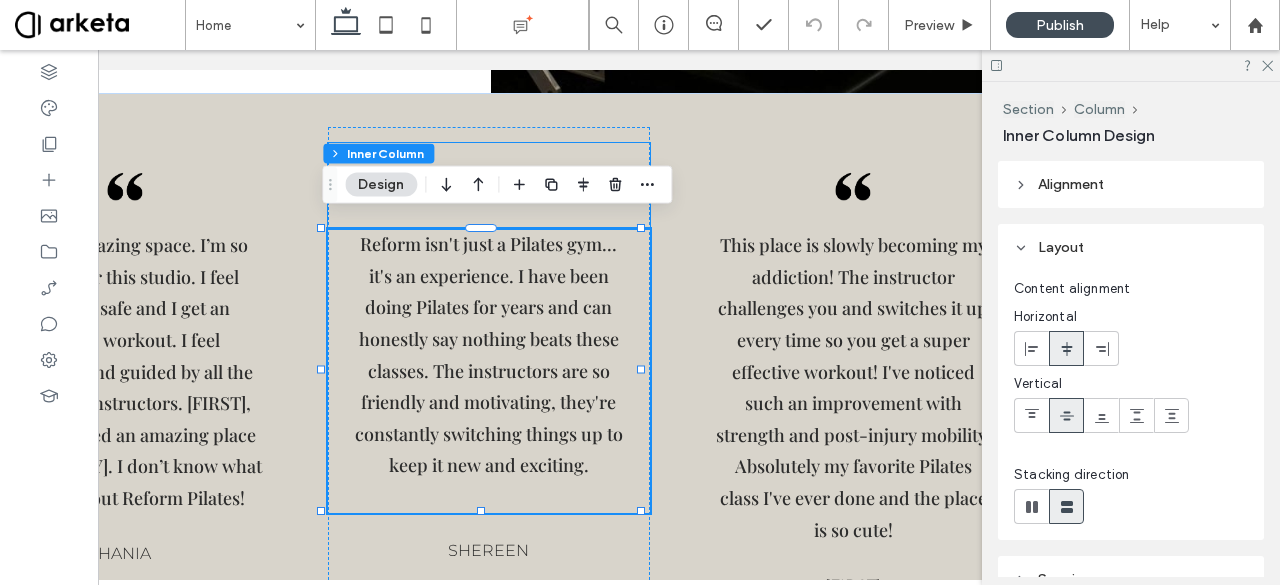 click at bounding box center (489, 186) 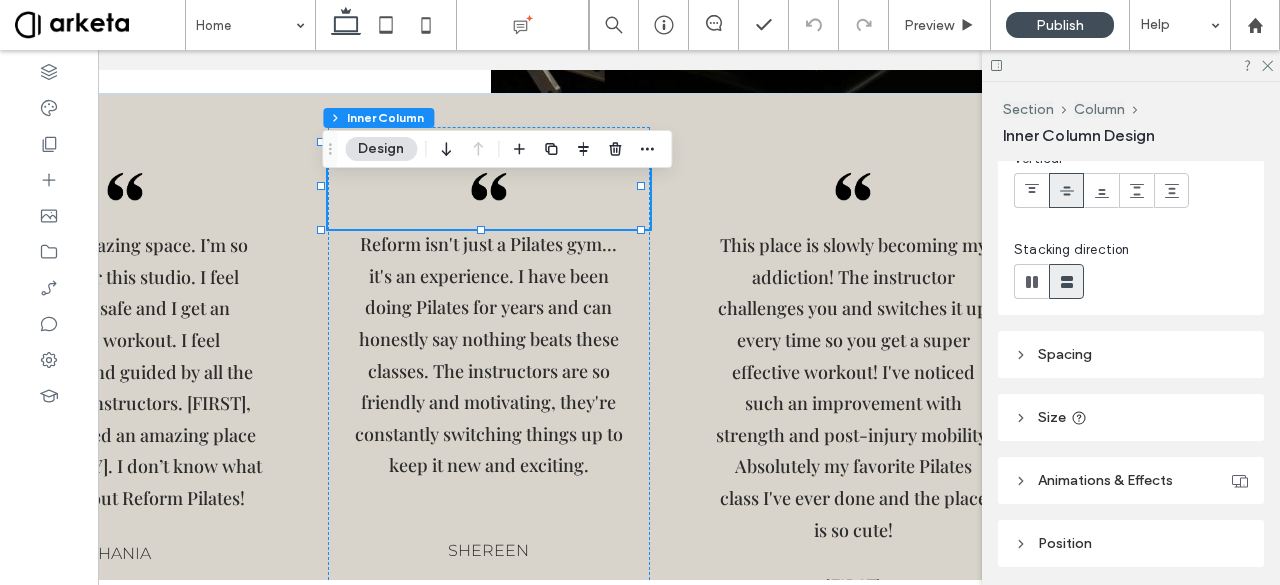 scroll, scrollTop: 308, scrollLeft: 0, axis: vertical 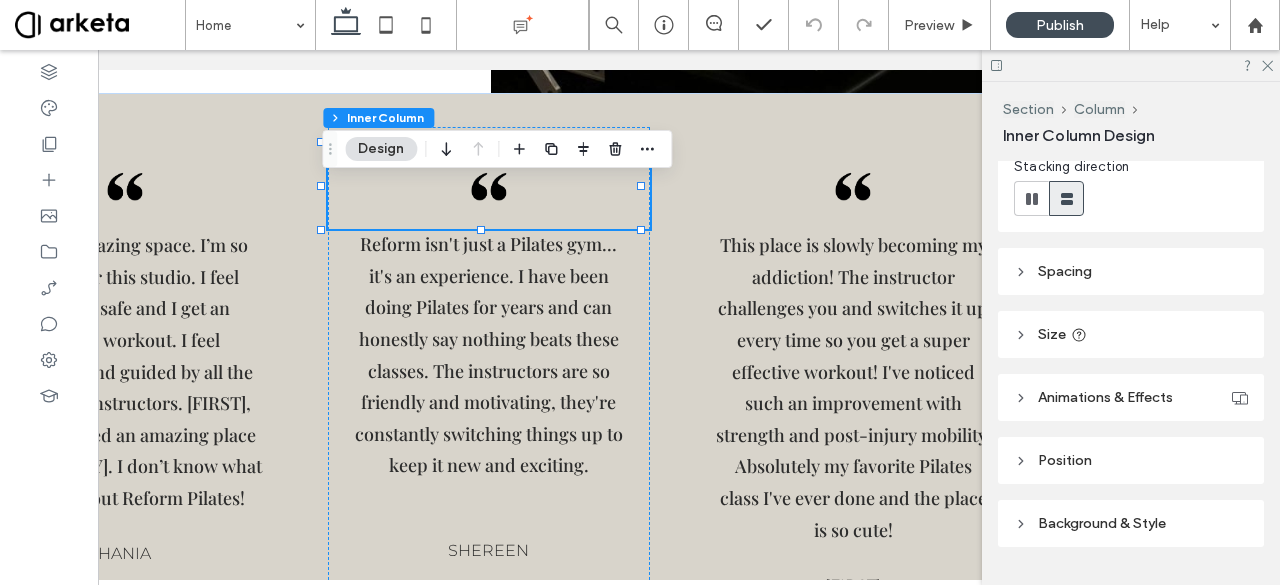 click on "Size" at bounding box center [1131, 334] 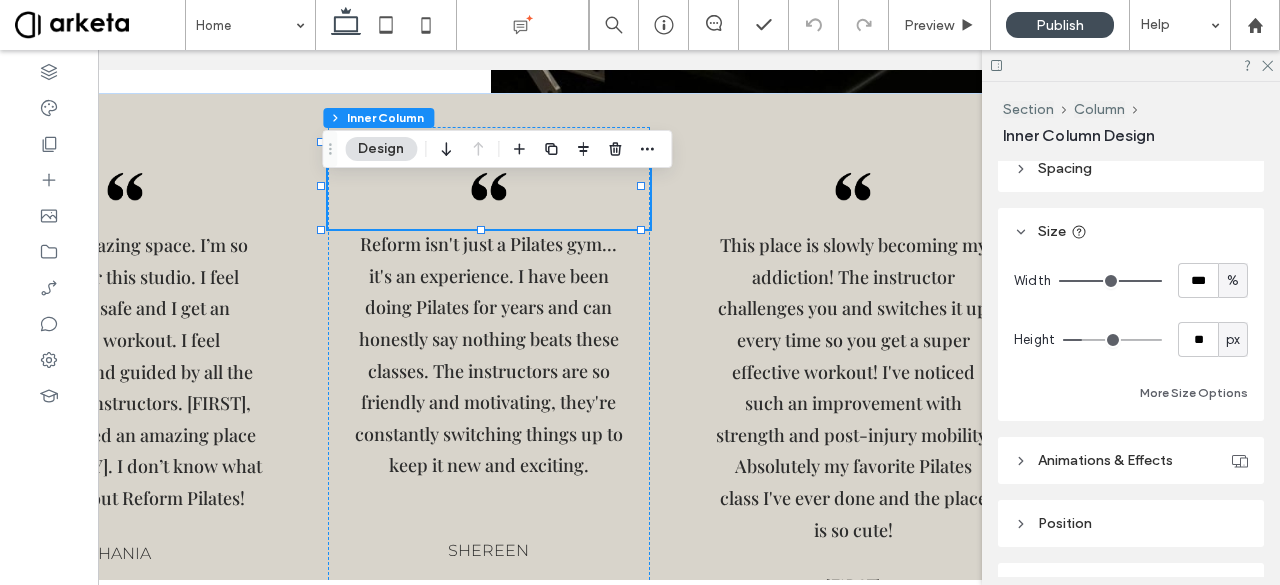 scroll, scrollTop: 413, scrollLeft: 0, axis: vertical 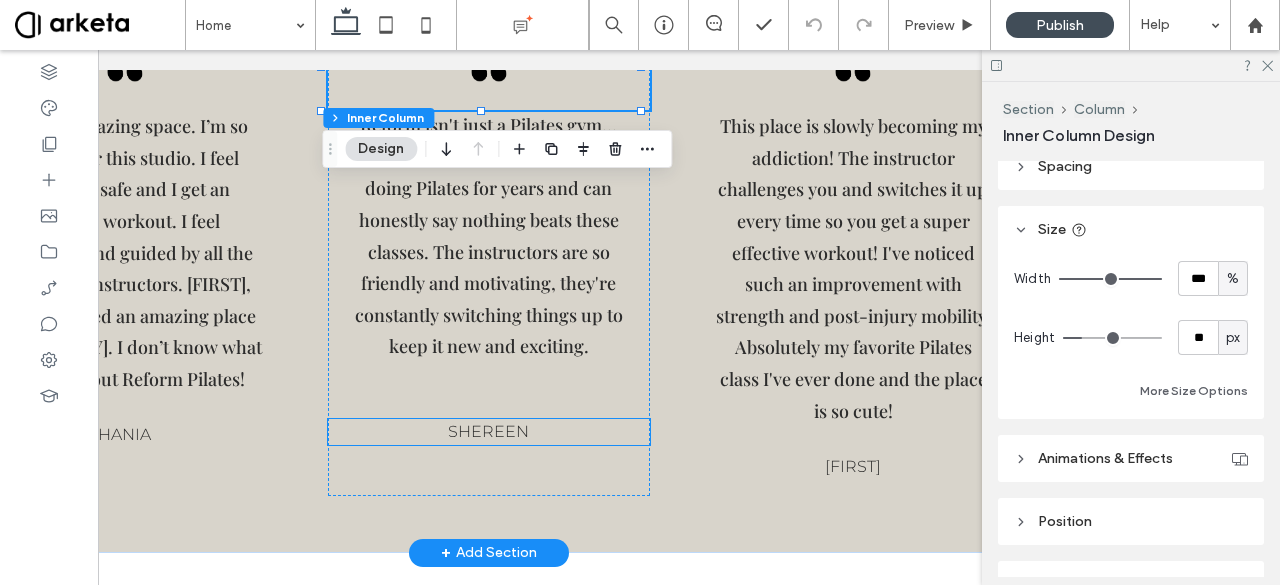 click on "Shereen" at bounding box center [489, 432] 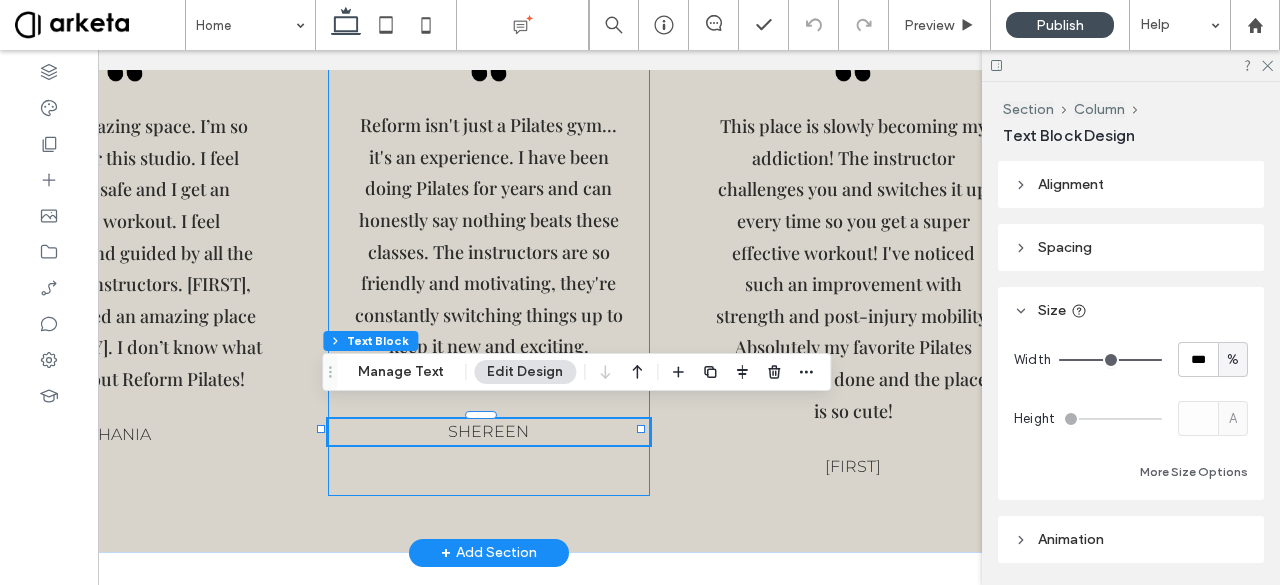 click on "Reform isn't just a Pilates gym... it's an experience. I have been doing Pilates for years and can honestly say nothing beats these classes. The instructors are so friendly and motivating, they're constantly switching things up to keep it new and exciting.
[FIRST]" at bounding box center [489, 252] 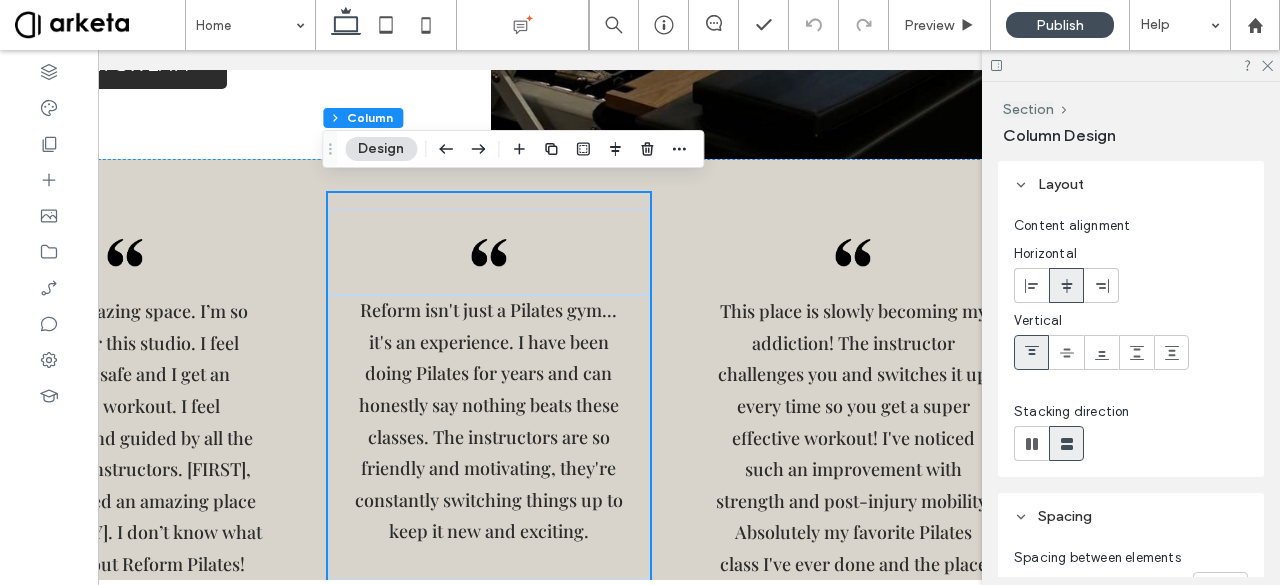 scroll, scrollTop: 3371, scrollLeft: 0, axis: vertical 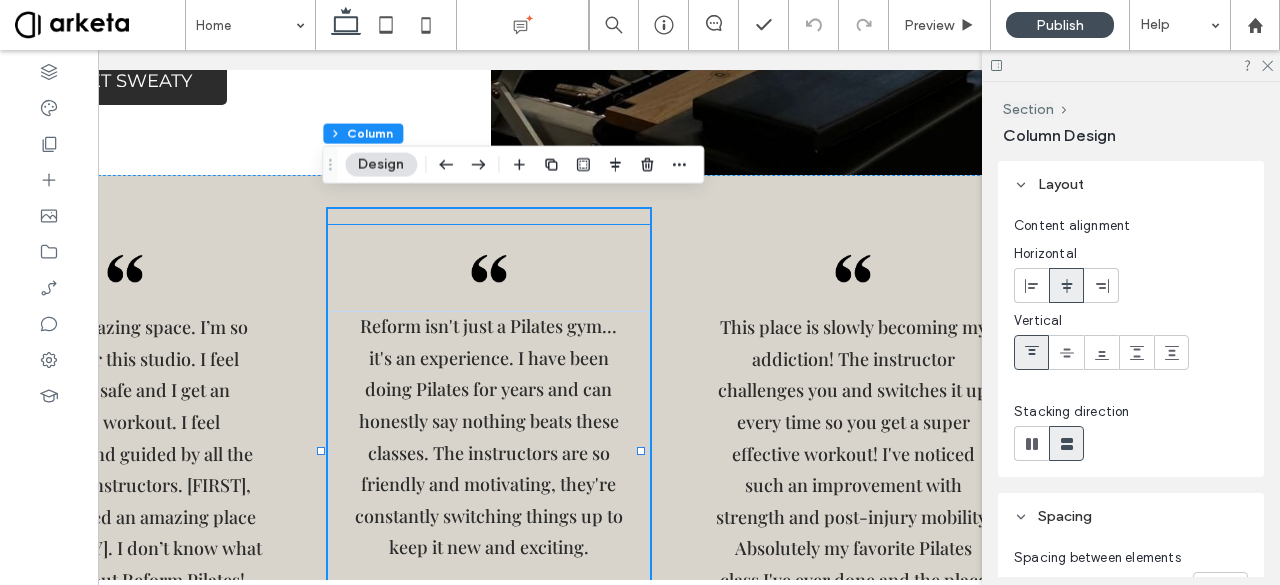 click at bounding box center (489, 268) 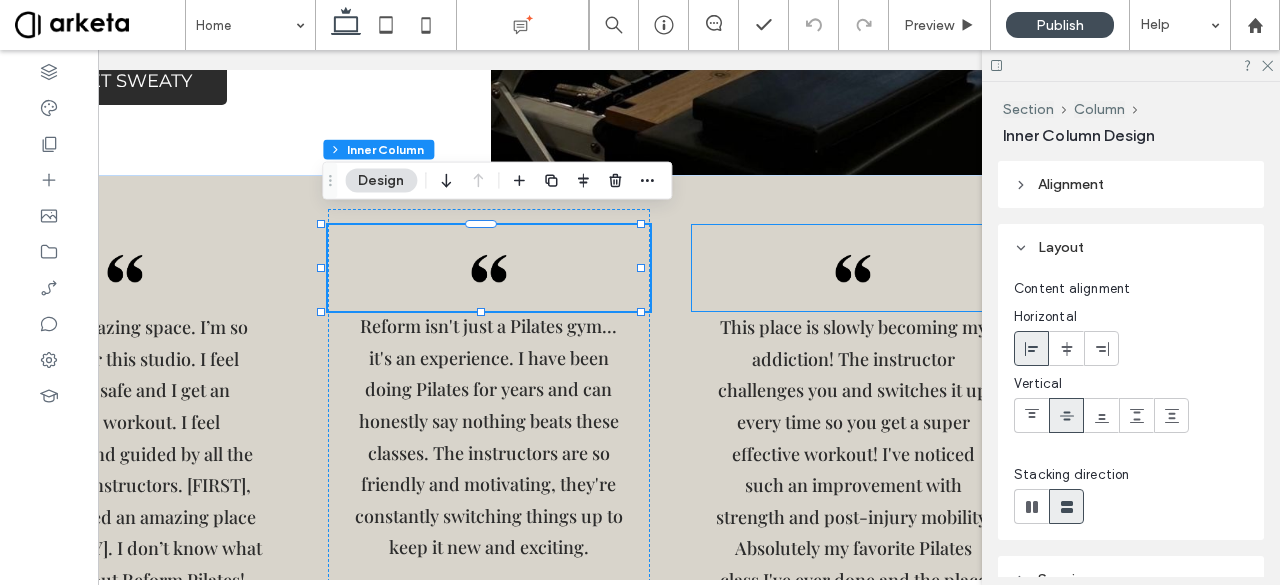 click at bounding box center (853, 268) 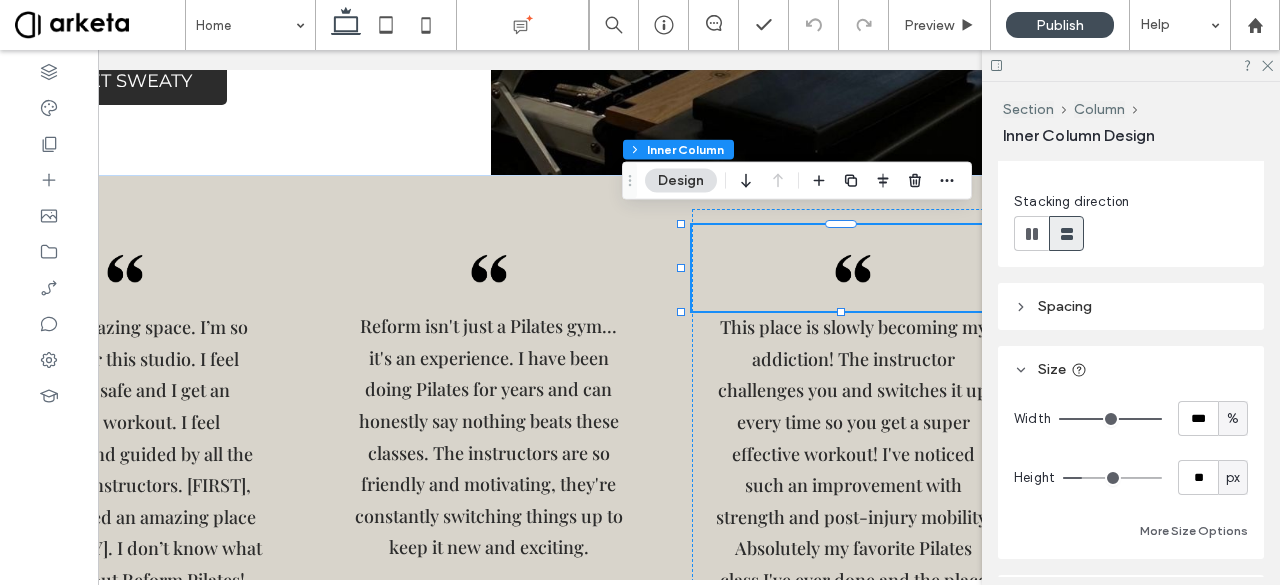 scroll, scrollTop: 336, scrollLeft: 0, axis: vertical 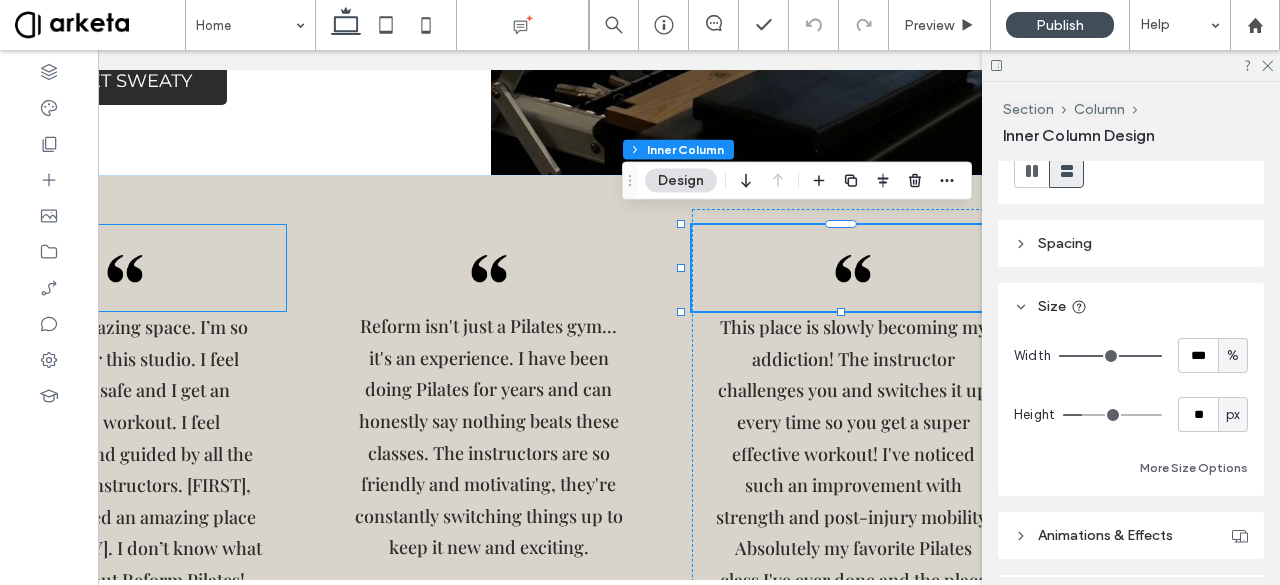 click at bounding box center (125, 268) 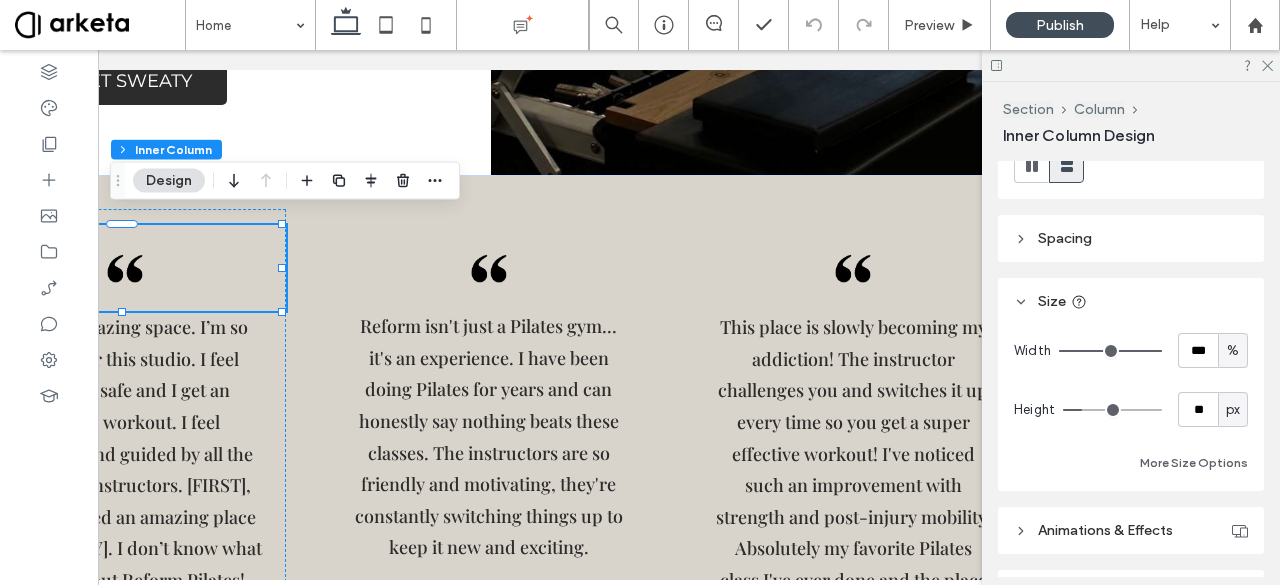 scroll, scrollTop: 342, scrollLeft: 0, axis: vertical 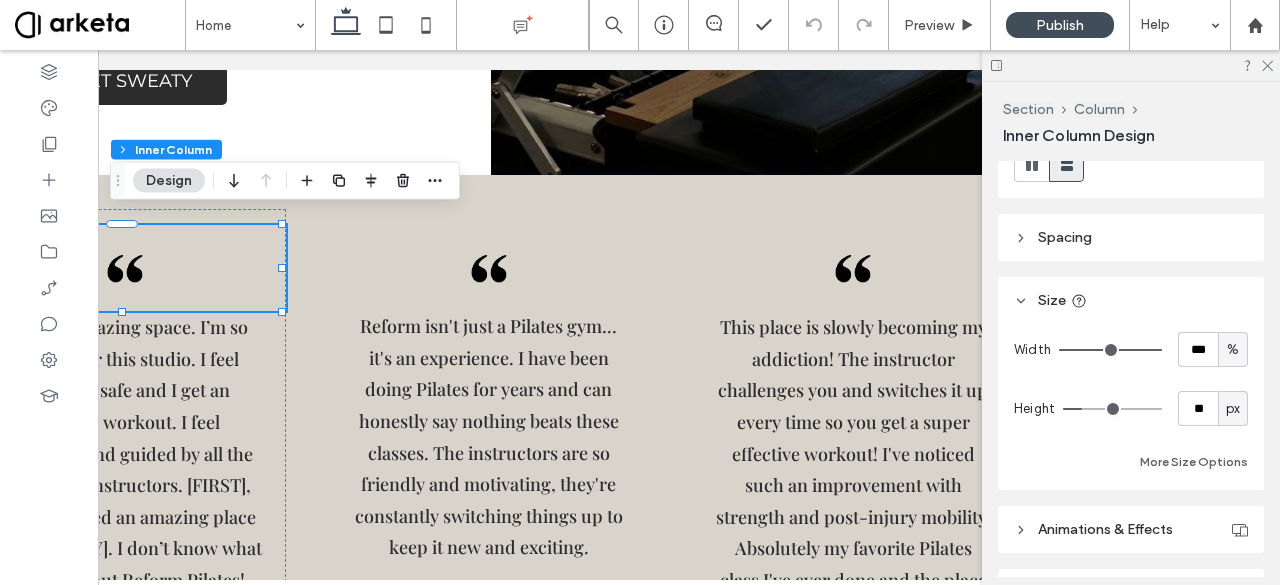 click on "Spacing" at bounding box center [1131, 237] 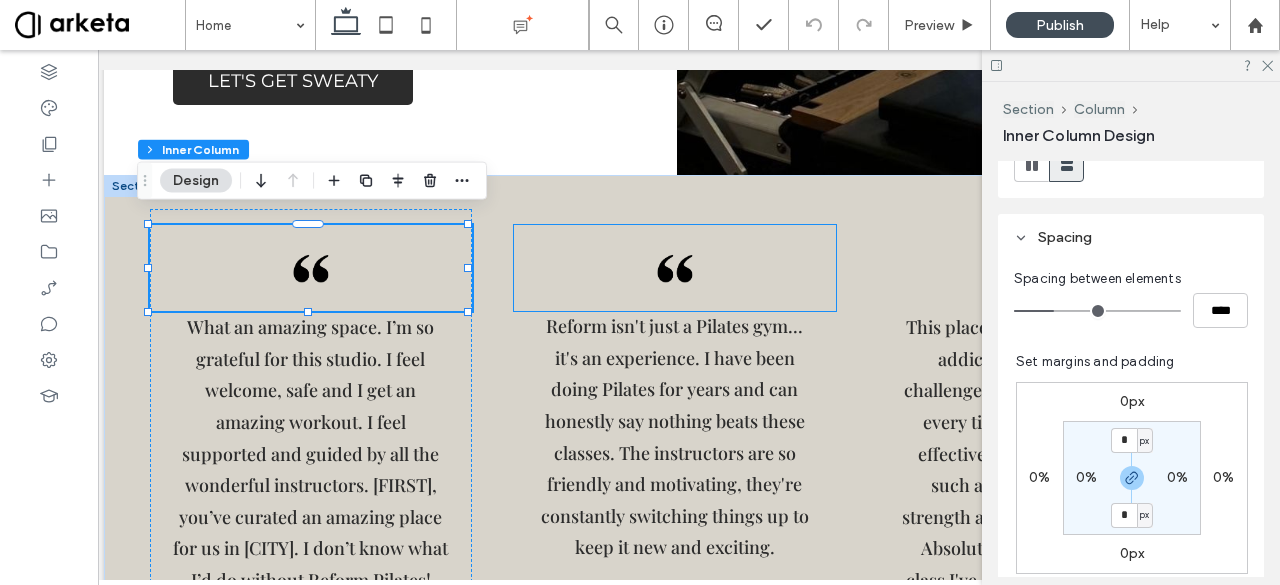 scroll, scrollTop: 0, scrollLeft: 6, axis: horizontal 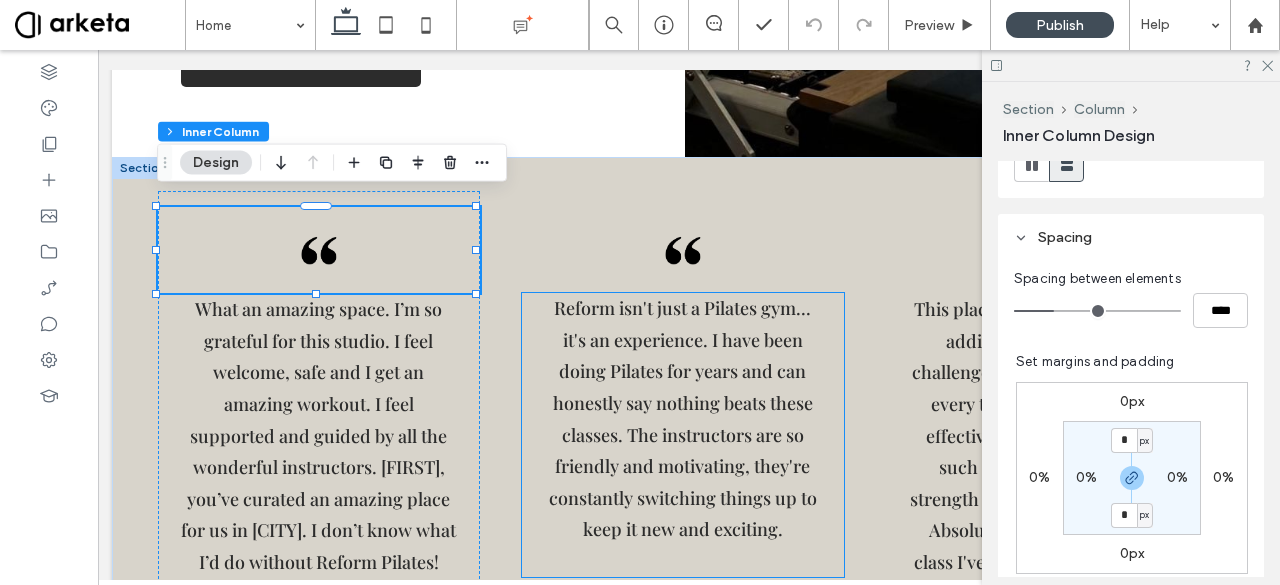 click on "Reform isn't just a Pilates gym... it's an experience. I have been doing Pilates for years and can honestly say nothing beats these classes. The instructors are so friendly and motivating, they're constantly switching things up to keep it new and exciting." at bounding box center [683, 418] 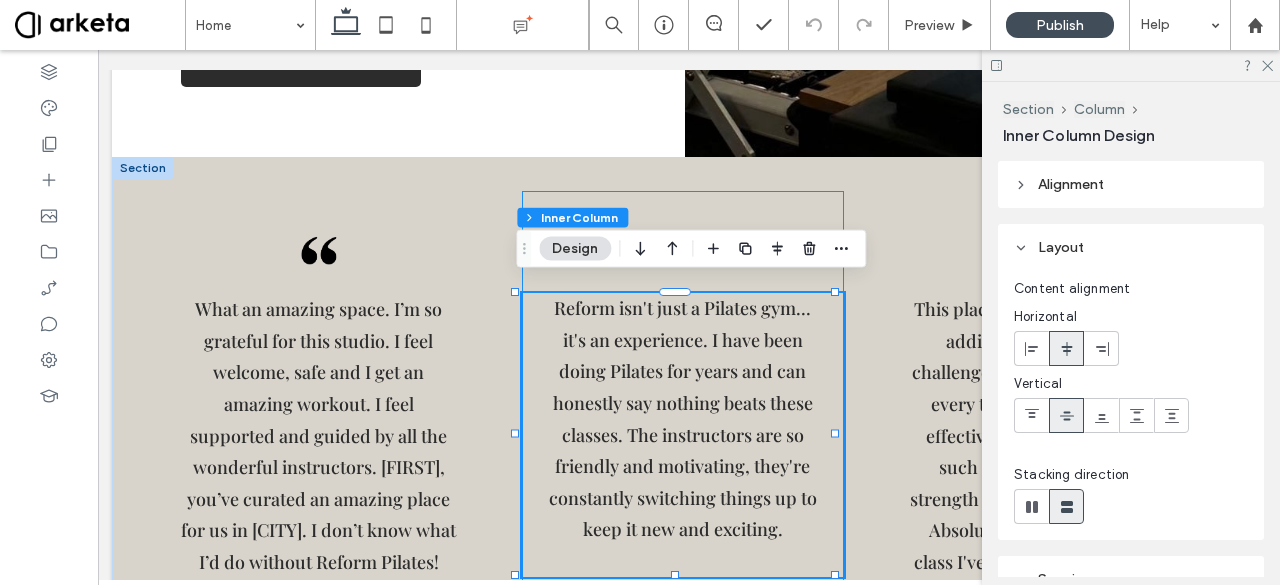 click on "Reform isn't just a Pilates gym... it's an experience. I have been doing Pilates for years and can honestly say nothing beats these classes. The instructors are so friendly and motivating, they're constantly switching things up to keep it new and exciting.
[FIRST]" at bounding box center (683, 435) 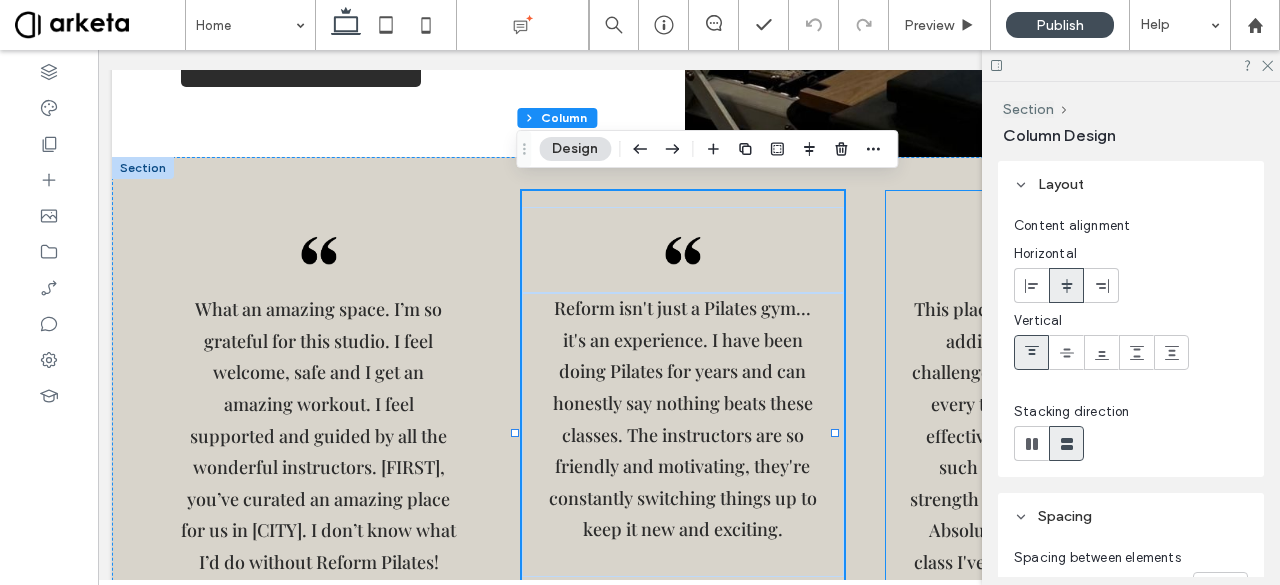 click on "This place is slowly becoming my addiction! The instructor challenges you and switches it up every time so you get a super effective workout! I've noticed such an improvement with strength and post-injury mobility. Absolutely my favorite Pilates class I've ever done and the place is so cute!
[FIRST]" at bounding box center (1047, 435) 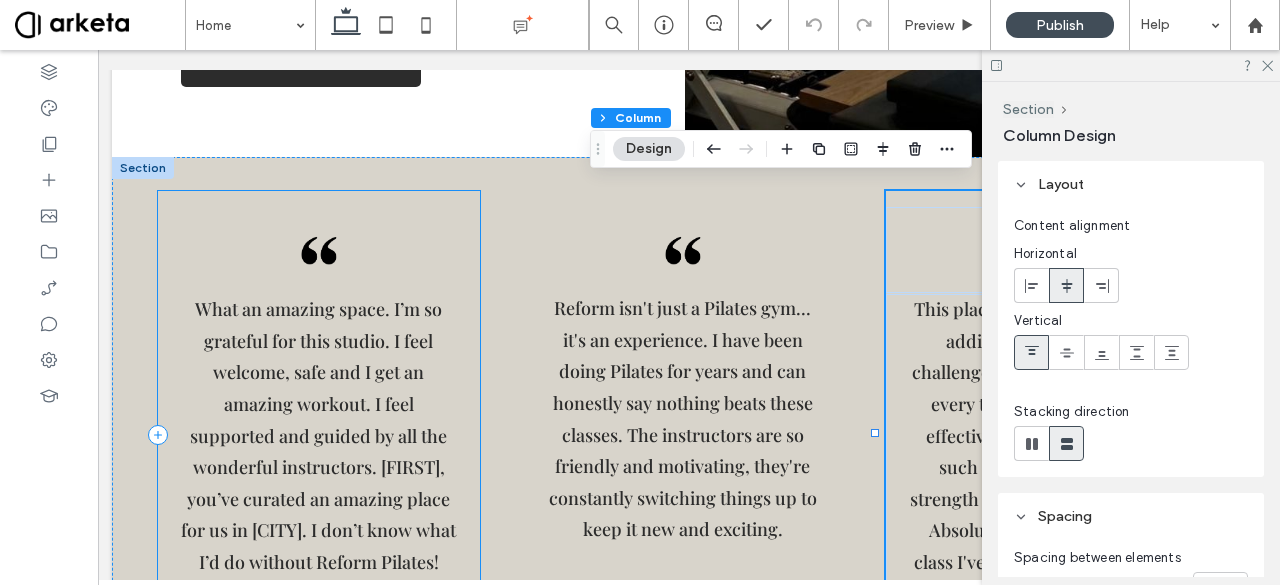 click on "What an amazing space. I’m so grateful for this studio. I feel welcome, safe and I get an amazing workout. I feel supported and guided by all the wonderful instructors. [FIRST], you’ve curated an amazing place for us in [CITY]. I don’t know what I’d do without Reform Pilates!
[FIRST]" at bounding box center (319, 435) 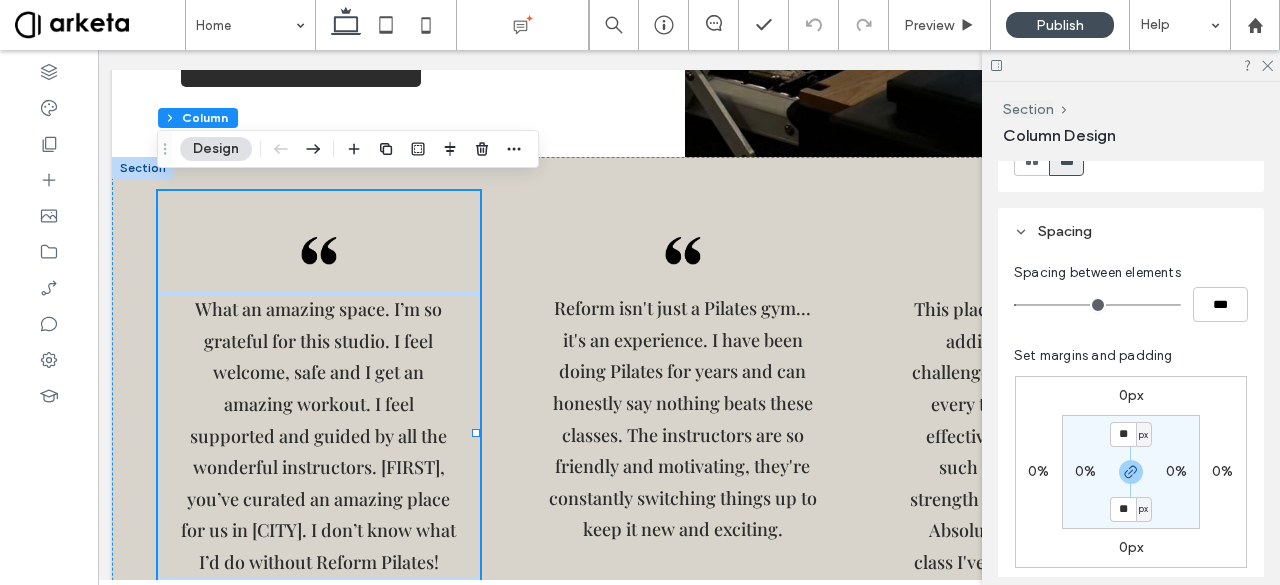 scroll, scrollTop: 368, scrollLeft: 0, axis: vertical 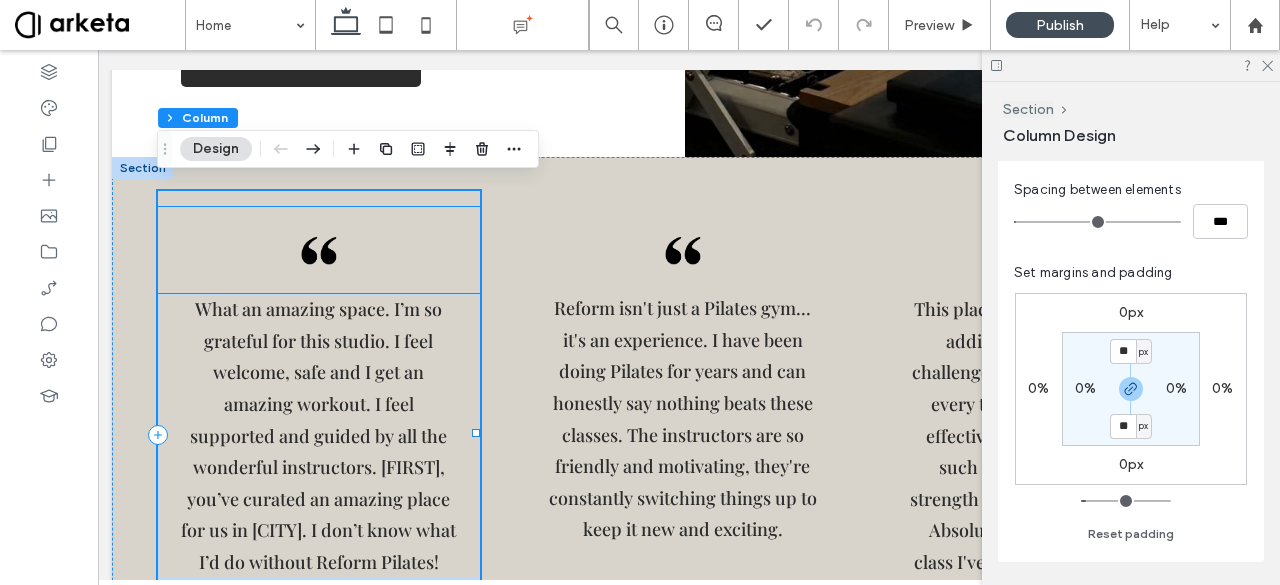 click at bounding box center [319, 250] 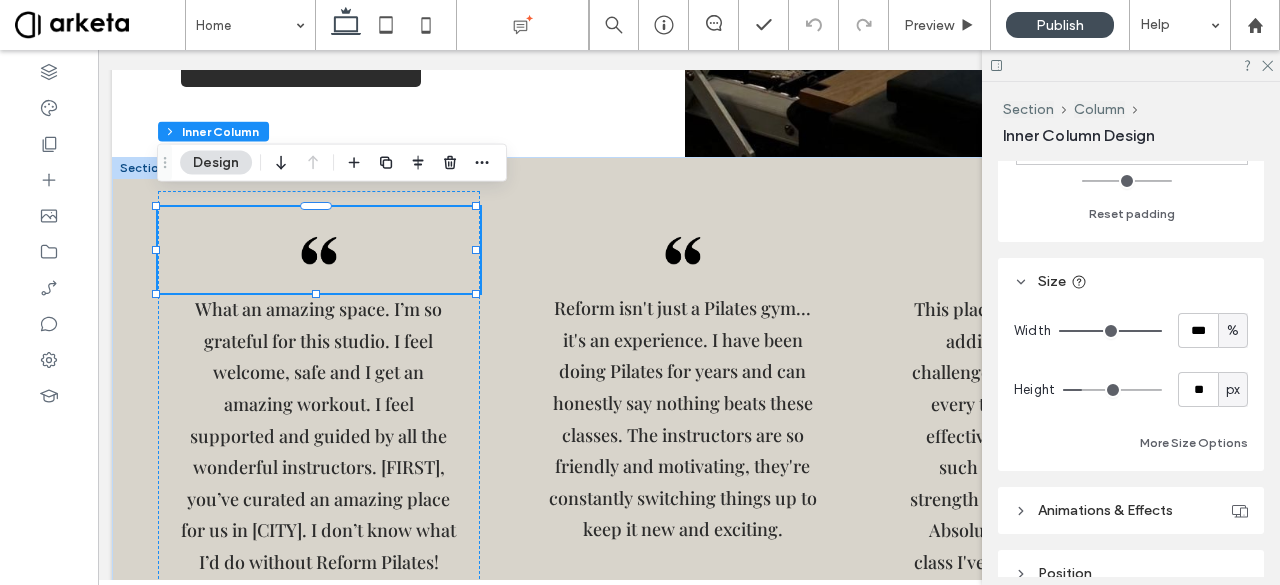 scroll, scrollTop: 752, scrollLeft: 0, axis: vertical 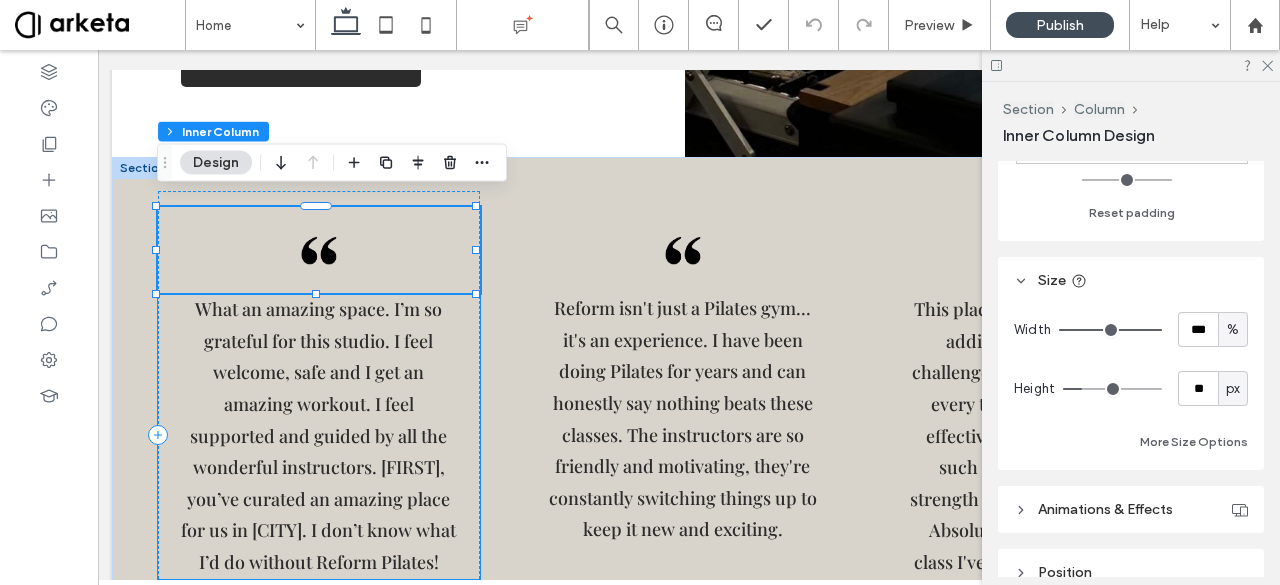 click on "What an amazing space. I’m so grateful for this studio. I feel welcome, safe and I get an amazing workout. I feel supported and guided by all the wonderful instructors. [FIRST], you’ve curated an amazing place for us in [CITY]. I don’t know what I’d do without Reform Pilates!" at bounding box center [318, 435] 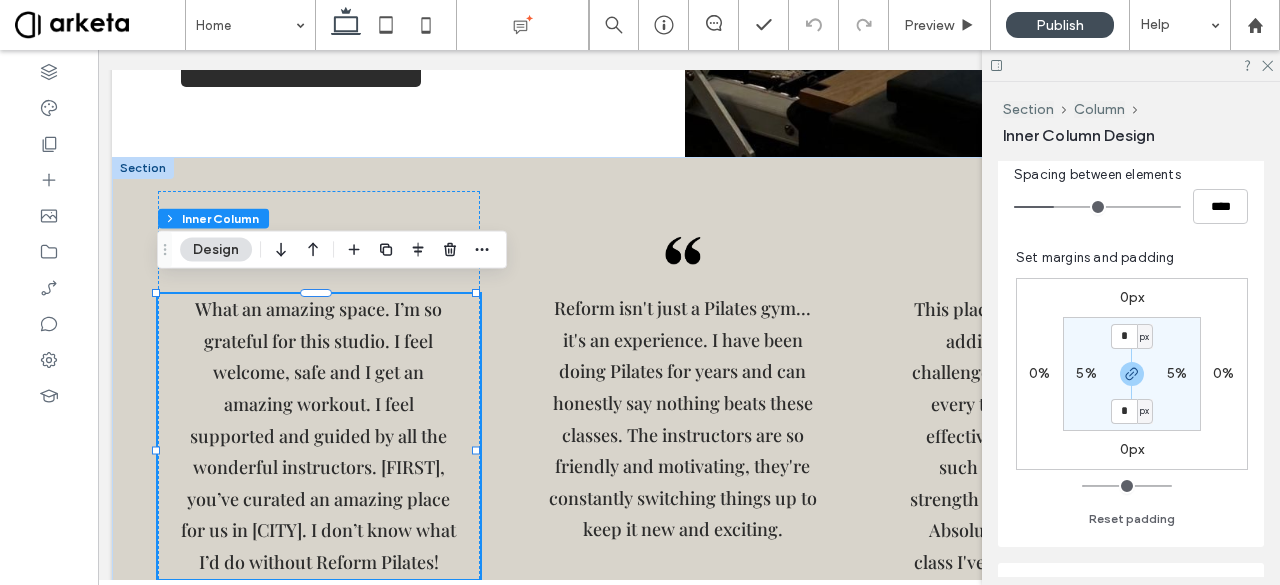scroll, scrollTop: 447, scrollLeft: 0, axis: vertical 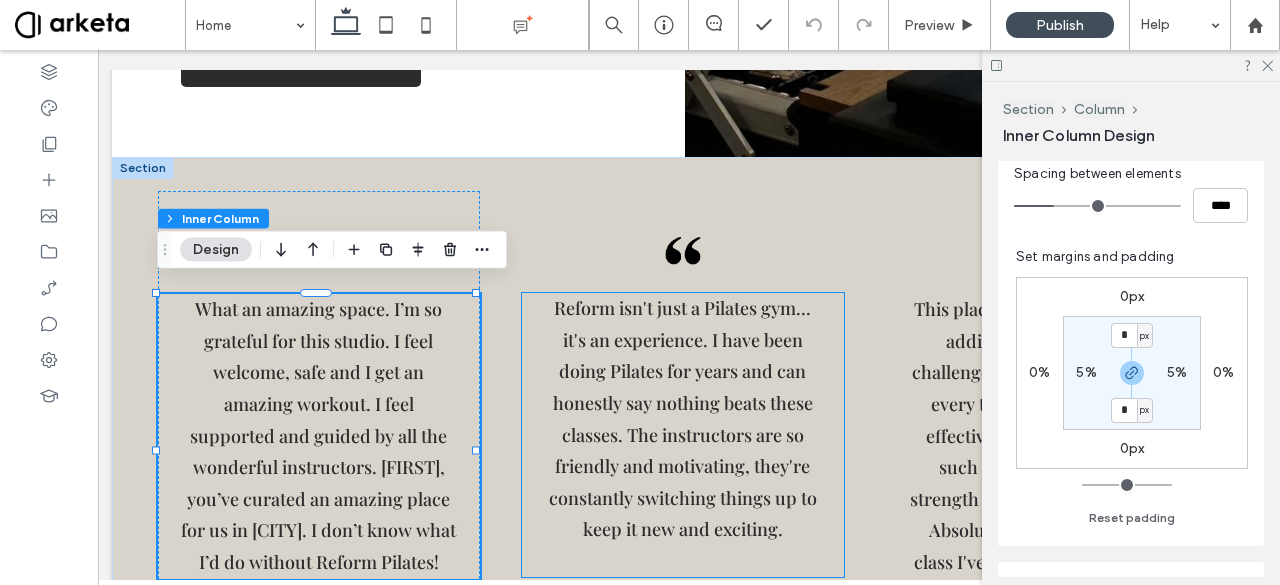click on "Reform isn't just a Pilates gym... it's an experience. I have been doing Pilates for years and can honestly say nothing beats these classes. The instructors are so friendly and motivating, they're constantly switching things up to keep it new and exciting." at bounding box center (683, 418) 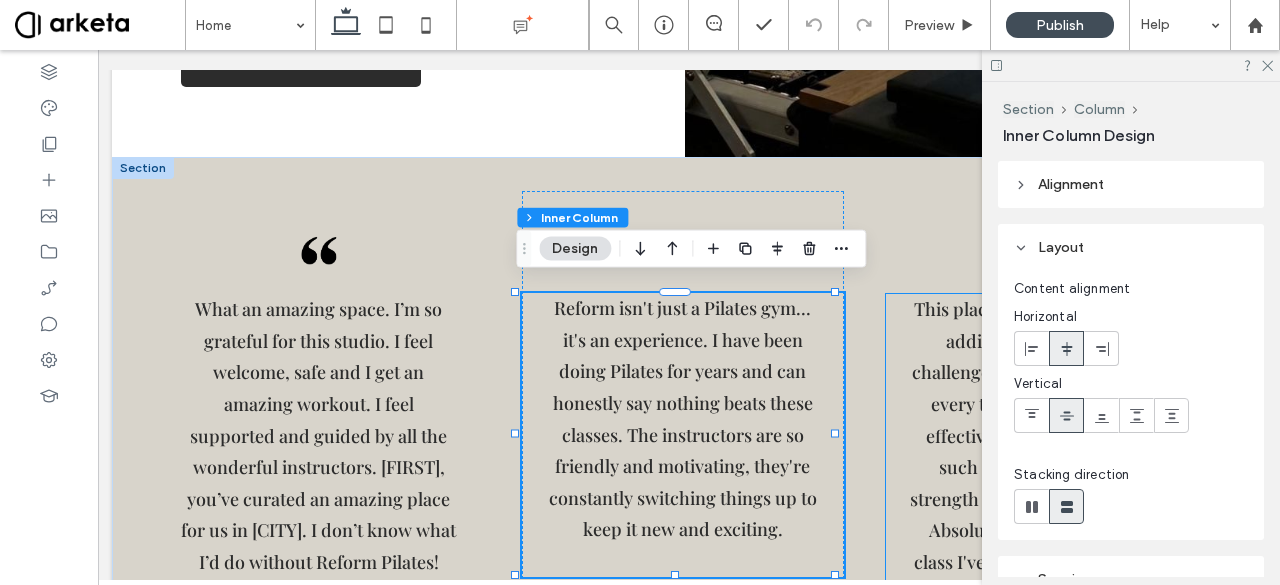 click on "This place is slowly becoming my addiction! The instructor challenges you and switches it up every time so you get a super effective workout! I've noticed such an improvement with strength and post-injury mobility. Absolutely my favorite Pilates class I've ever done and the place is so cute!" at bounding box center [1047, 452] 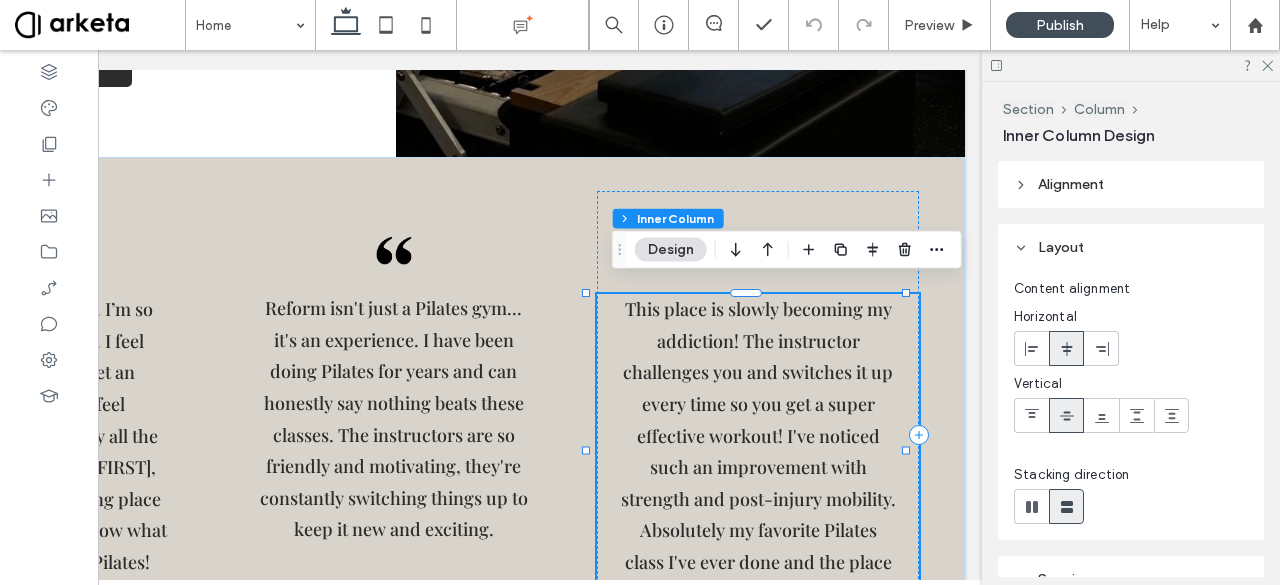 scroll, scrollTop: 0, scrollLeft: 230, axis: horizontal 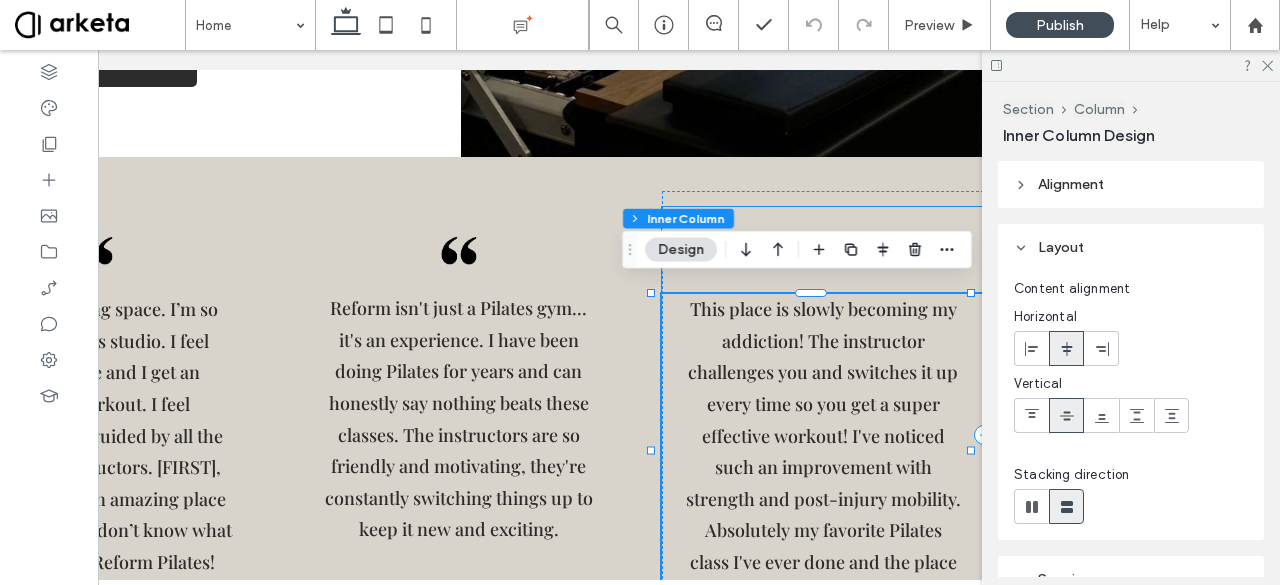 click at bounding box center (823, 250) 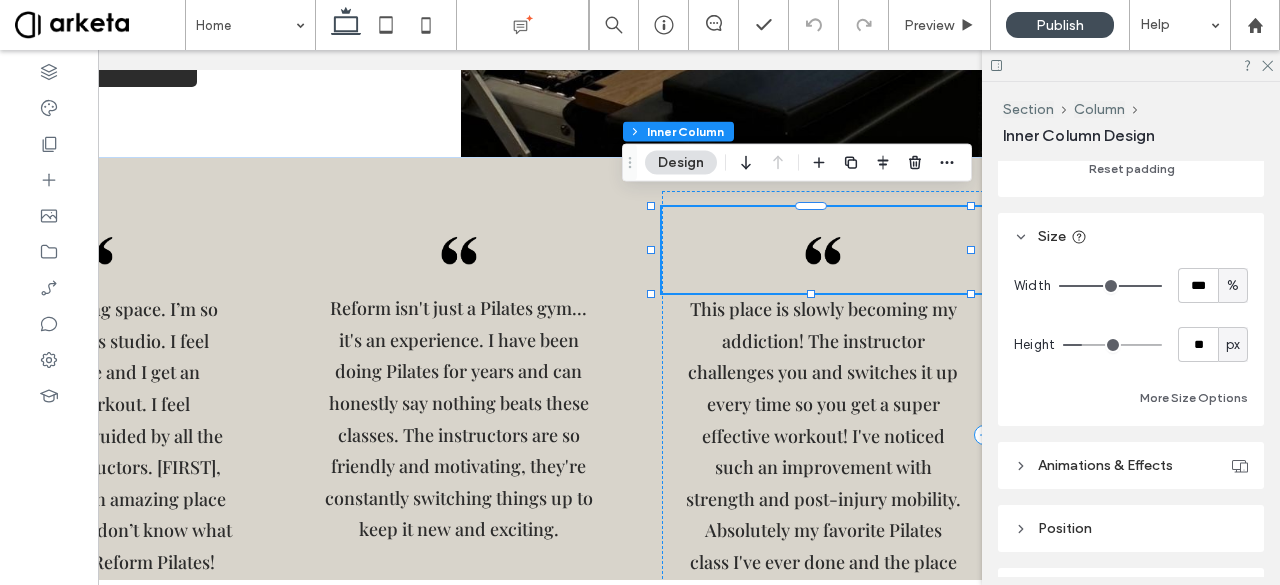 scroll, scrollTop: 826, scrollLeft: 0, axis: vertical 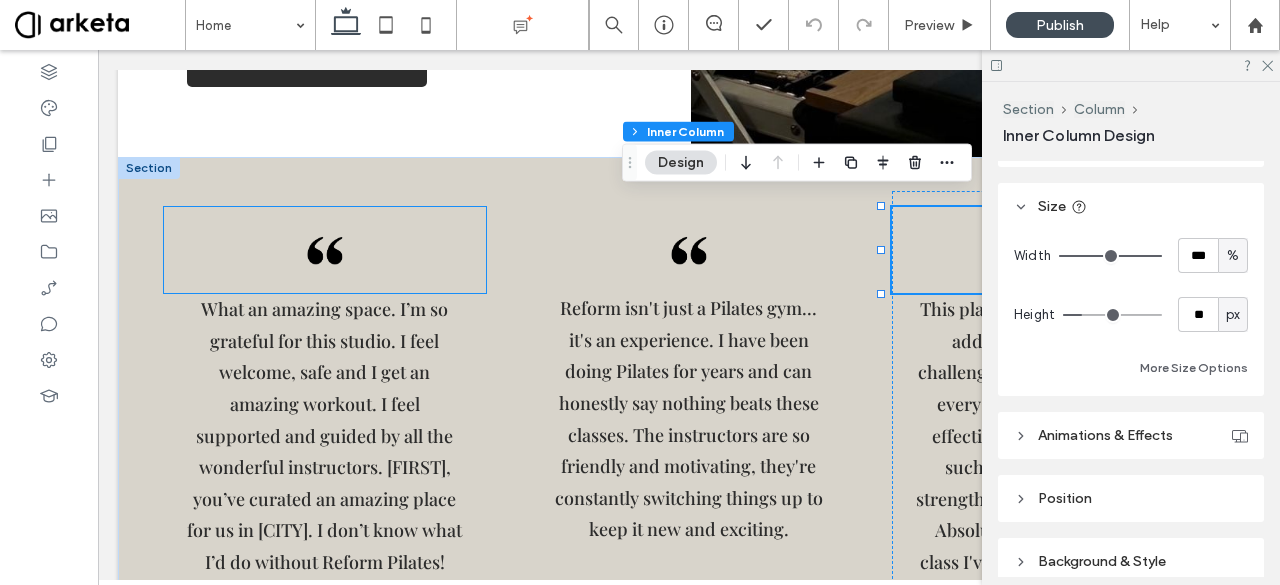 click at bounding box center (325, 250) 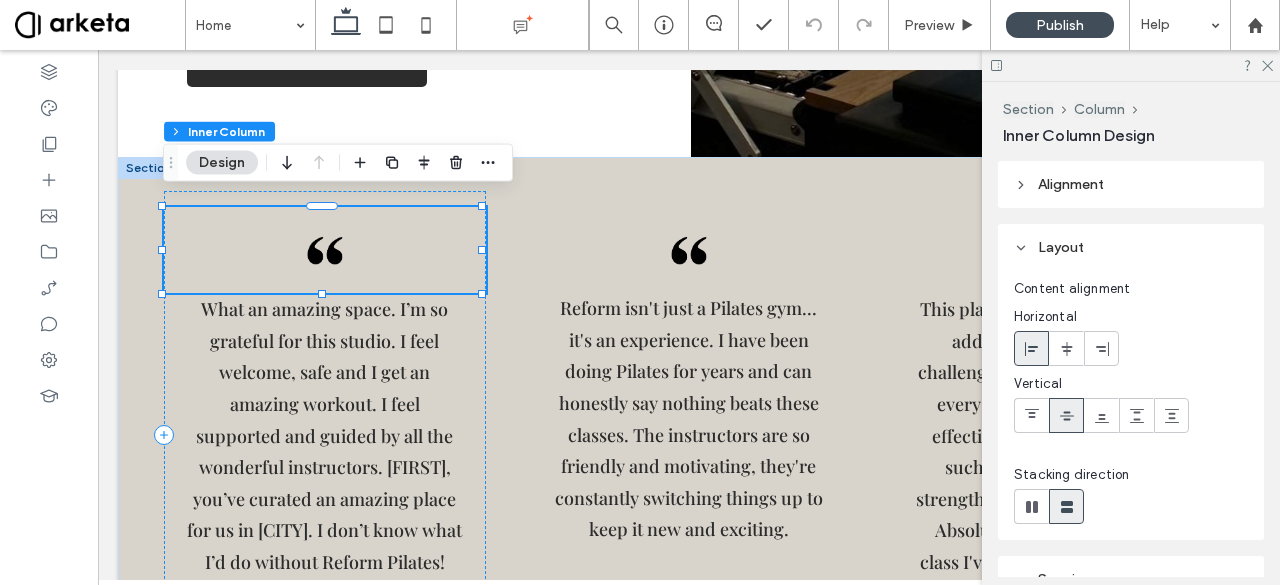 click at bounding box center (325, 250) 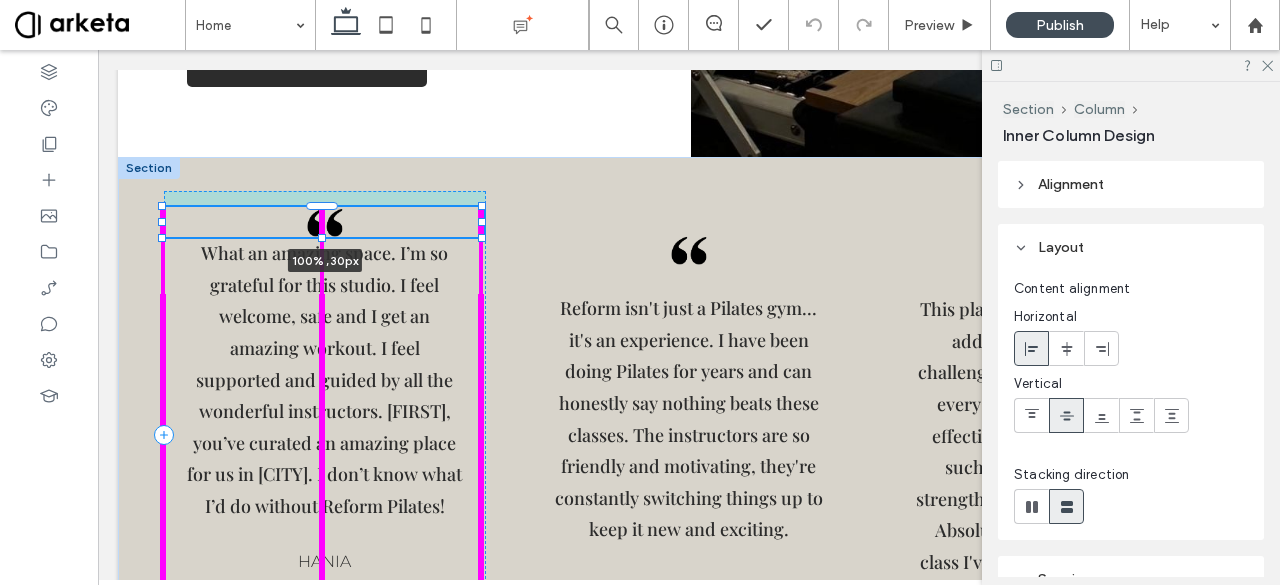 drag, startPoint x: 322, startPoint y: 283, endPoint x: 332, endPoint y: 213, distance: 70.71068 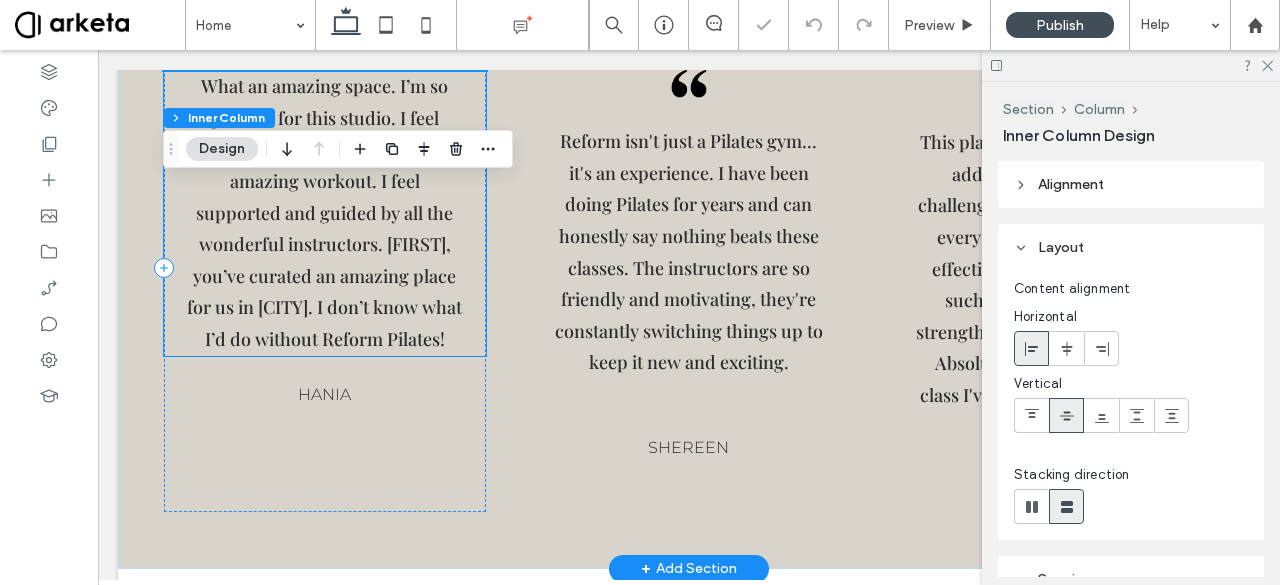 scroll, scrollTop: 3560, scrollLeft: 0, axis: vertical 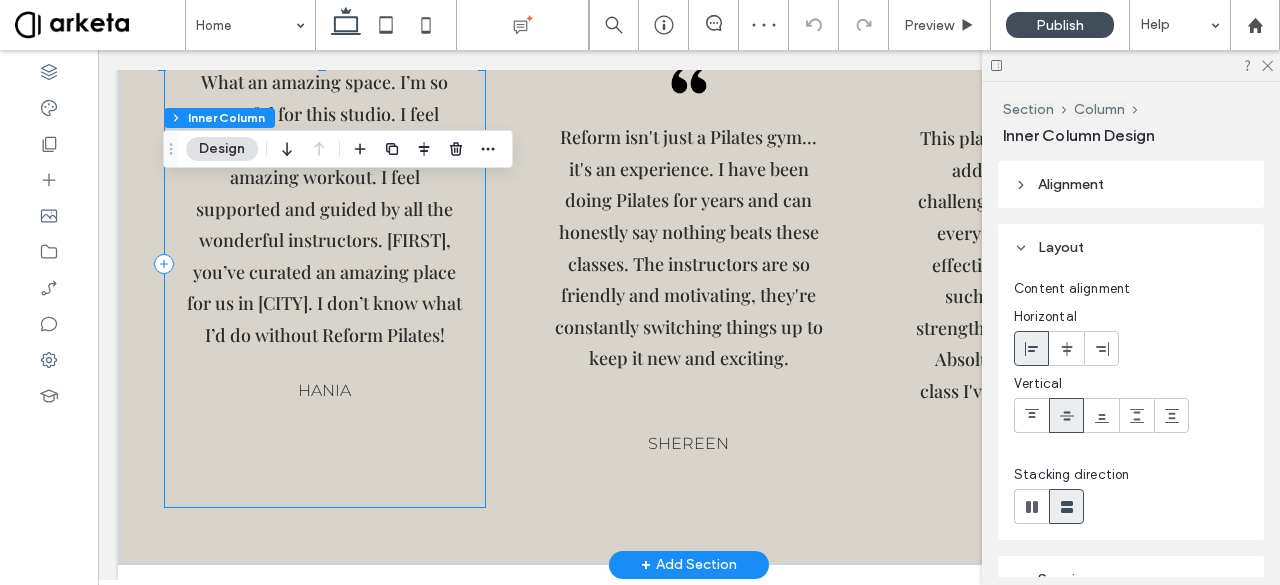 click on "100% , 30px
What an amazing space. I’m so grateful for this studio. I feel welcome, safe and I get an amazing workout. I feel supported and guided by all the wonderful instructors. [FIRST], you’ve curated an amazing place for us in [CITY]. I don’t know what I’d do without Reform Pilates!
[FIRST]" at bounding box center [325, 264] 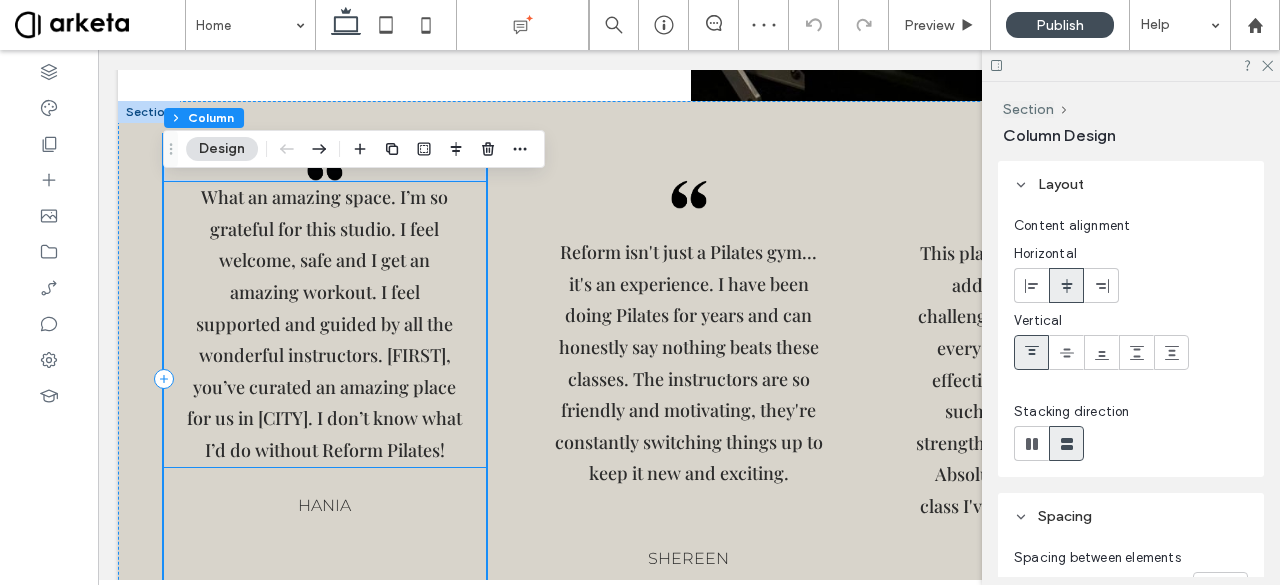 scroll, scrollTop: 3442, scrollLeft: 0, axis: vertical 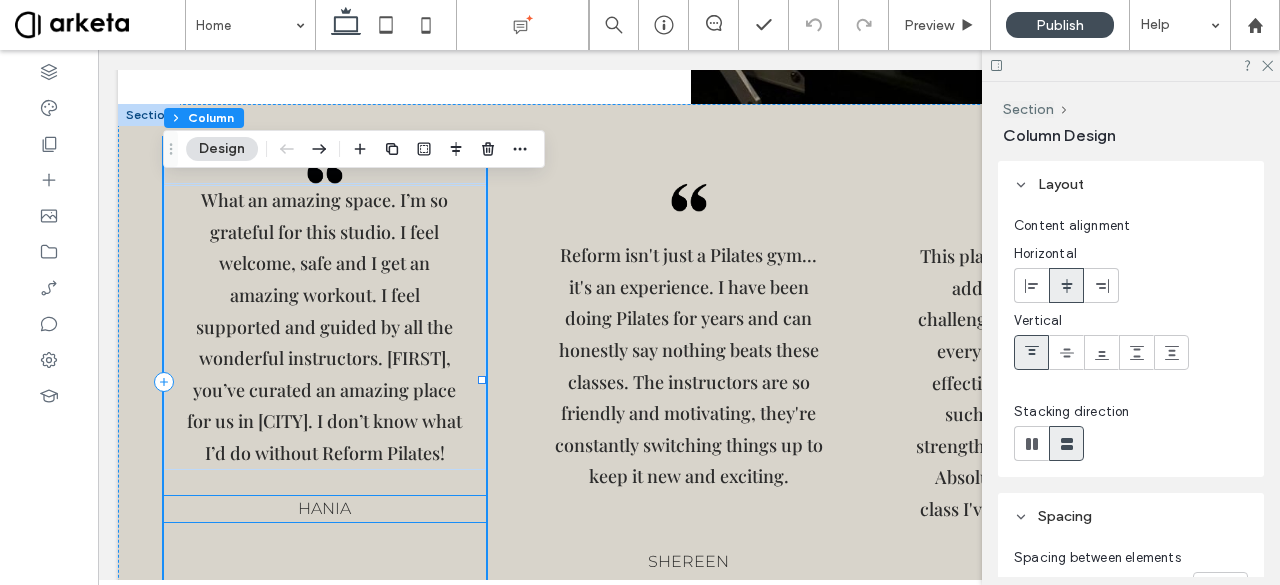 click on "Hania" at bounding box center (325, 509) 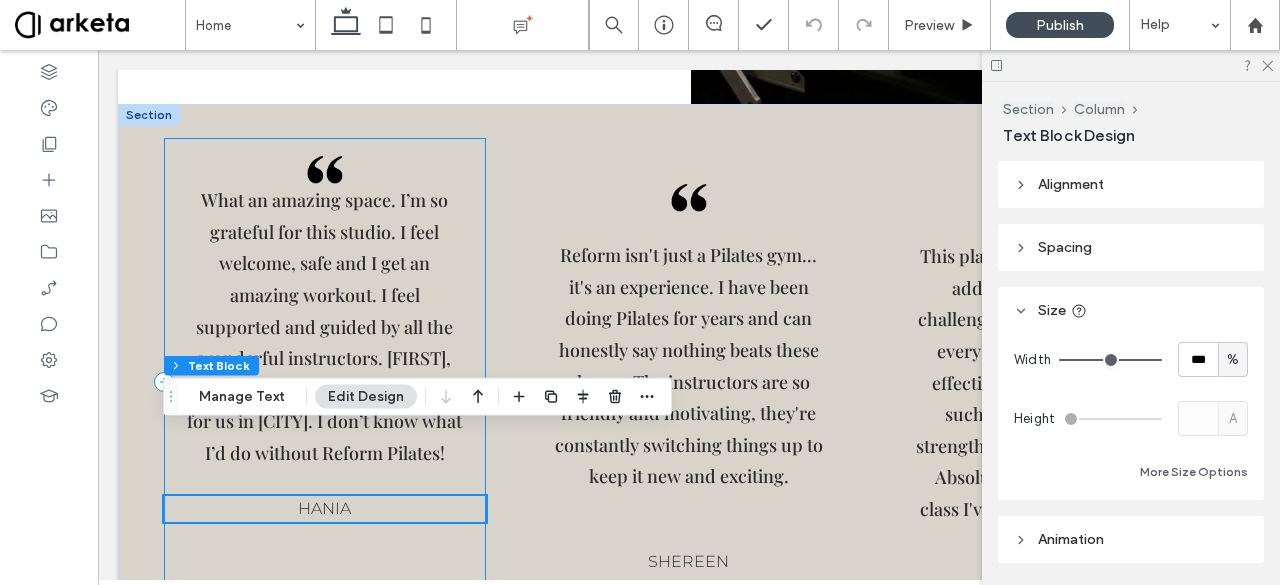 scroll, scrollTop: 3573, scrollLeft: 0, axis: vertical 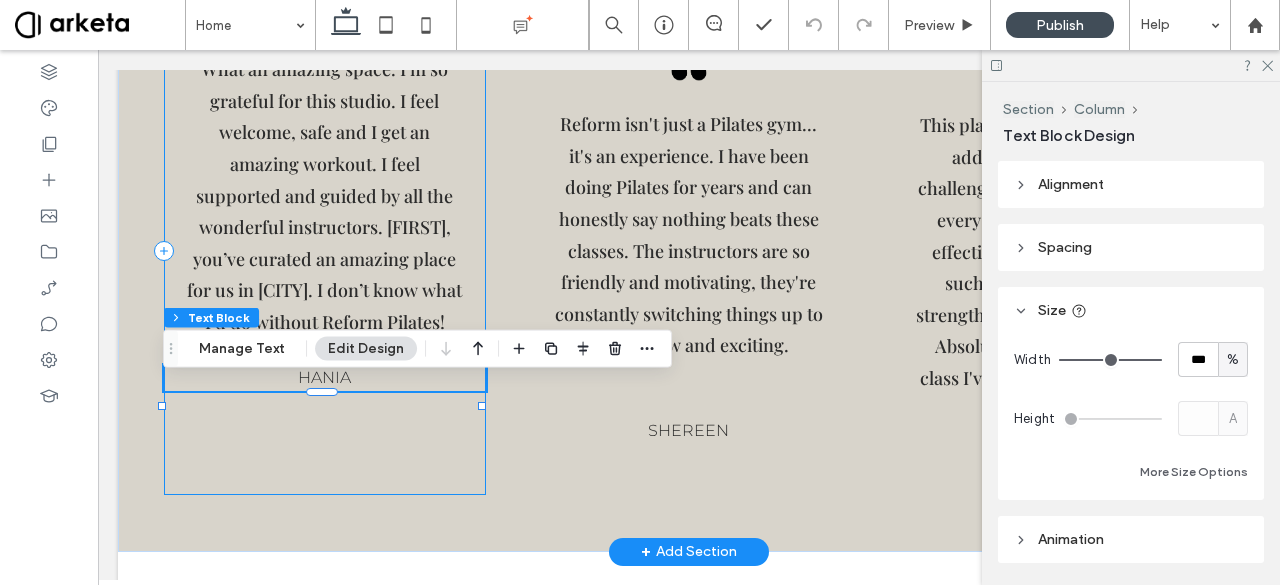 click on "What an amazing space. I’m so grateful for this studio. I feel welcome, safe and I get an amazing workout. I feel supported and guided by all the wonderful instructors. [FIRST], you’ve curated an amazing place for us in [CITY]. I don’t know what I’d do without Reform Pilates!
[FIRST]" at bounding box center [325, 251] 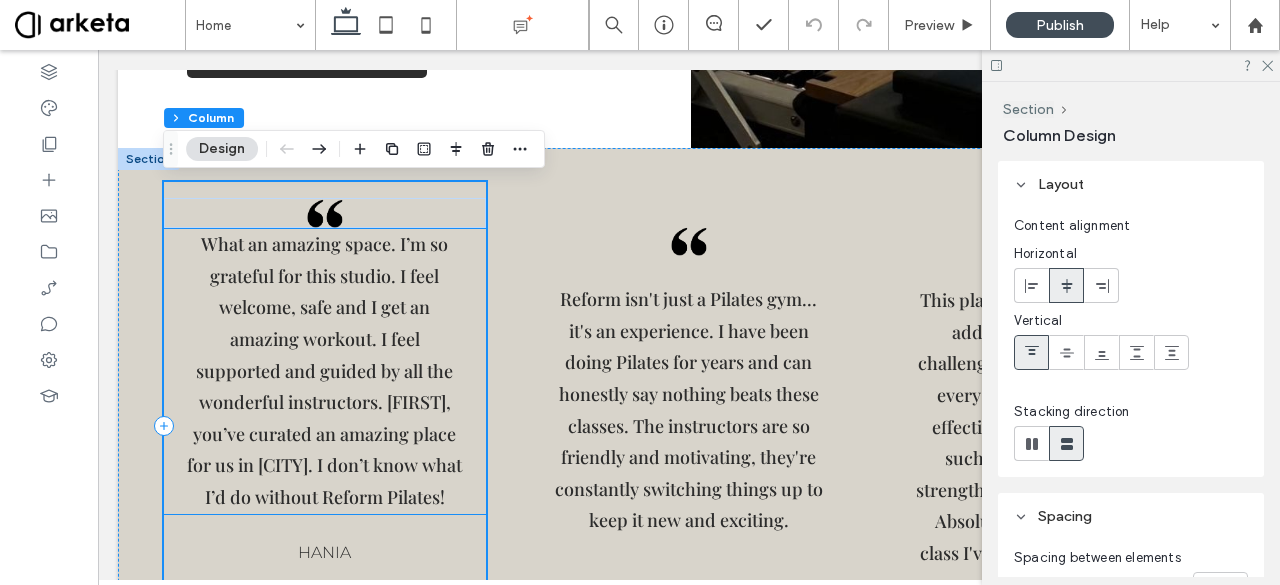 scroll, scrollTop: 3397, scrollLeft: 0, axis: vertical 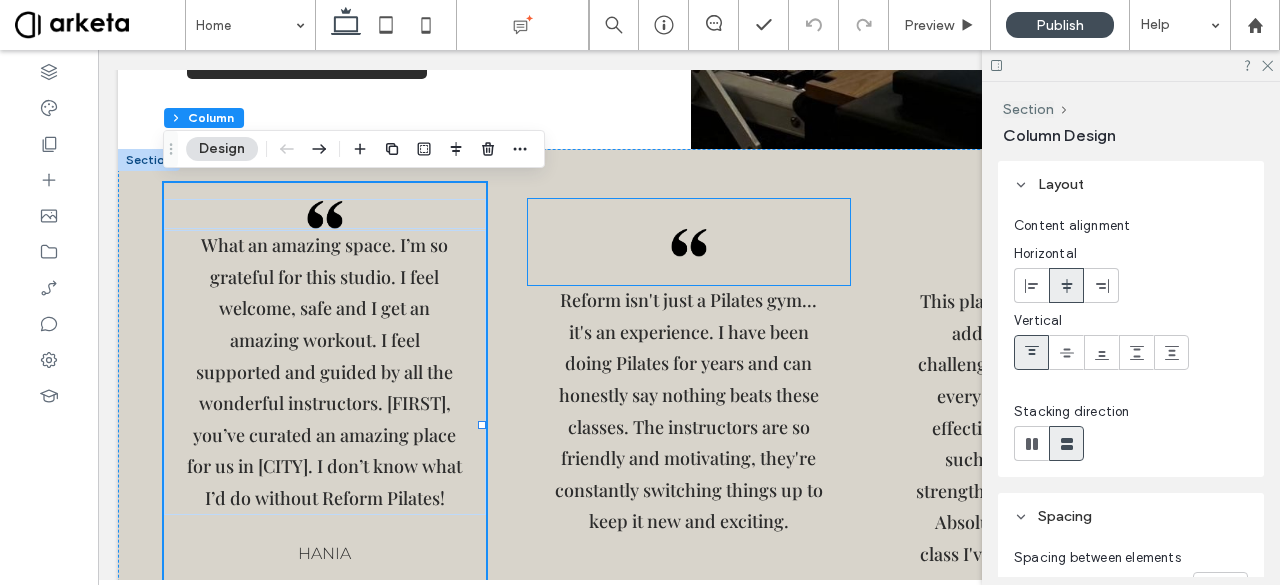 click at bounding box center (689, 242) 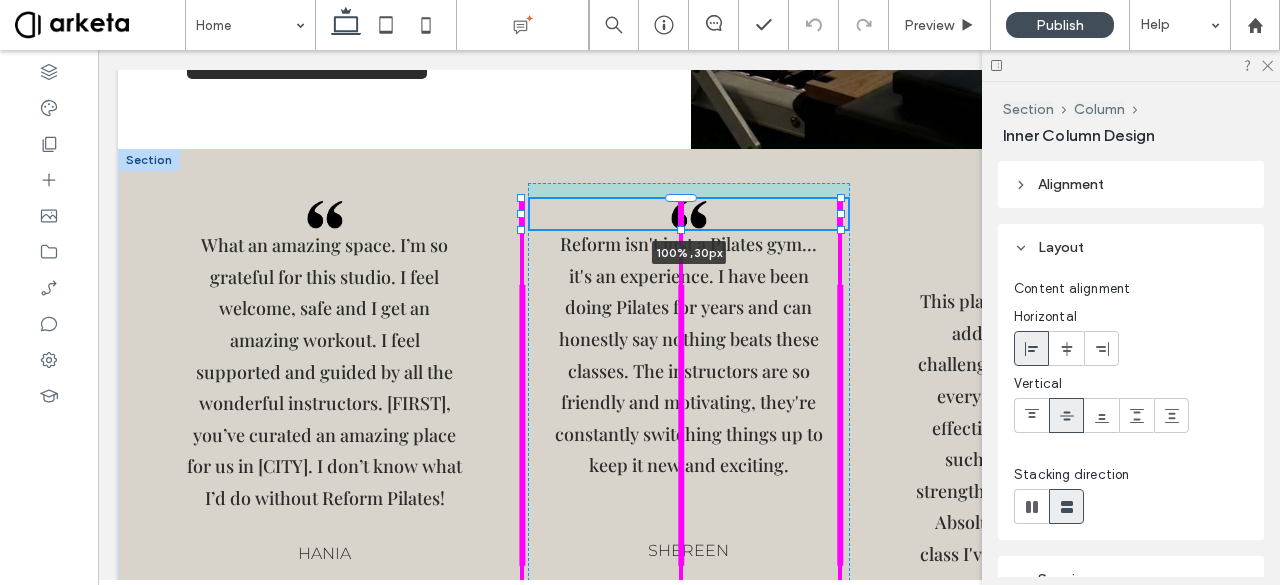 drag, startPoint x: 680, startPoint y: 275, endPoint x: 697, endPoint y: 199, distance: 77.87811 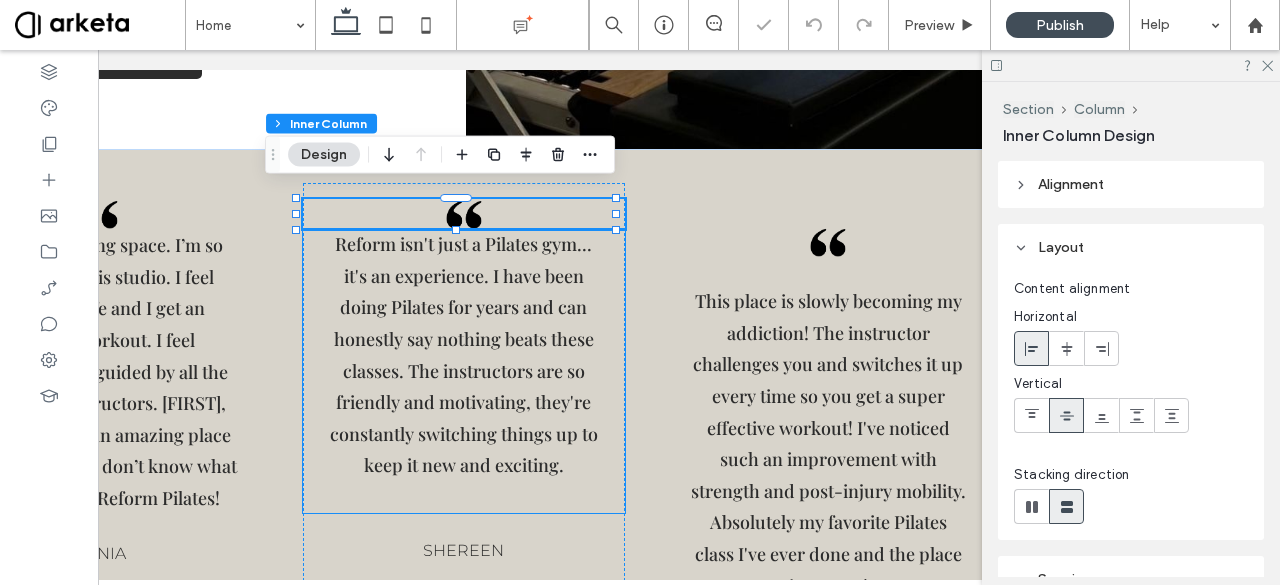 scroll, scrollTop: 0, scrollLeft: 273, axis: horizontal 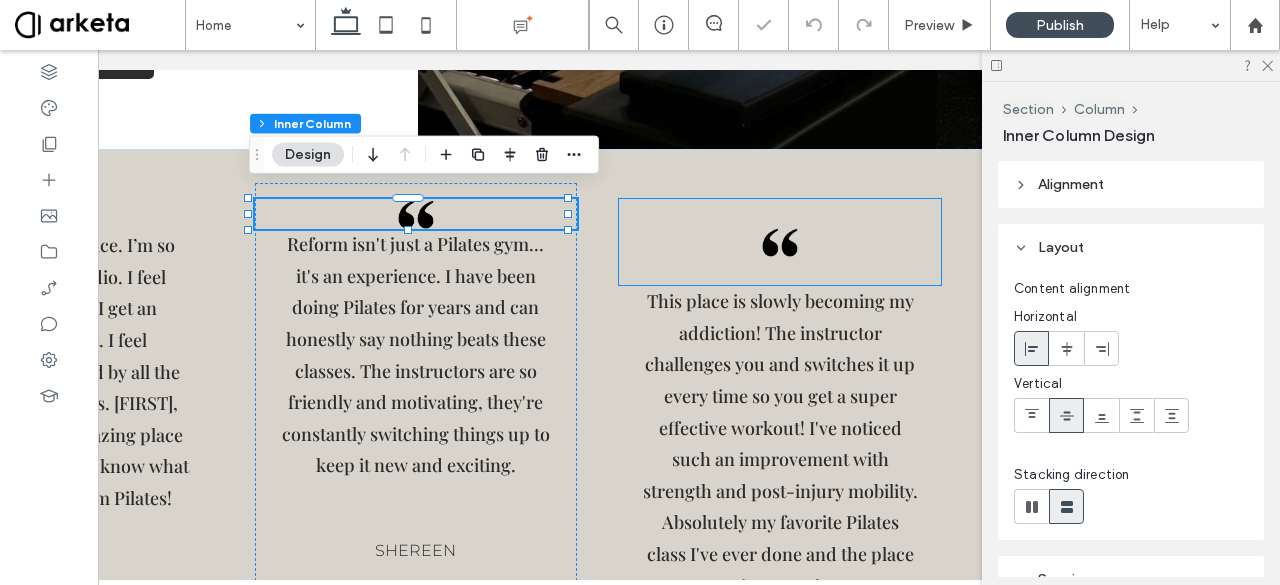 click at bounding box center [780, 242] 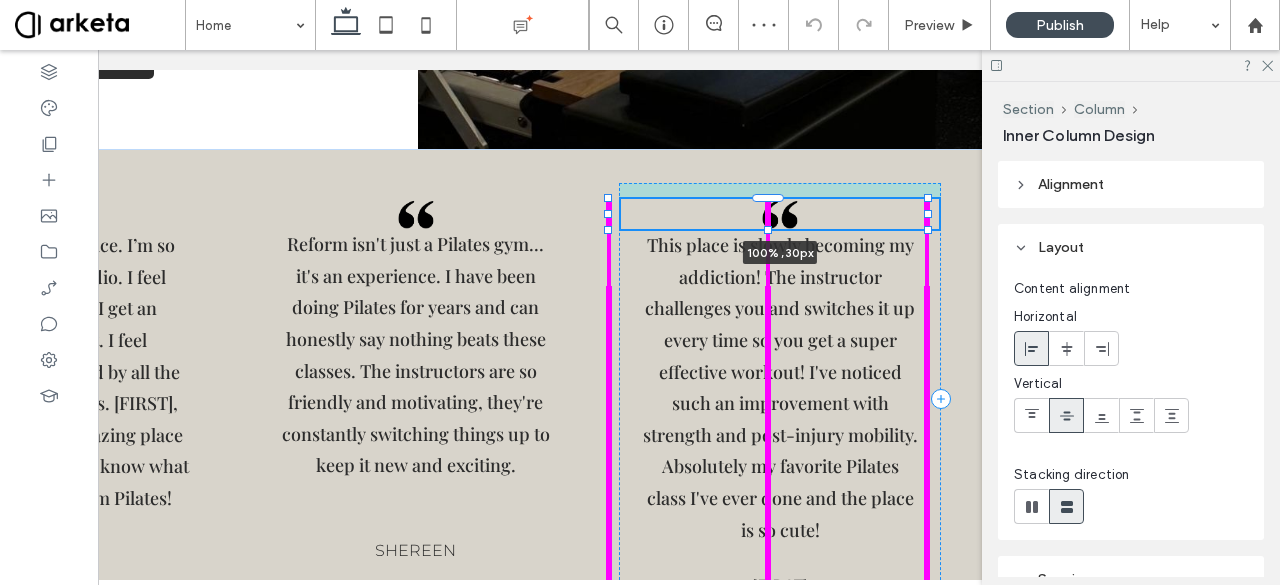 drag, startPoint x: 765, startPoint y: 275, endPoint x: 775, endPoint y: 173, distance: 102.48902 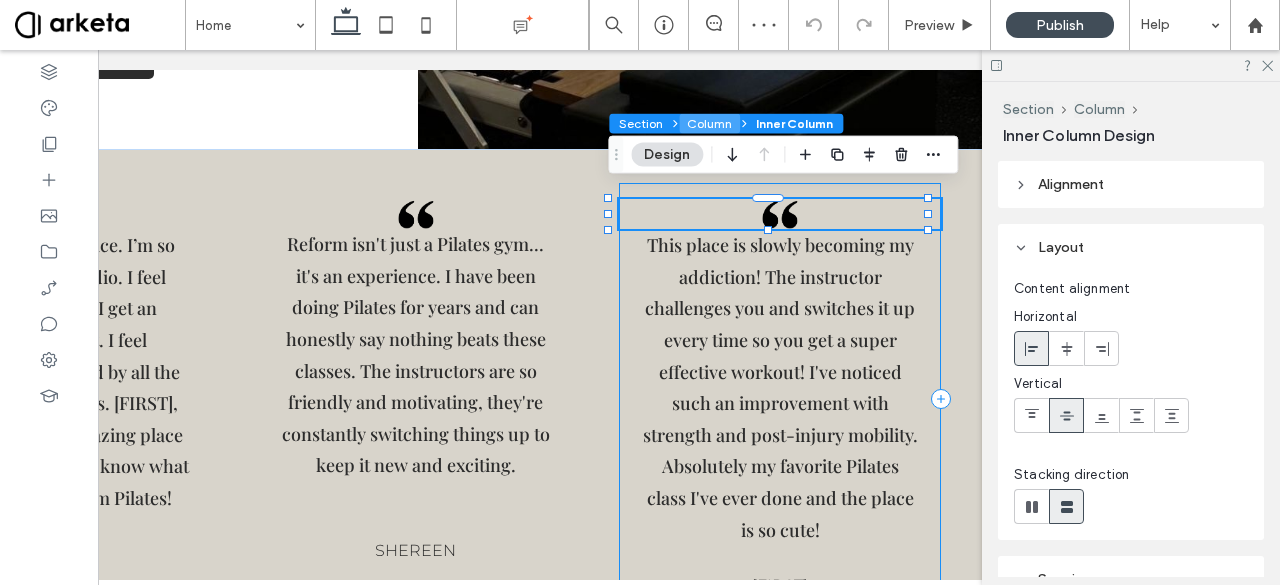 click on "Column" at bounding box center (709, 124) 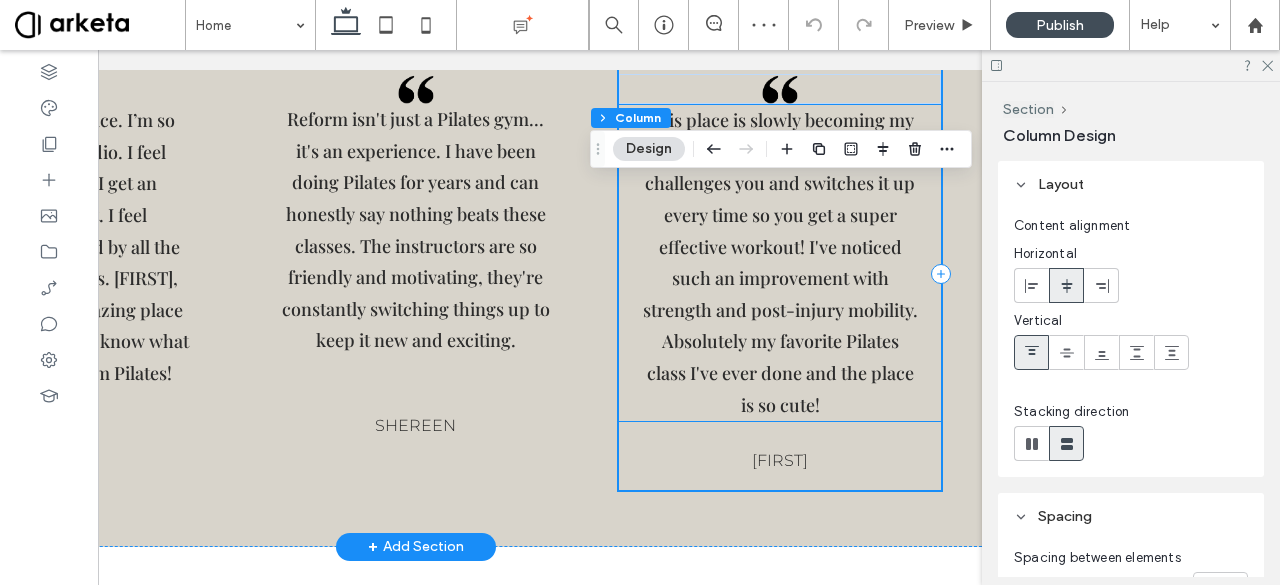 scroll, scrollTop: 3523, scrollLeft: 0, axis: vertical 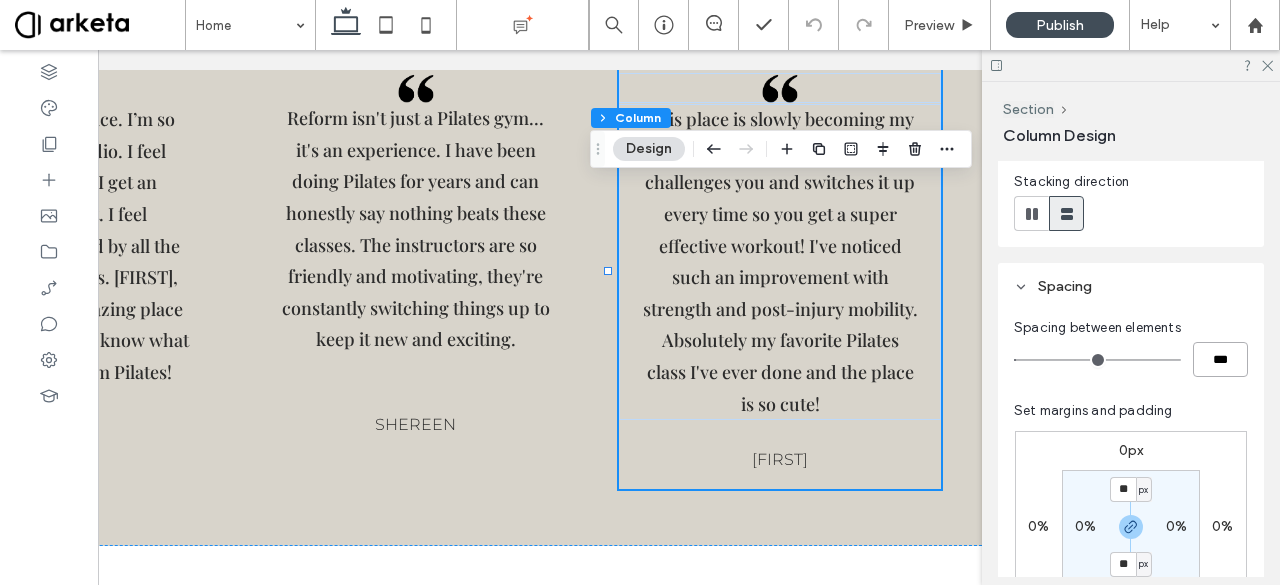 click on "***" at bounding box center (1220, 359) 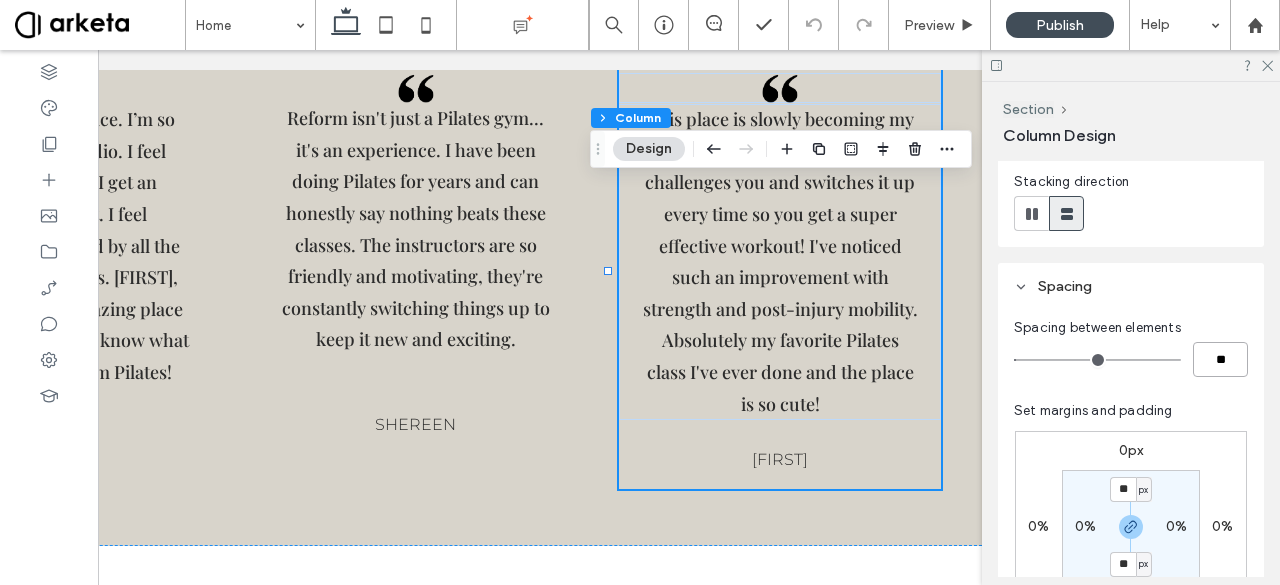 type on "**" 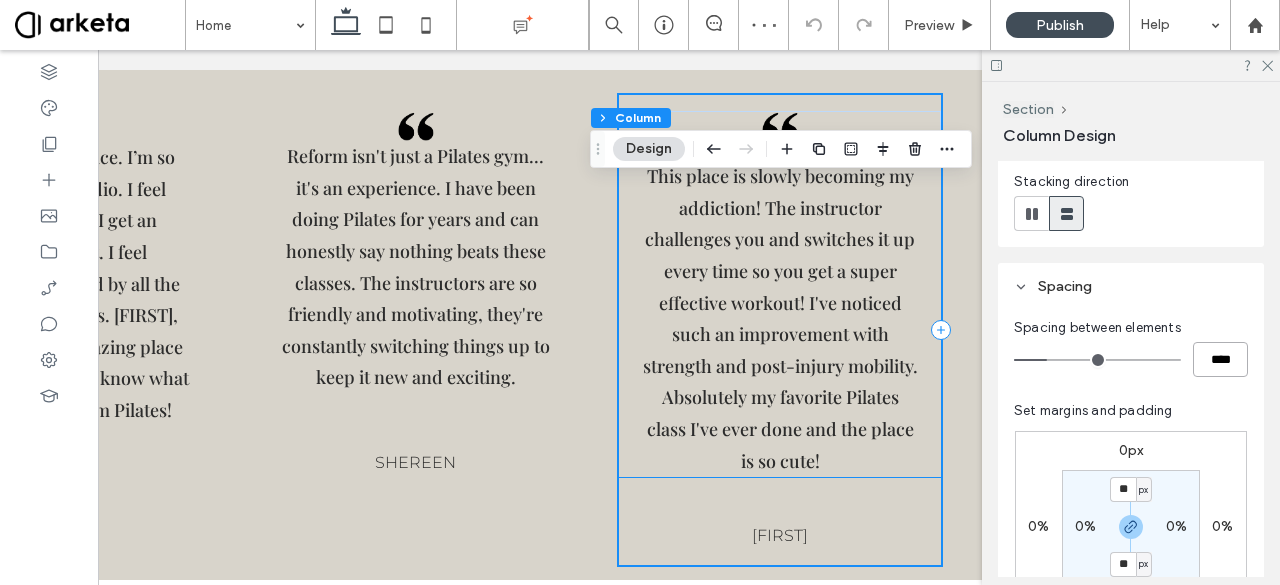 scroll, scrollTop: 3487, scrollLeft: 0, axis: vertical 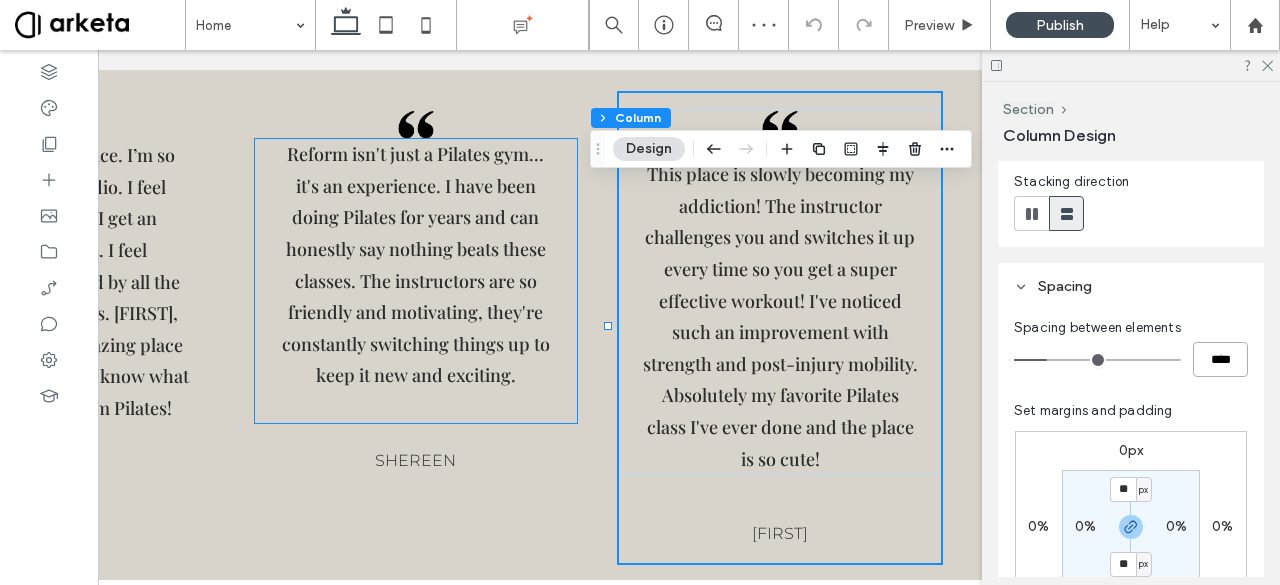 click on "Reform isn't just a Pilates gym... it's an experience. I have been doing Pilates for years and can honestly say nothing beats these classes. The instructors are so friendly and motivating, they're constantly switching things up to keep it new and exciting." at bounding box center (415, 265) 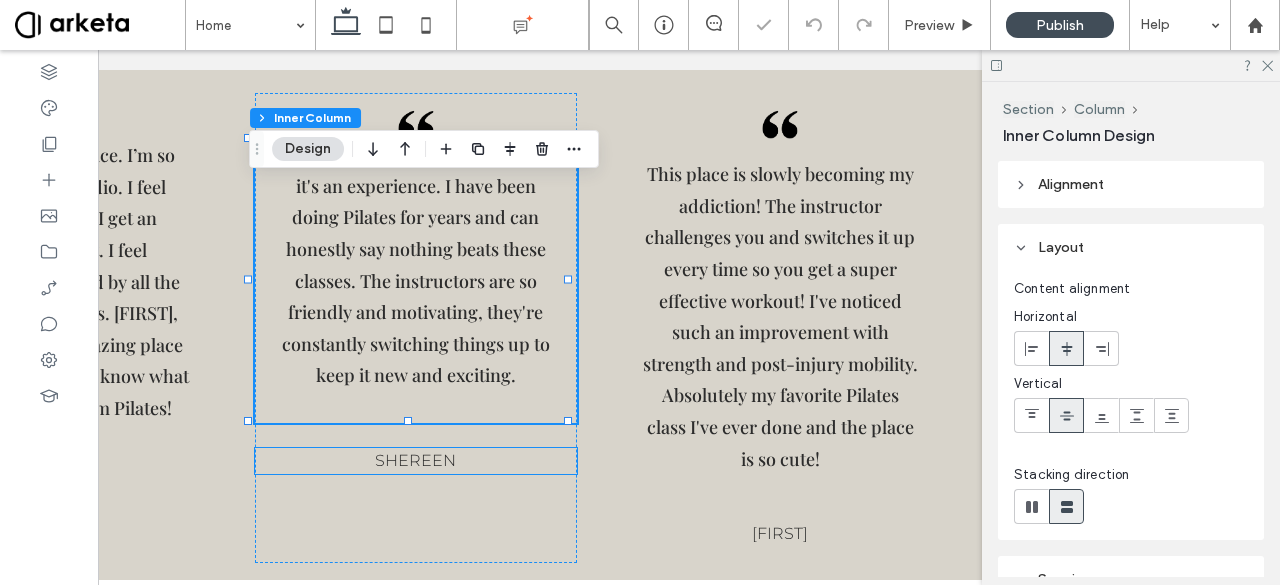 click on "Shereen" at bounding box center [416, 461] 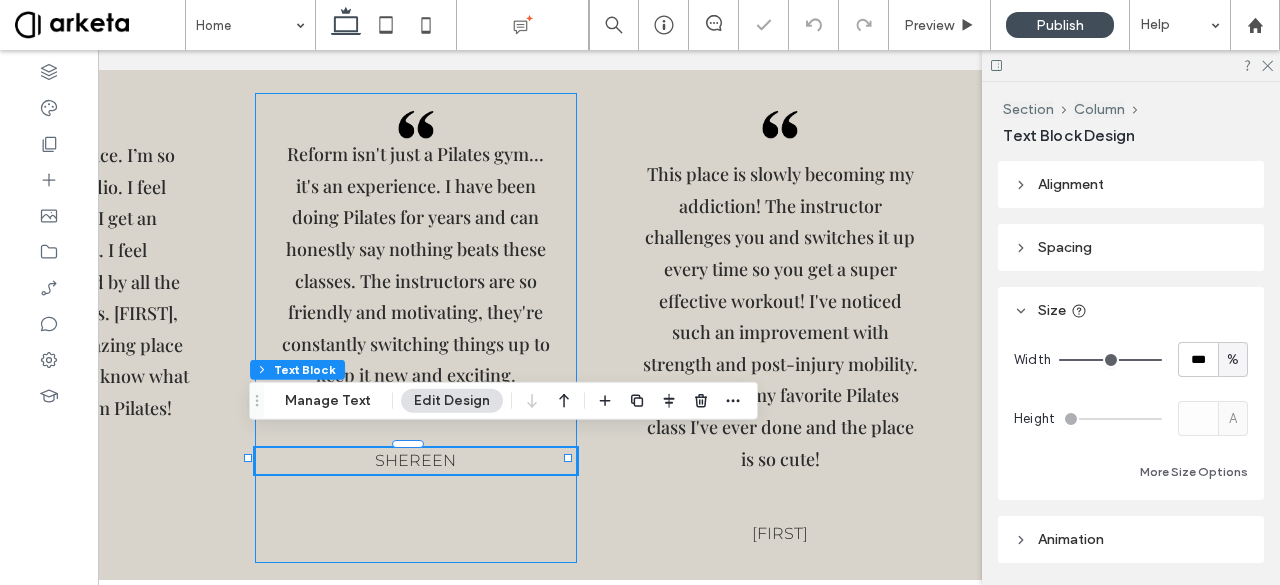 click on "Reform isn't just a Pilates gym... it's an experience. I have been doing Pilates for years and can honestly say nothing beats these classes. The instructors are so friendly and motivating, they're constantly switching things up to keep it new and exciting.
[FIRST]" at bounding box center (416, 328) 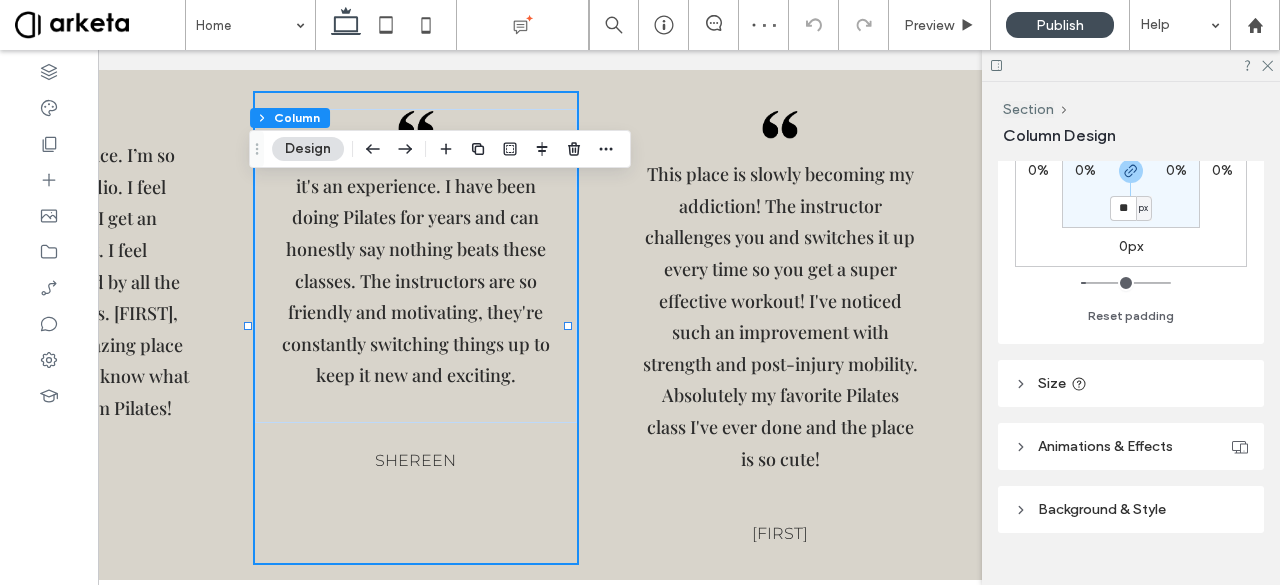 scroll, scrollTop: 587, scrollLeft: 0, axis: vertical 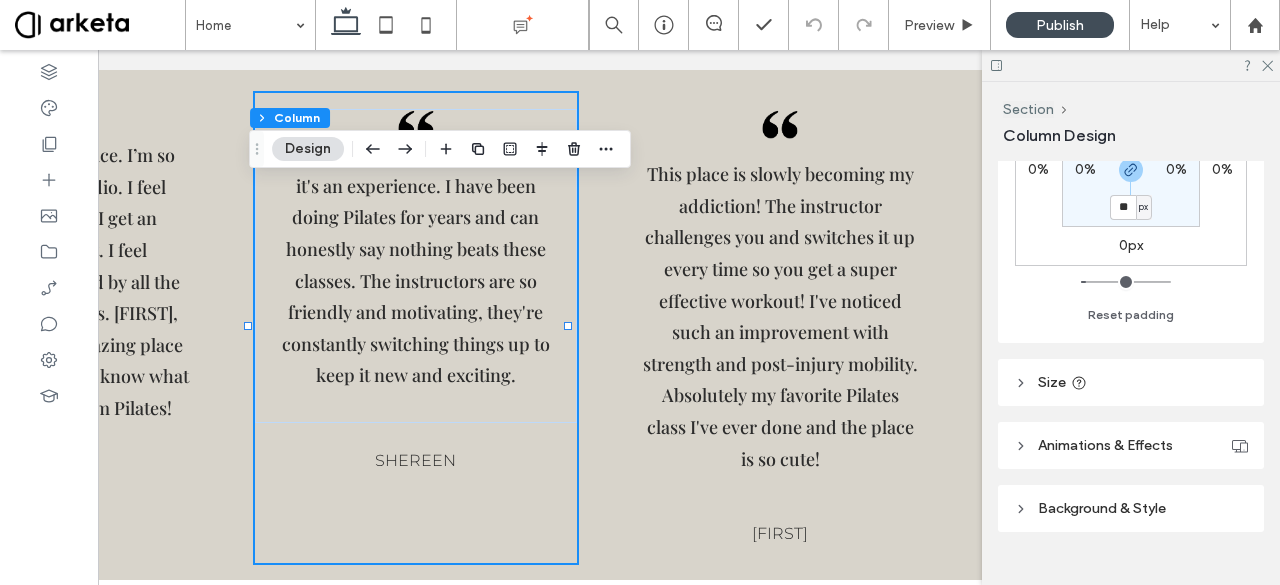 click on "Size" at bounding box center [1131, 382] 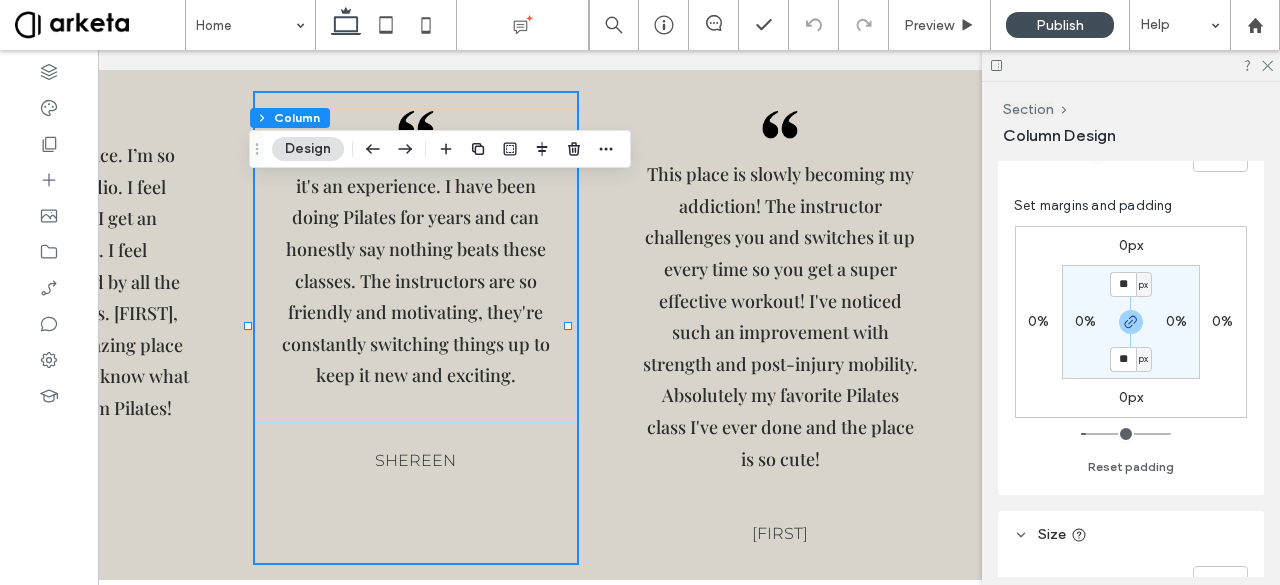 click on "** px 0% ** px 0%" at bounding box center (1131, 322) 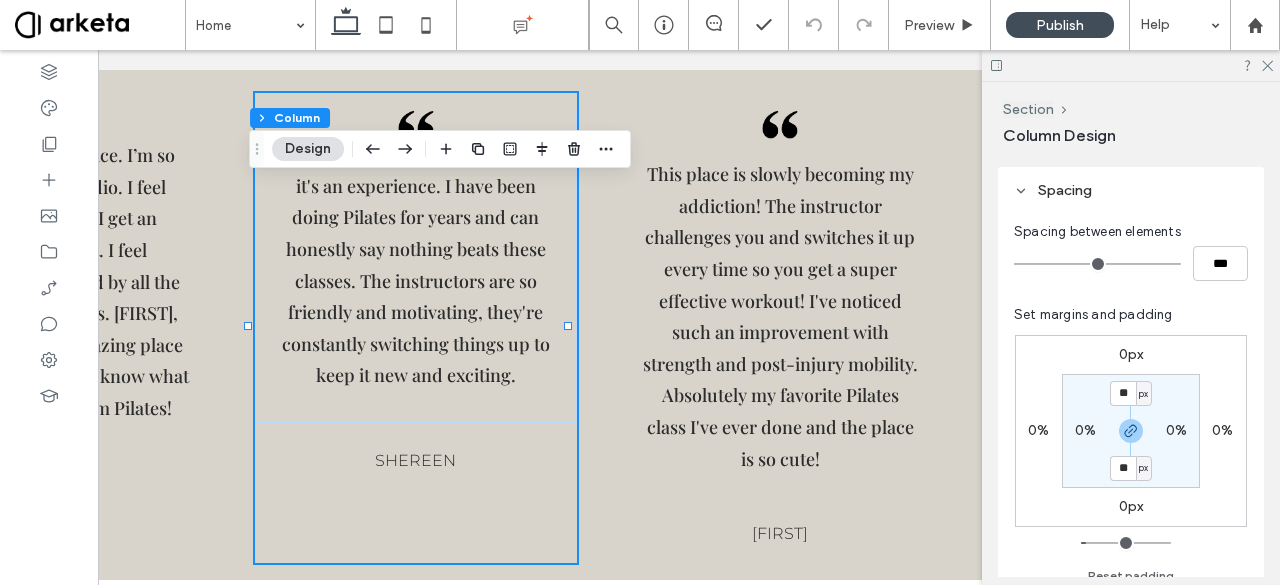 scroll, scrollTop: 321, scrollLeft: 0, axis: vertical 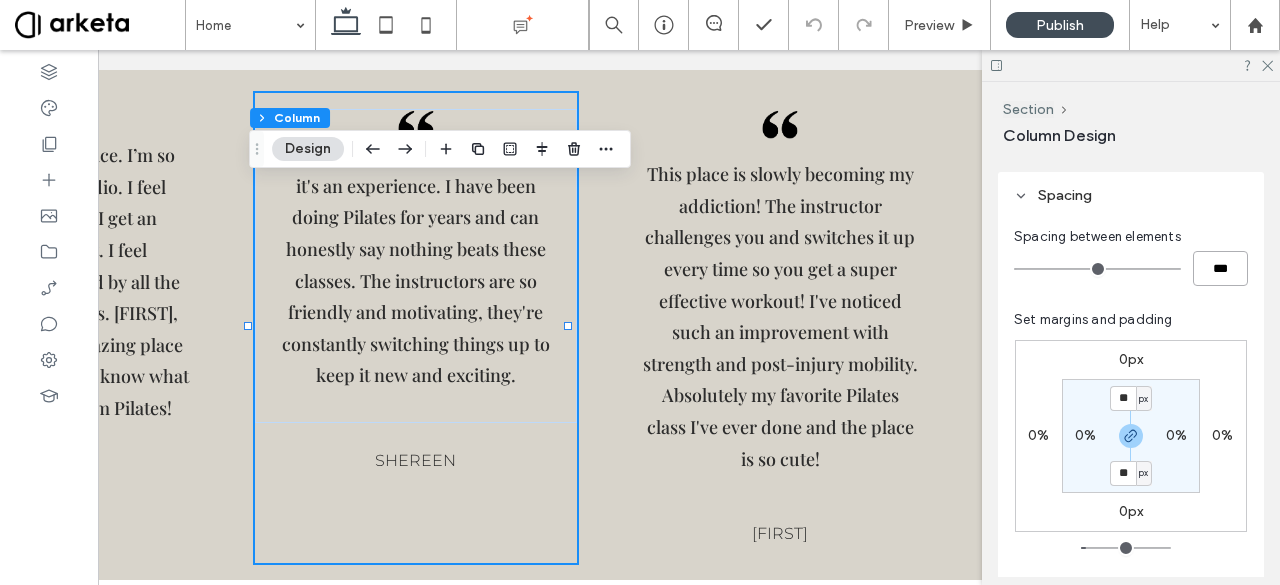 click on "***" at bounding box center (1220, 268) 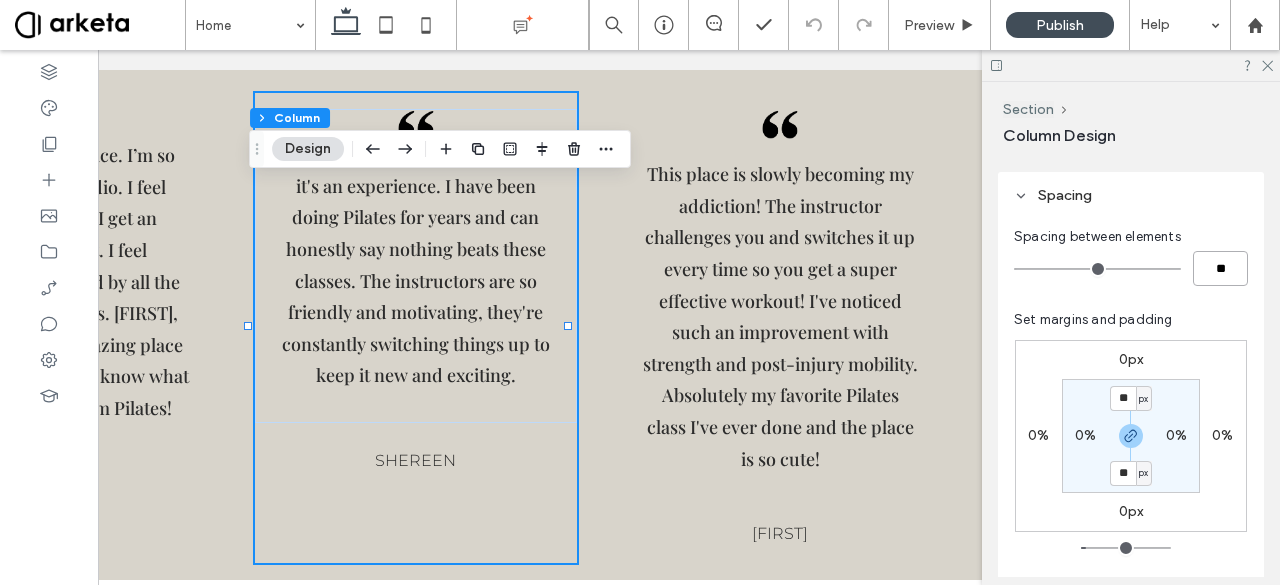 type on "**" 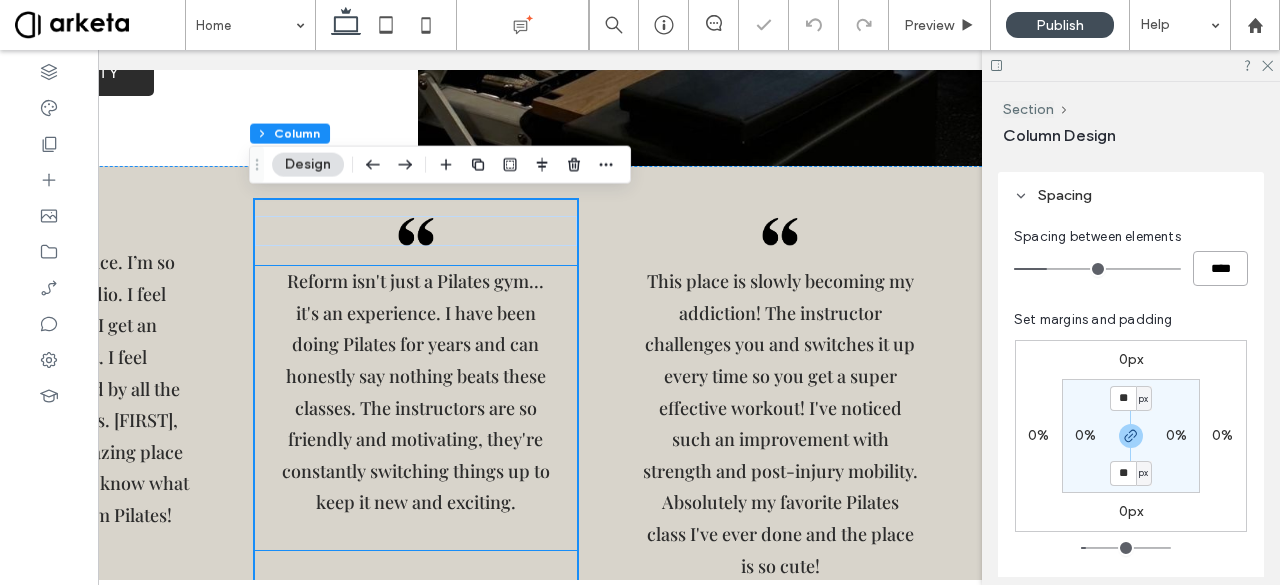 scroll, scrollTop: 3371, scrollLeft: 0, axis: vertical 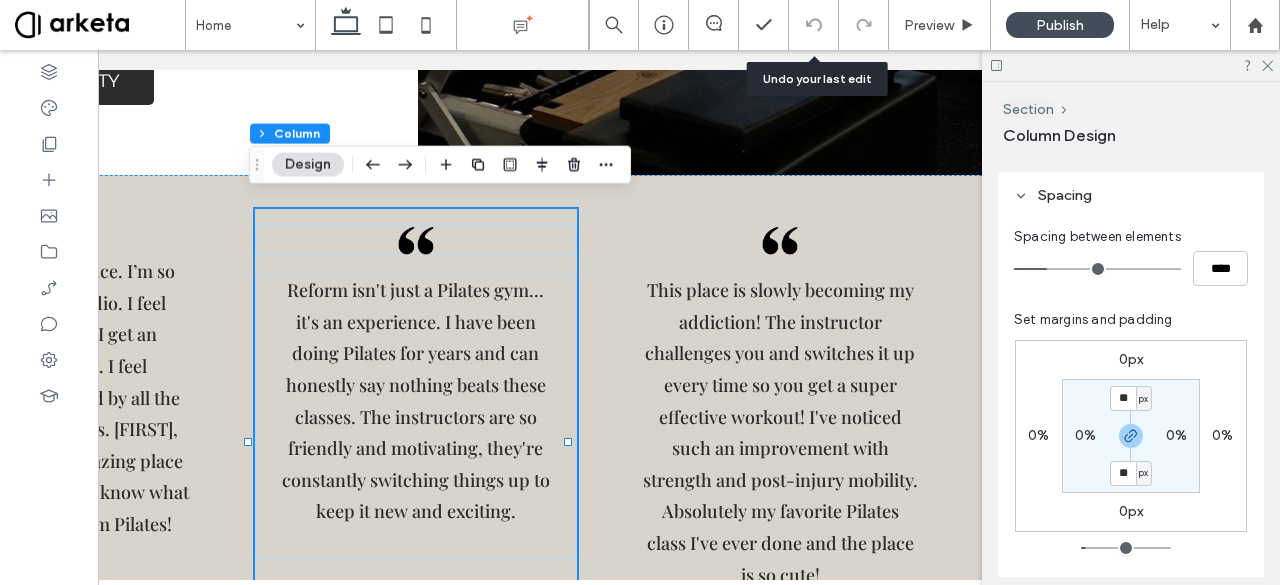 click at bounding box center [813, 25] 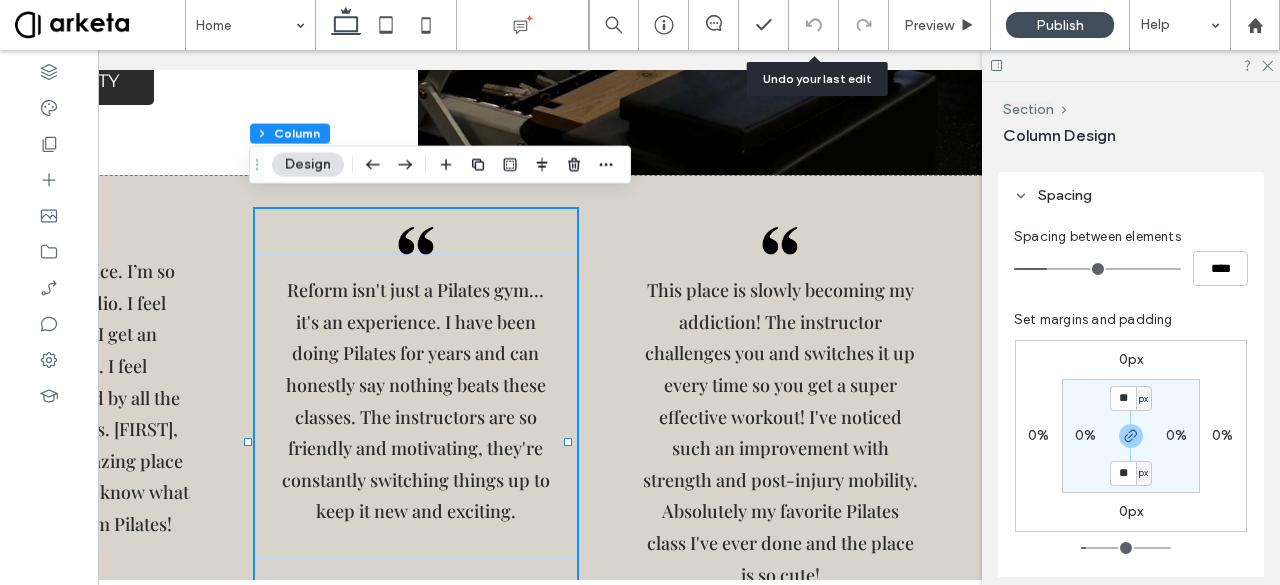click 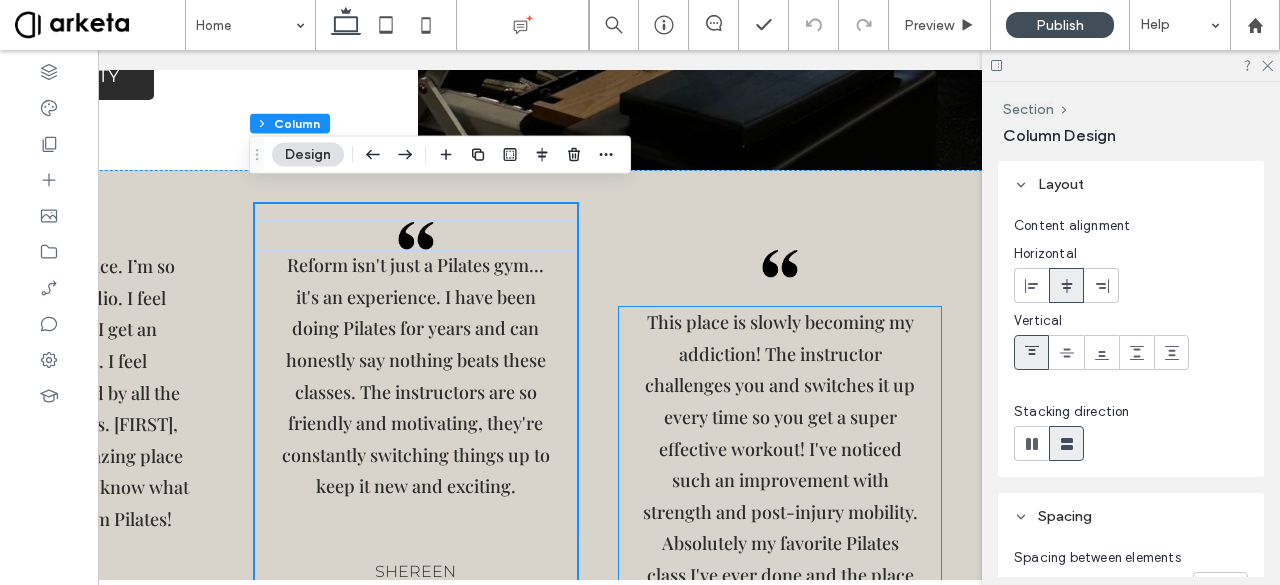 scroll, scrollTop: 3374, scrollLeft: 0, axis: vertical 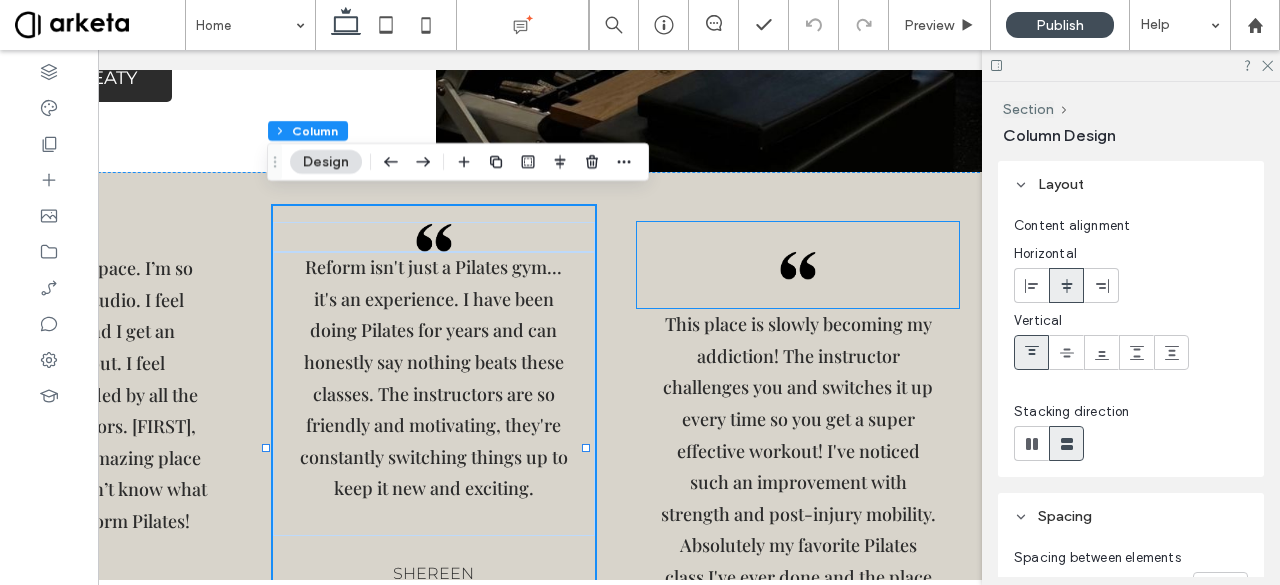 click at bounding box center [798, 265] 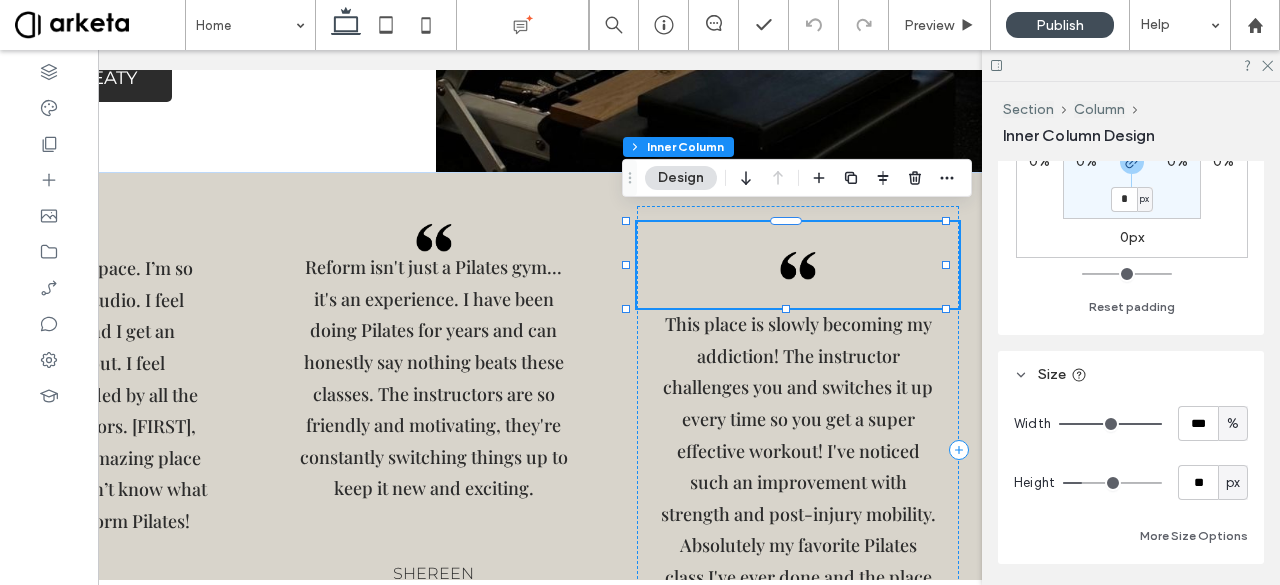 scroll, scrollTop: 663, scrollLeft: 0, axis: vertical 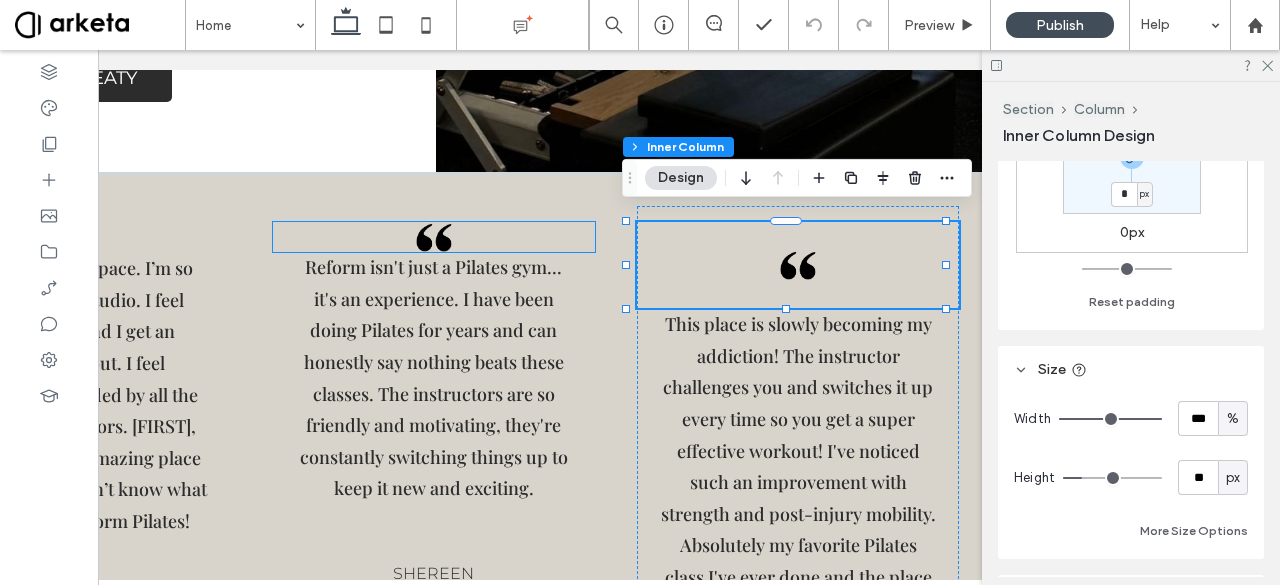 click at bounding box center [434, 237] 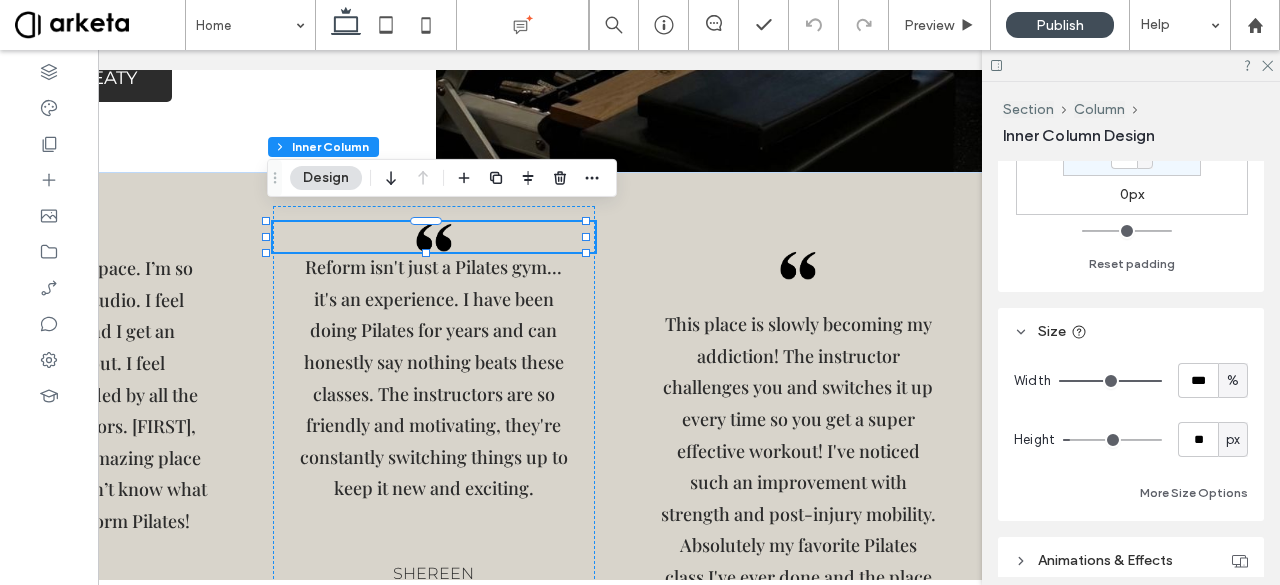 scroll, scrollTop: 702, scrollLeft: 0, axis: vertical 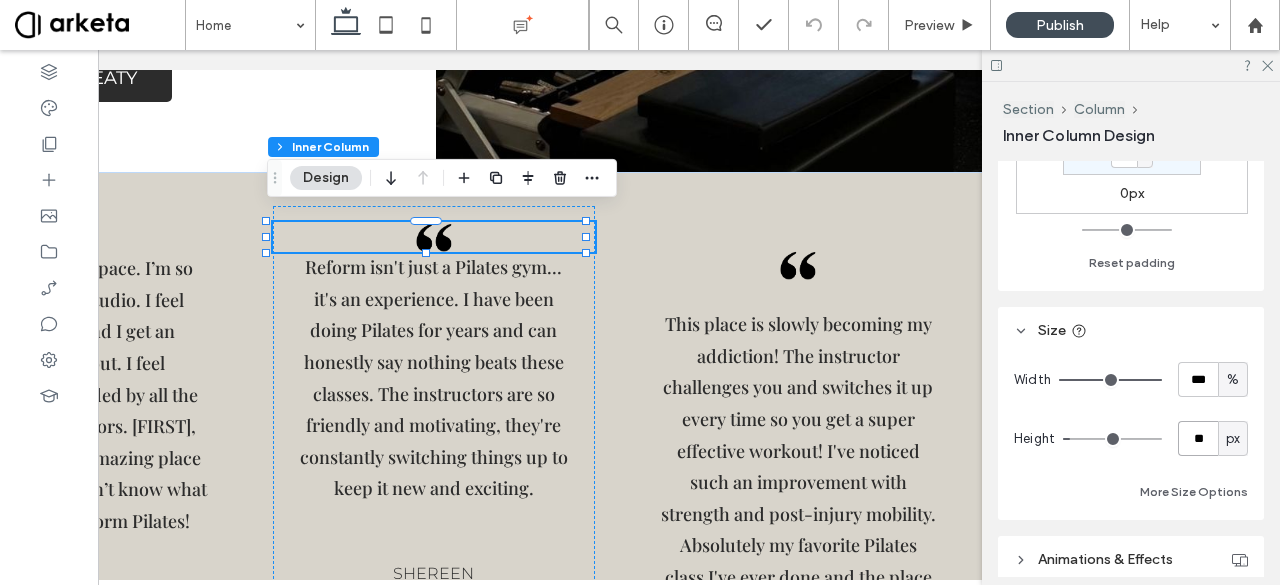 click on "**" at bounding box center [1198, 438] 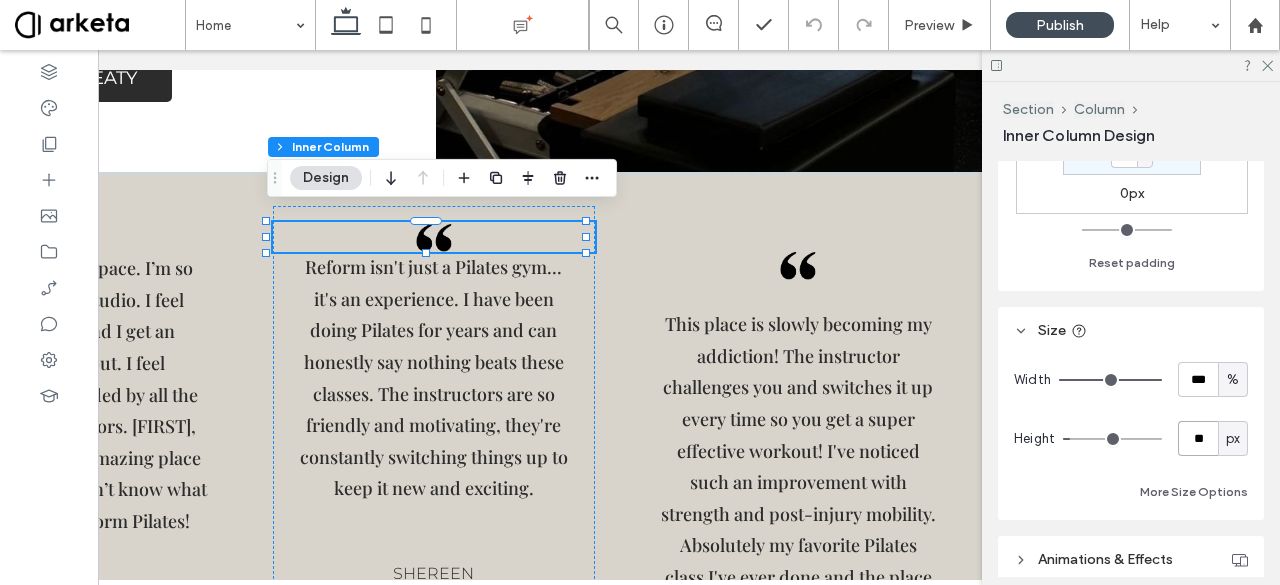 type on "**" 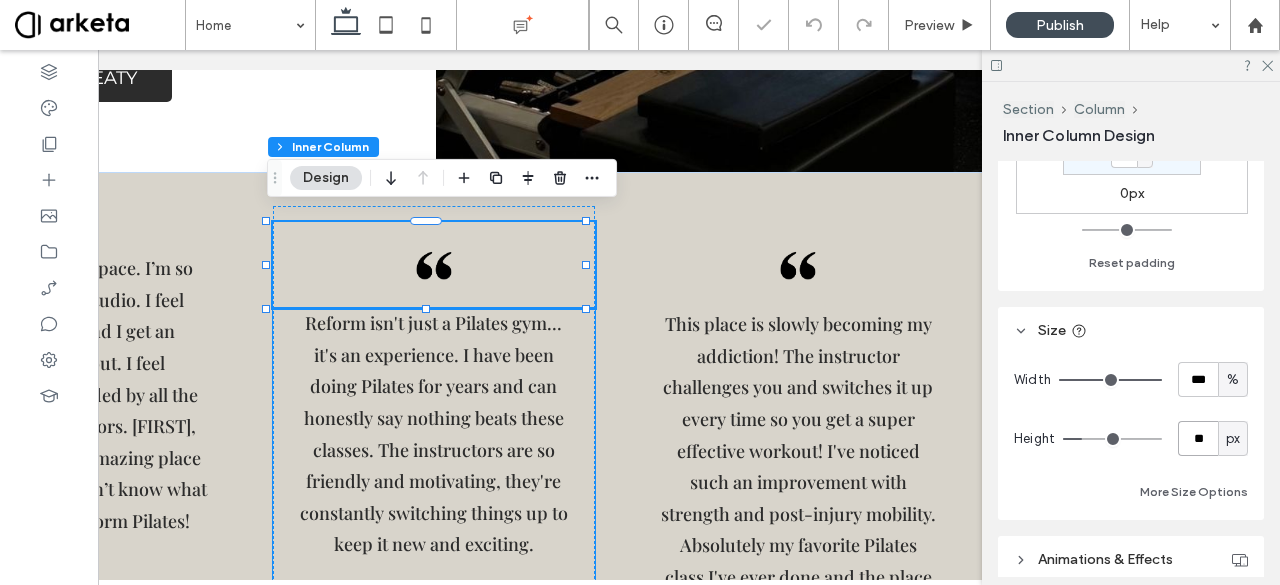 scroll, scrollTop: 0, scrollLeft: 0, axis: both 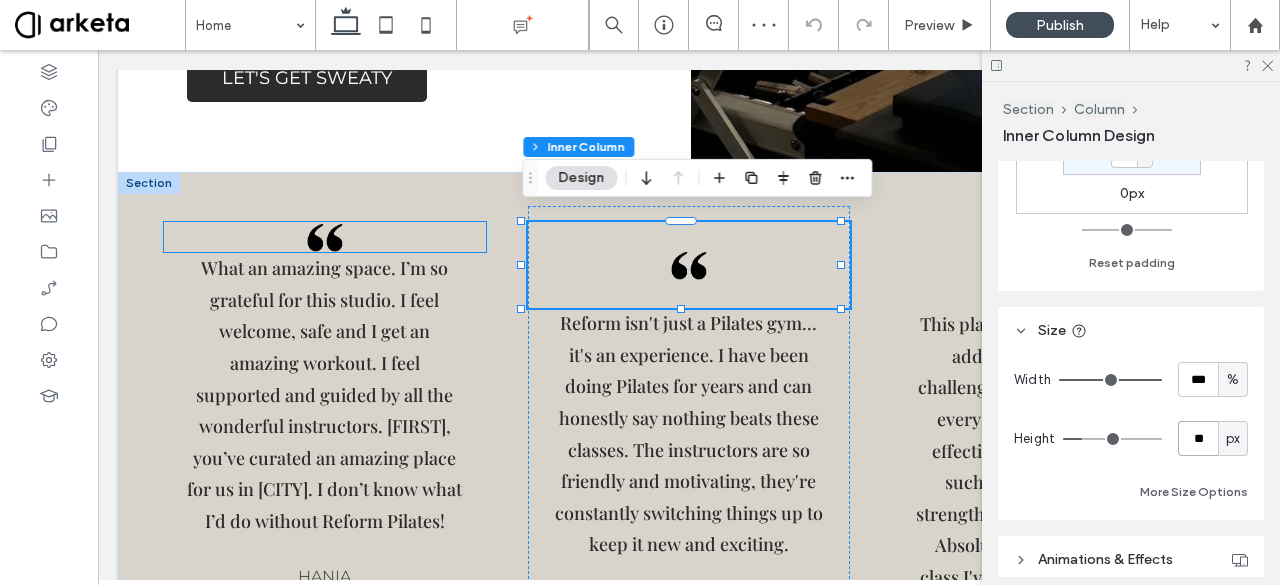 click at bounding box center [325, 237] 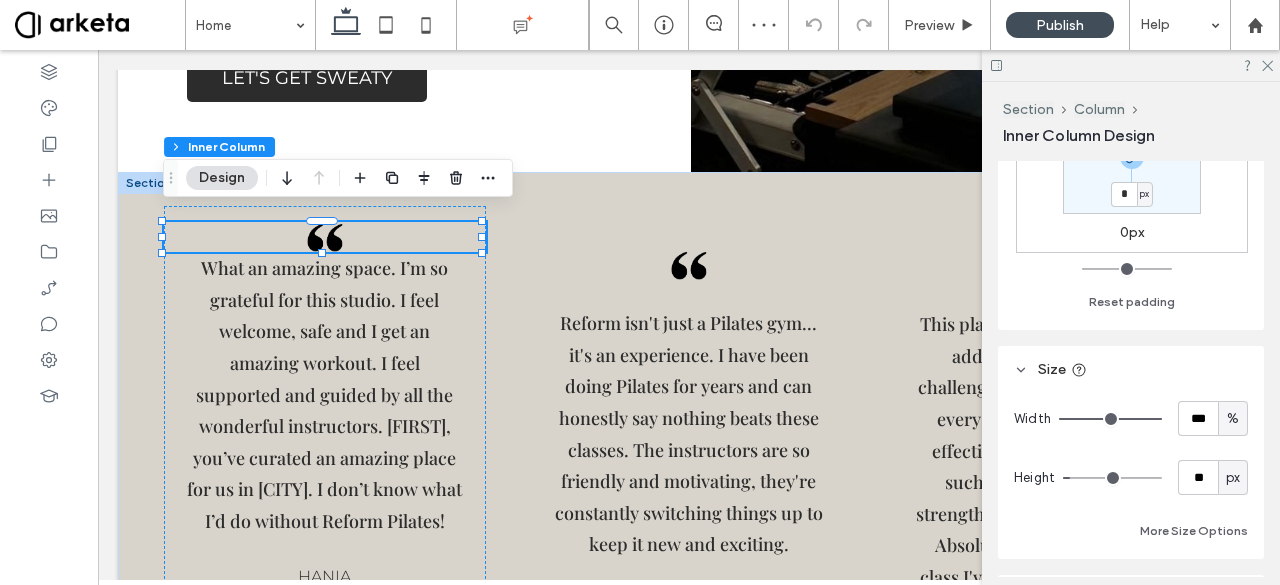 scroll, scrollTop: 667, scrollLeft: 0, axis: vertical 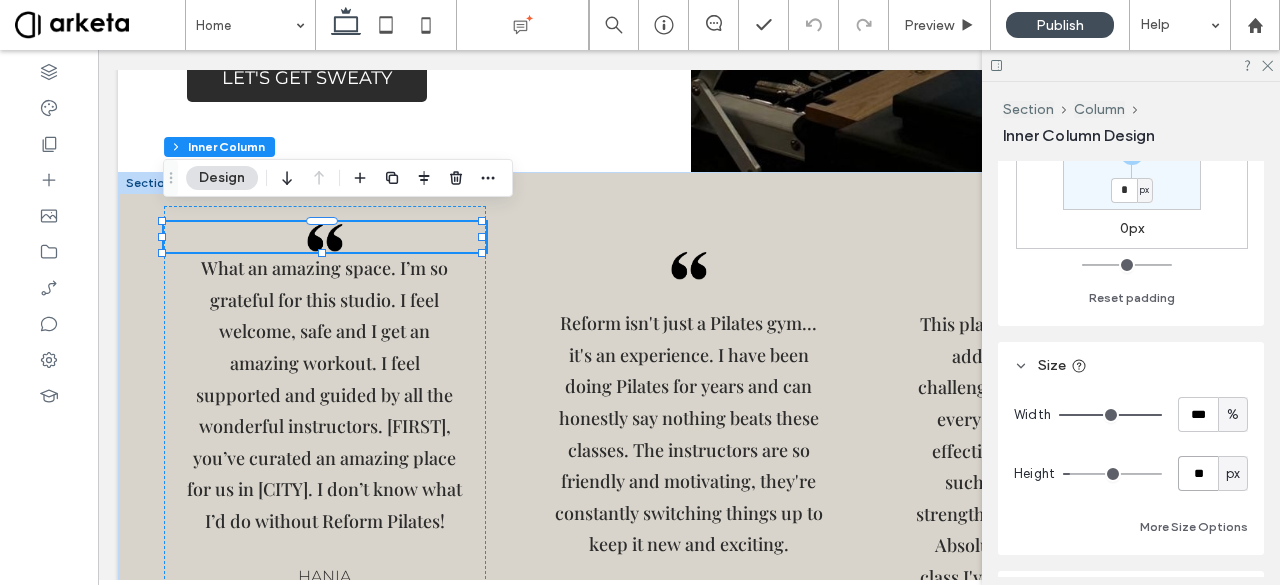 click on "**" at bounding box center (1198, 473) 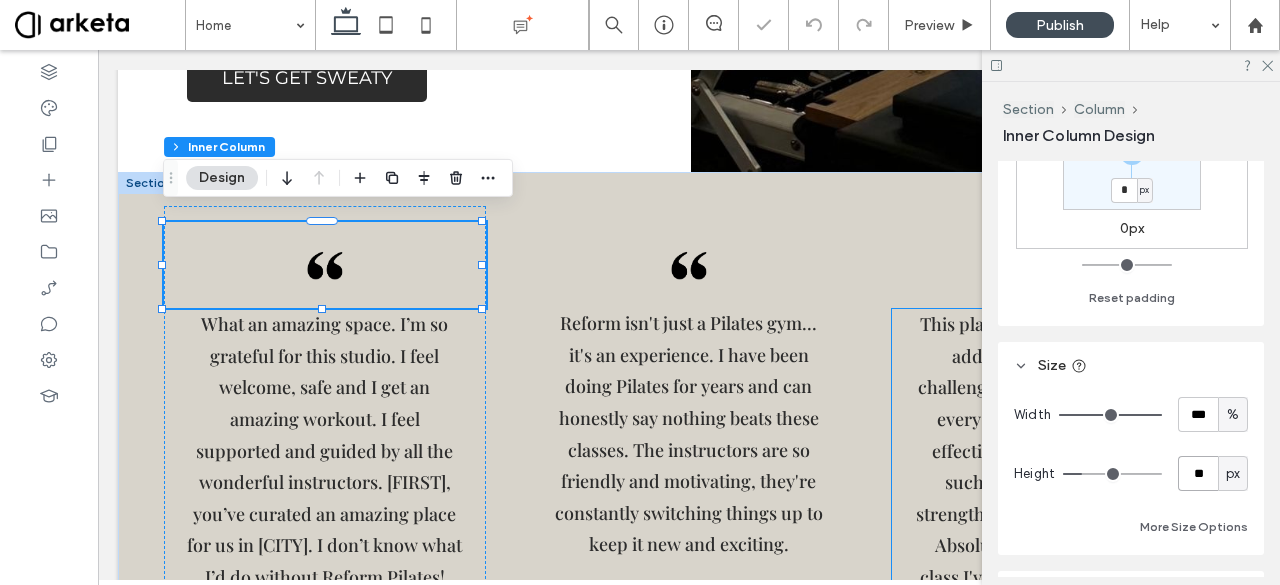 click on "This place is slowly becoming my addiction! The instructor challenges you and switches it up every time so you get a super effective workout! I've noticed such an improvement with strength and post-injury mobility. Absolutely my favorite Pilates class I've ever done and the place is so cute!" at bounding box center (1053, 467) 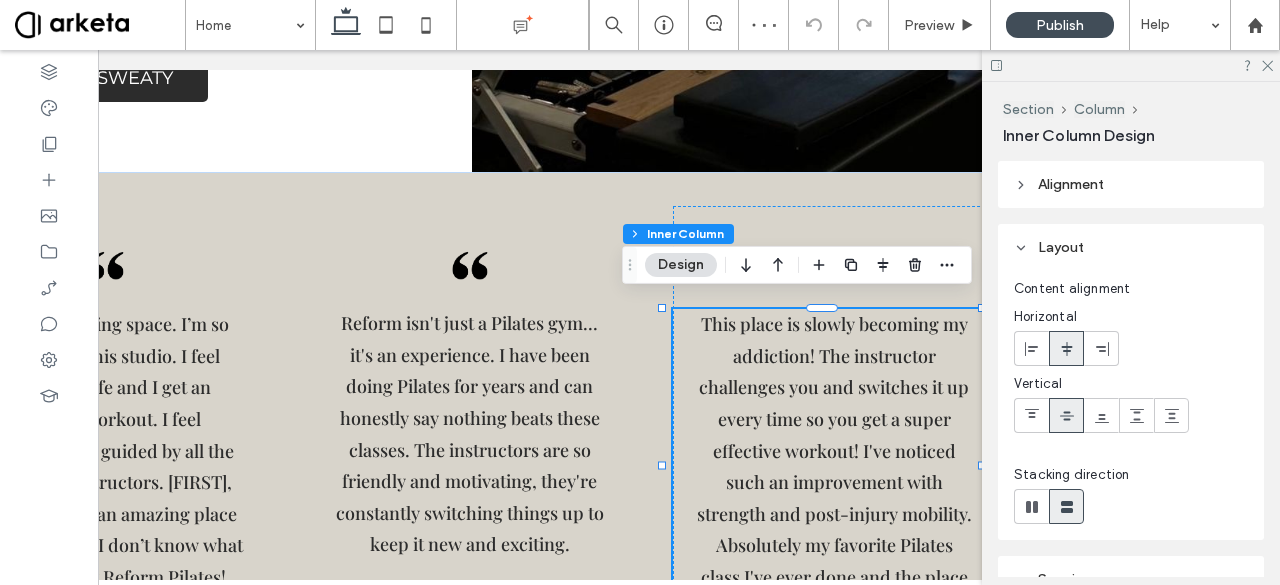 scroll, scrollTop: 0, scrollLeft: 220, axis: horizontal 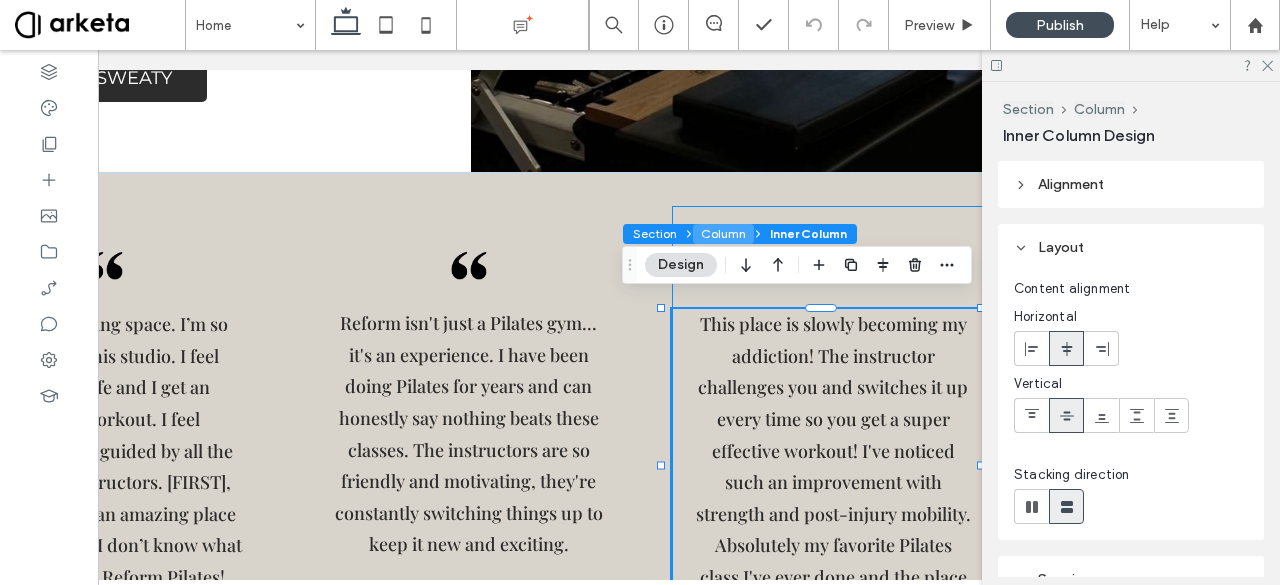 click on "Column" at bounding box center [723, 234] 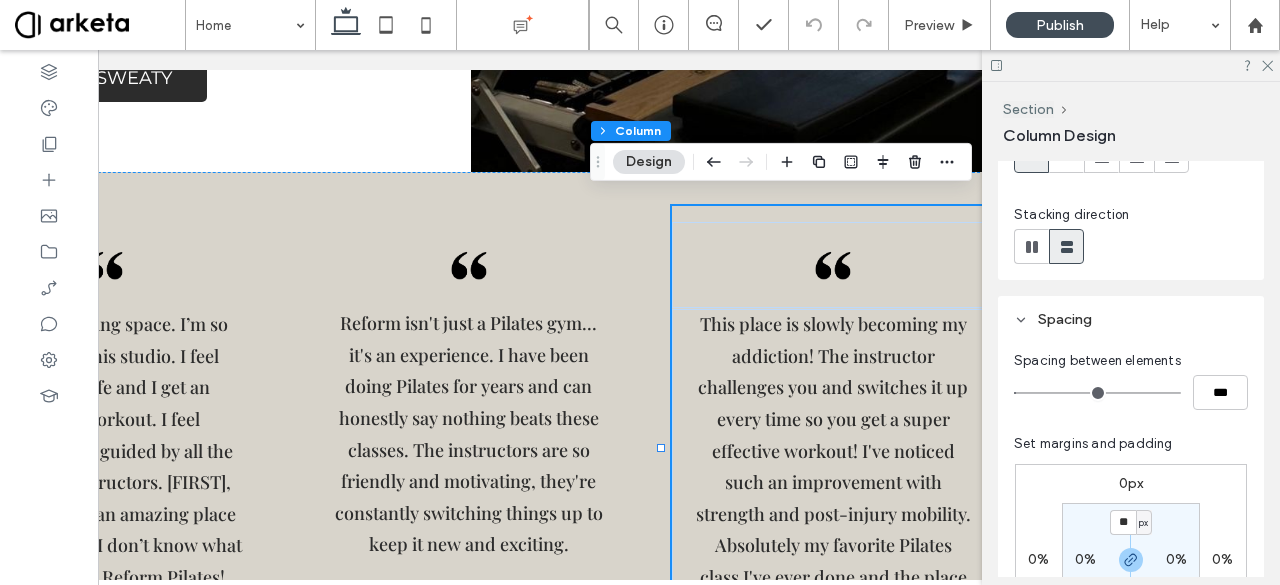scroll, scrollTop: 198, scrollLeft: 0, axis: vertical 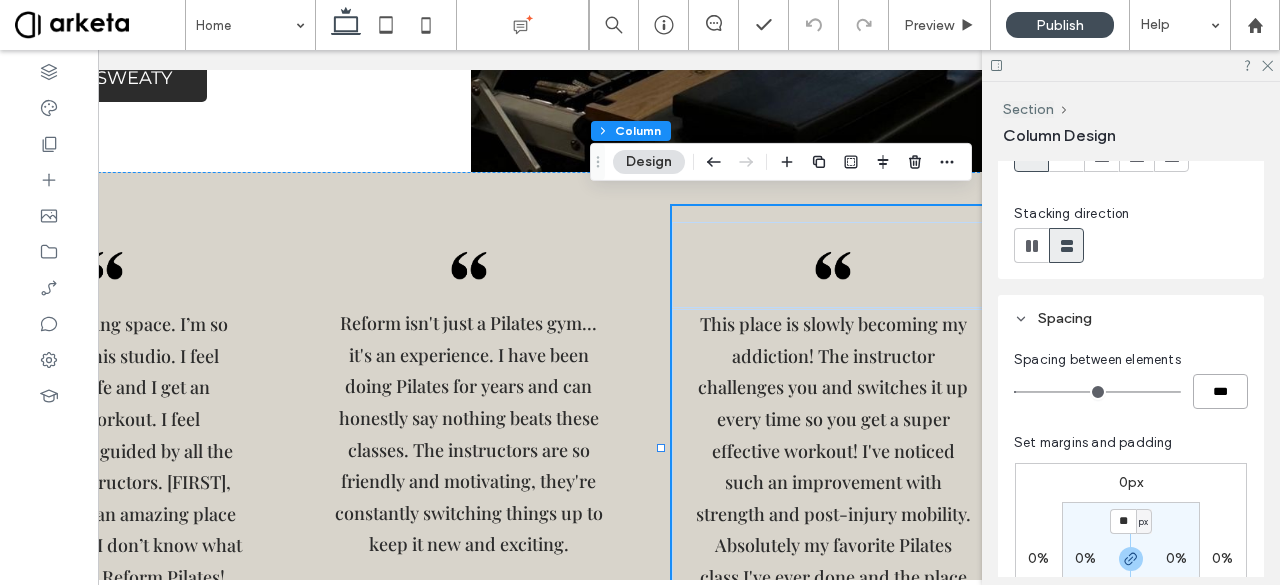 click on "***" at bounding box center (1220, 391) 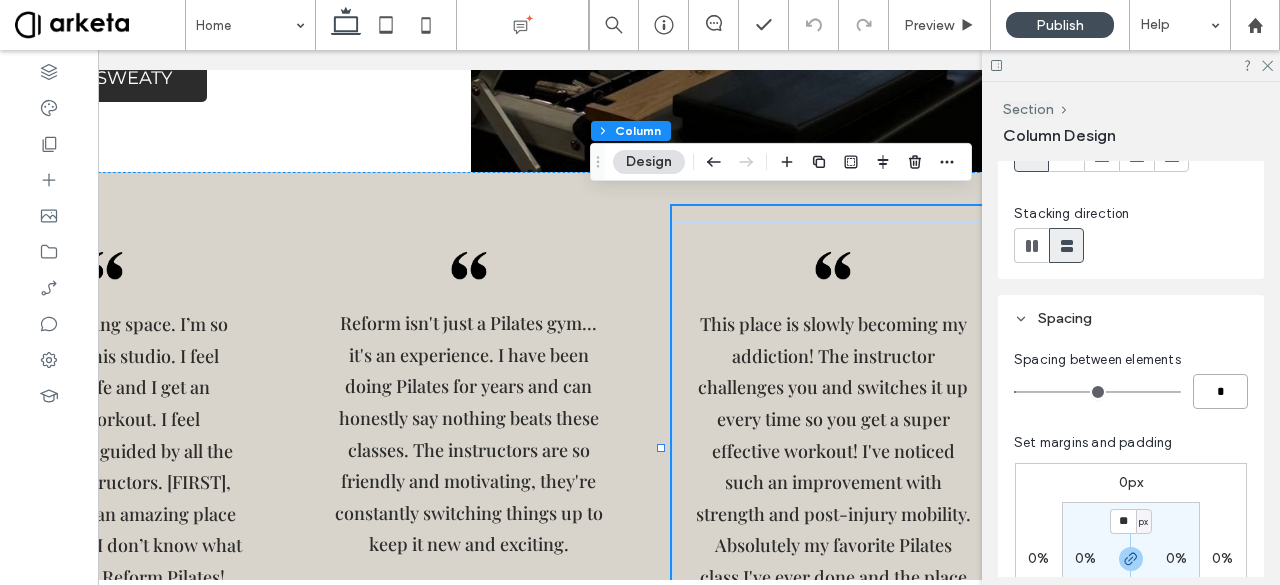 type on "*" 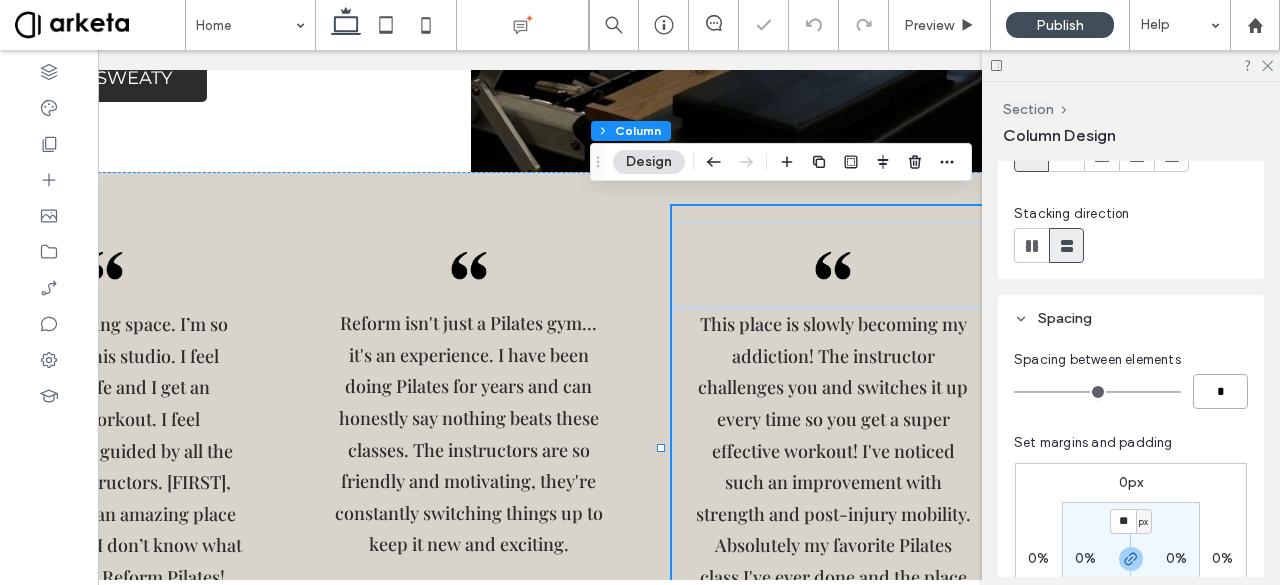 type on "*" 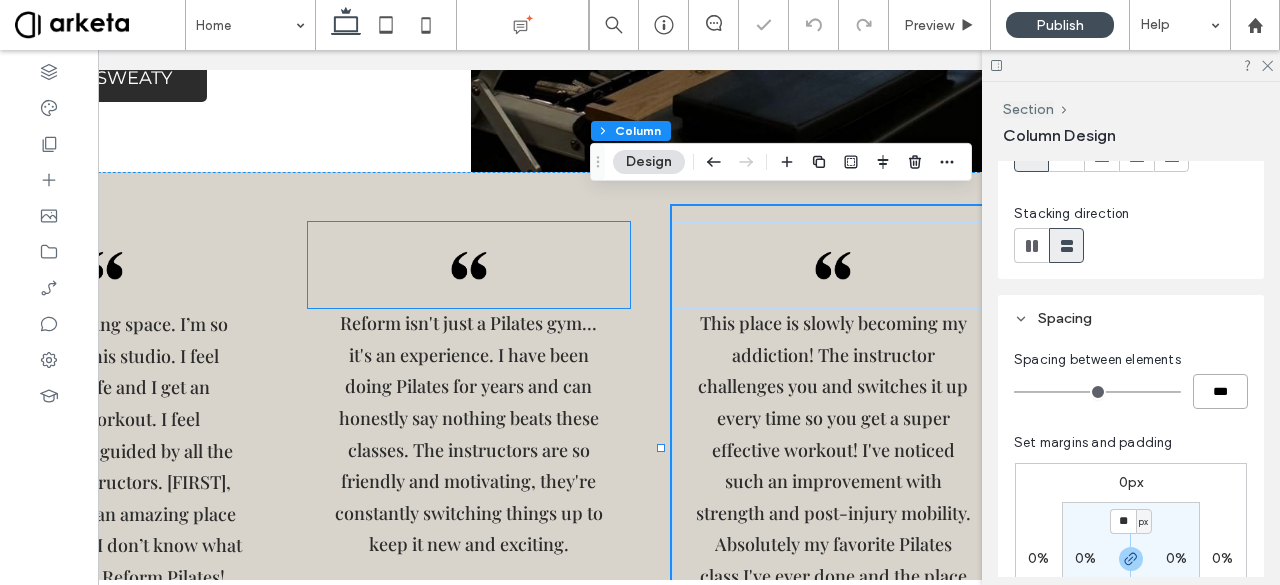 click at bounding box center (469, 265) 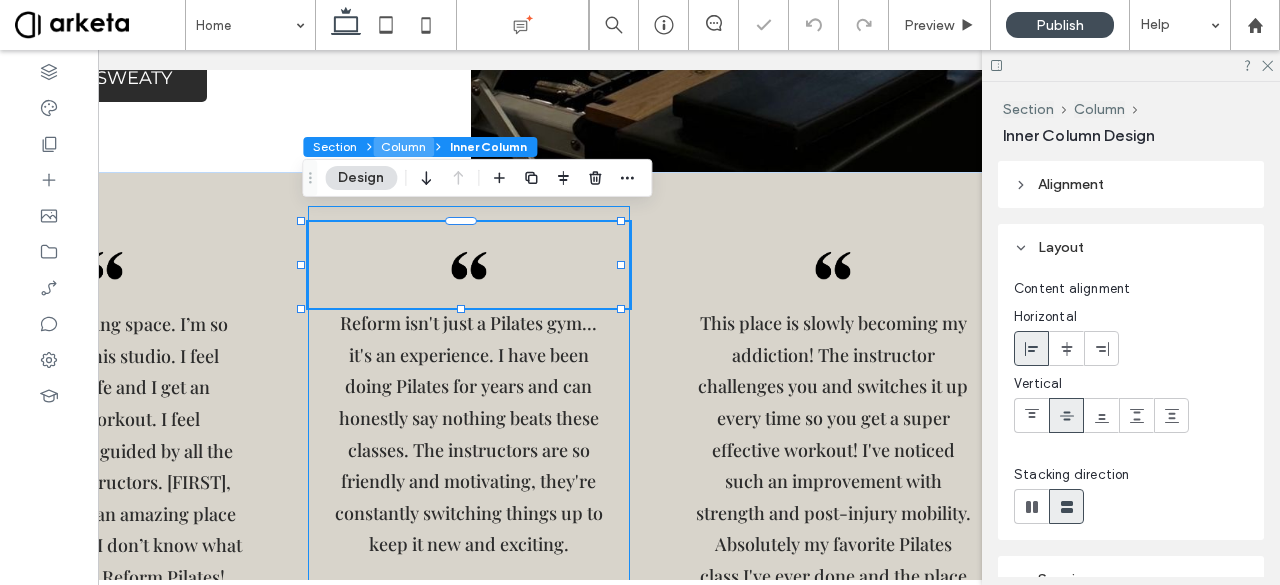 click on "Column" at bounding box center (403, 147) 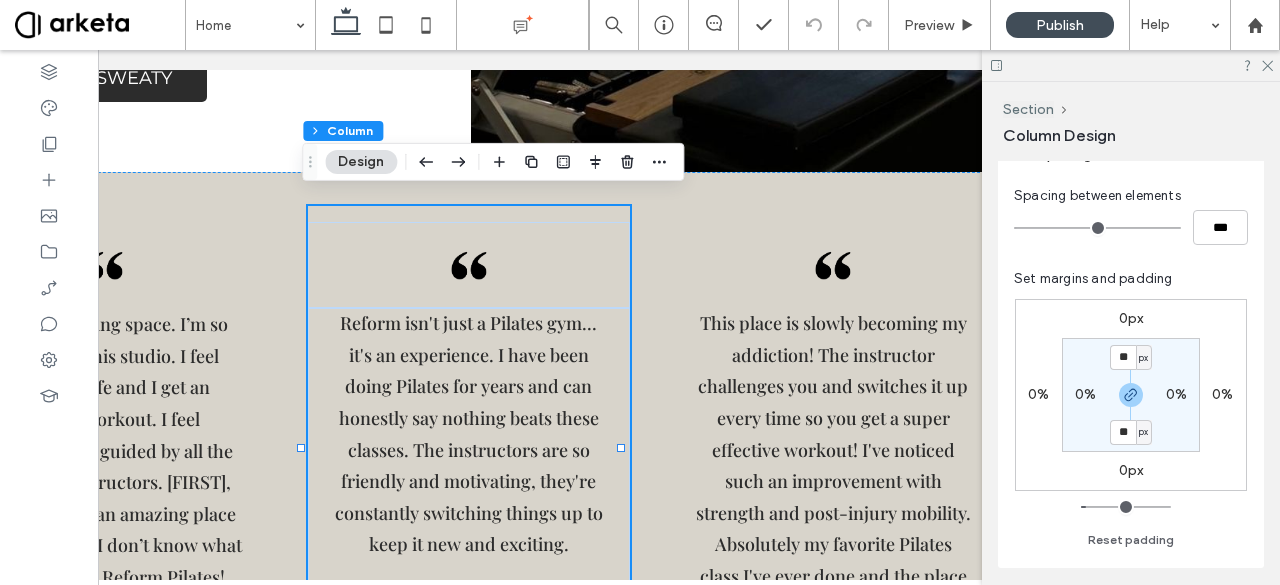 scroll, scrollTop: 361, scrollLeft: 0, axis: vertical 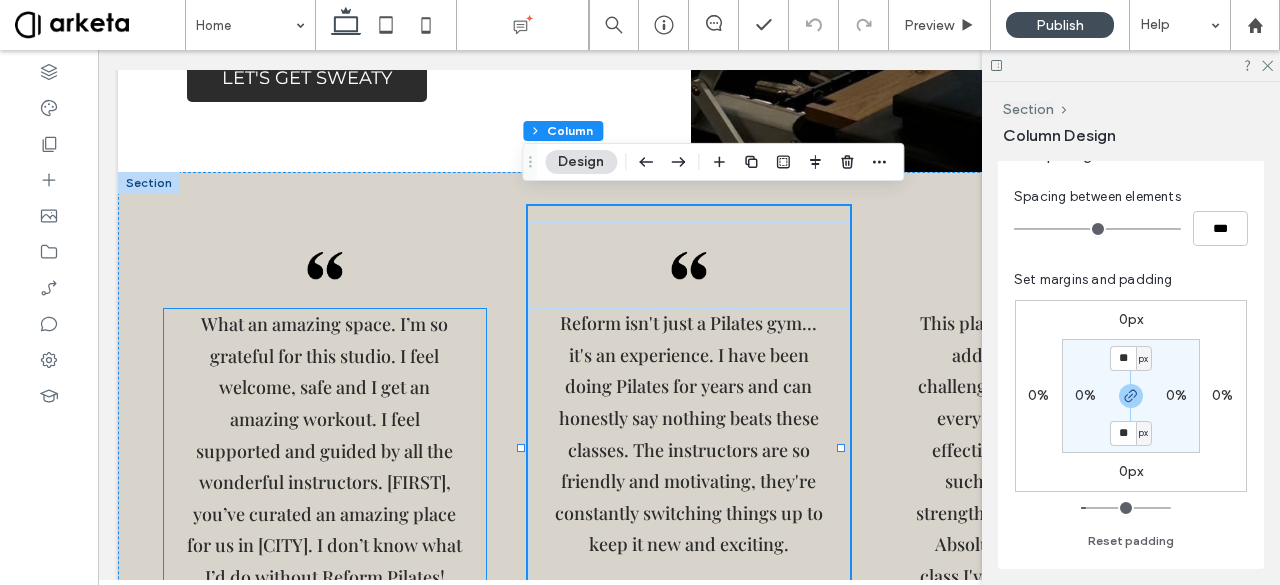 click on "What an amazing space. I’m so grateful for this studio. I feel welcome, safe and I get an amazing workout. I feel supported and guided by all the wonderful instructors. [FIRST], you’ve curated an amazing place for us in [CITY]. I don’t know what I’d do without Reform Pilates!" at bounding box center [324, 451] 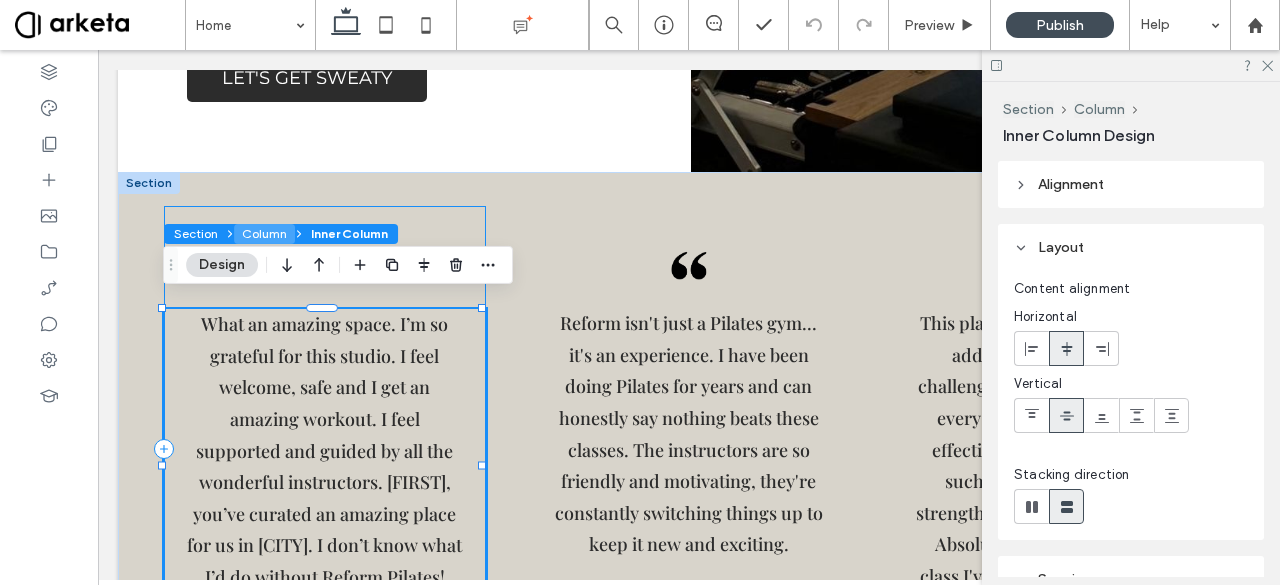 click on "Column" at bounding box center (264, 234) 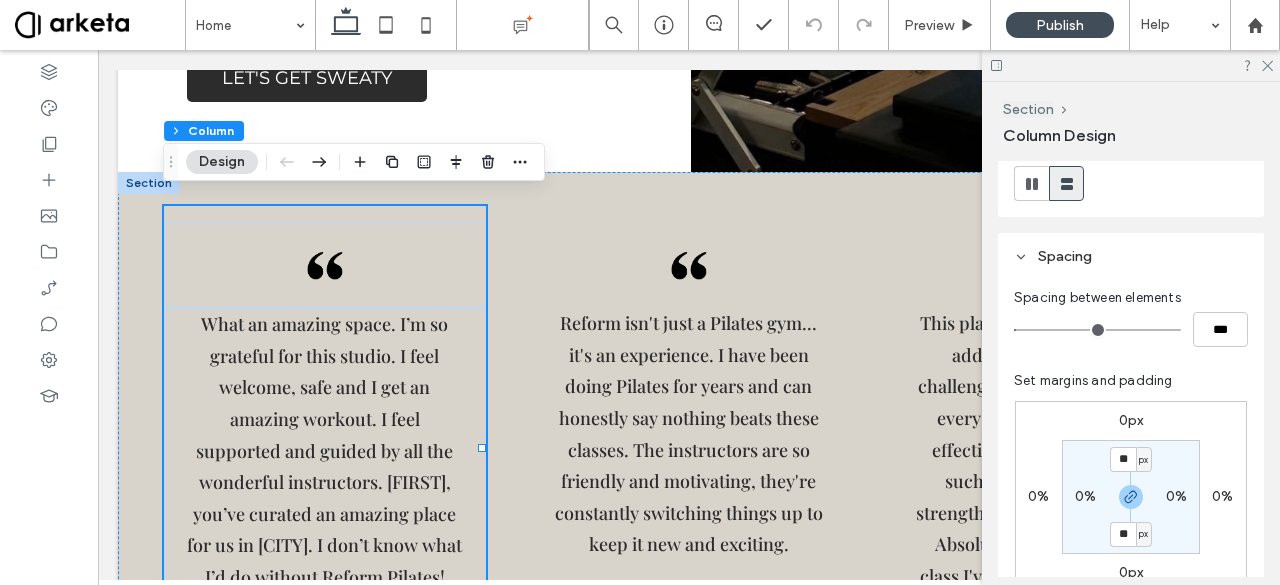 scroll, scrollTop: 270, scrollLeft: 0, axis: vertical 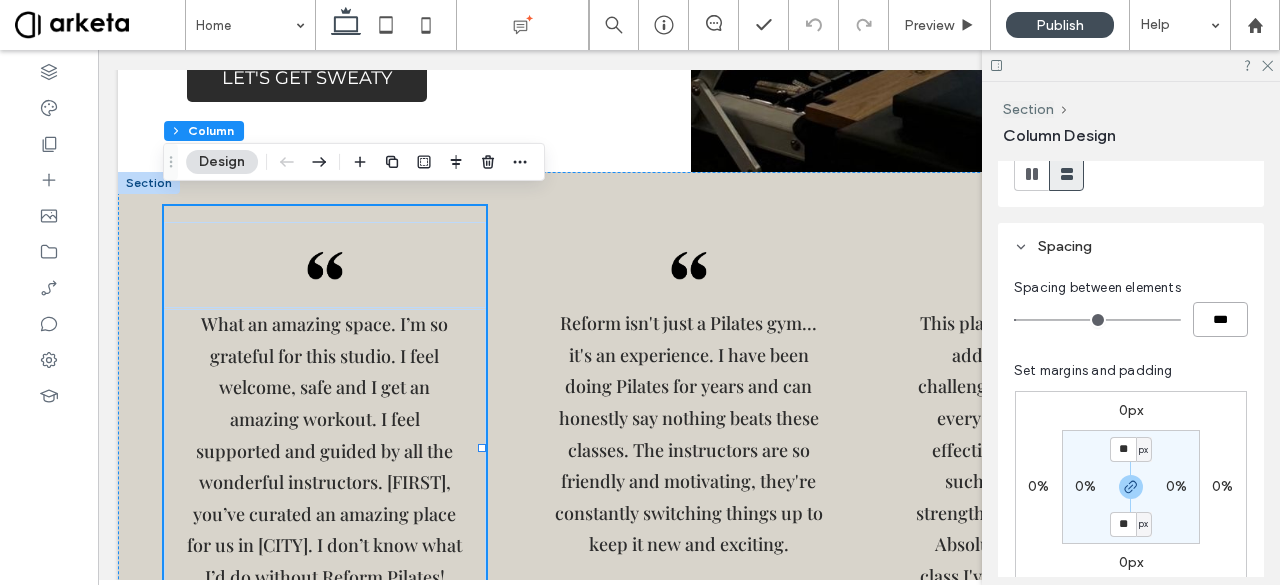 click on "***" at bounding box center [1220, 319] 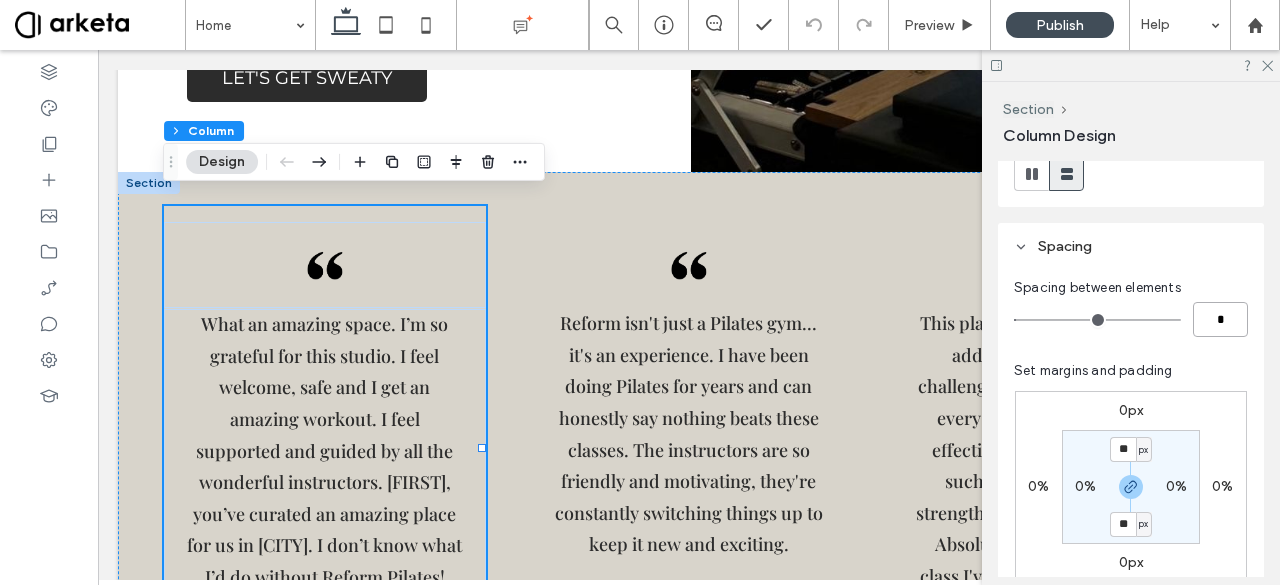 type on "*" 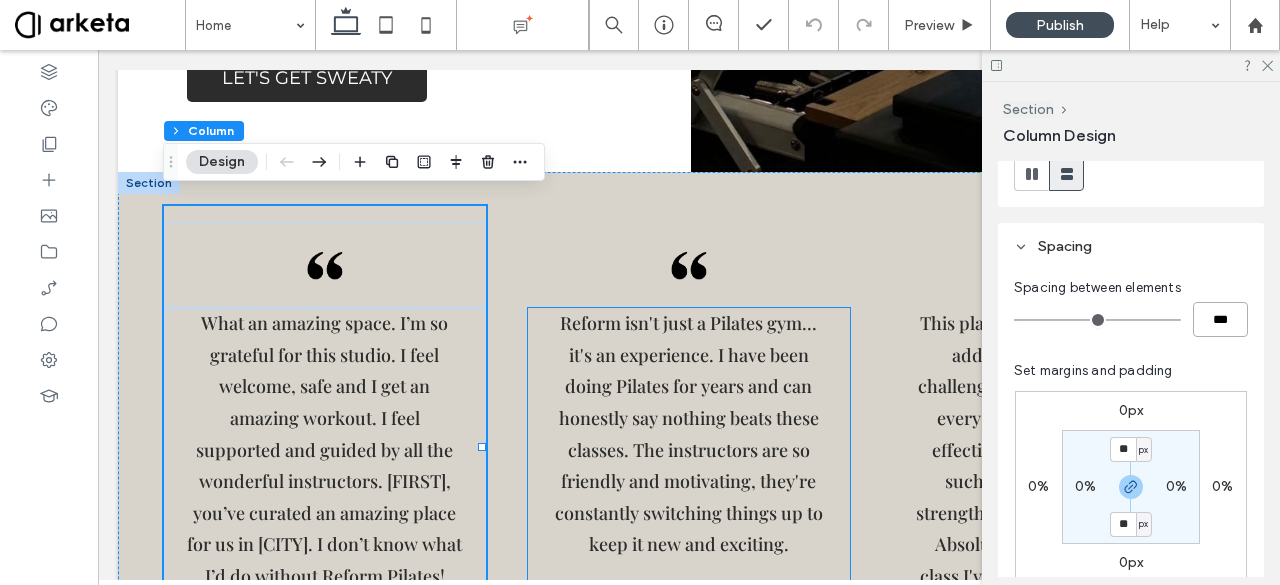 click on "Reform isn't just a Pilates gym... it's an experience. I have been doing Pilates for years and can honestly say nothing beats these classes. The instructors are so friendly and motivating, they're constantly switching things up to keep it new and exciting." at bounding box center [689, 449] 